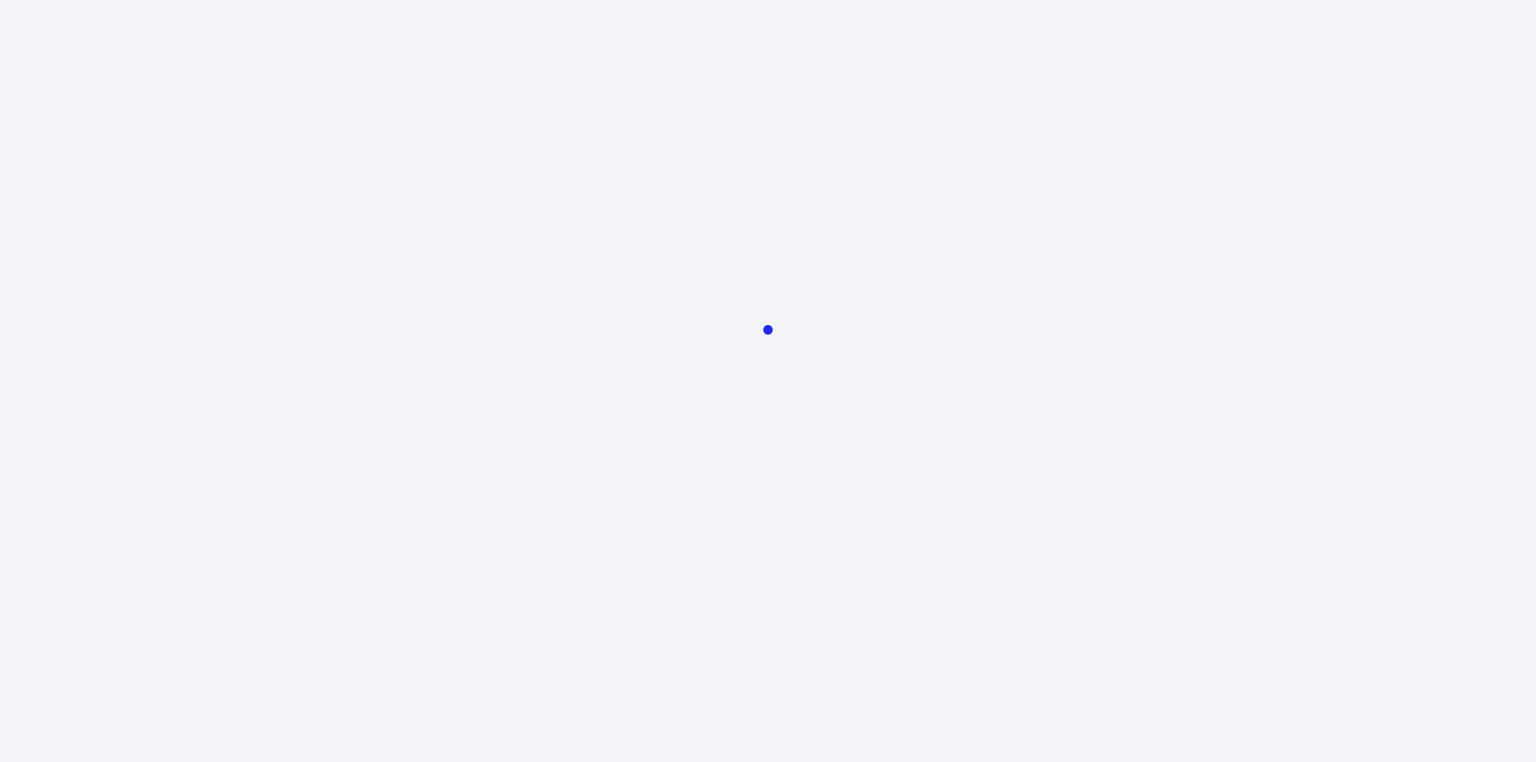 scroll, scrollTop: 0, scrollLeft: 0, axis: both 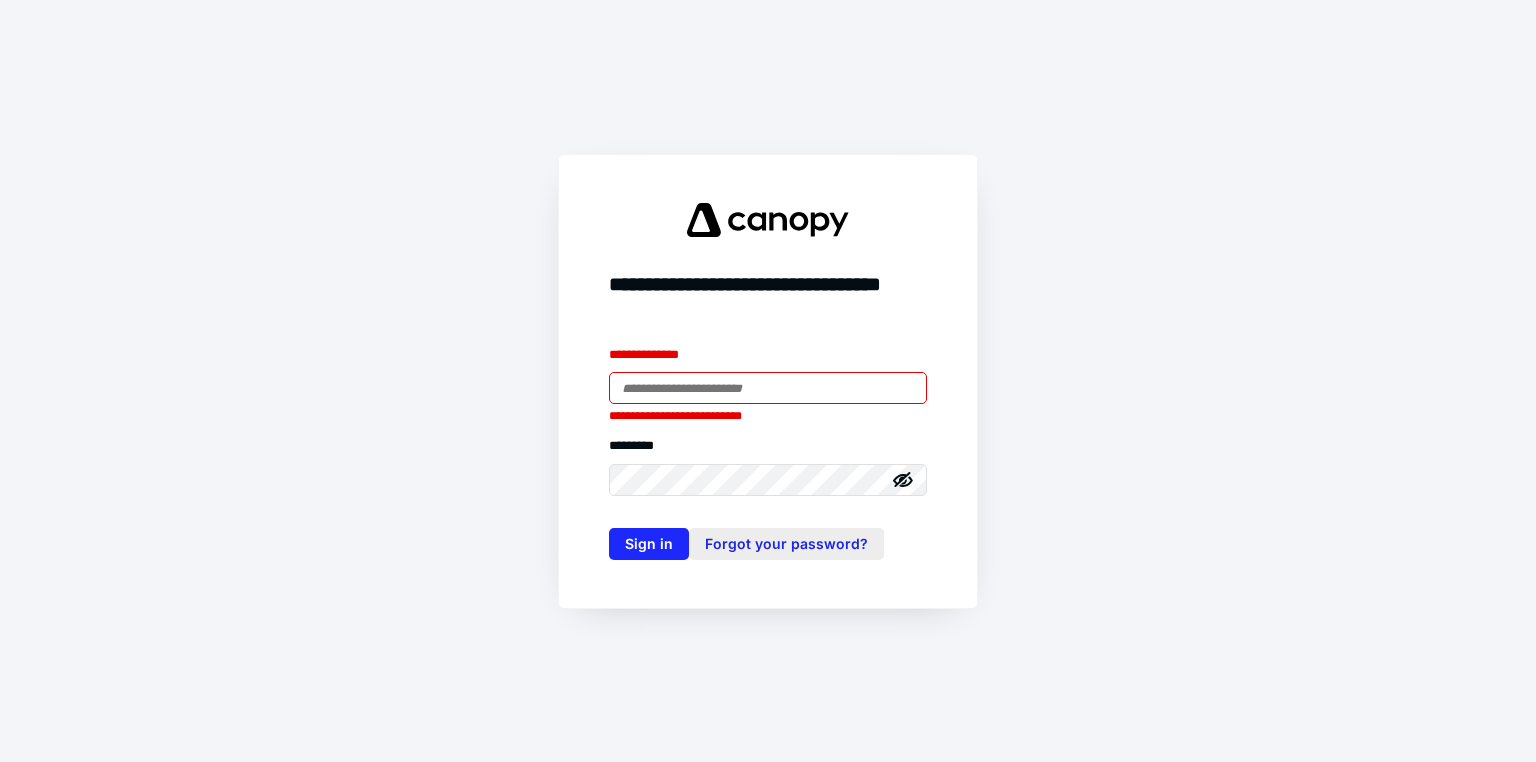 type on "**********" 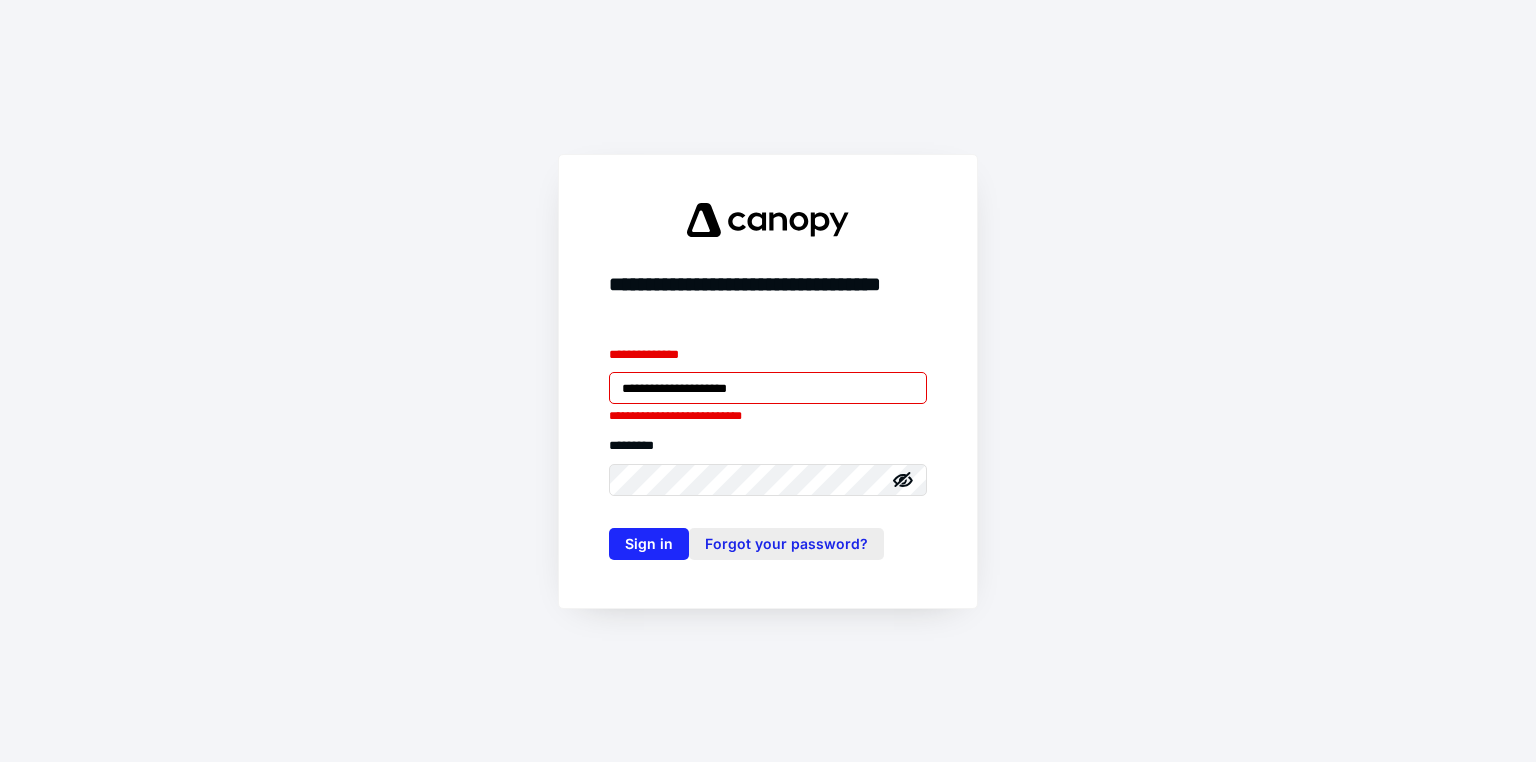 click on "Sign in" at bounding box center (649, 544) 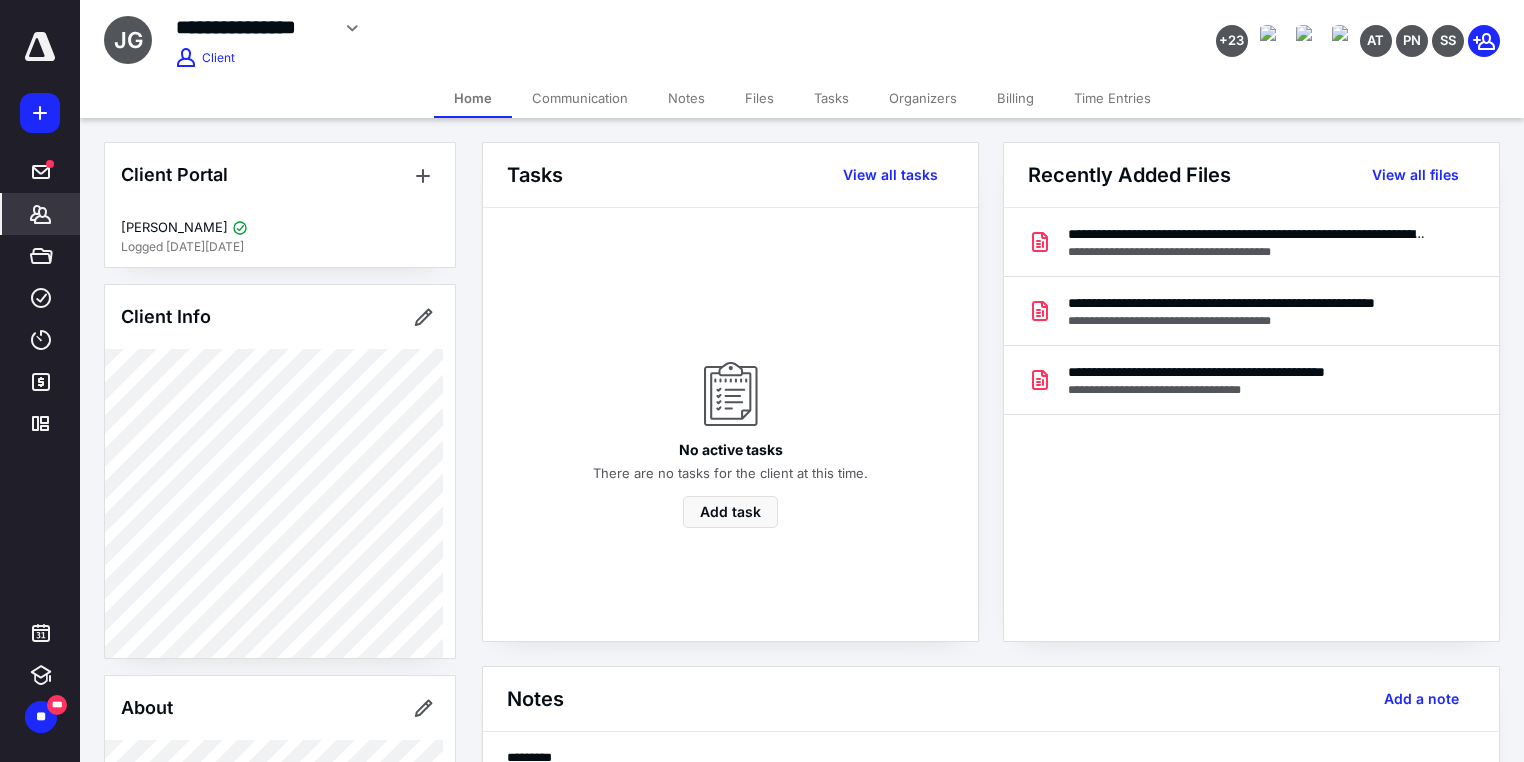 scroll, scrollTop: 0, scrollLeft: 0, axis: both 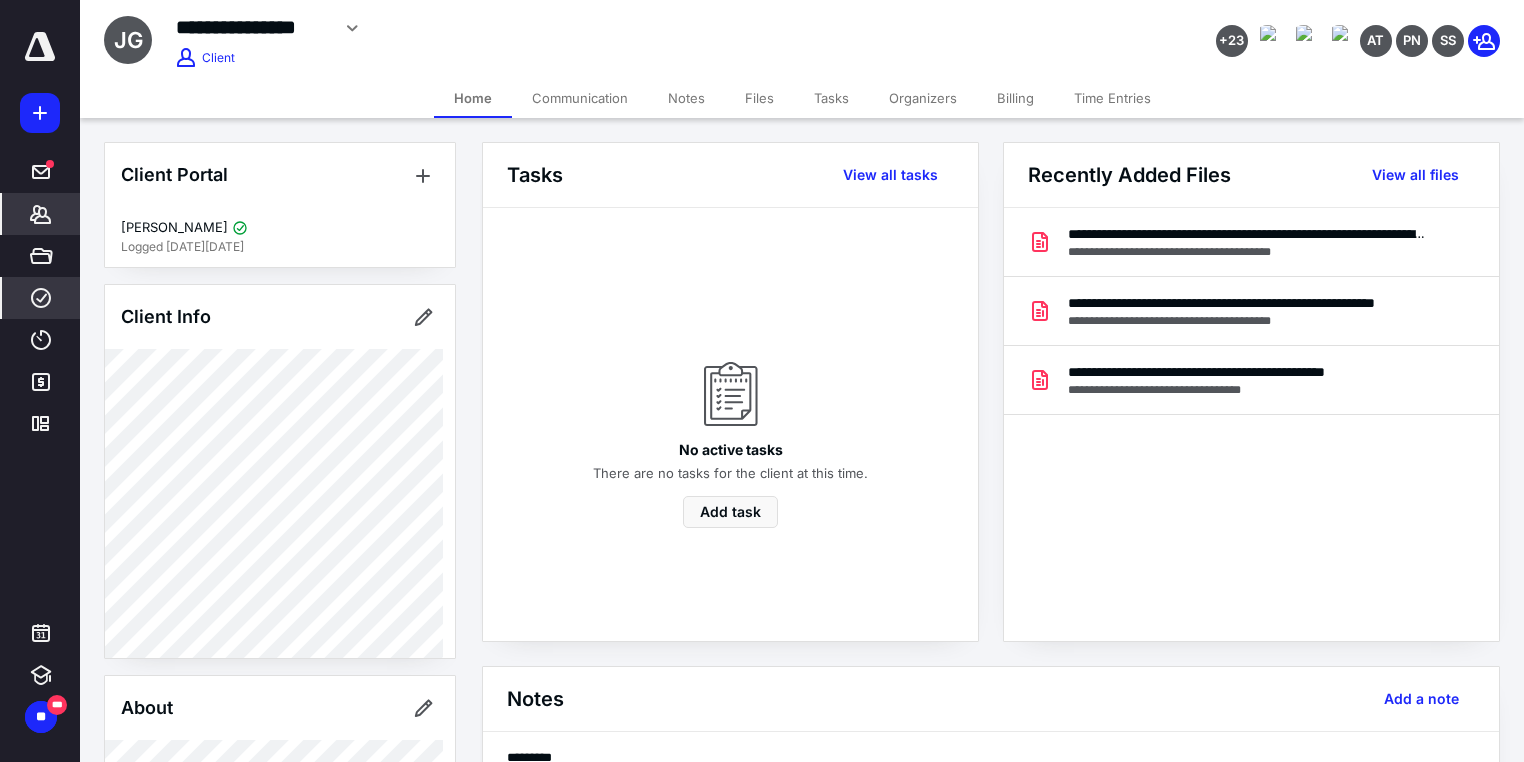 click 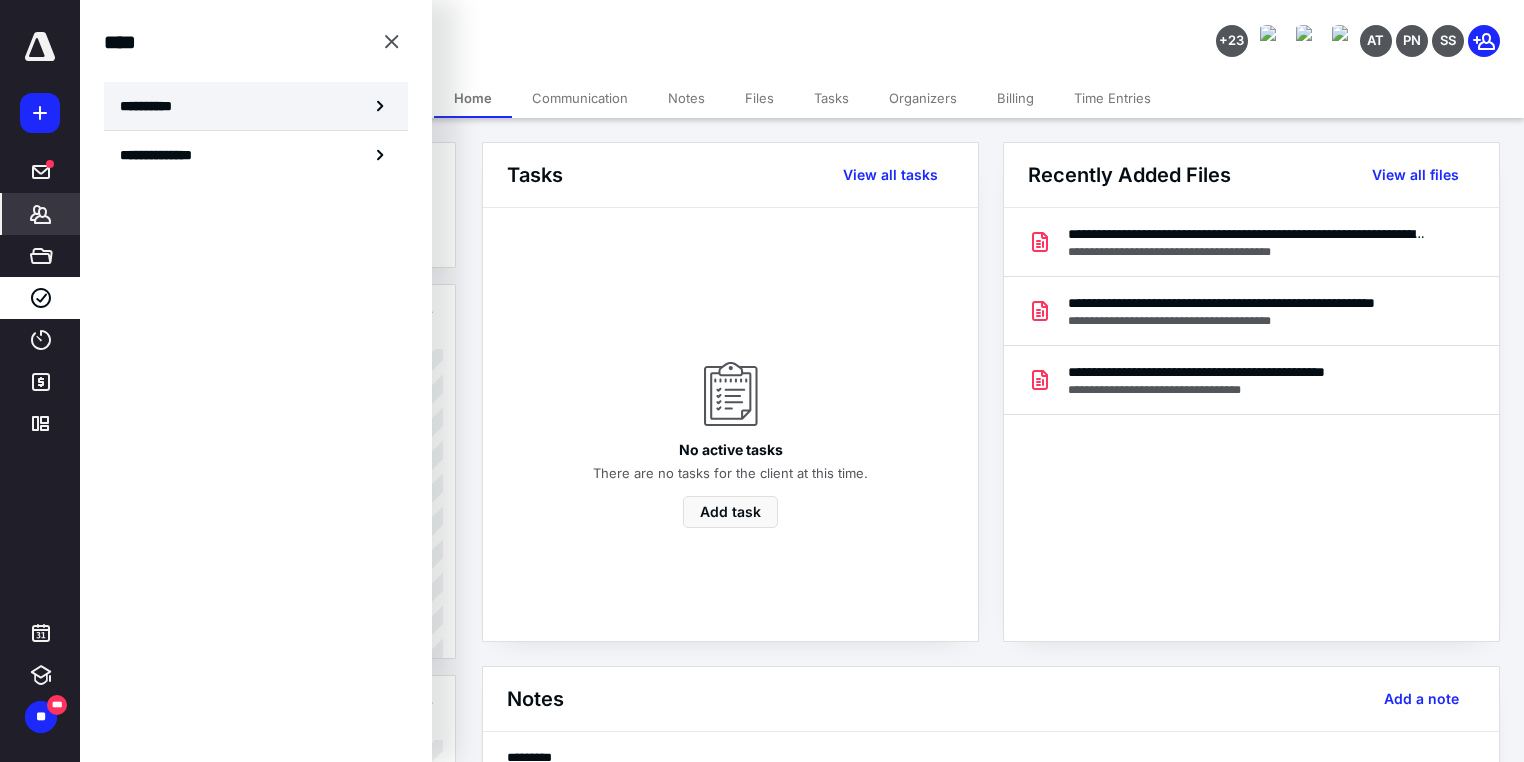 click on "**********" at bounding box center [153, 106] 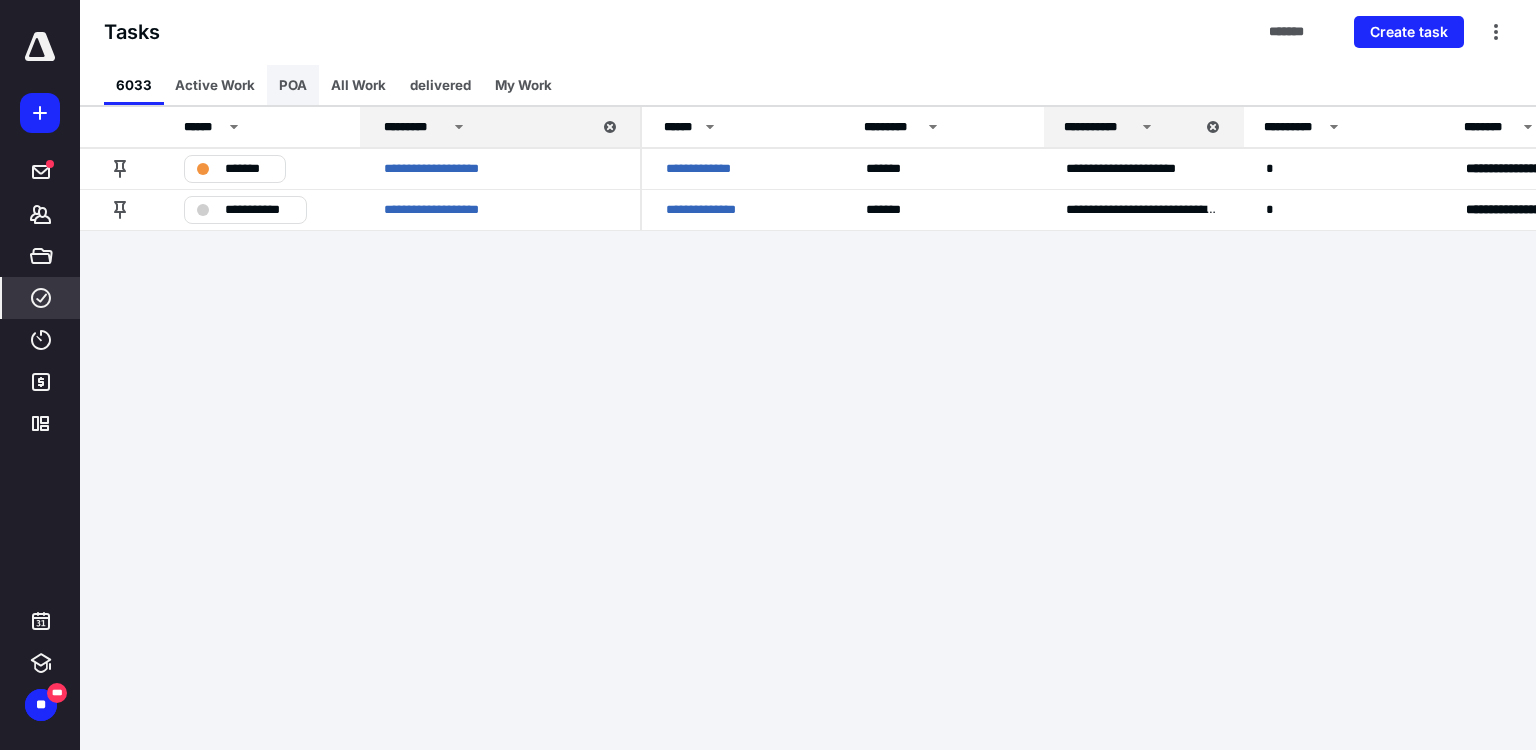click on "POA" at bounding box center [293, 85] 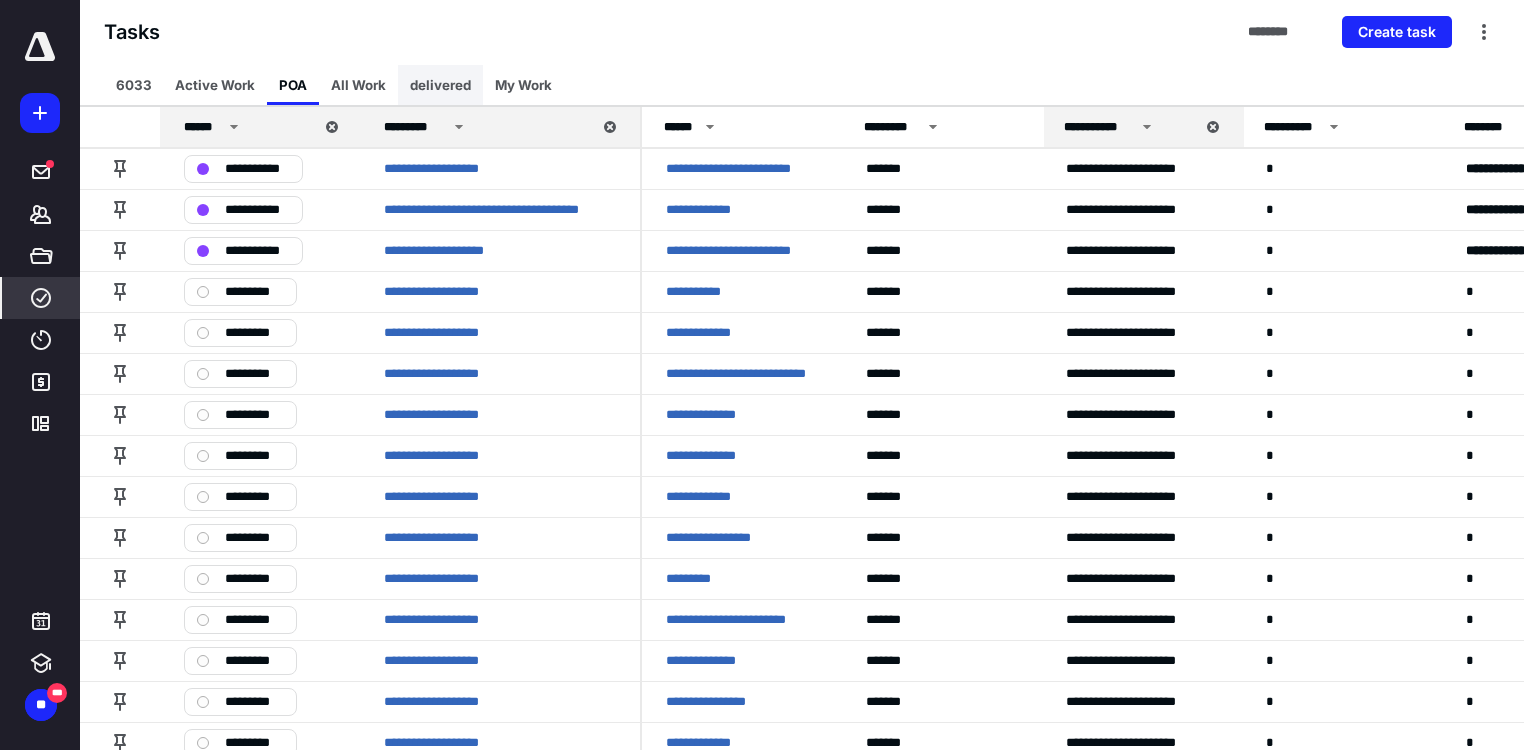click on "delivered" at bounding box center [440, 85] 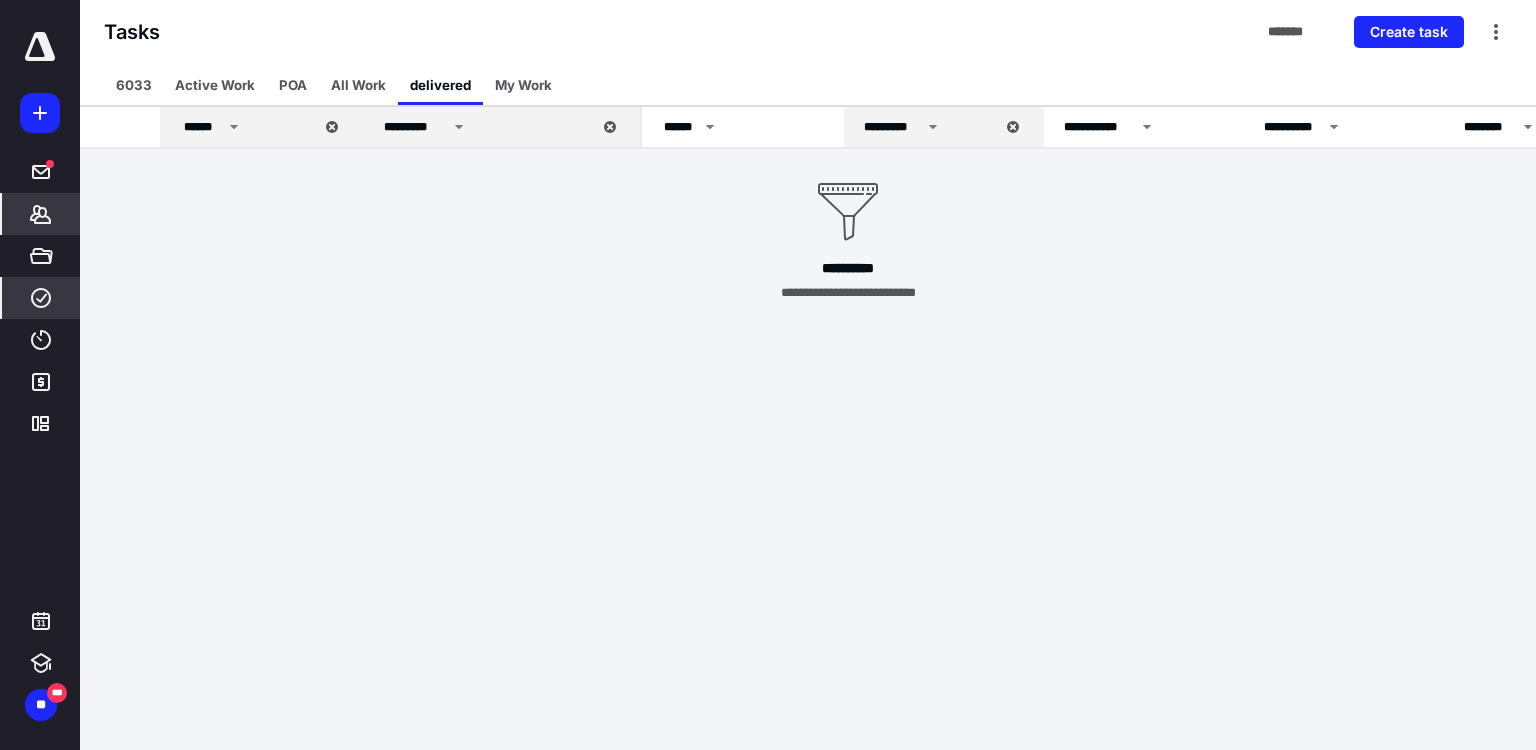 click on "*******" at bounding box center (41, 214) 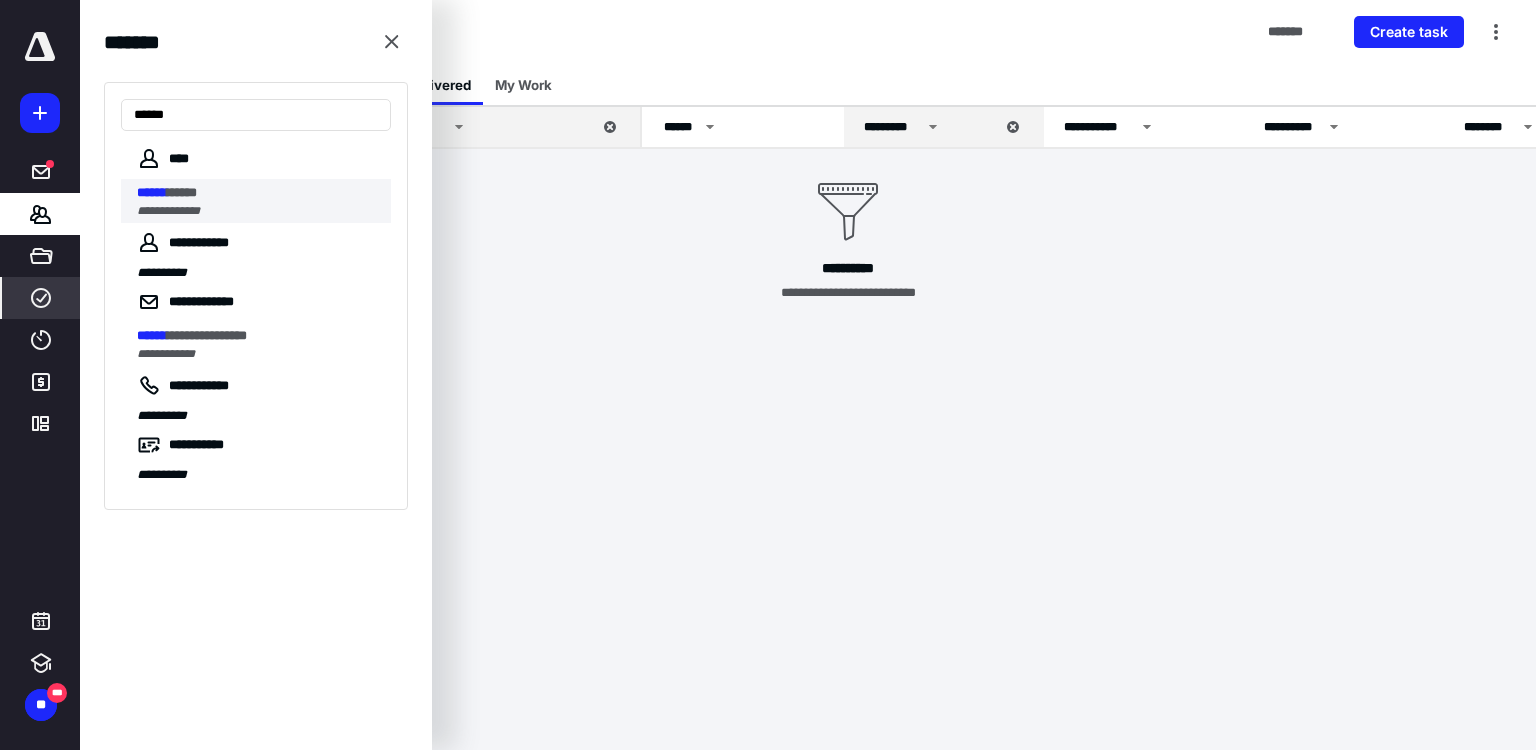type on "******" 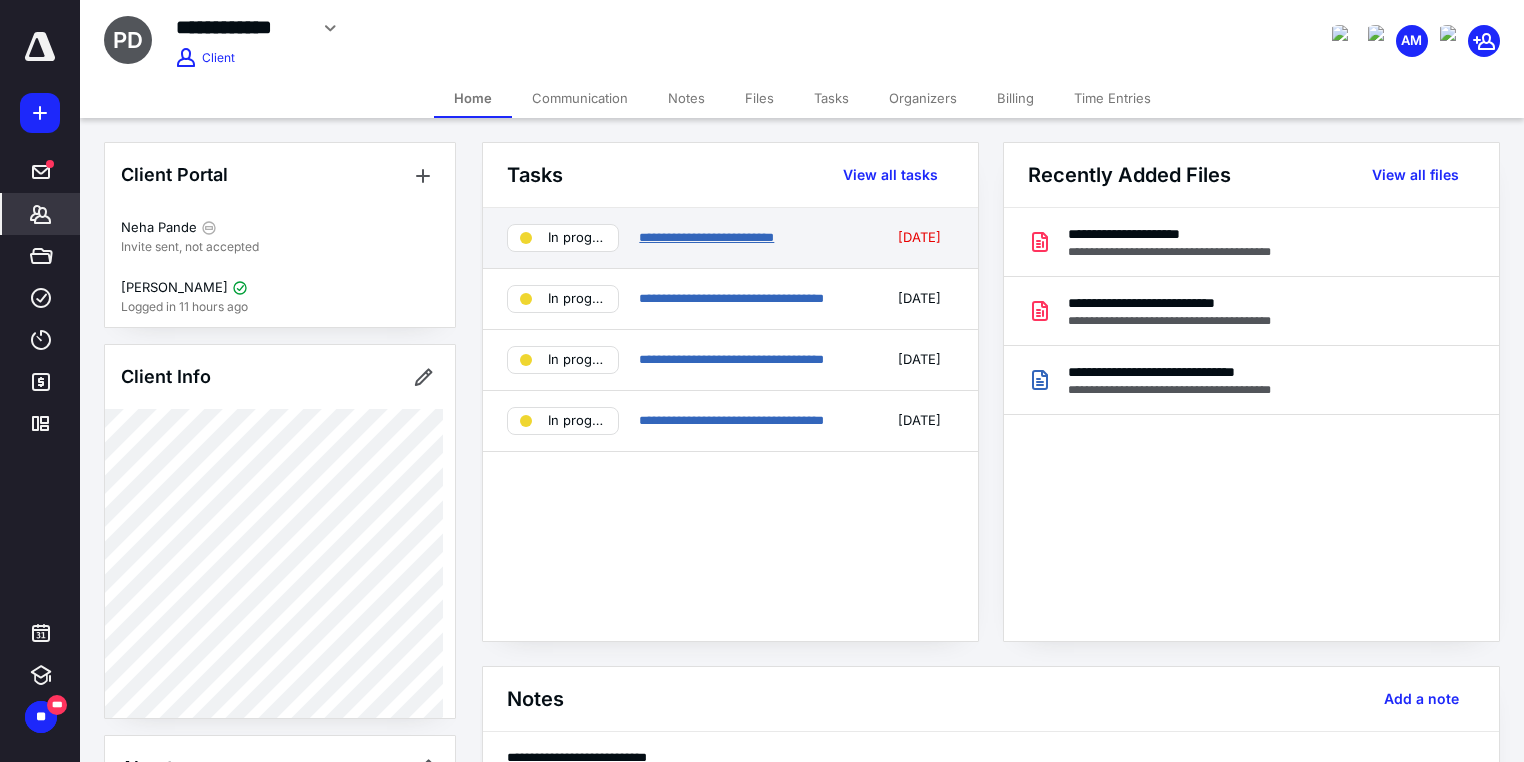 click on "**********" at bounding box center [706, 237] 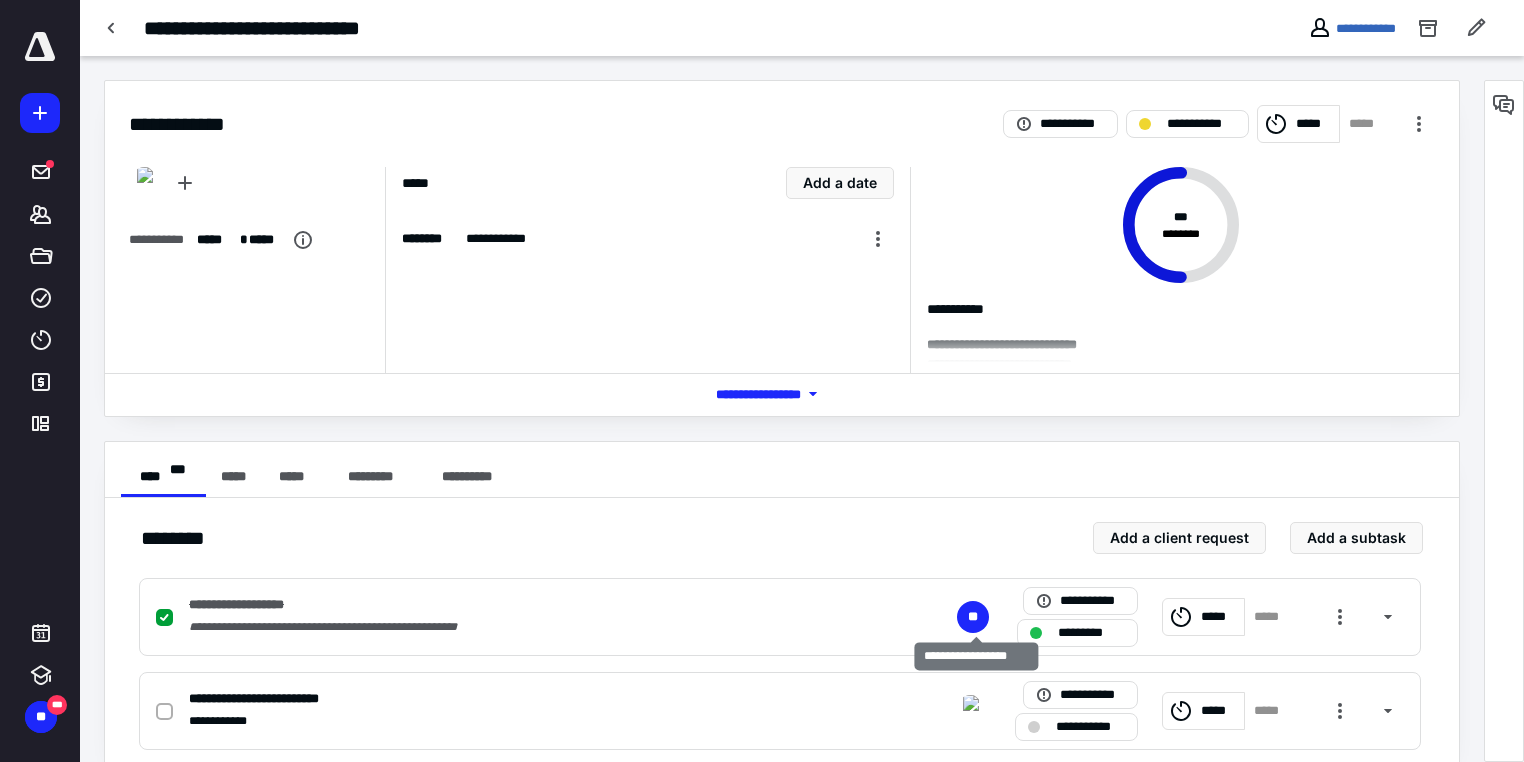 scroll, scrollTop: 36, scrollLeft: 0, axis: vertical 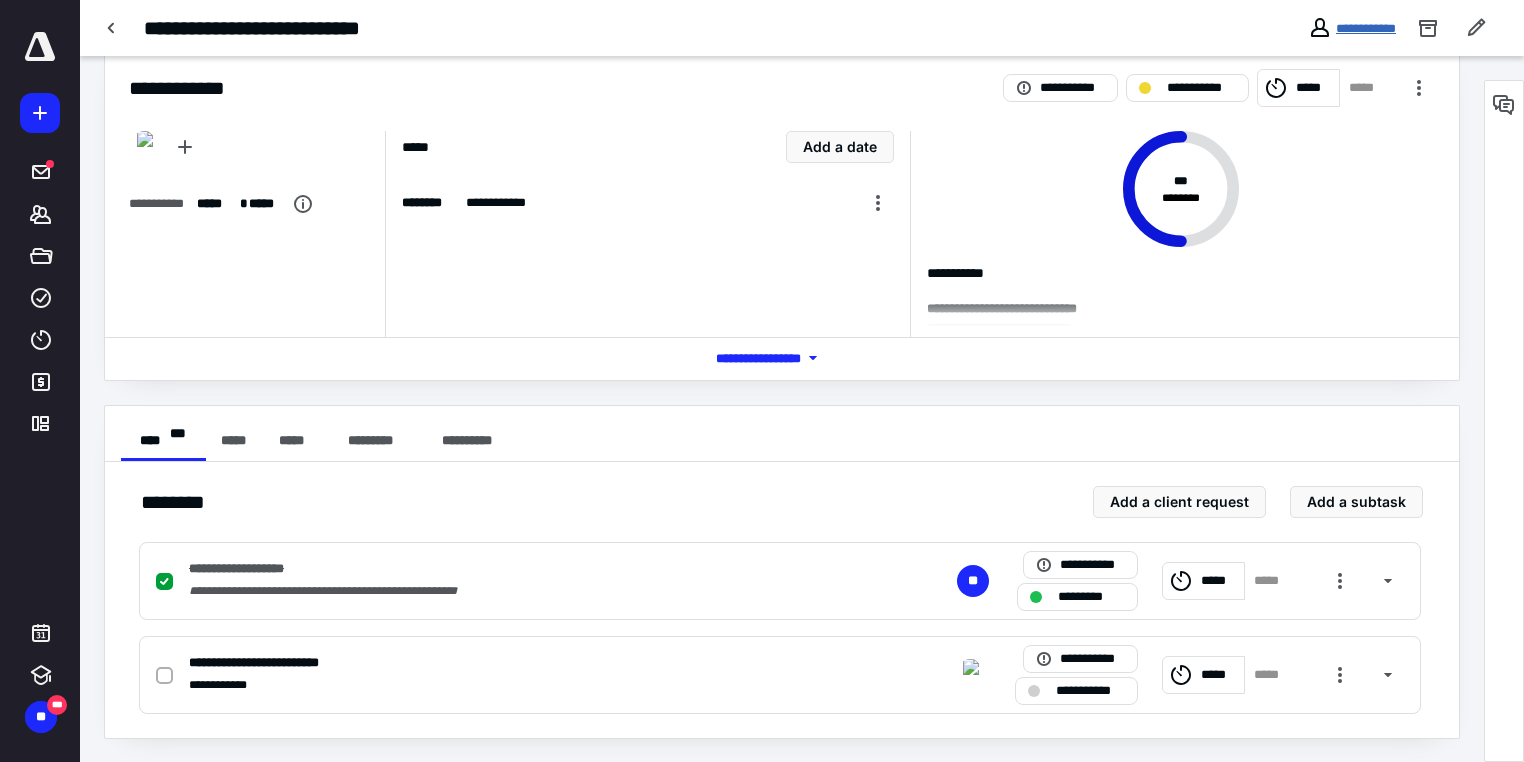 click on "**********" at bounding box center (1366, 28) 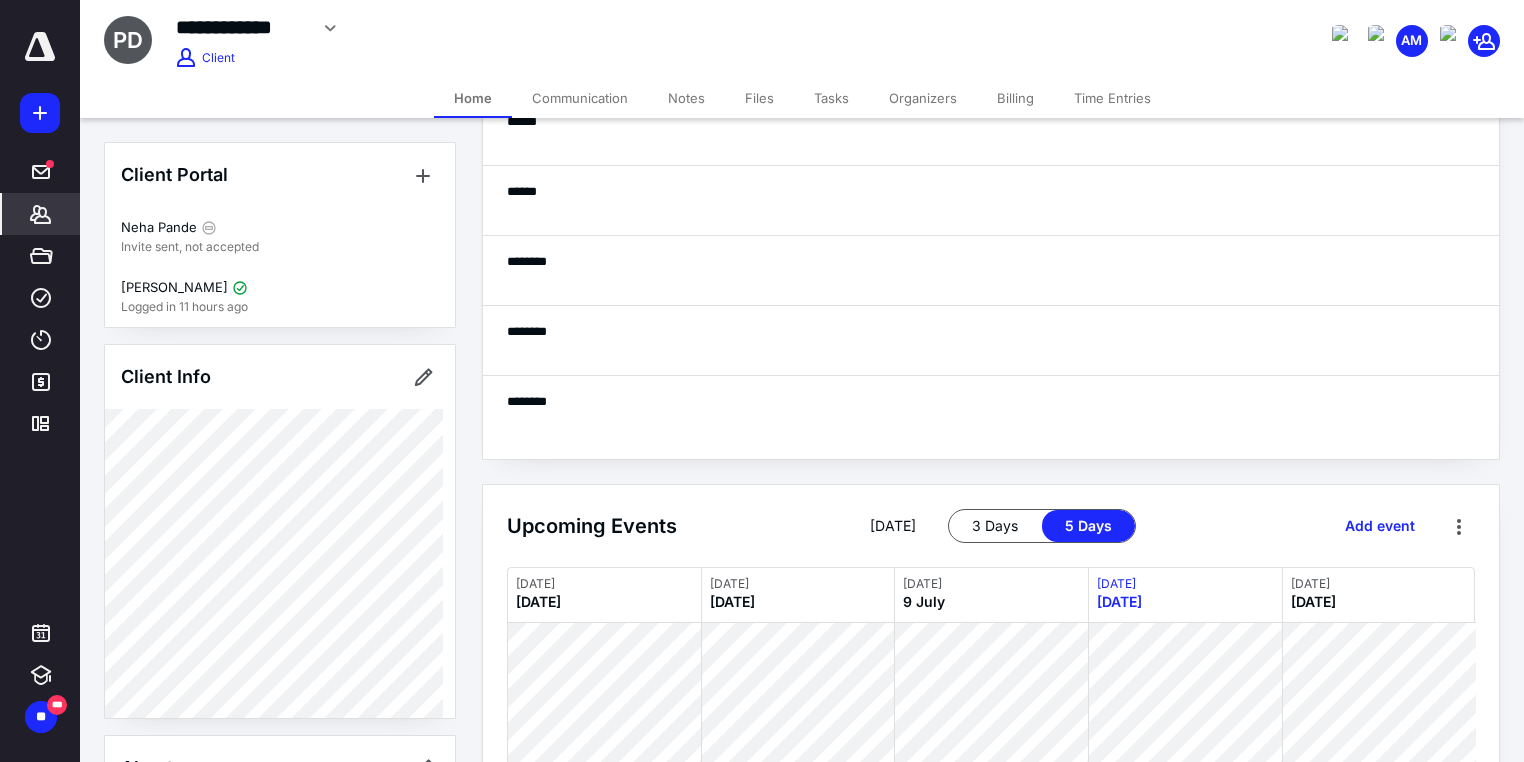 scroll, scrollTop: 886, scrollLeft: 0, axis: vertical 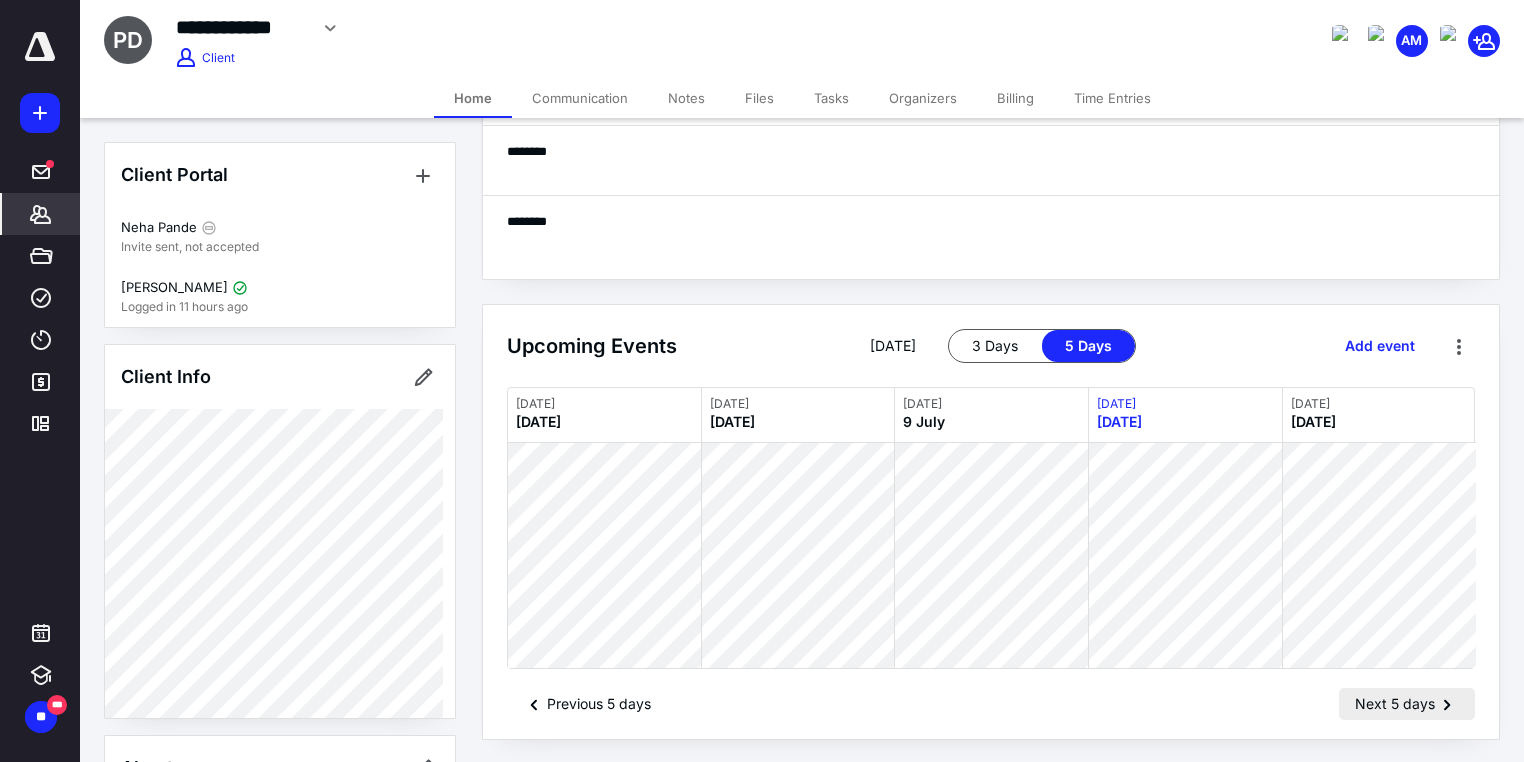 click on "Next 5 days" at bounding box center (1407, 704) 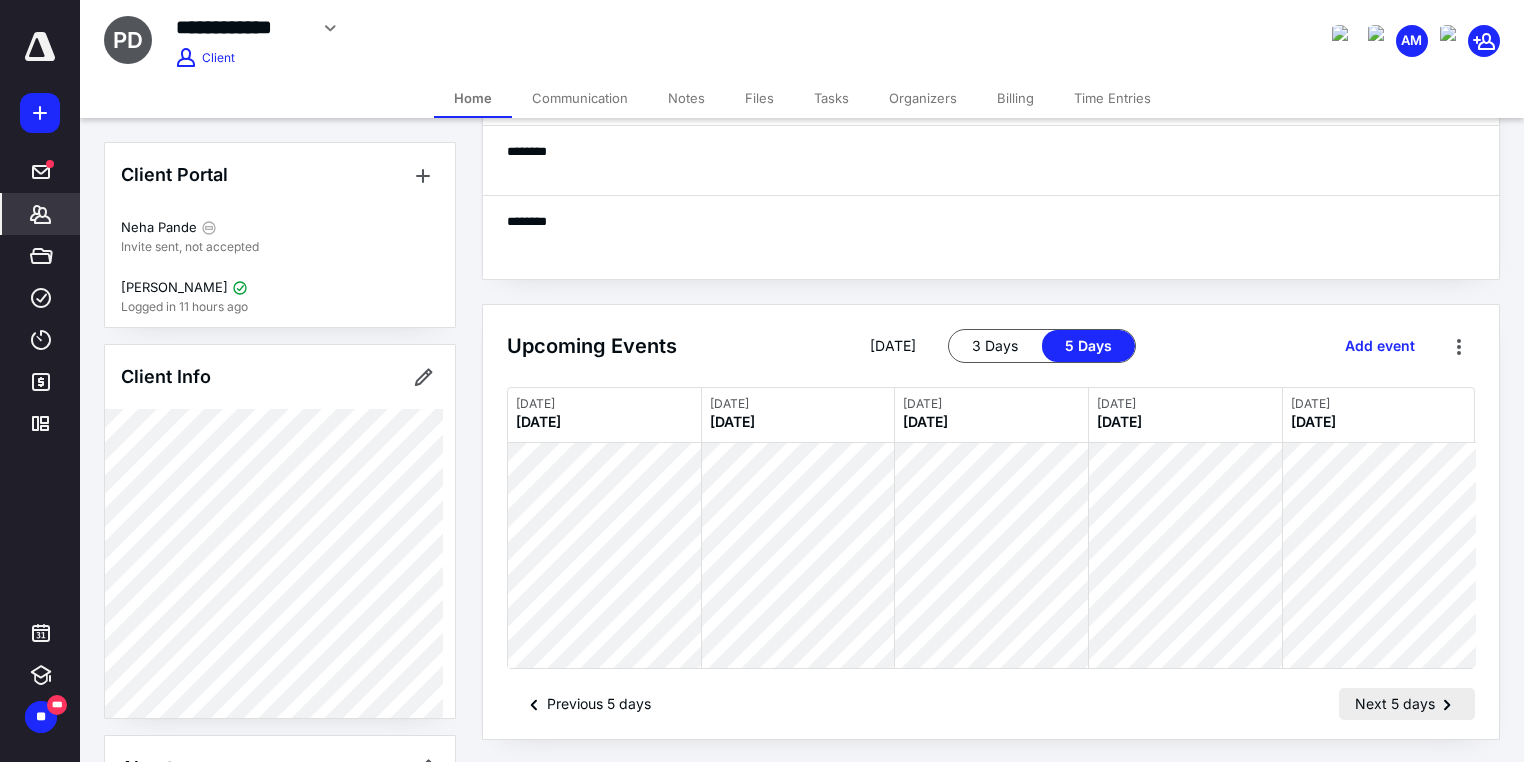 click on "Next 5 days" at bounding box center (1407, 704) 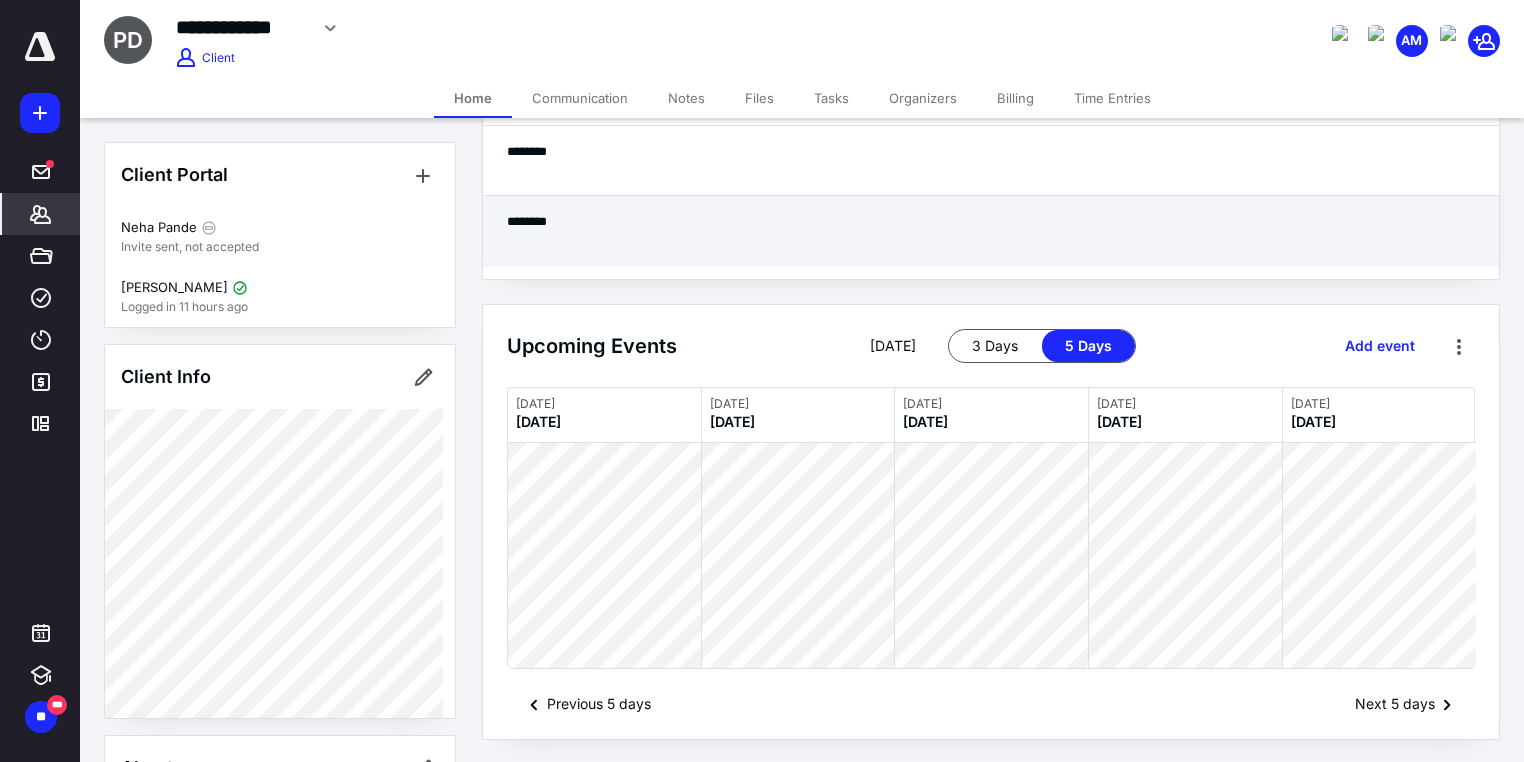 scroll, scrollTop: 0, scrollLeft: 0, axis: both 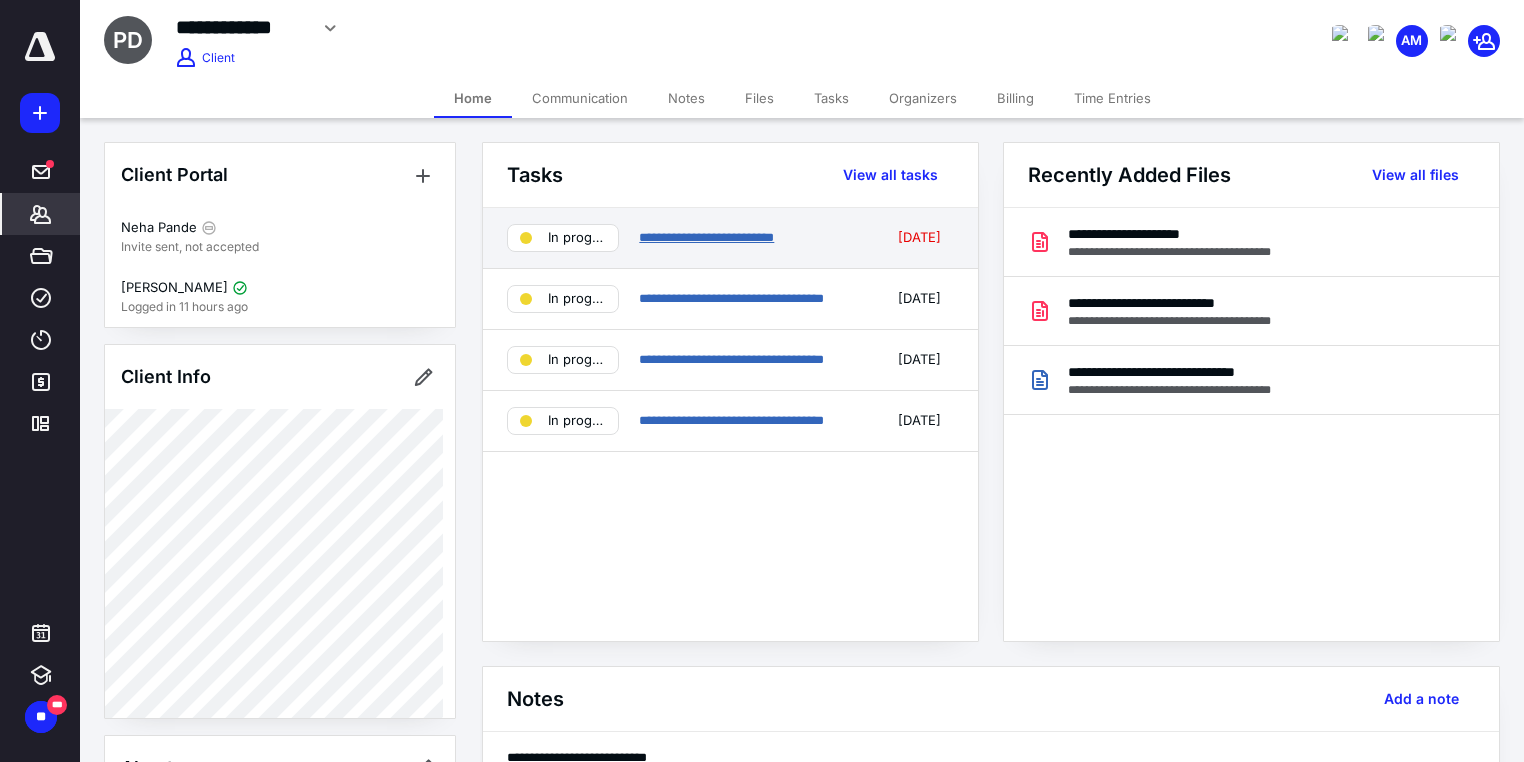 click on "**********" at bounding box center [706, 237] 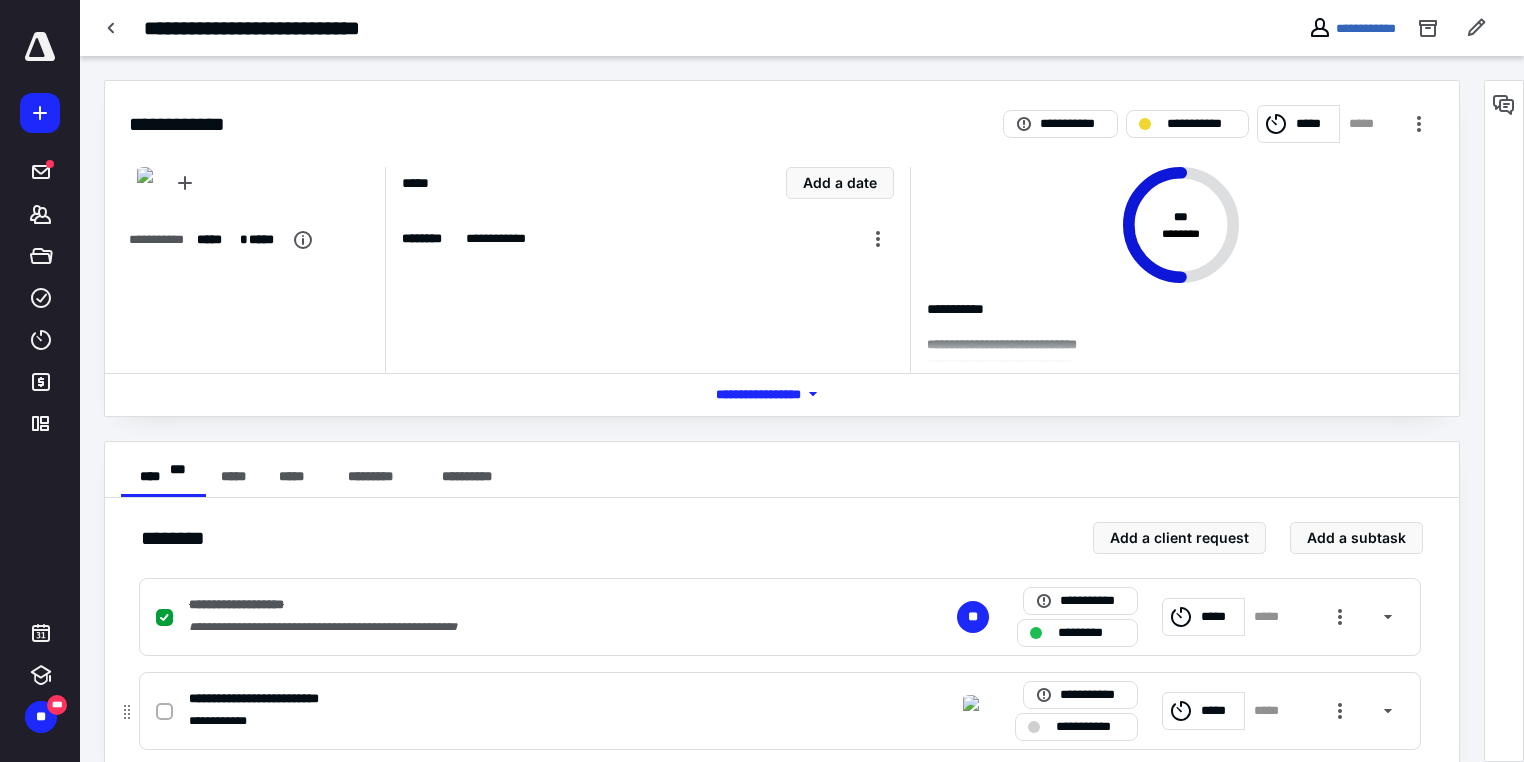 click at bounding box center [1034, 727] 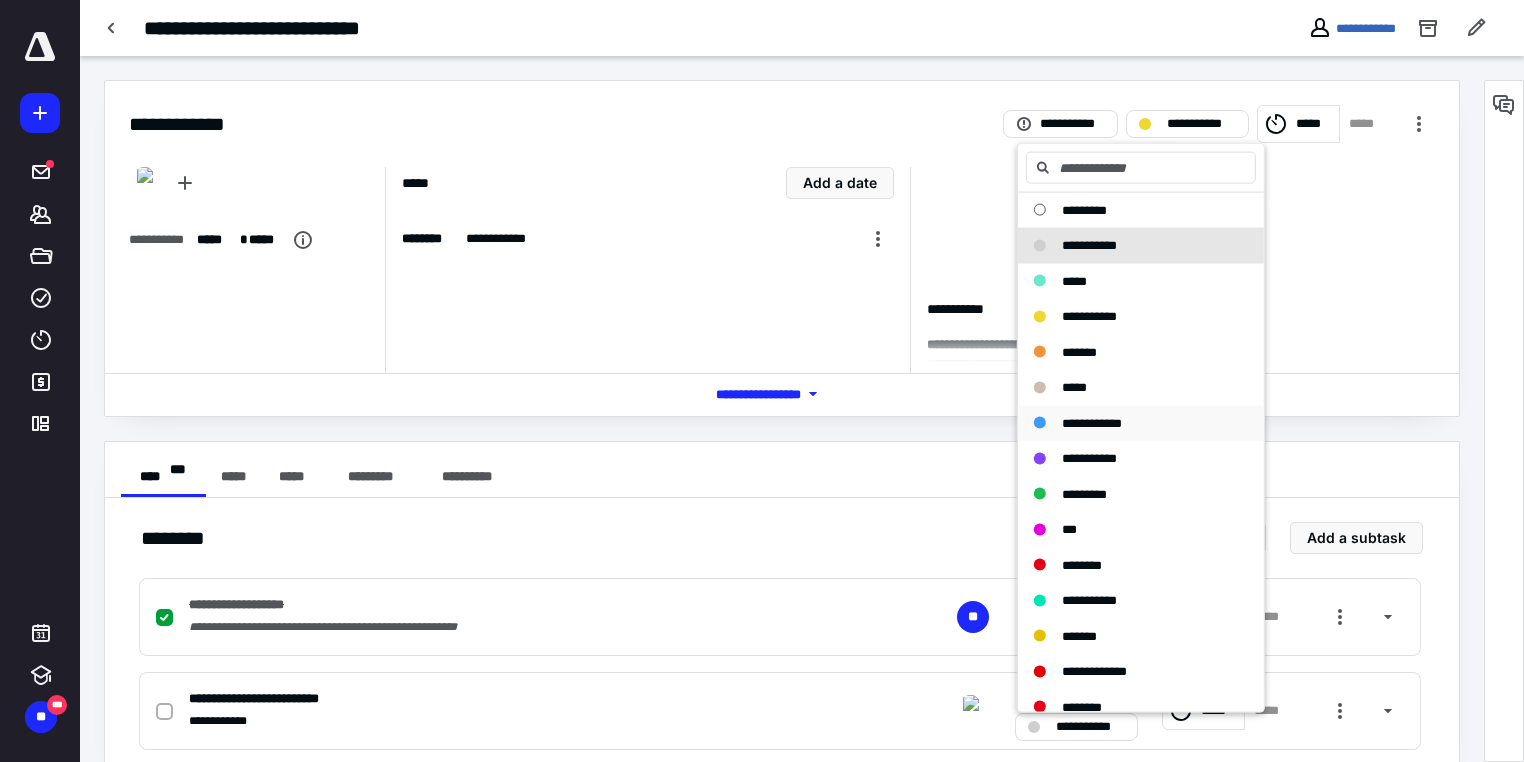 click on "**********" at bounding box center (1092, 422) 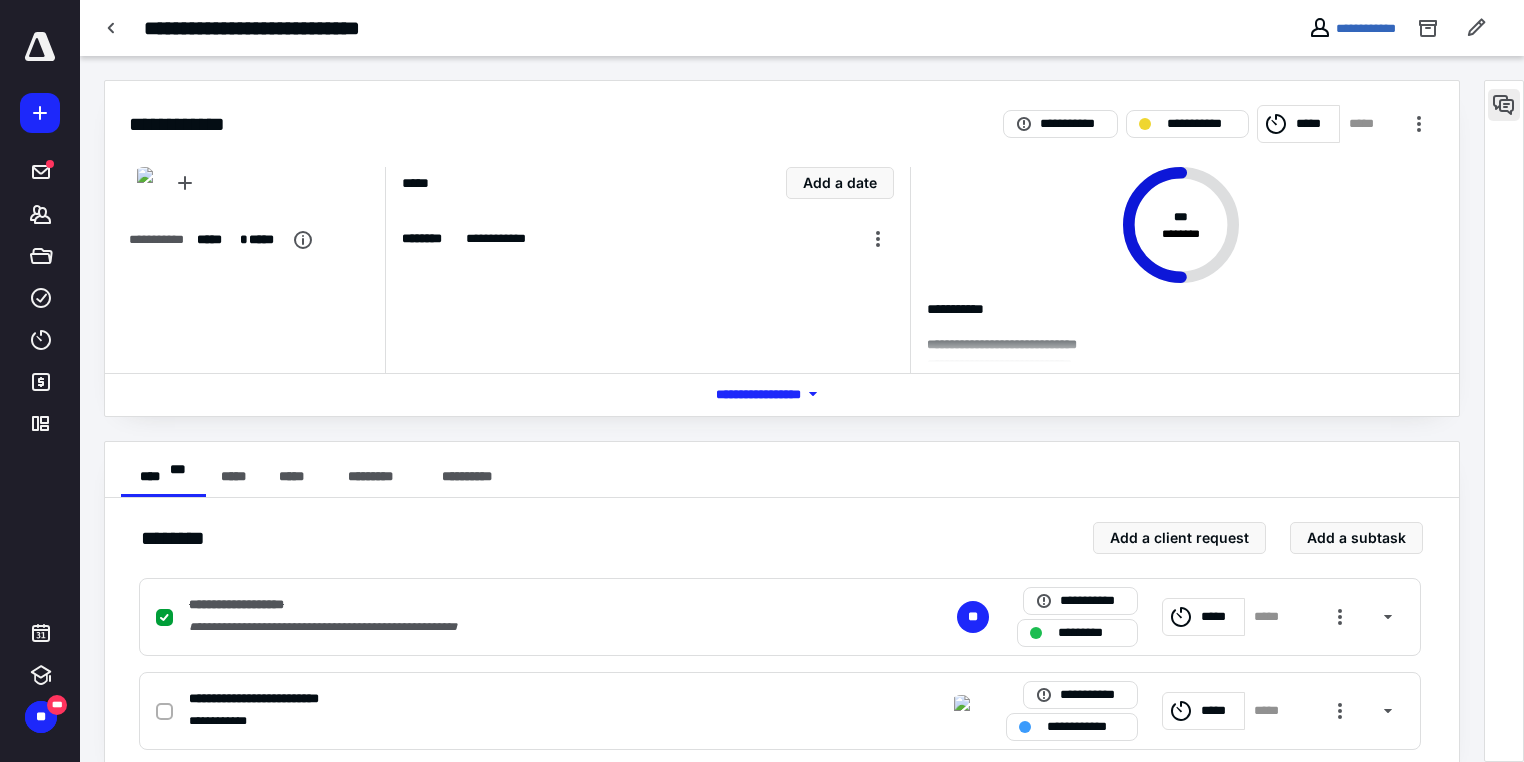 click at bounding box center [1504, 105] 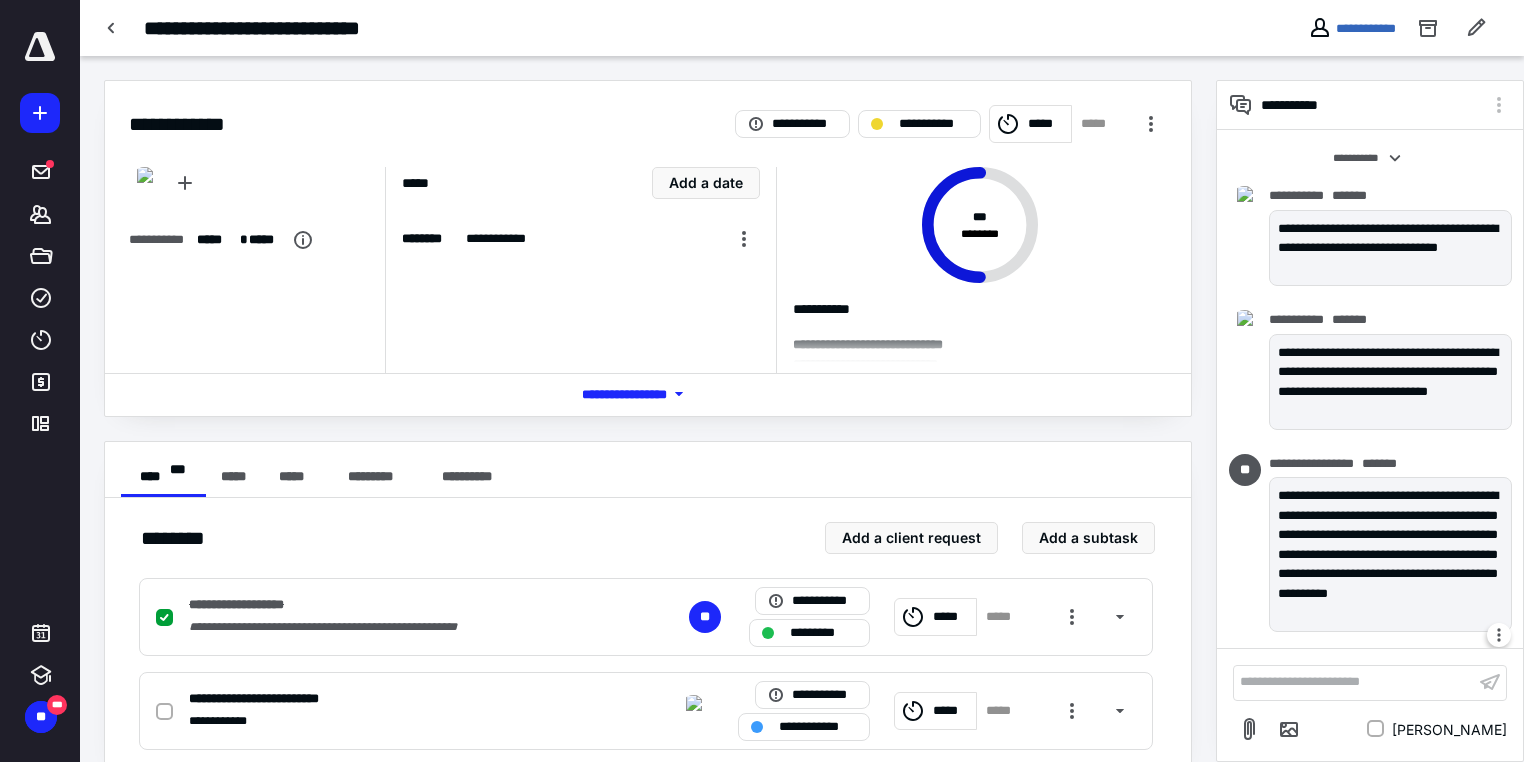 scroll, scrollTop: 36, scrollLeft: 0, axis: vertical 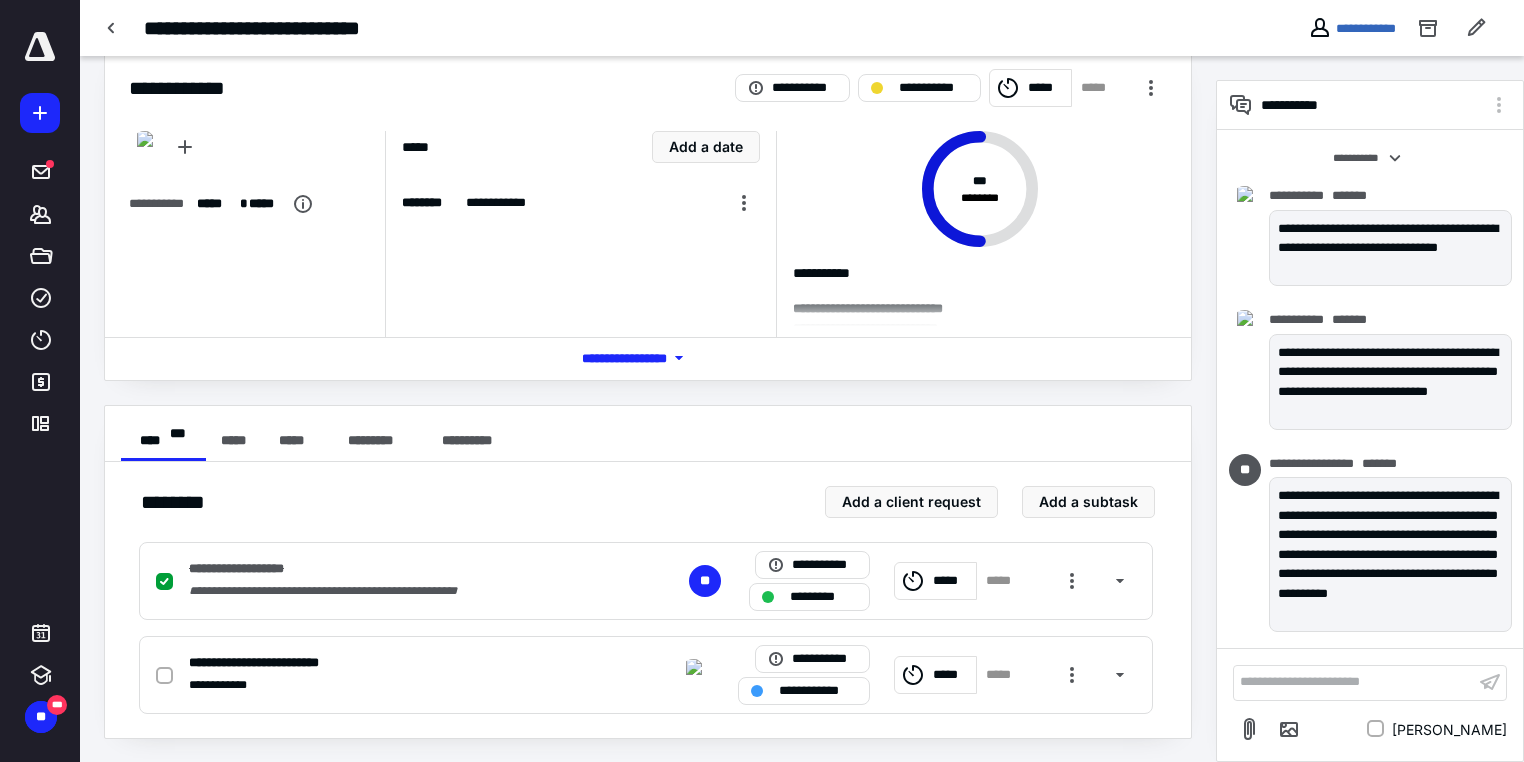 type 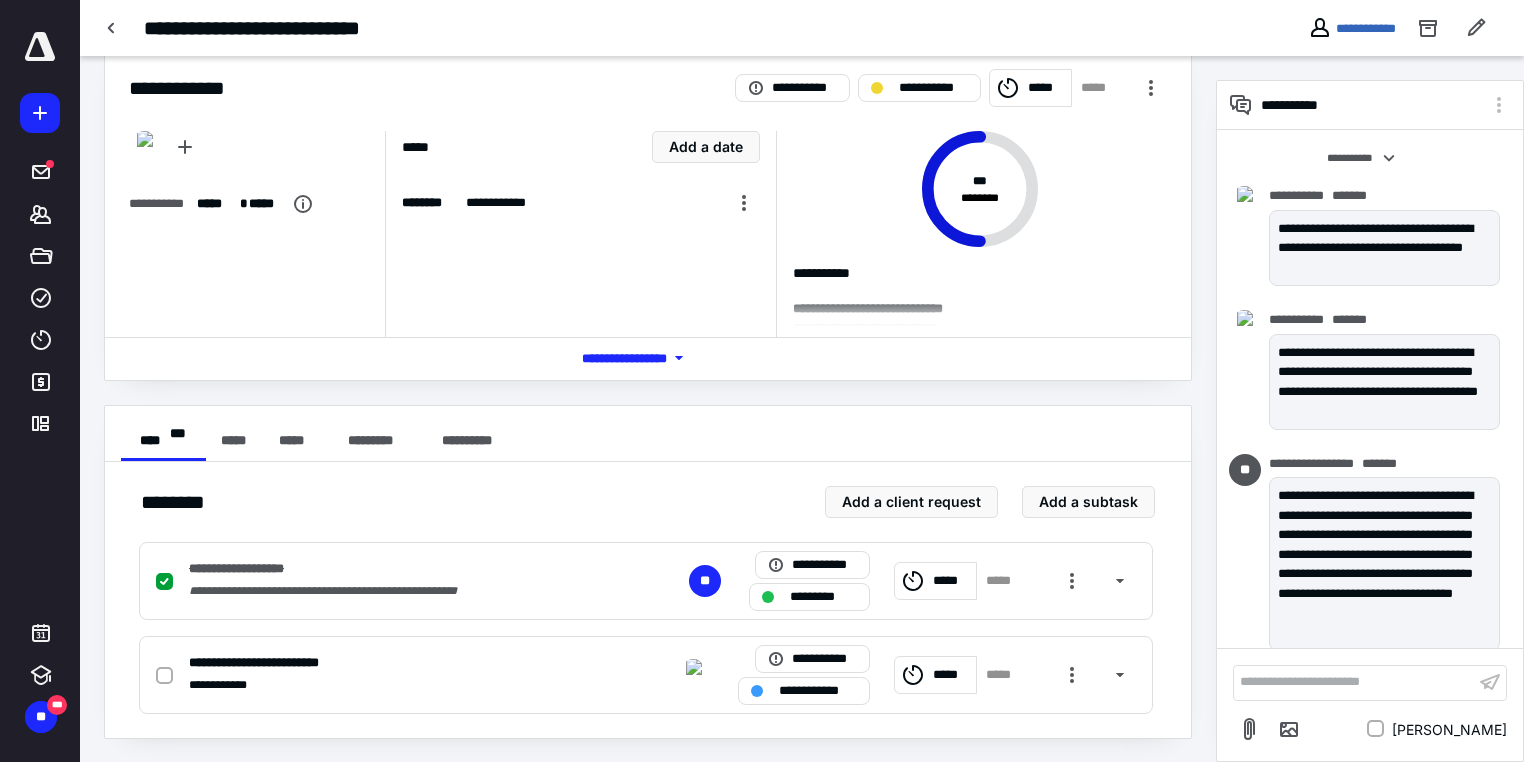 scroll, scrollTop: 183, scrollLeft: 0, axis: vertical 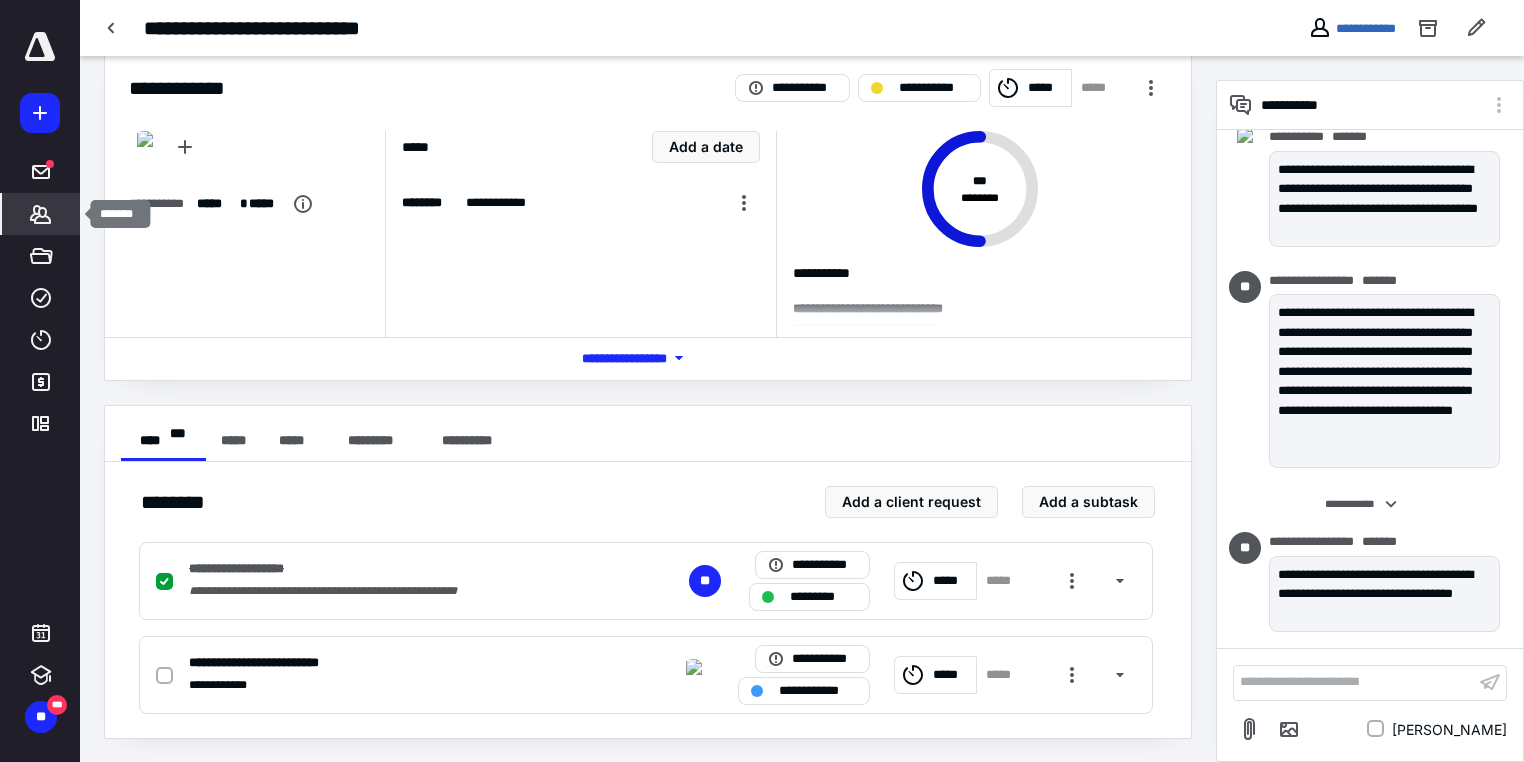 click on "*******" at bounding box center [41, 214] 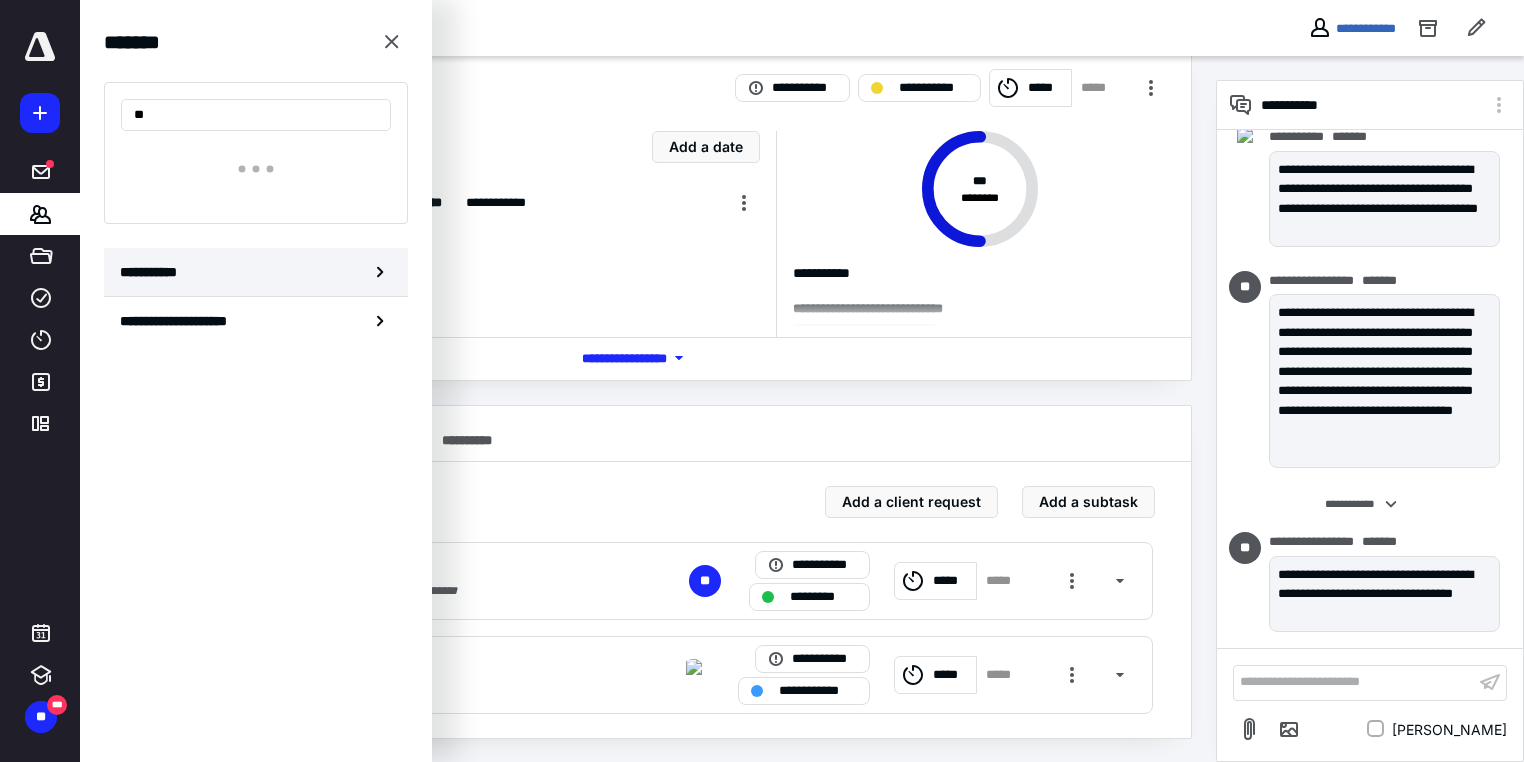 type on "*" 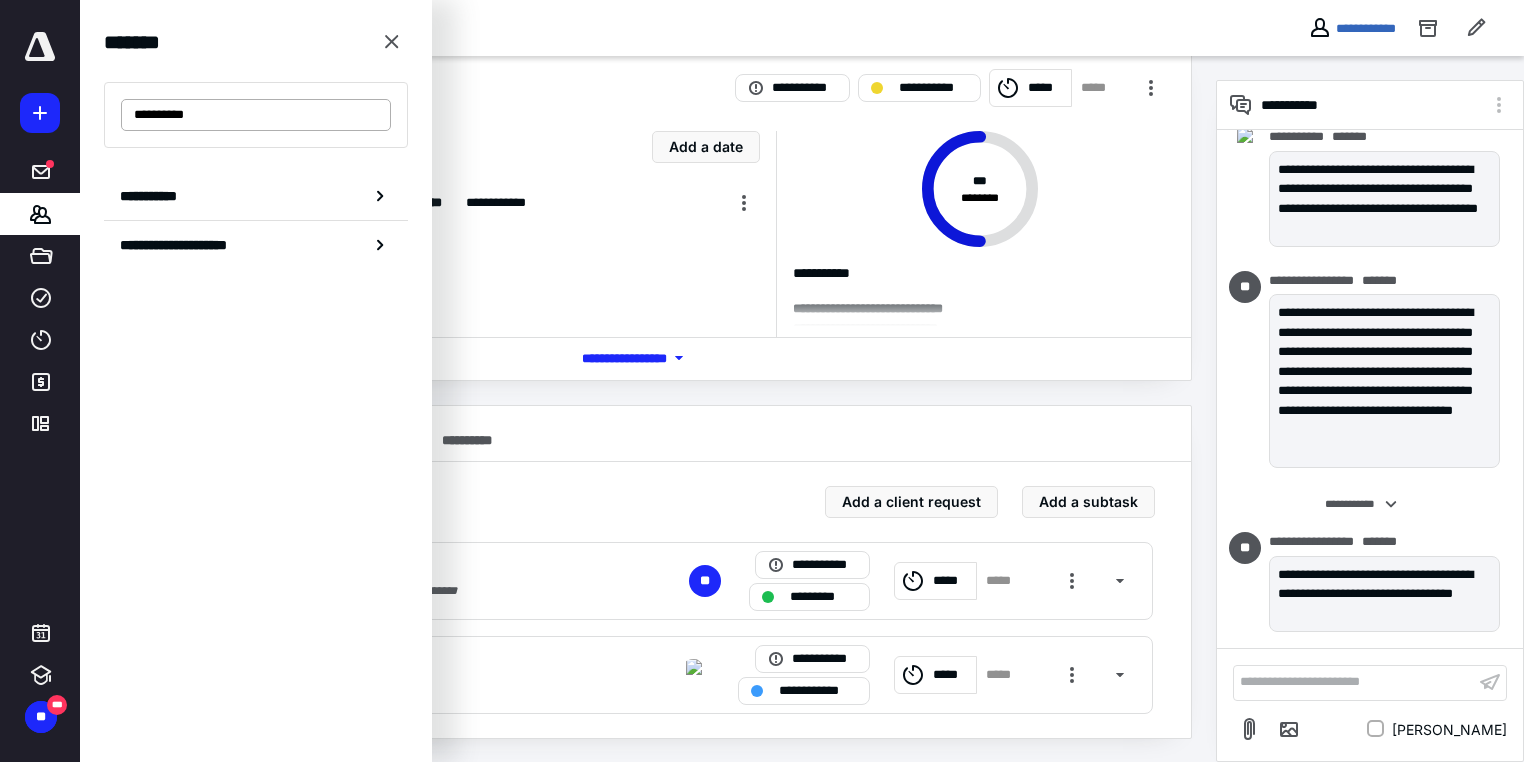 click on "**********" at bounding box center [256, 115] 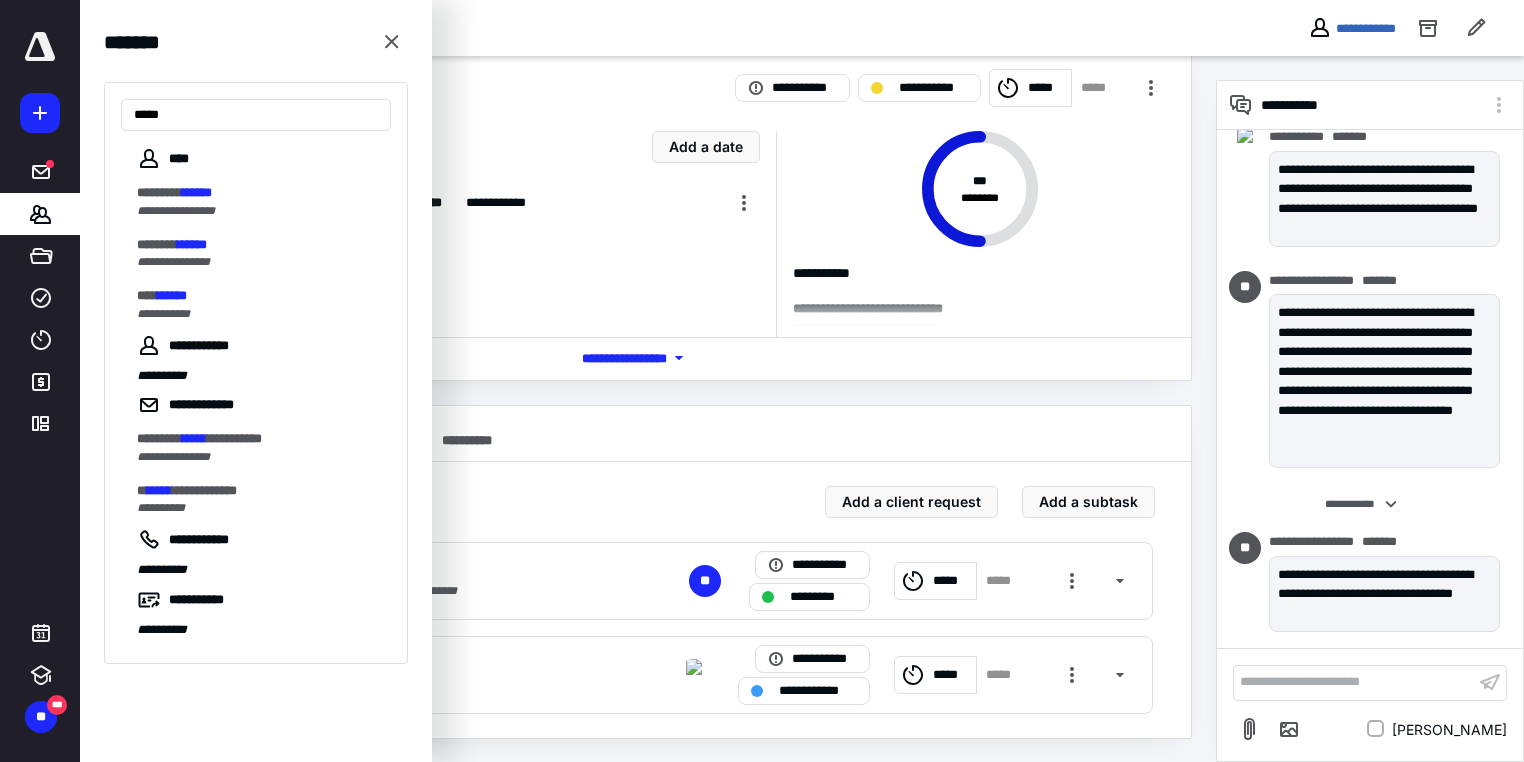 type on "*****" 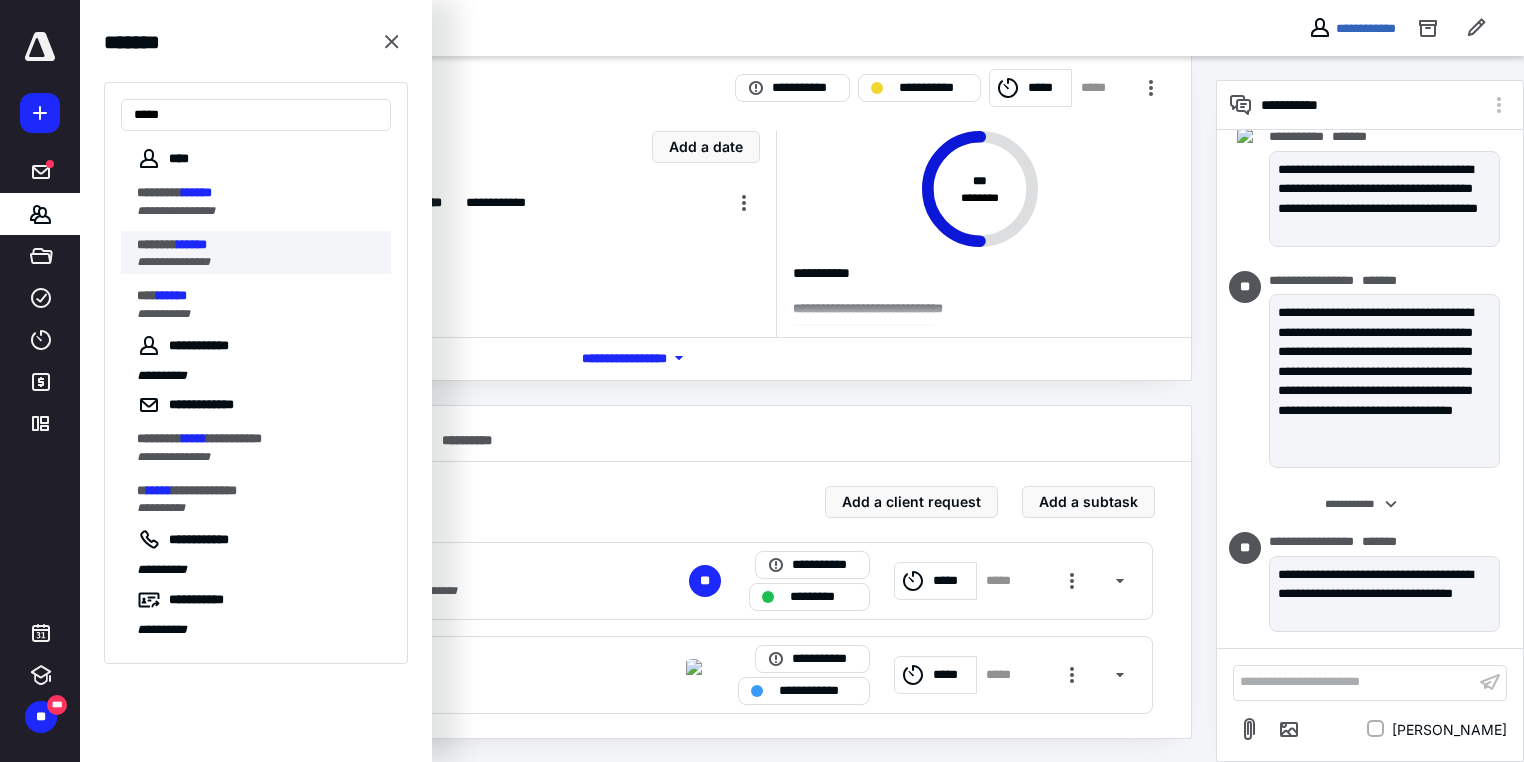 click on "**********" at bounding box center [258, 262] 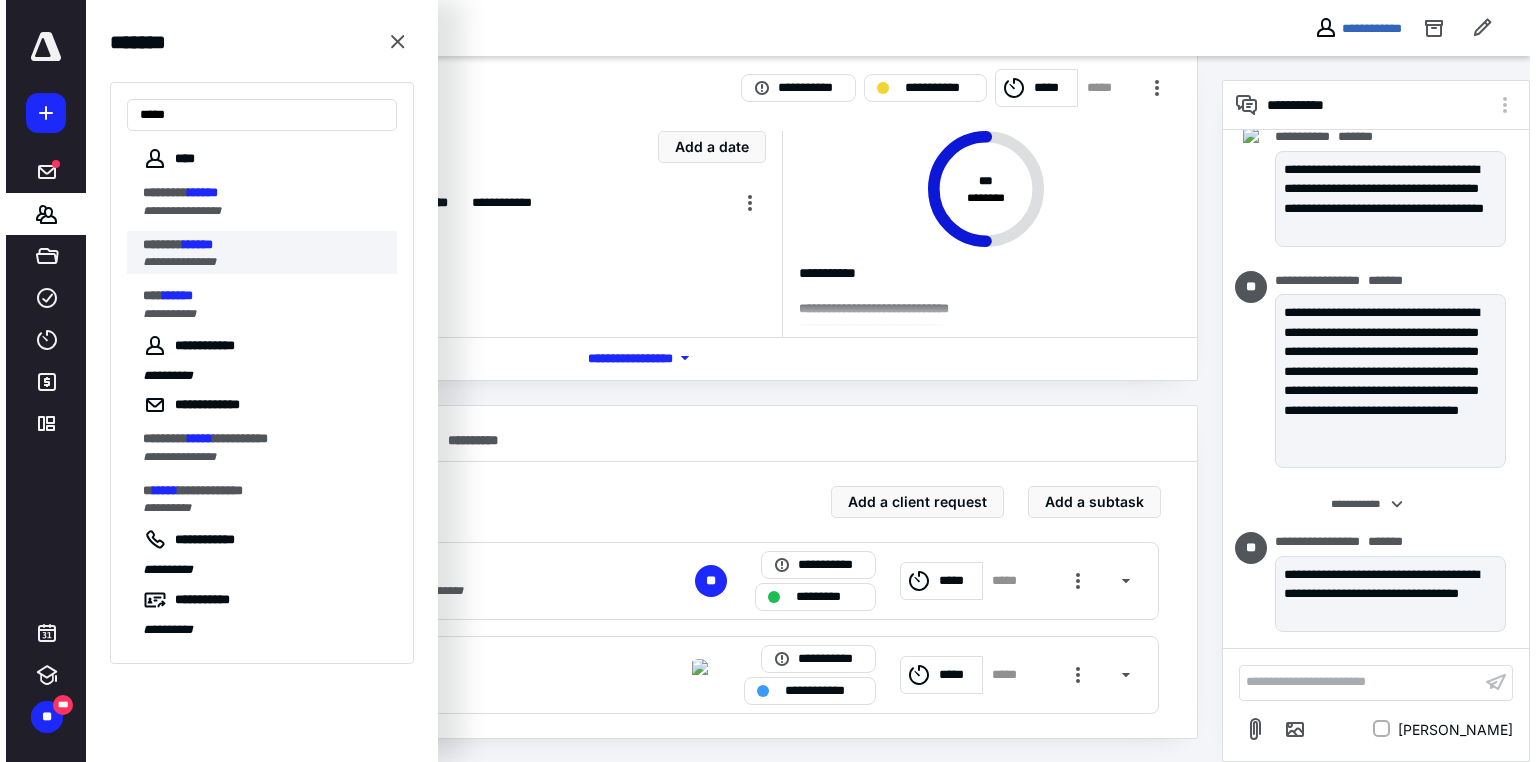 scroll, scrollTop: 0, scrollLeft: 0, axis: both 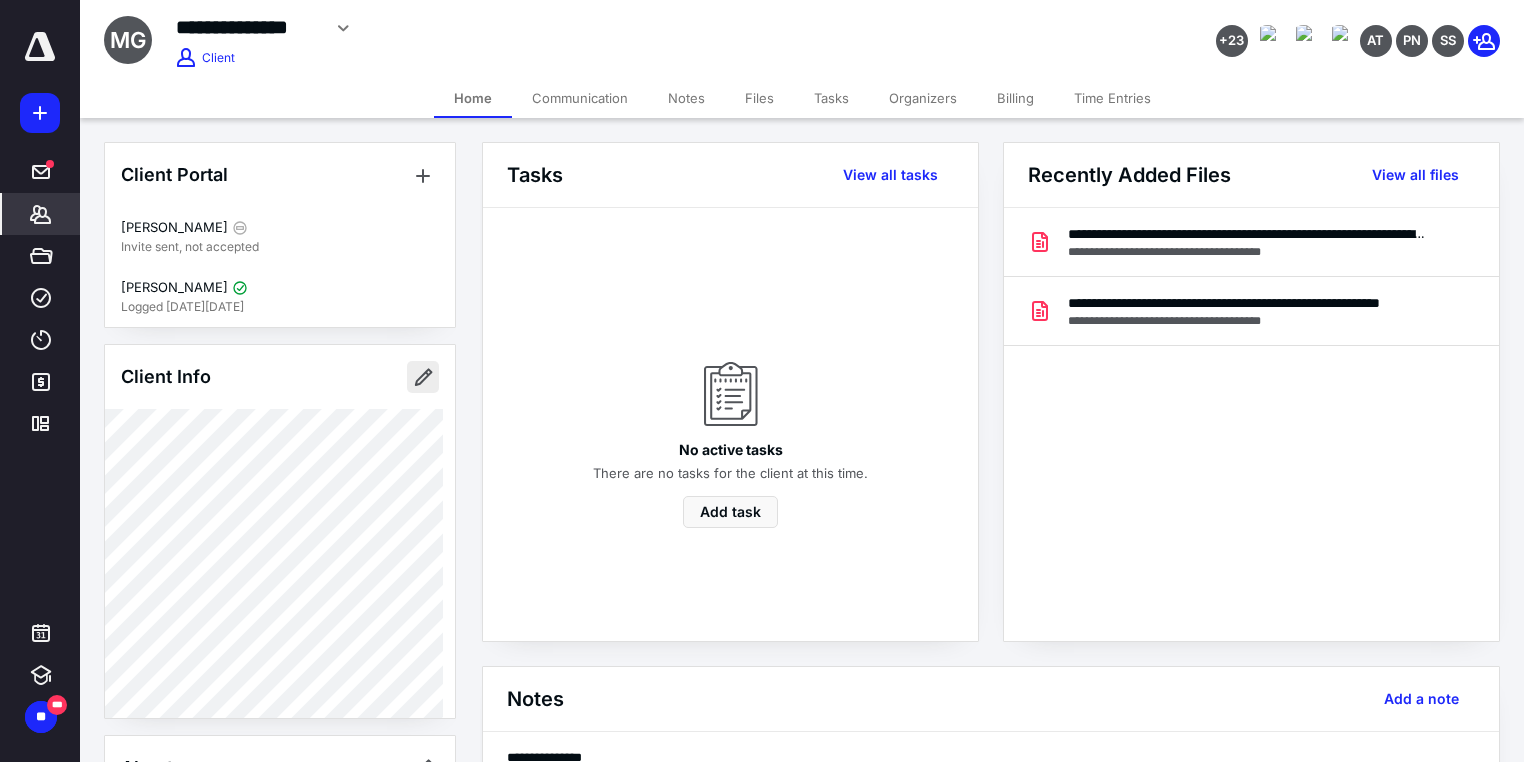 click at bounding box center (423, 377) 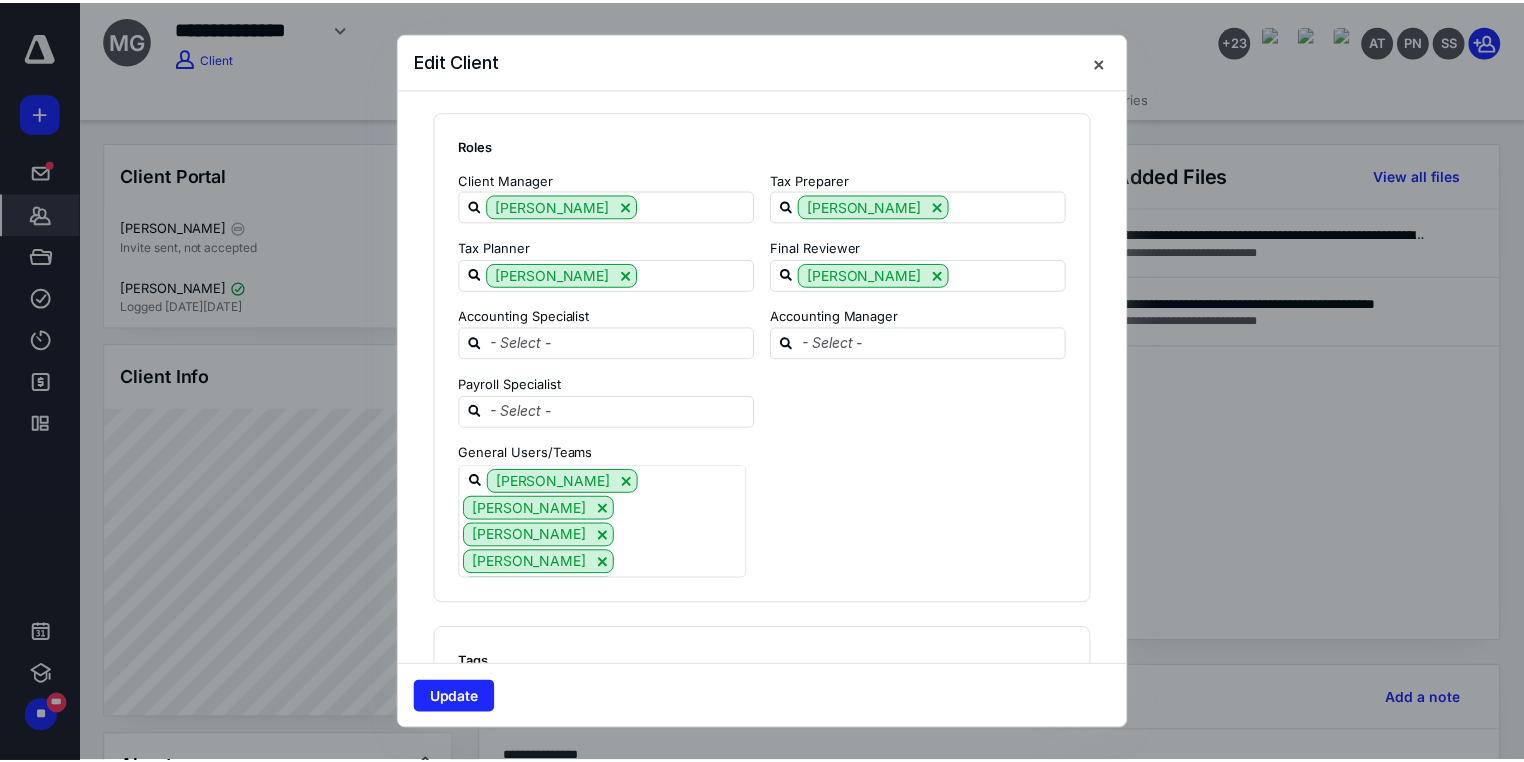 scroll, scrollTop: 2048, scrollLeft: 0, axis: vertical 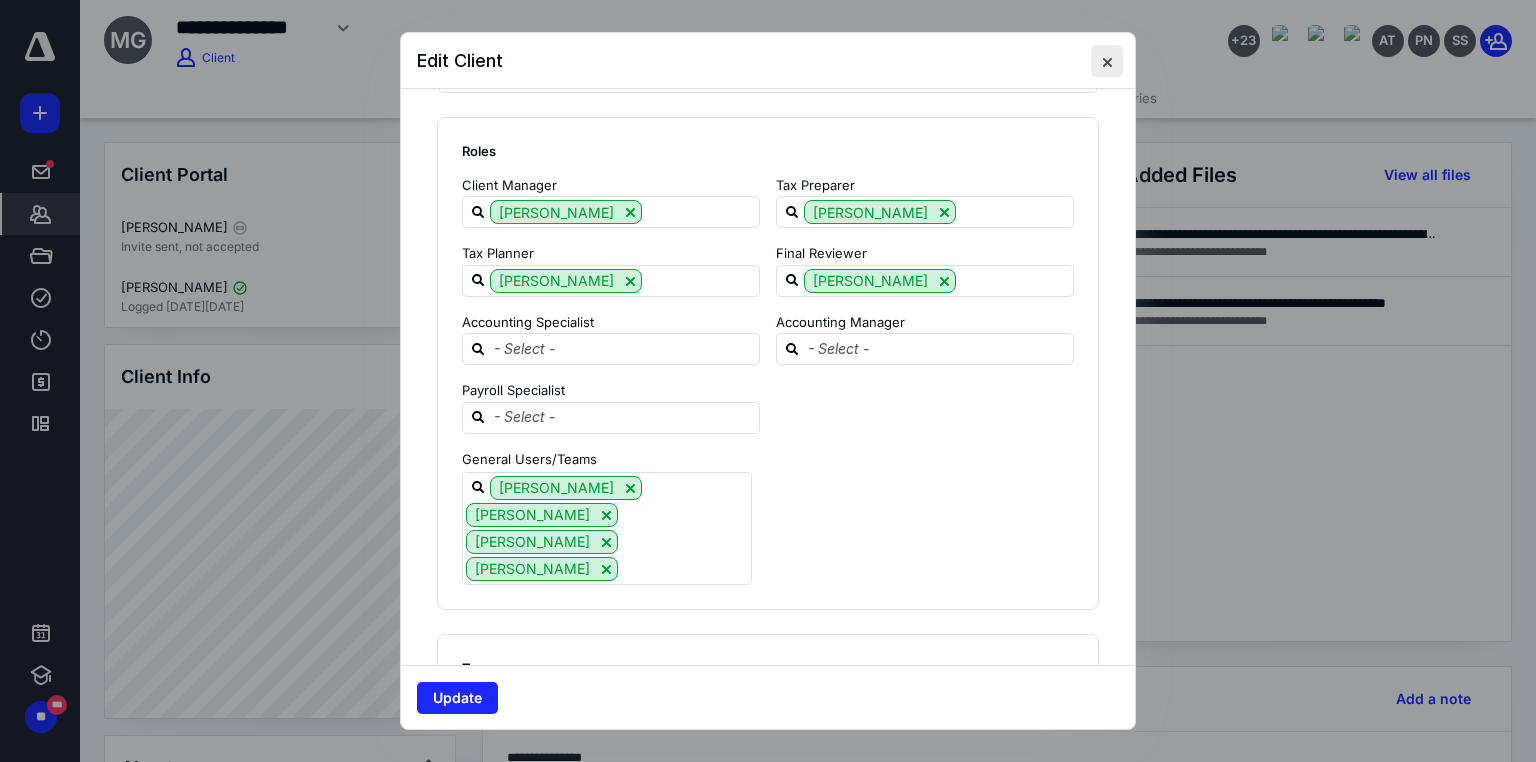 click at bounding box center (1107, 61) 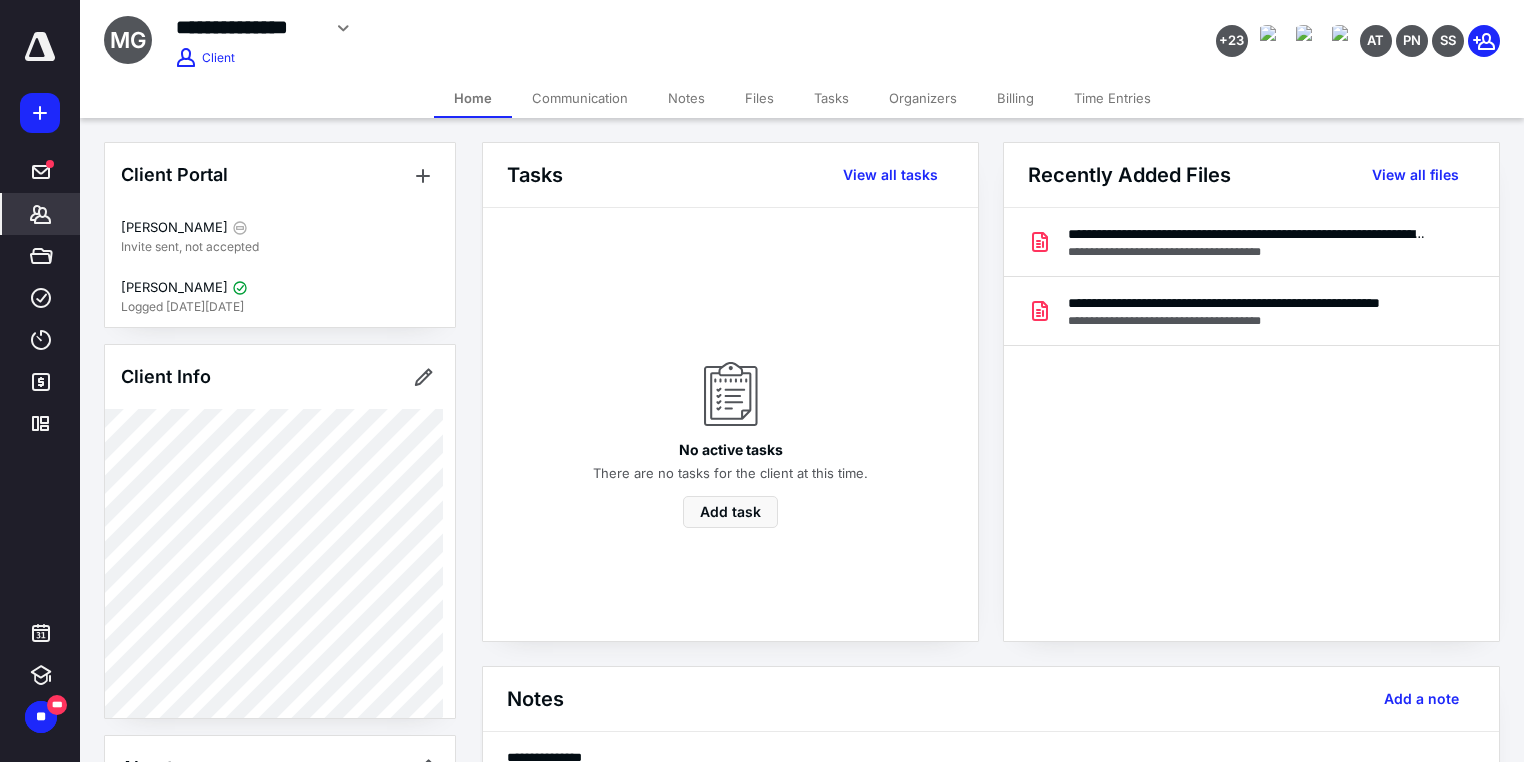 scroll, scrollTop: 1010, scrollLeft: 0, axis: vertical 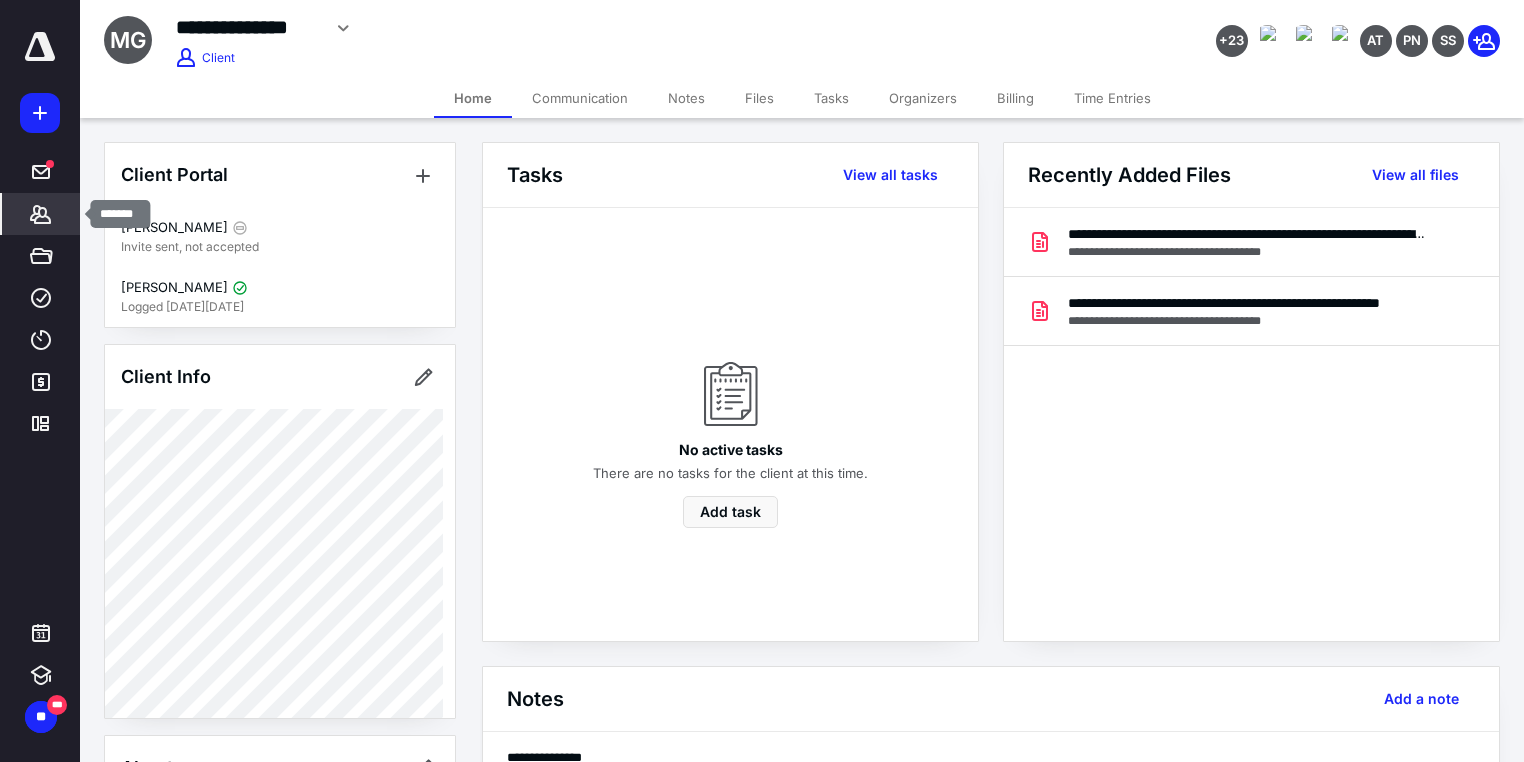 click on "*******" at bounding box center (41, 214) 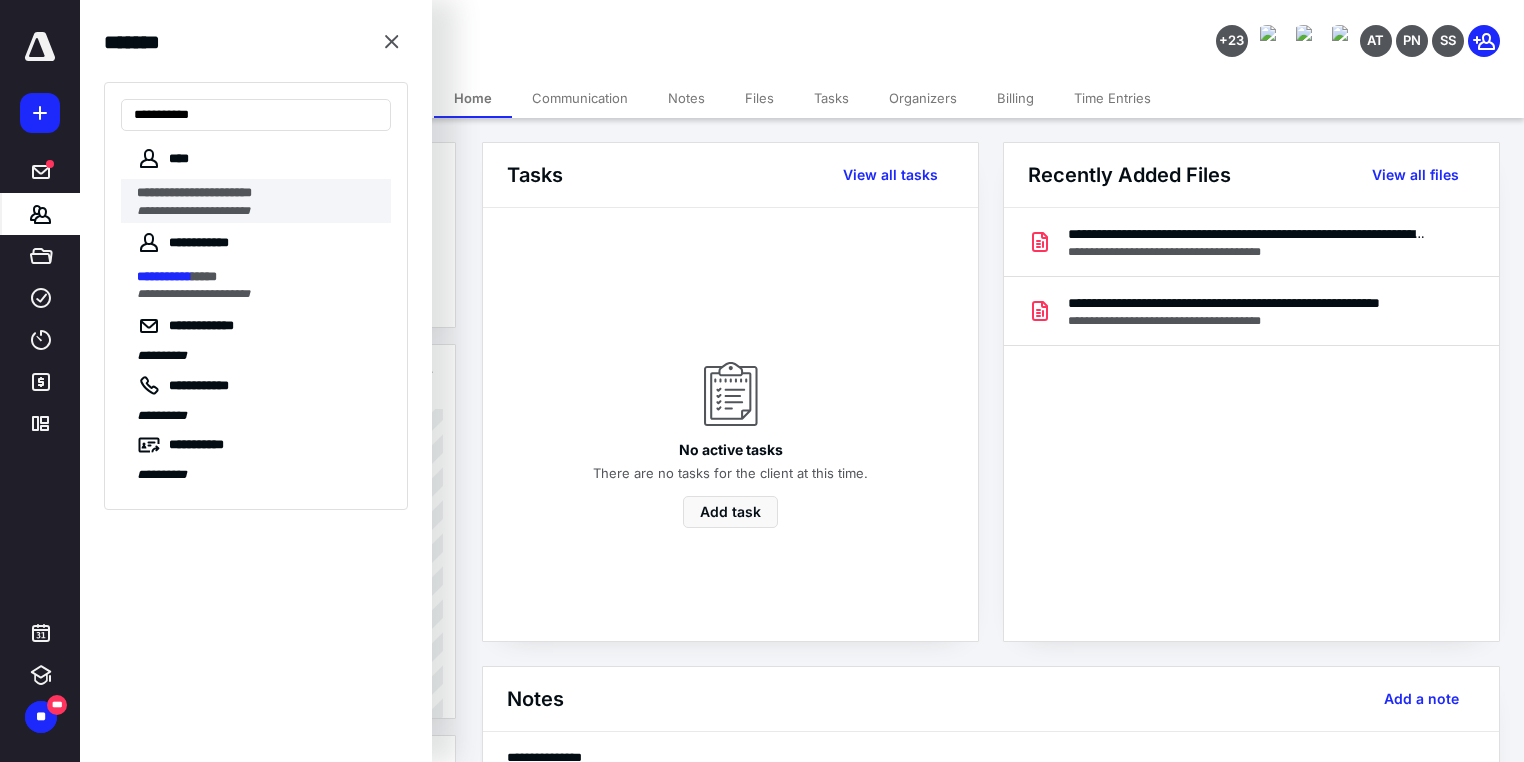type on "**********" 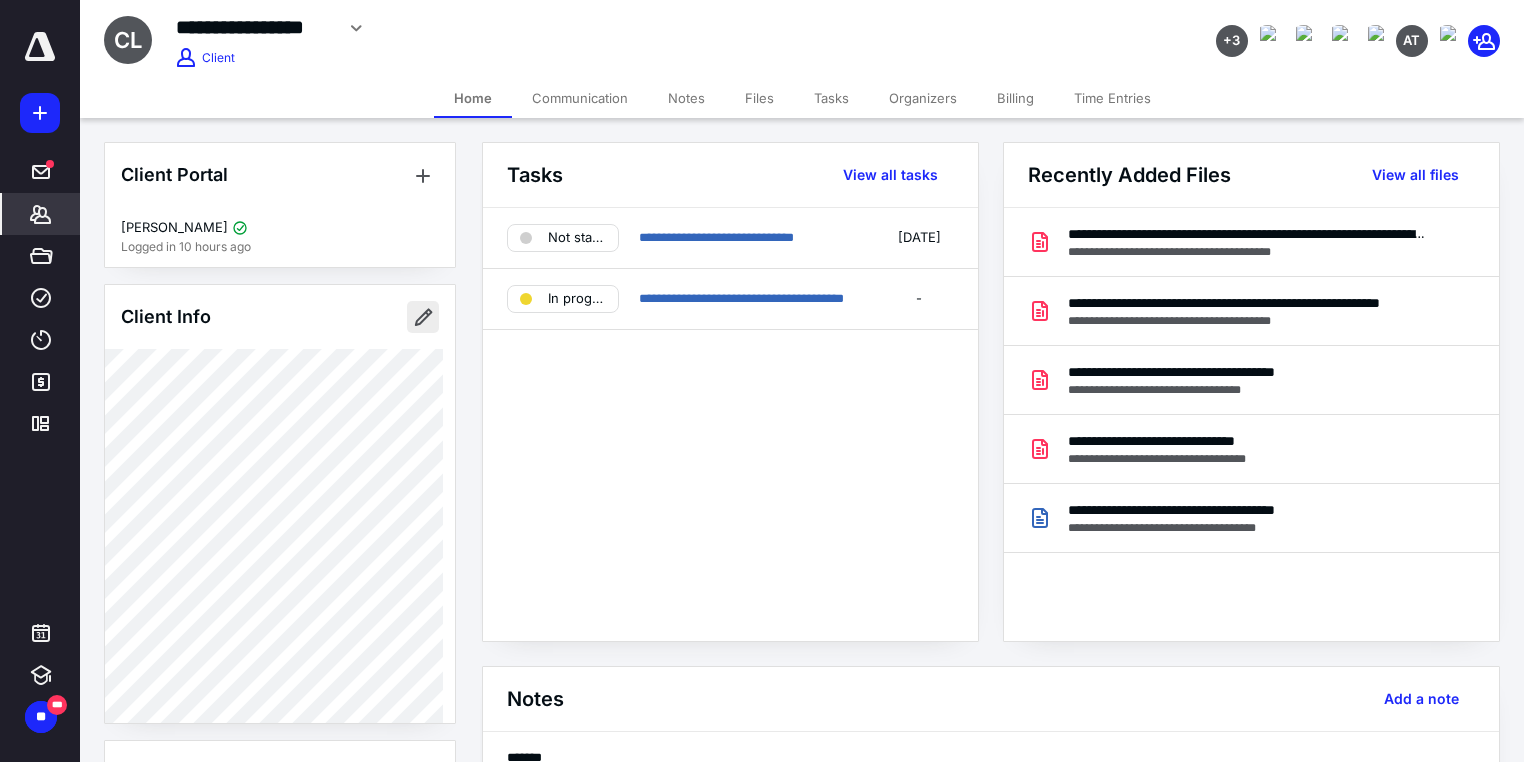 click at bounding box center [423, 317] 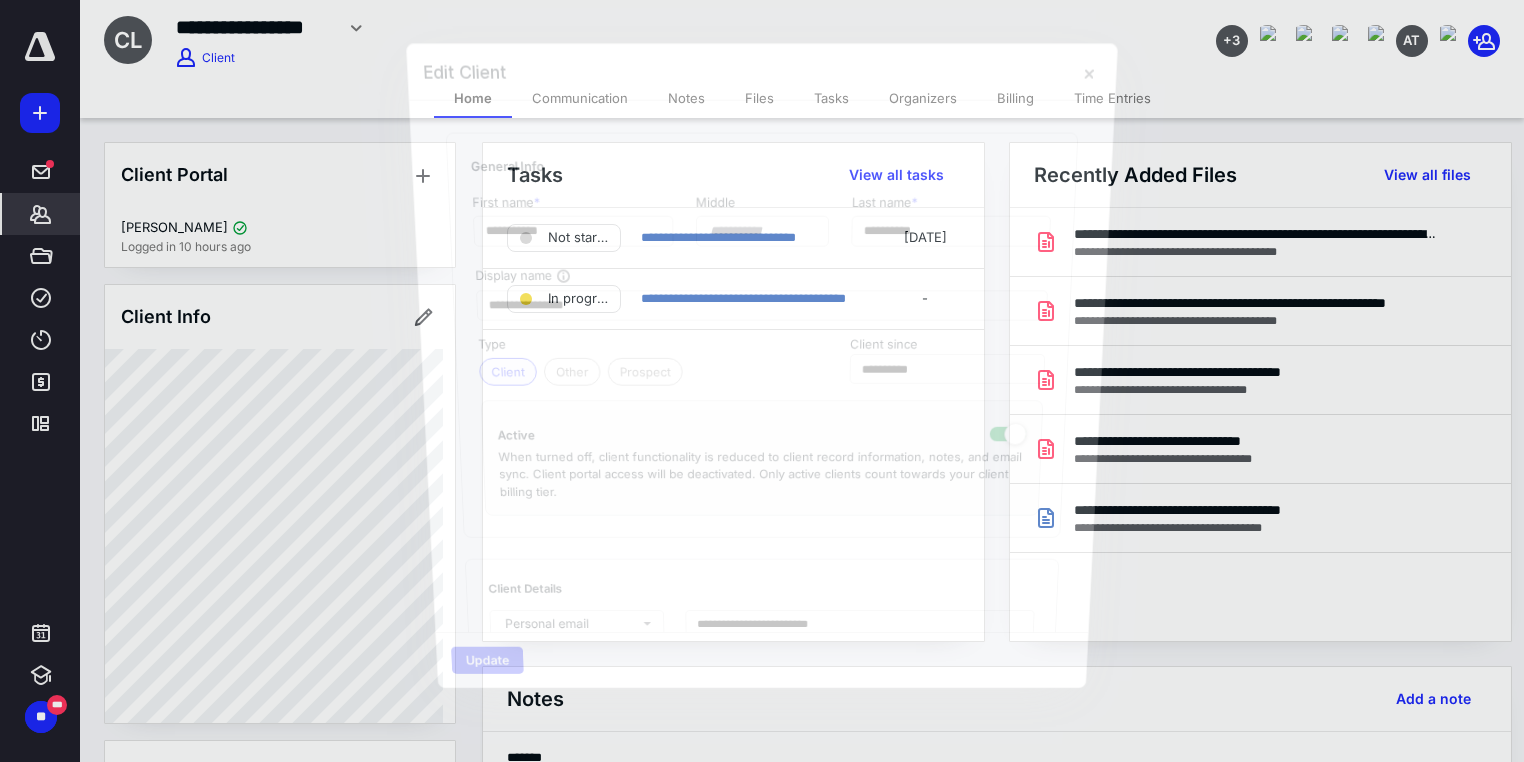 type on "**********" 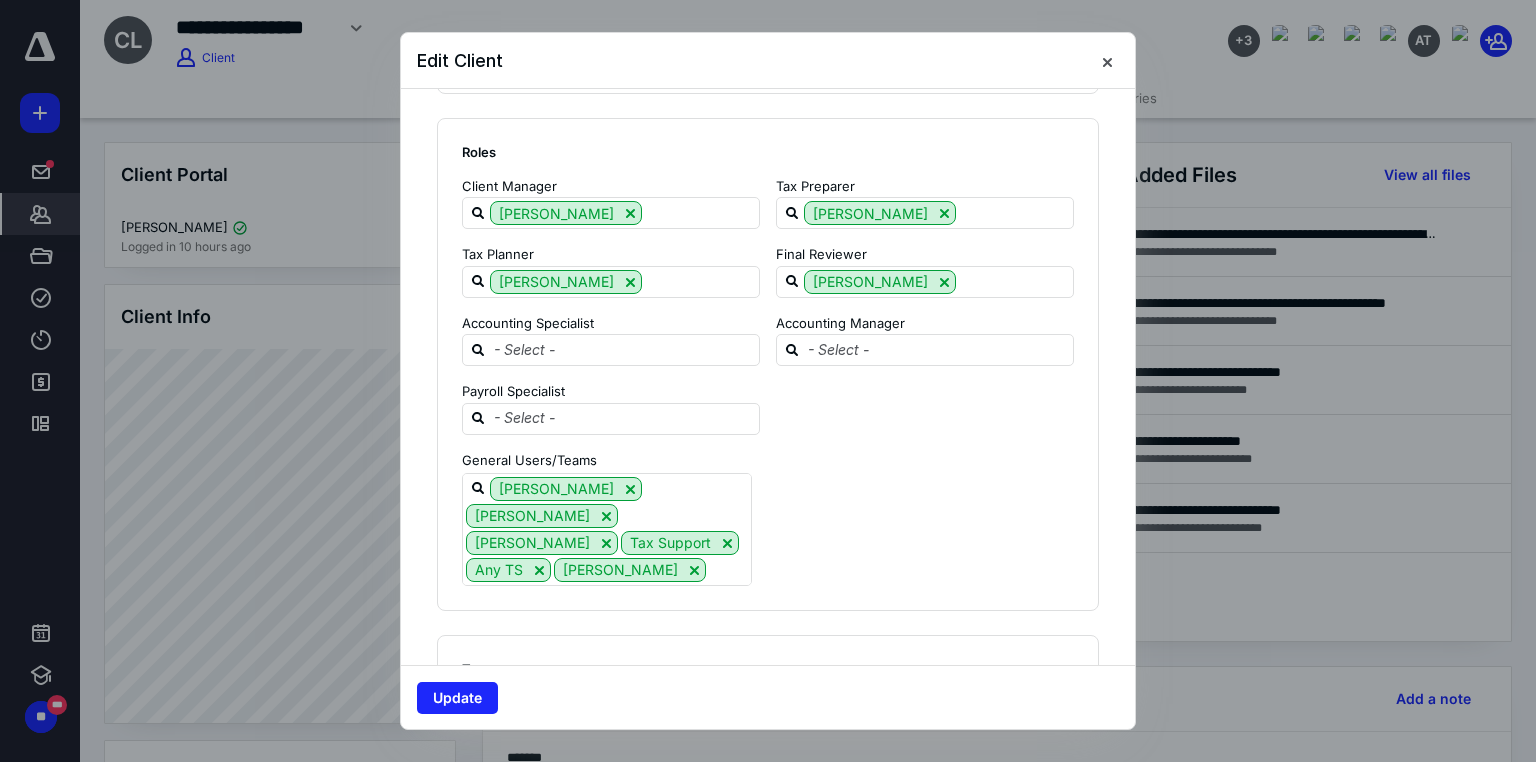 scroll, scrollTop: 2085, scrollLeft: 0, axis: vertical 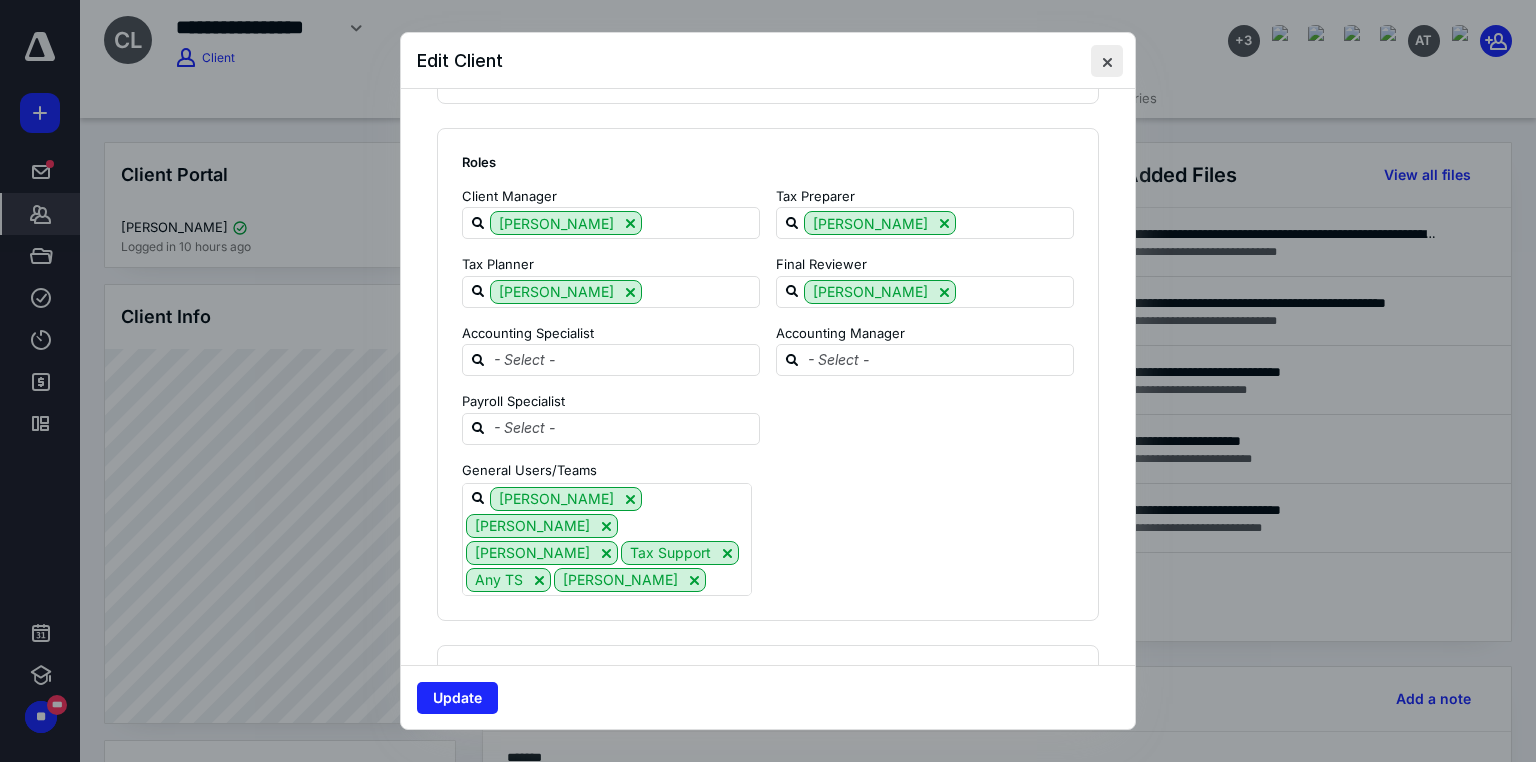 click at bounding box center (1107, 61) 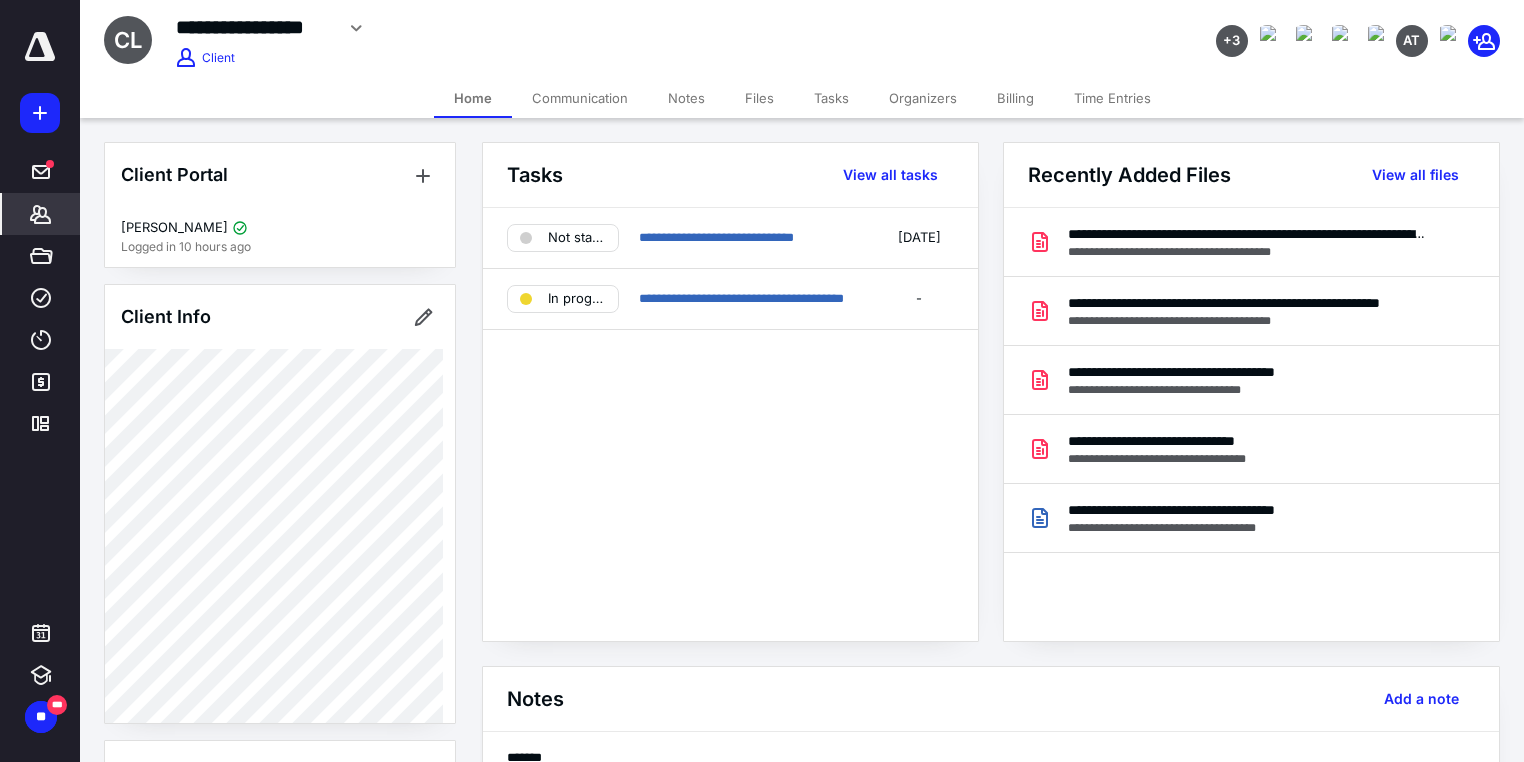 click on "Communication" at bounding box center (580, 98) 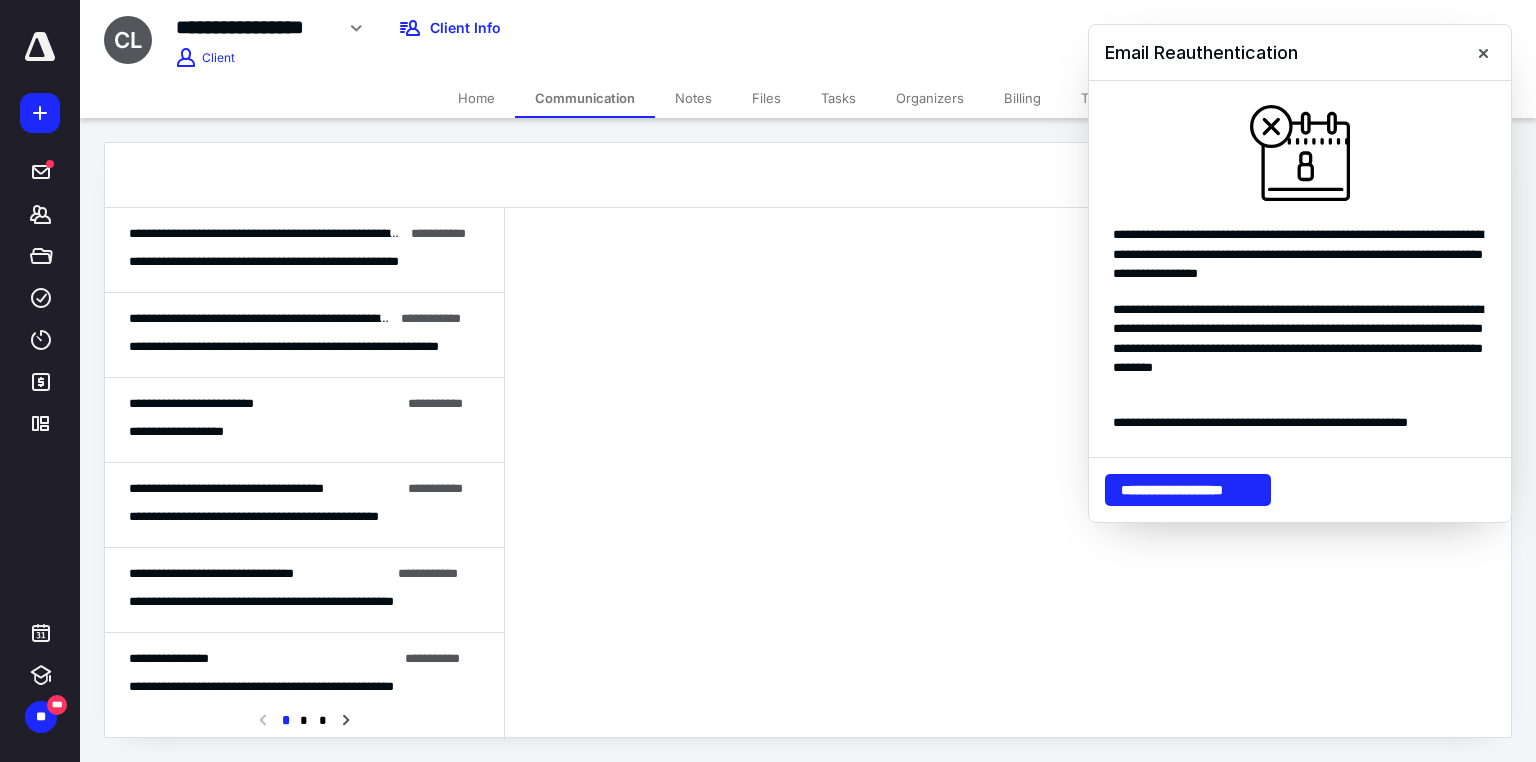 click on "Home" at bounding box center (476, 98) 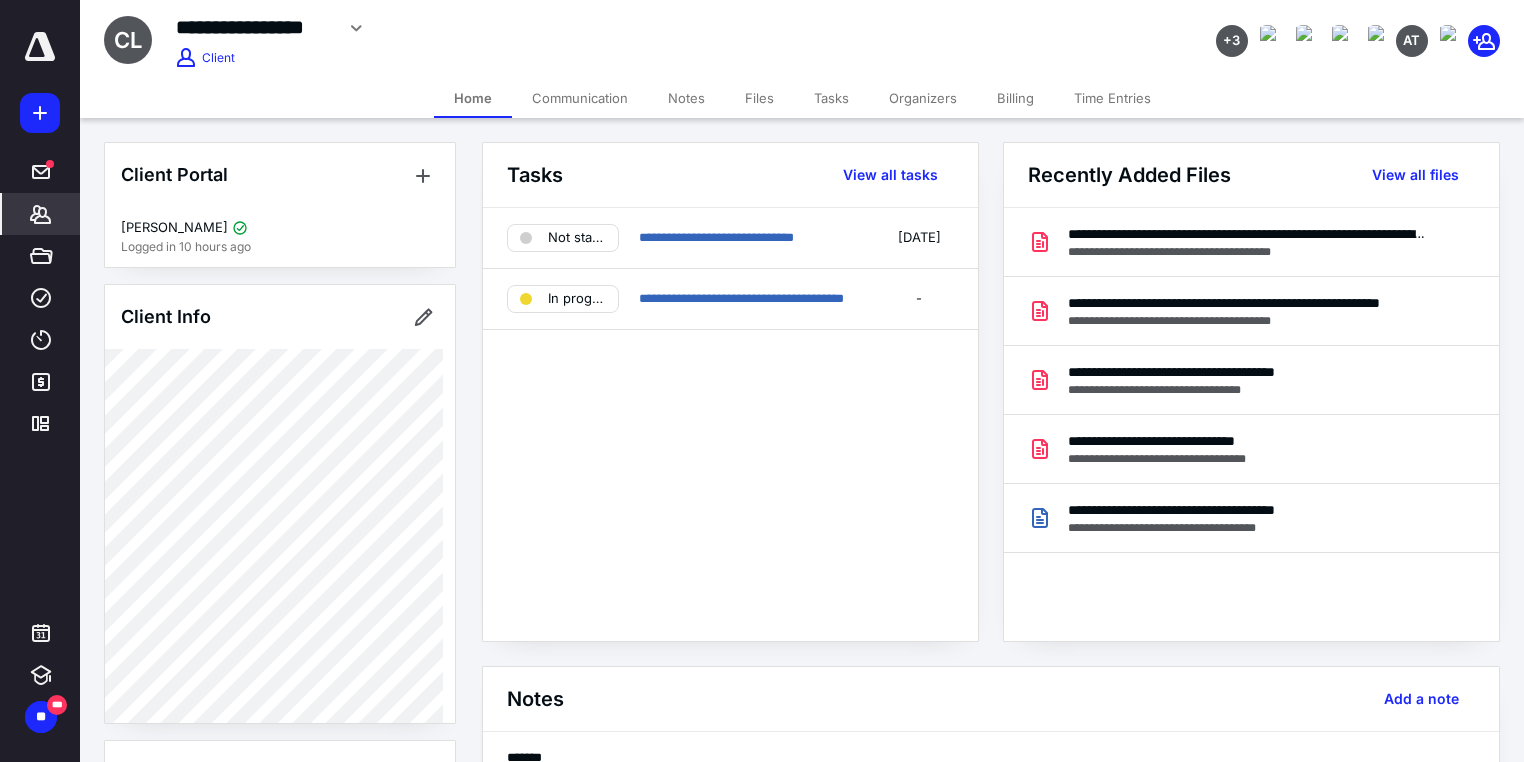 click on "Communication" at bounding box center [580, 98] 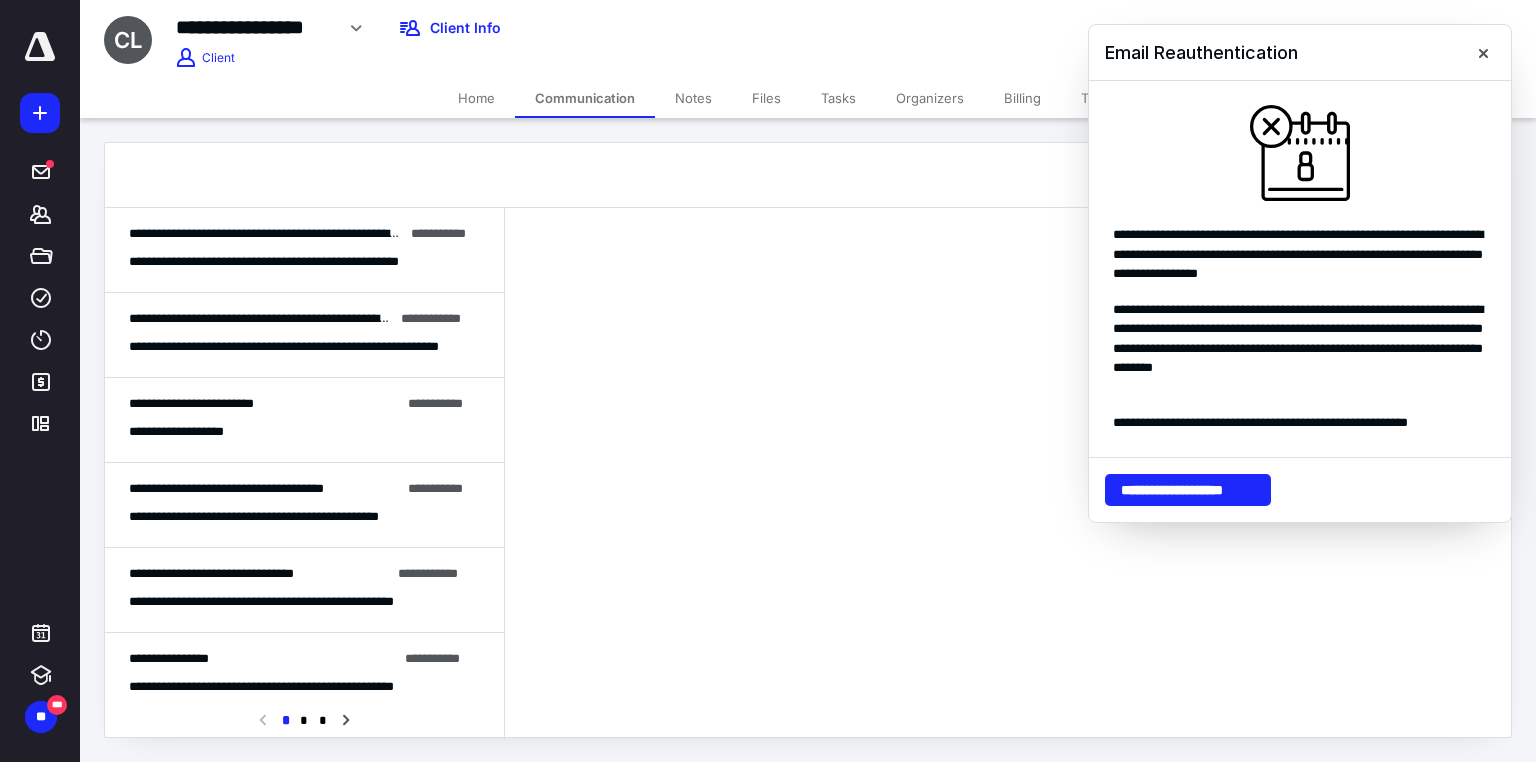 click on "**********" at bounding box center (304, 335) 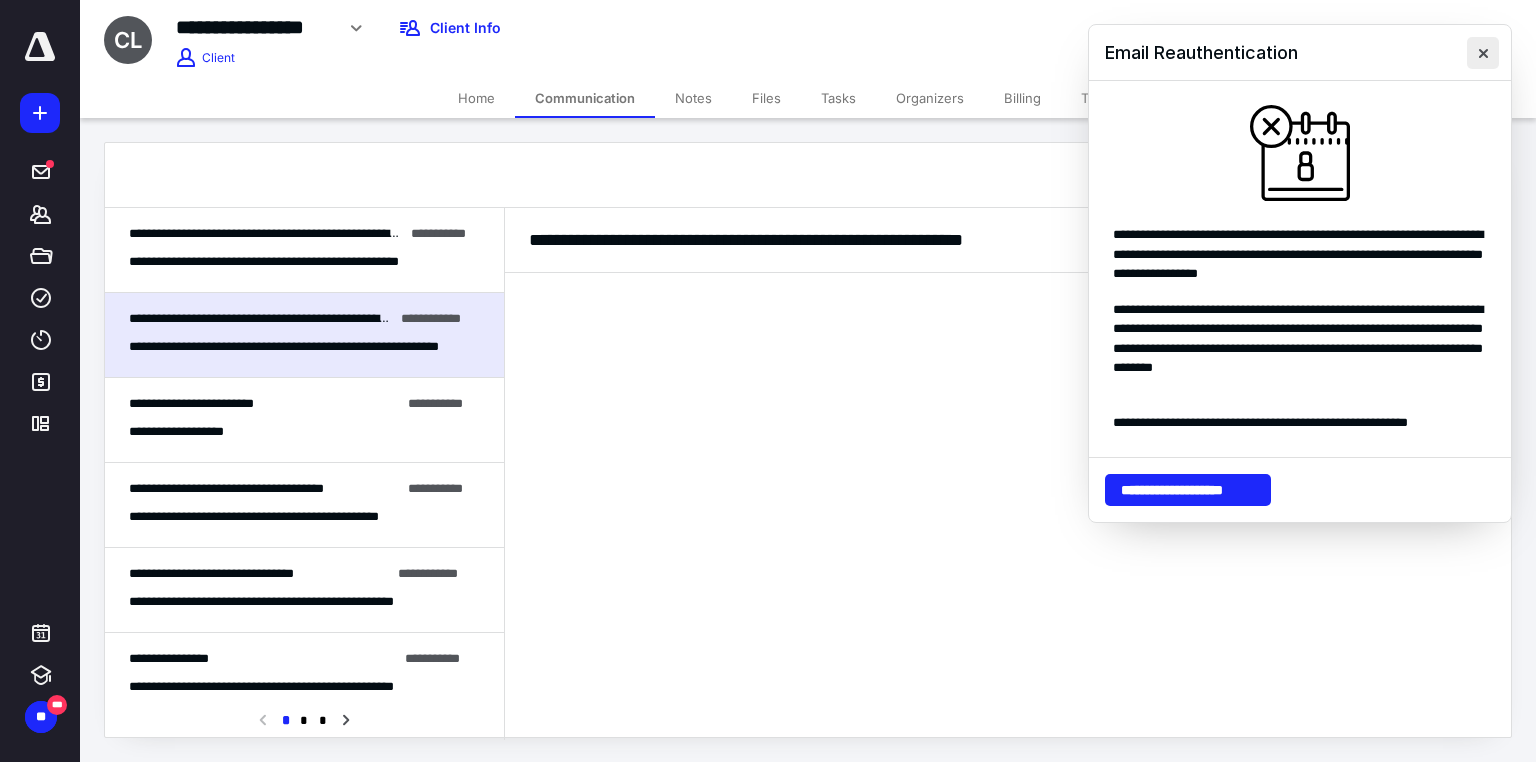 click at bounding box center (1483, 53) 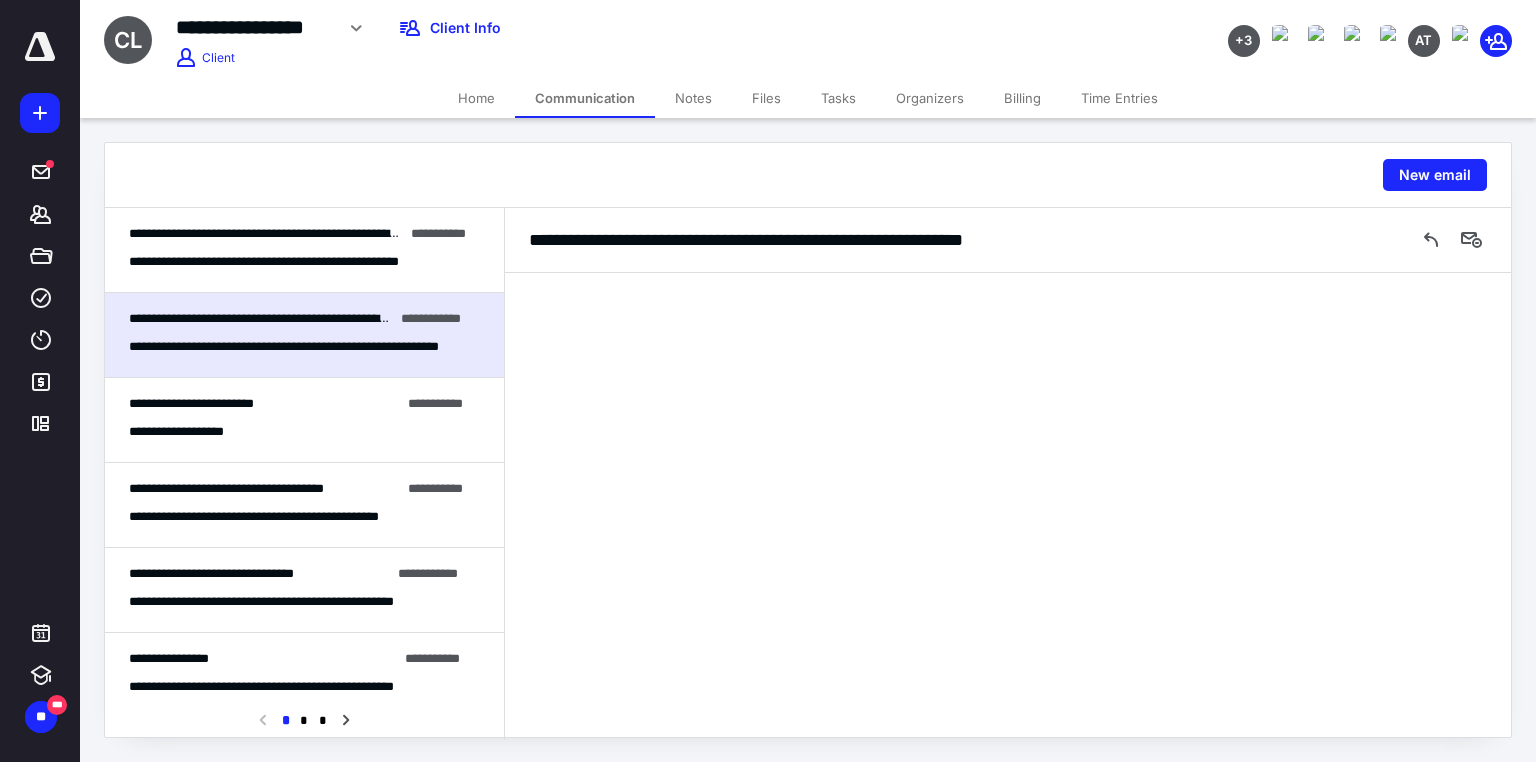 click on "**********" at bounding box center (304, 250) 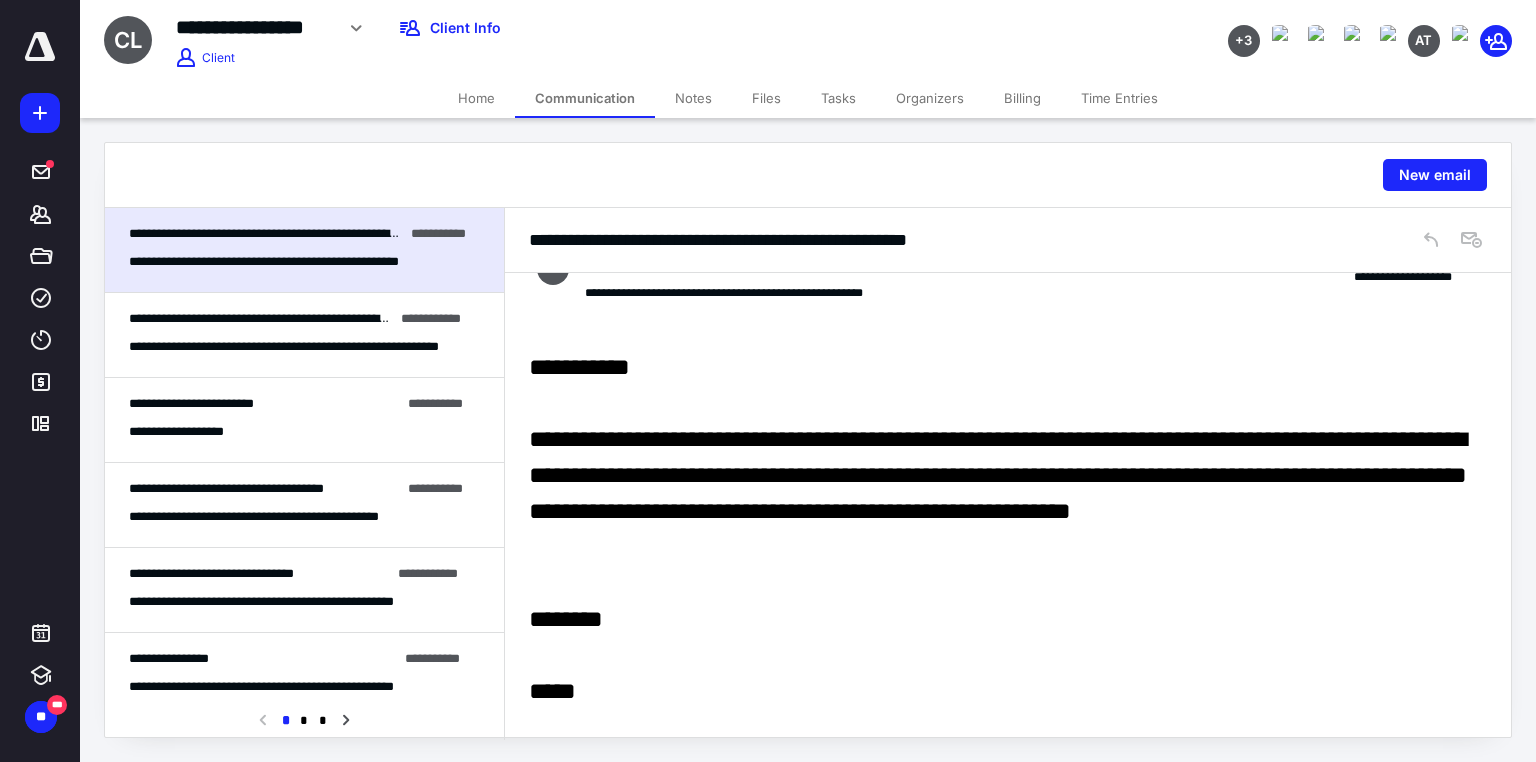 scroll, scrollTop: 0, scrollLeft: 0, axis: both 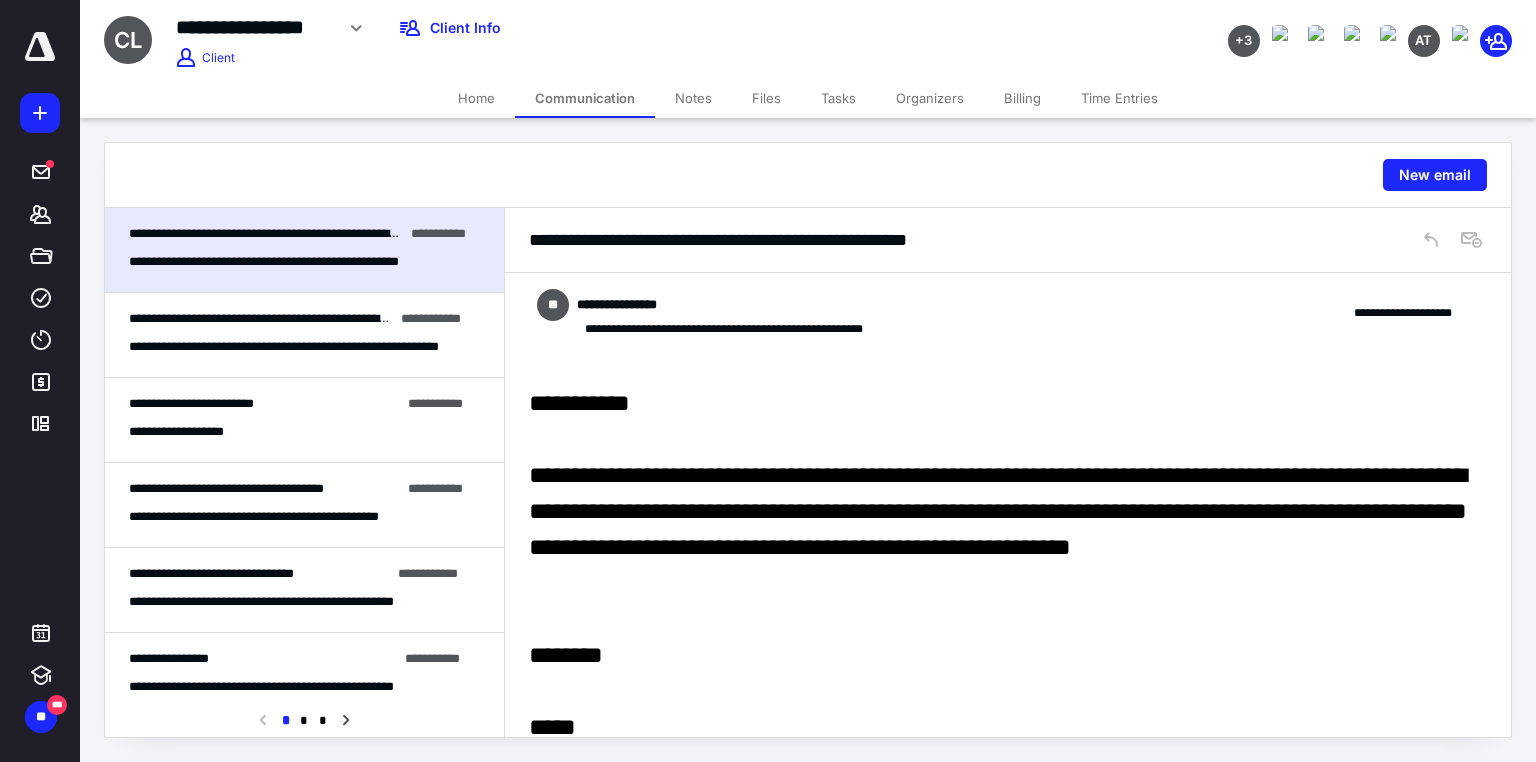 click on "**********" at bounding box center (314, 318) 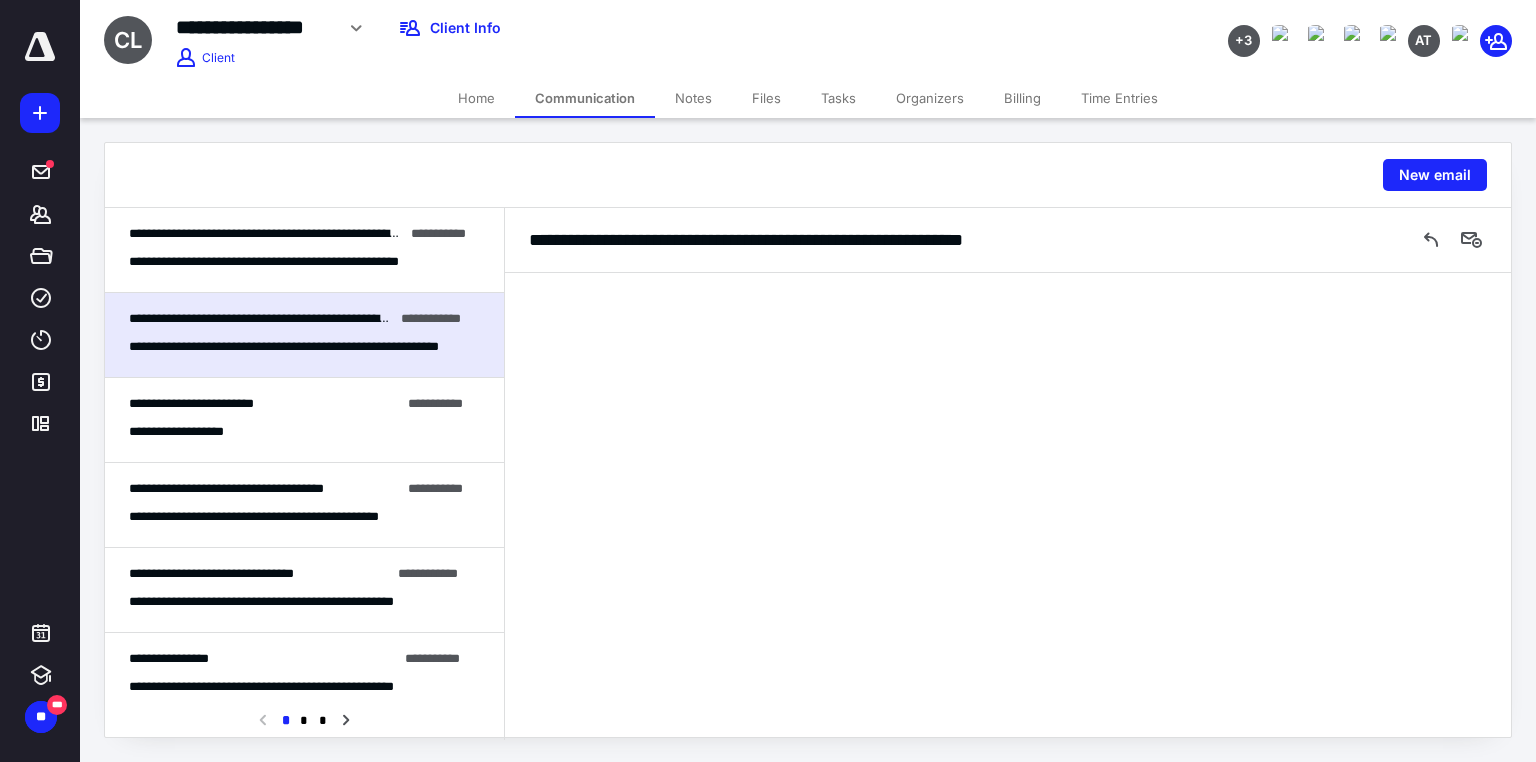 click on "**********" at bounding box center [264, 489] 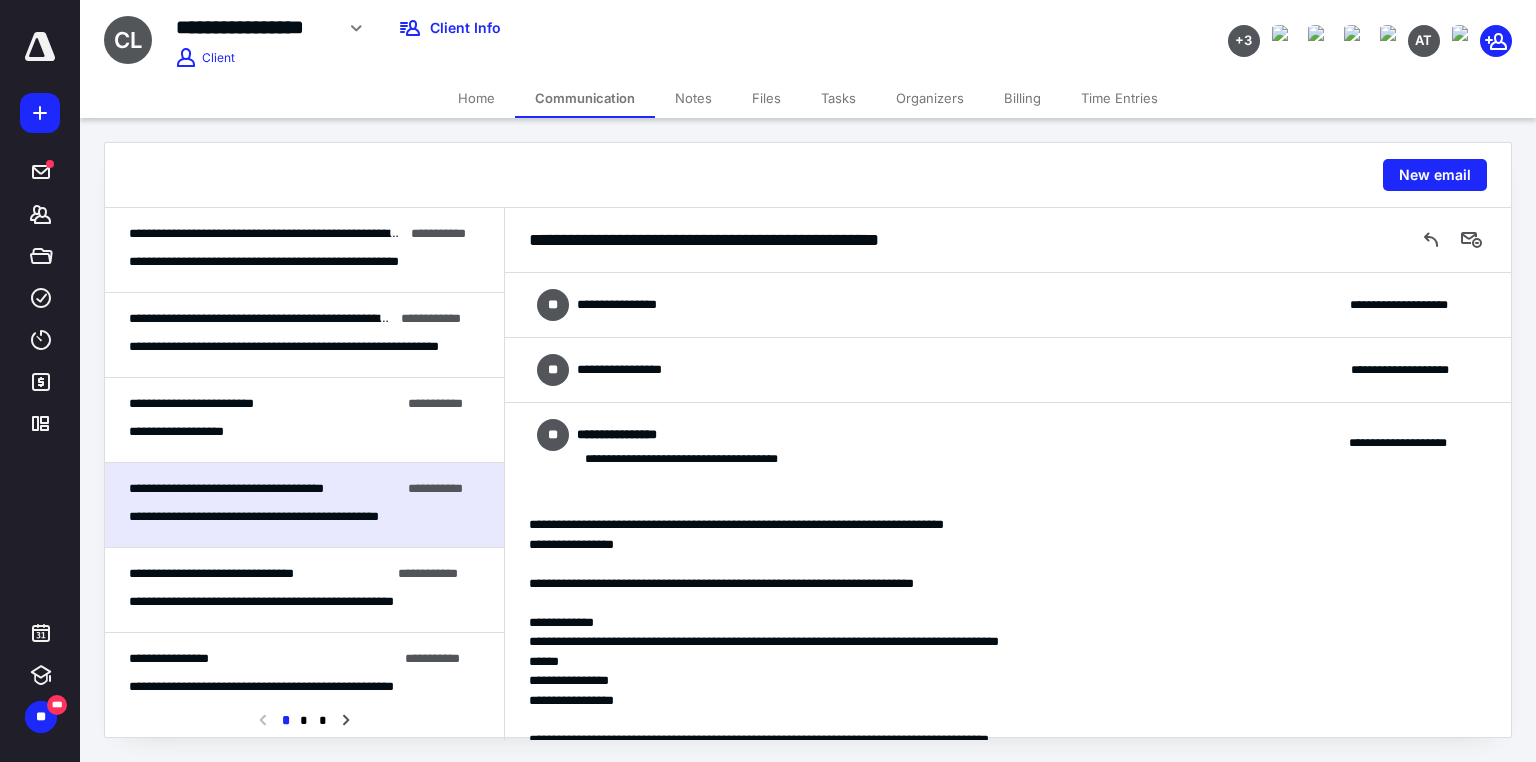 scroll, scrollTop: 847, scrollLeft: 0, axis: vertical 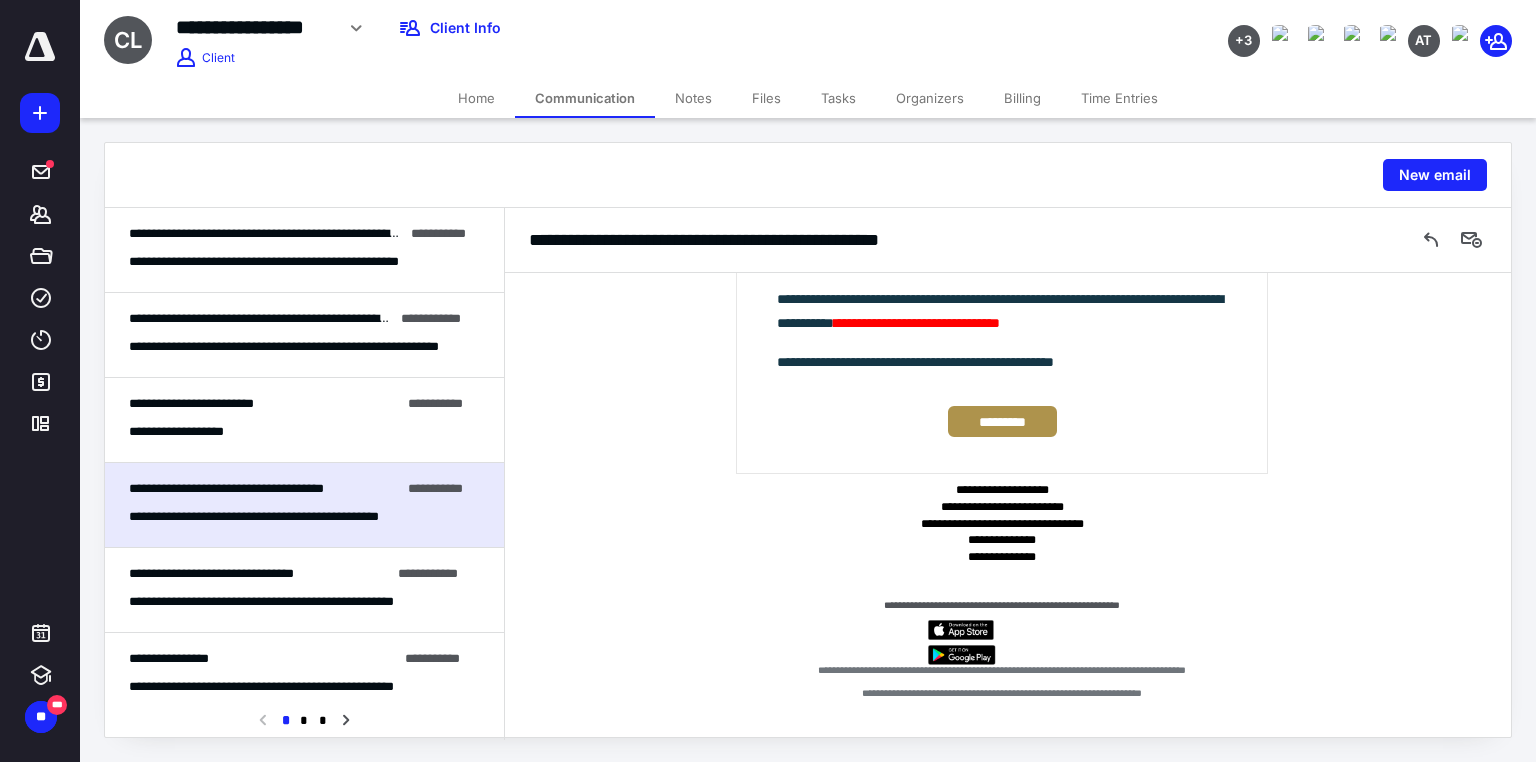 click on "**********" at bounding box center [211, 573] 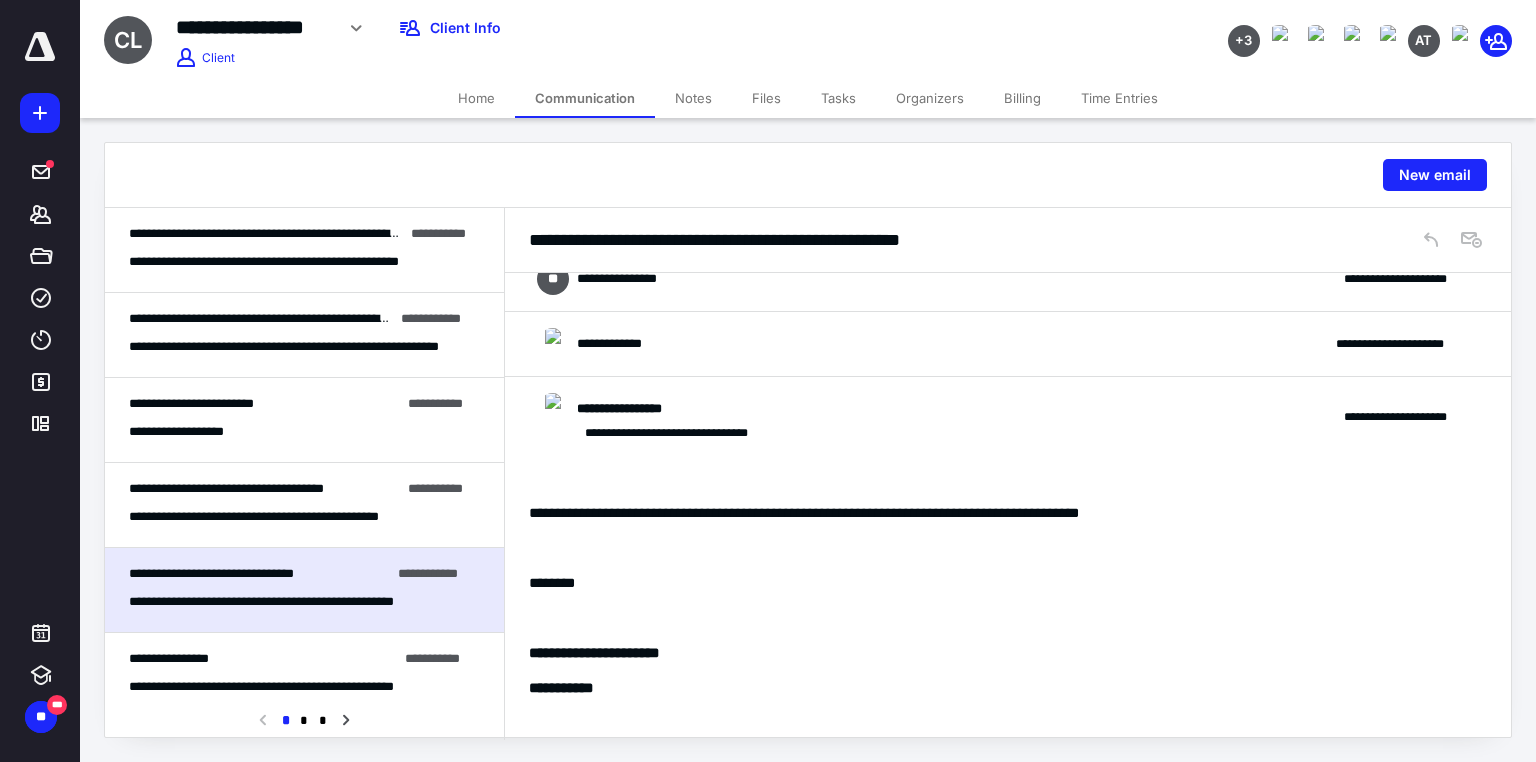 scroll, scrollTop: 0, scrollLeft: 0, axis: both 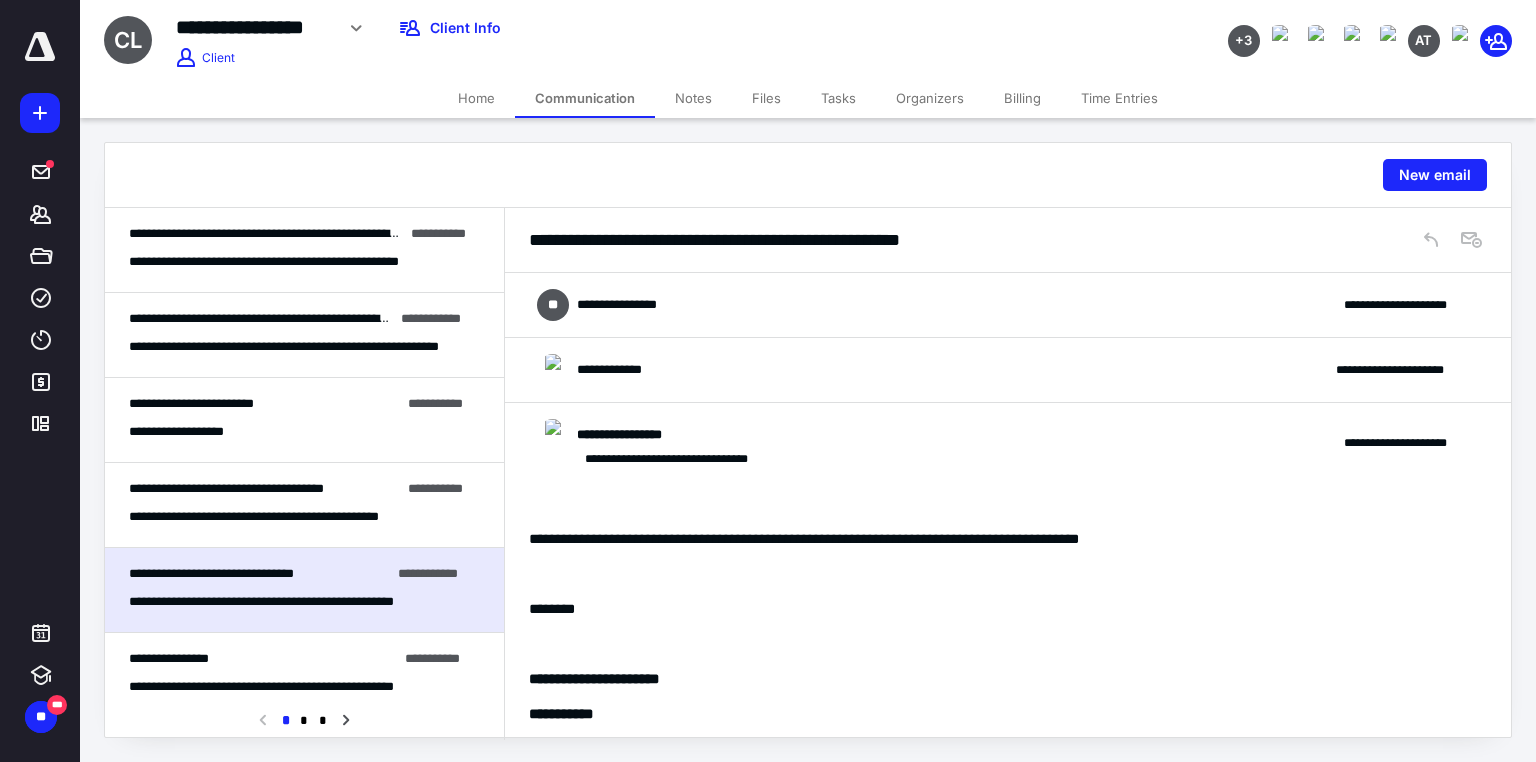 click on "**********" at bounding box center [1008, 443] 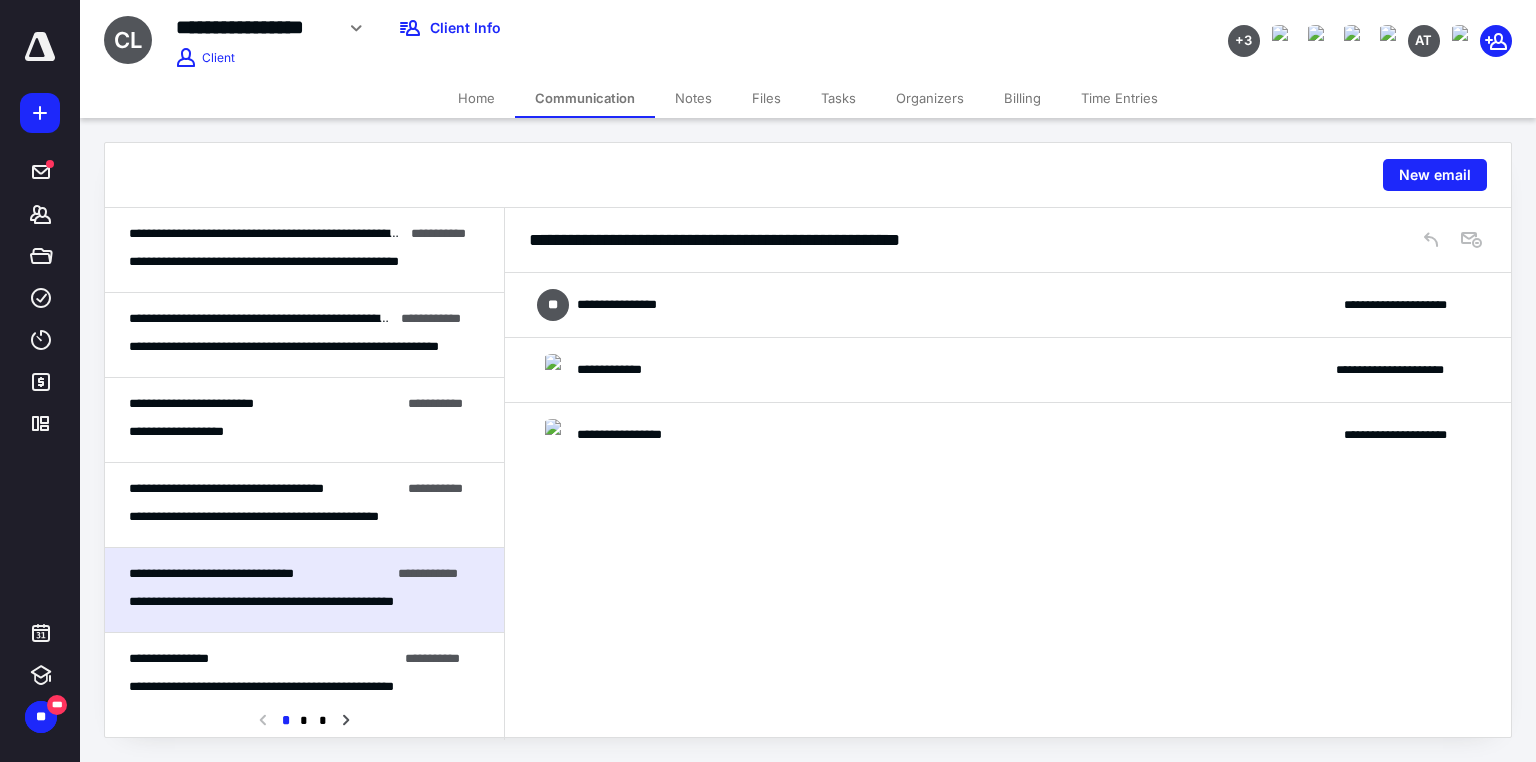 click on "**********" at bounding box center (304, 505) 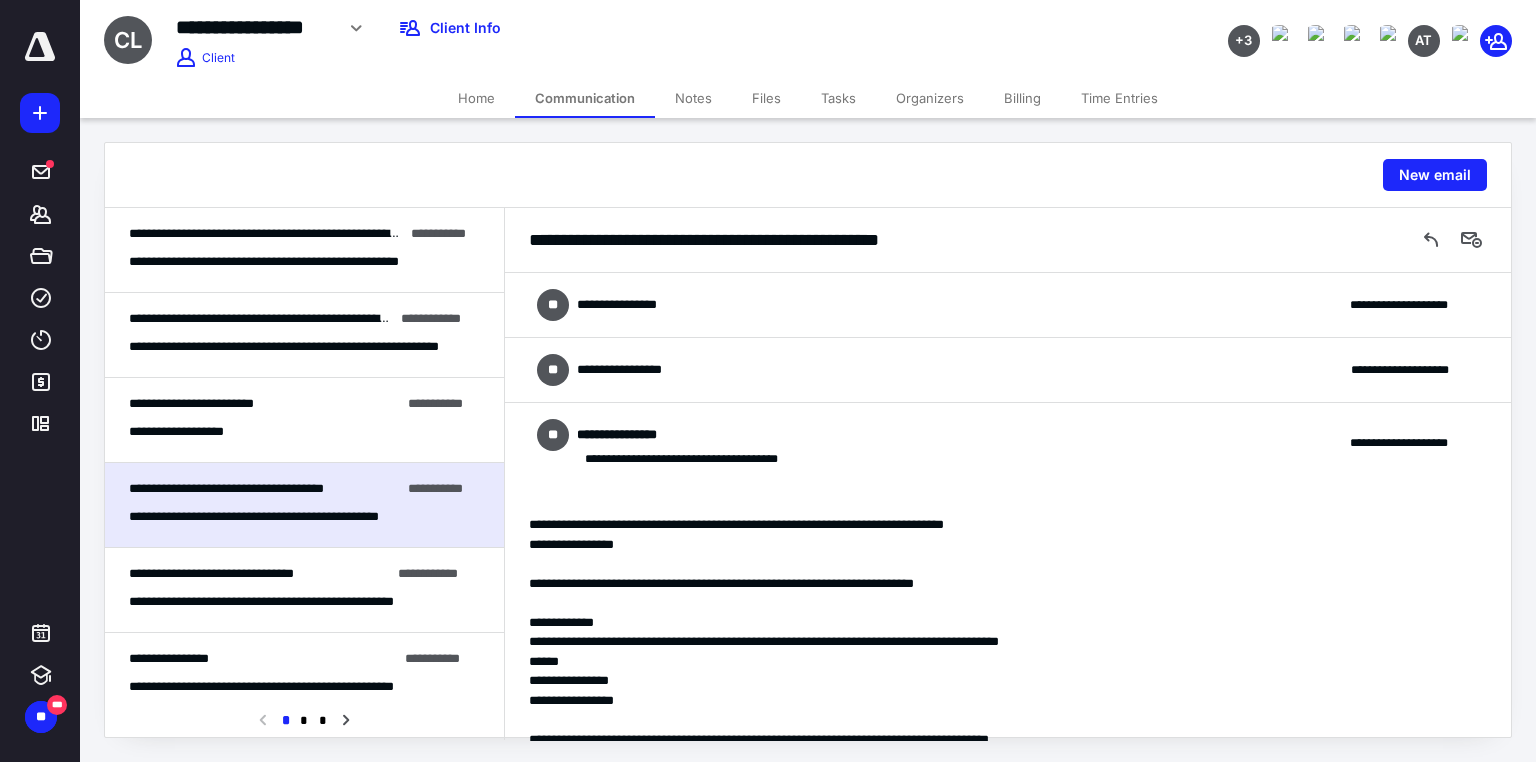 scroll, scrollTop: 847, scrollLeft: 0, axis: vertical 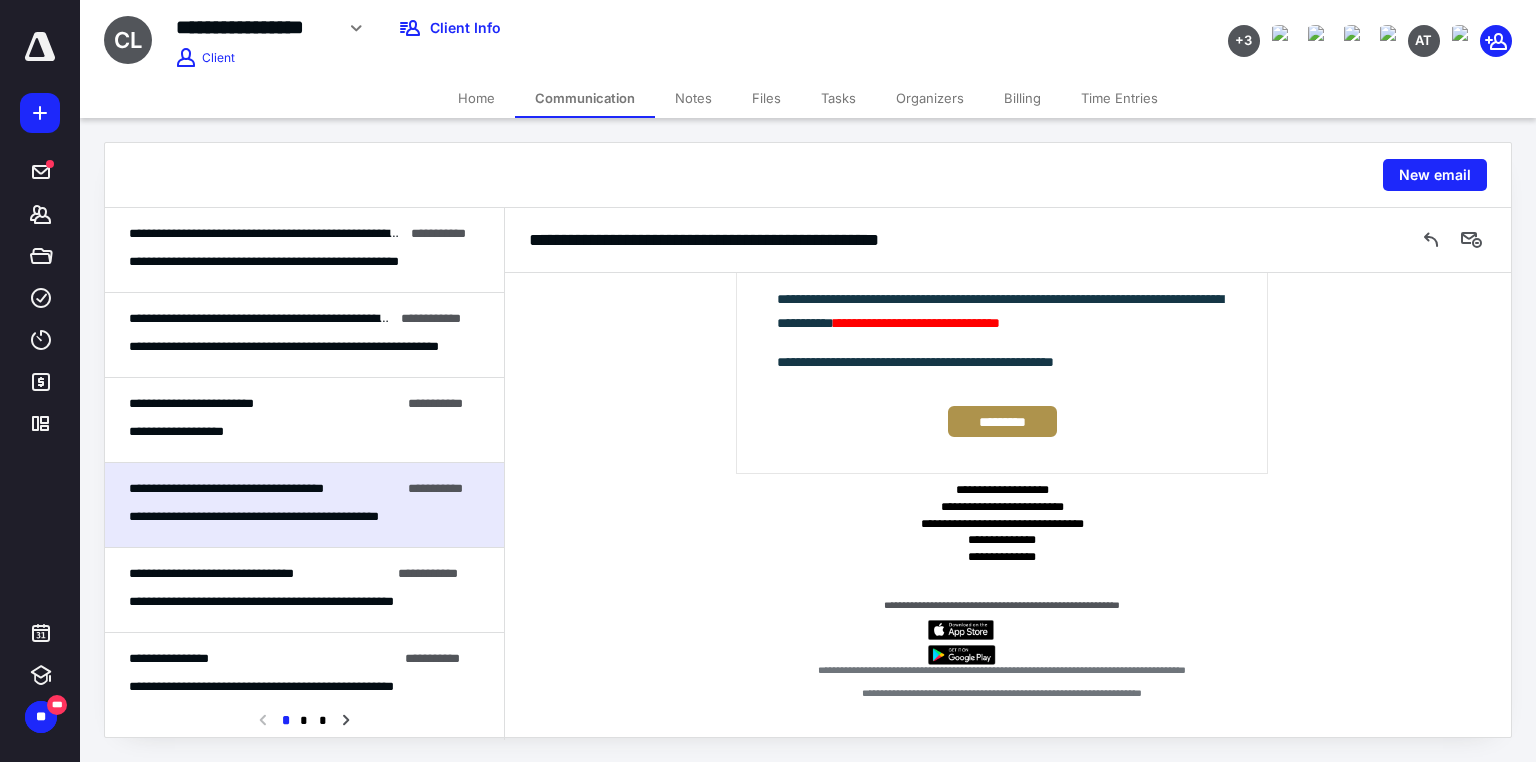 click on "**********" at bounding box center [304, 420] 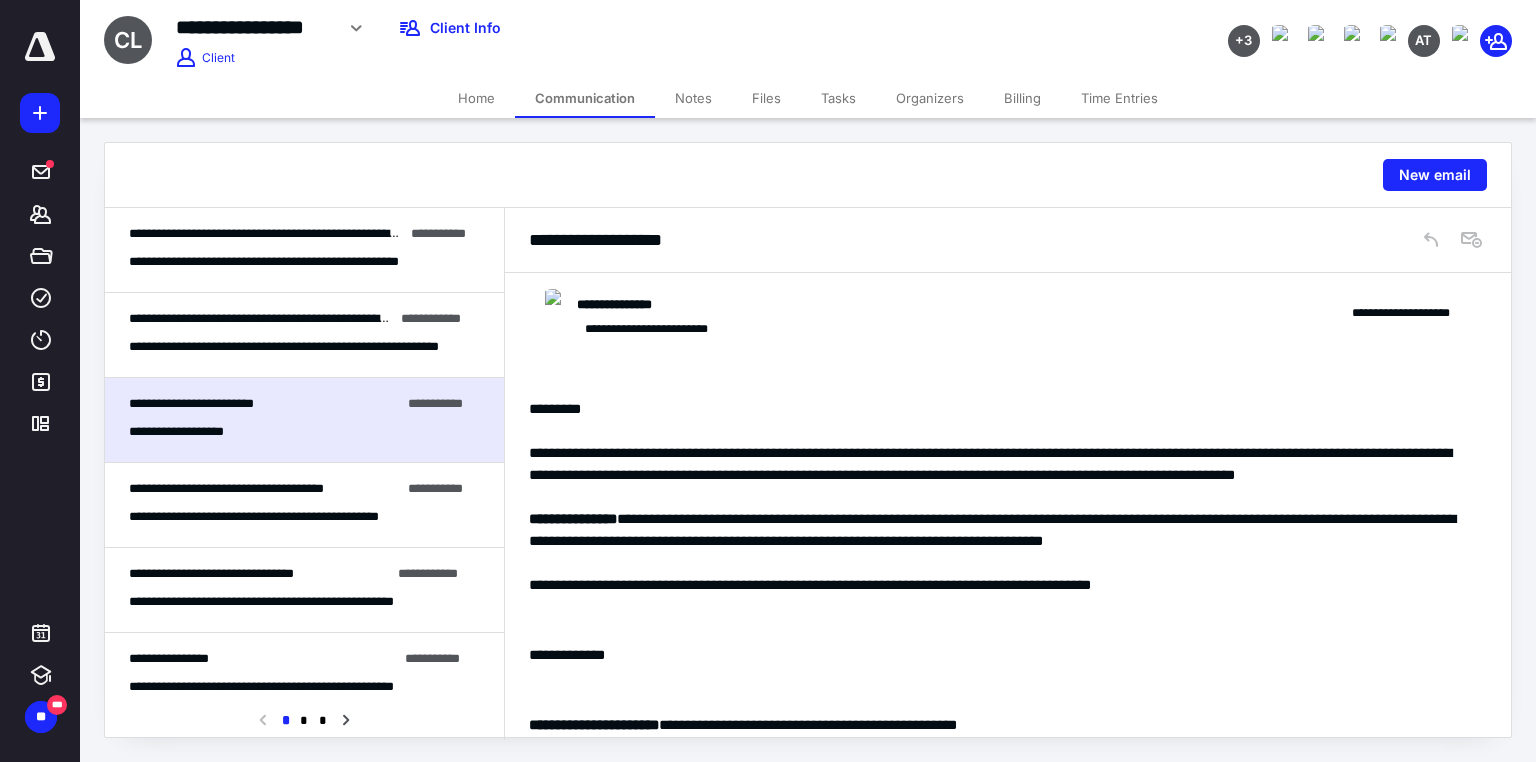 scroll, scrollTop: 555, scrollLeft: 0, axis: vertical 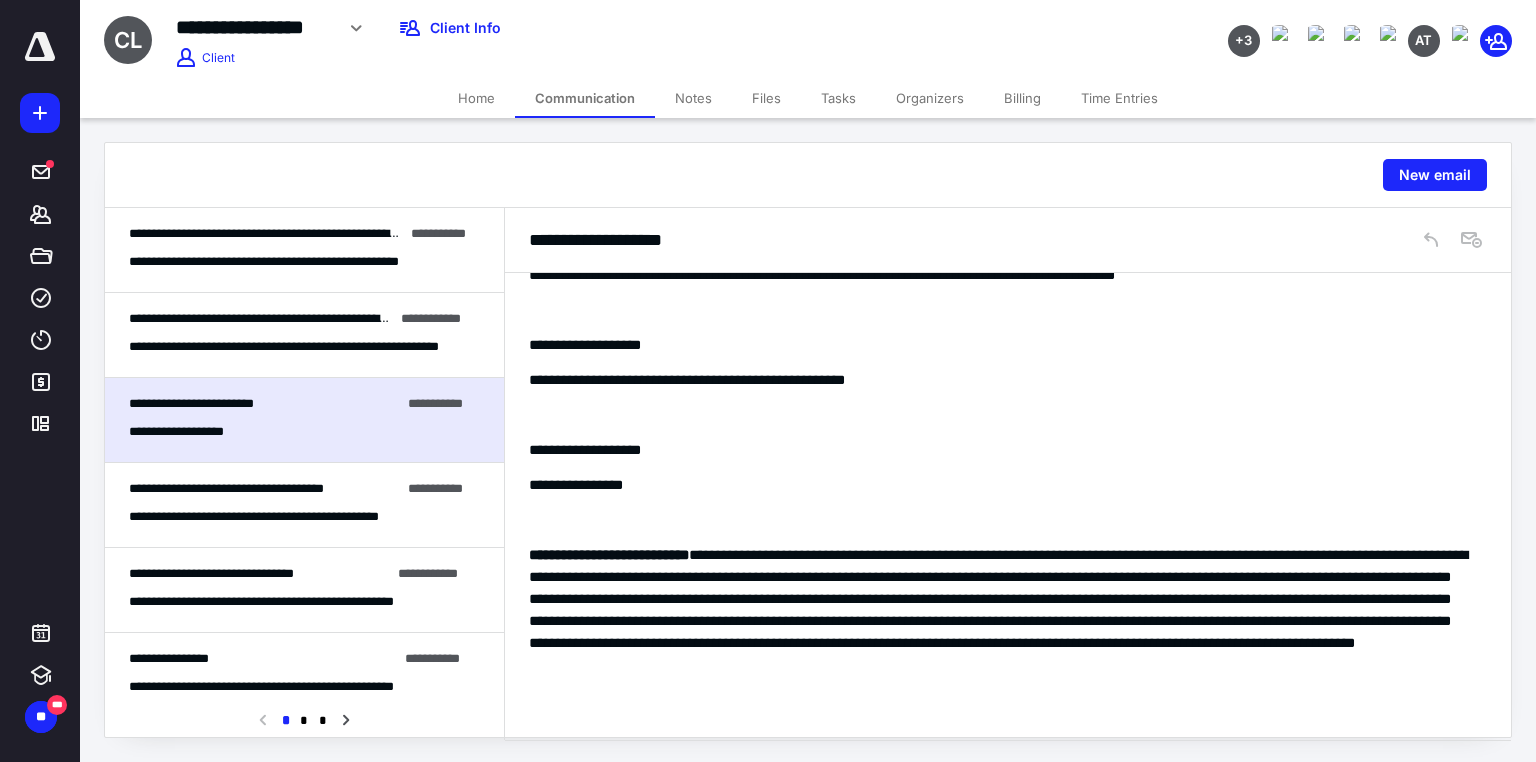 click on "**********" at bounding box center [304, 335] 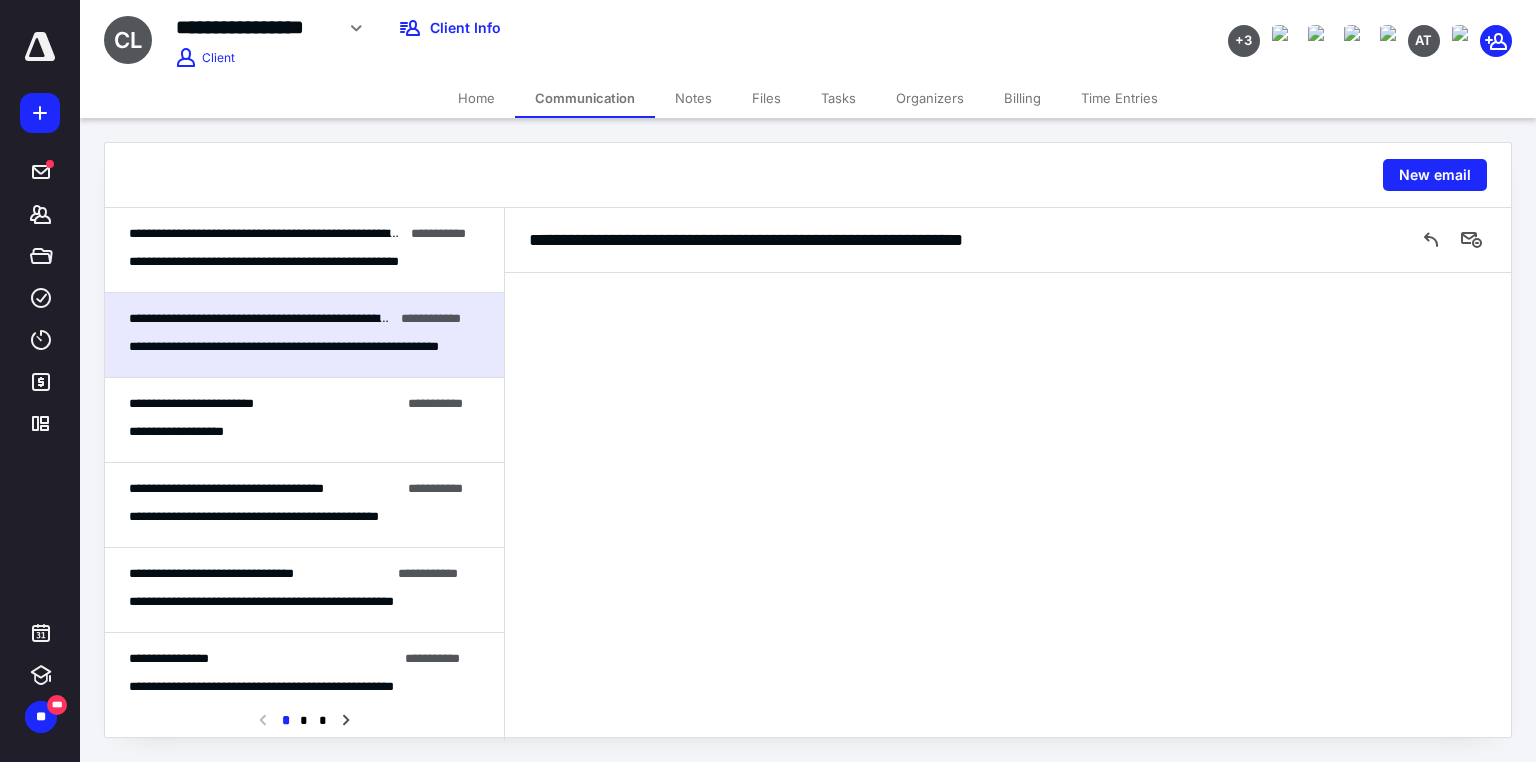 click on "**********" at bounding box center [298, 262] 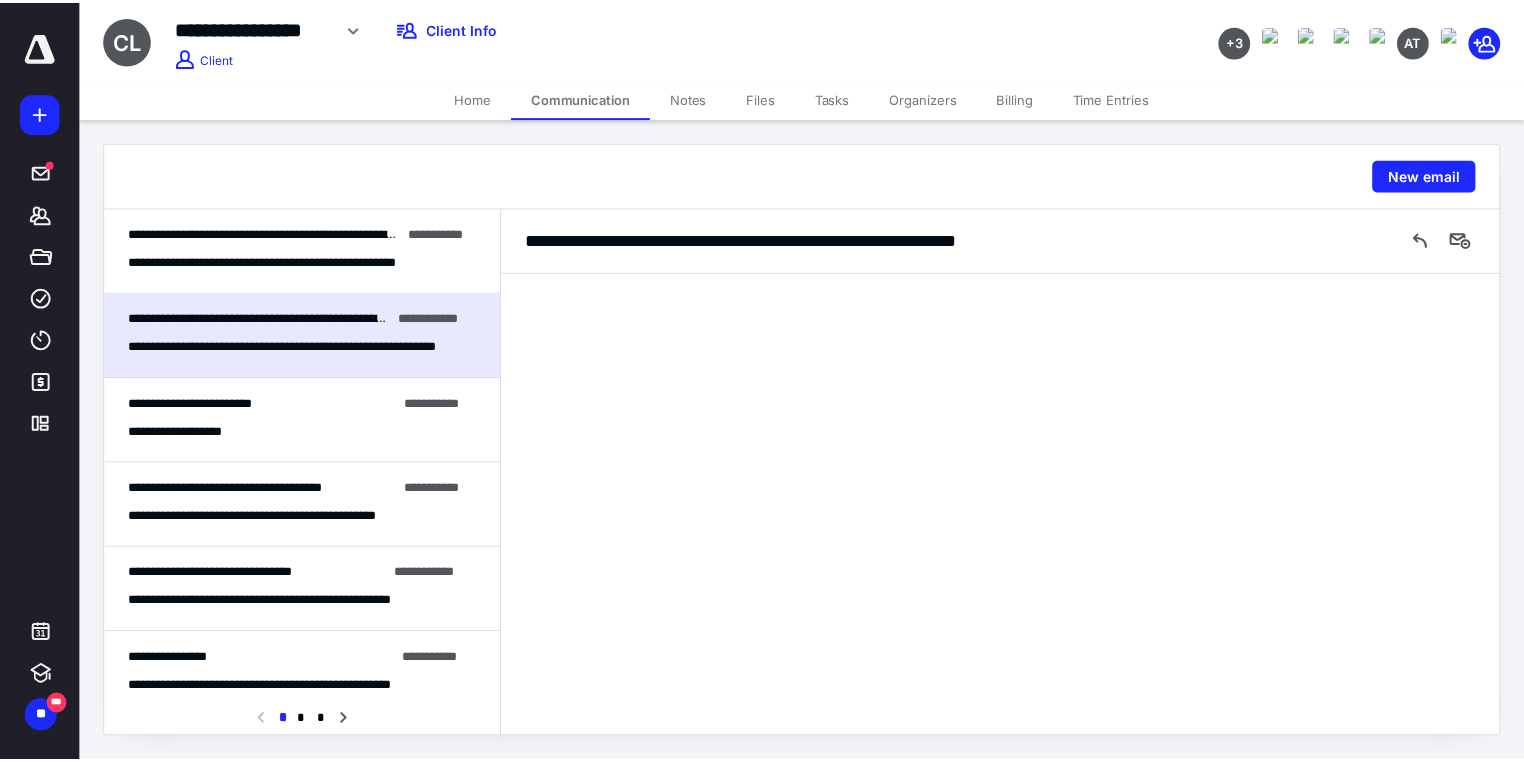 scroll, scrollTop: 36, scrollLeft: 0, axis: vertical 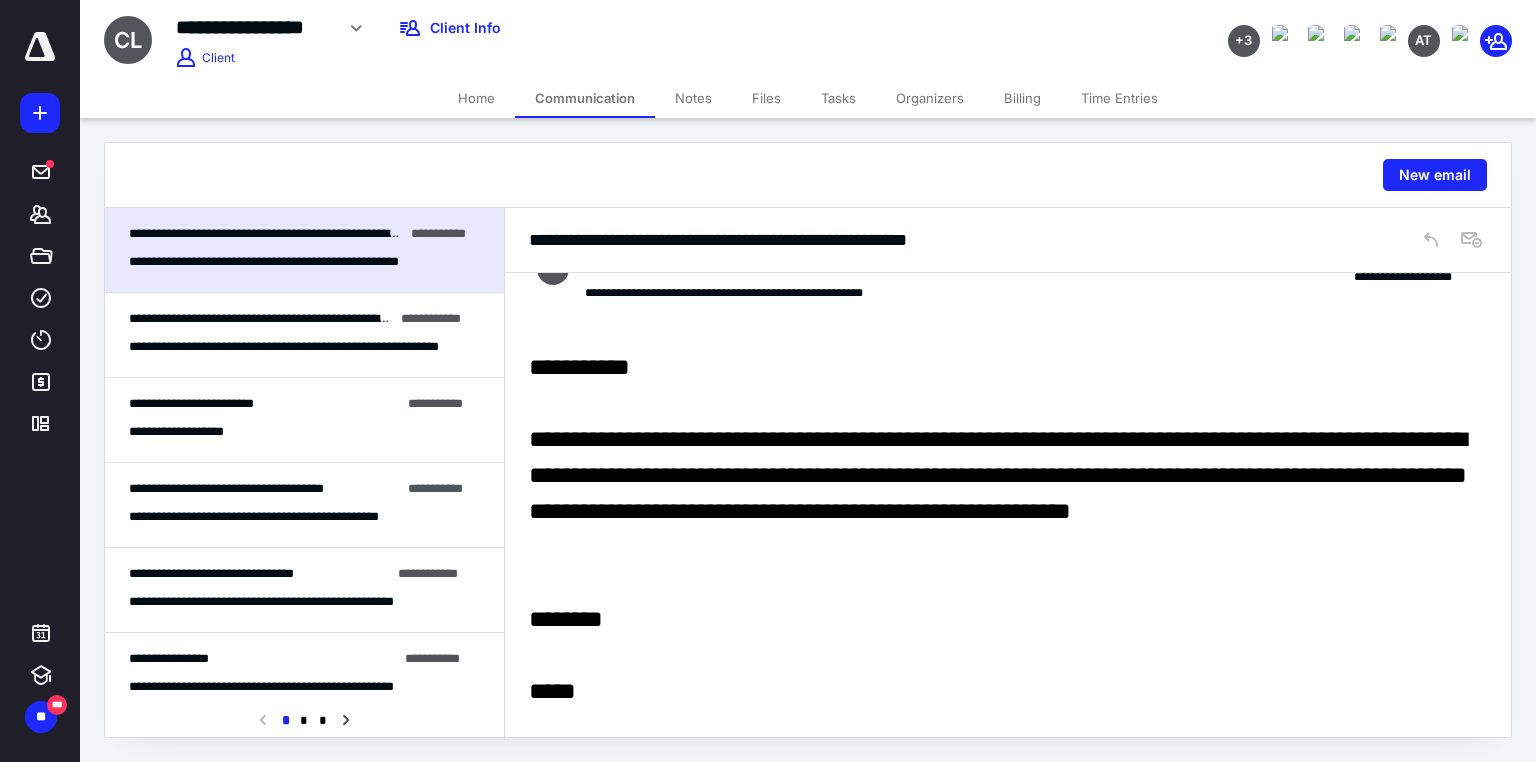 click on "Home" at bounding box center (476, 98) 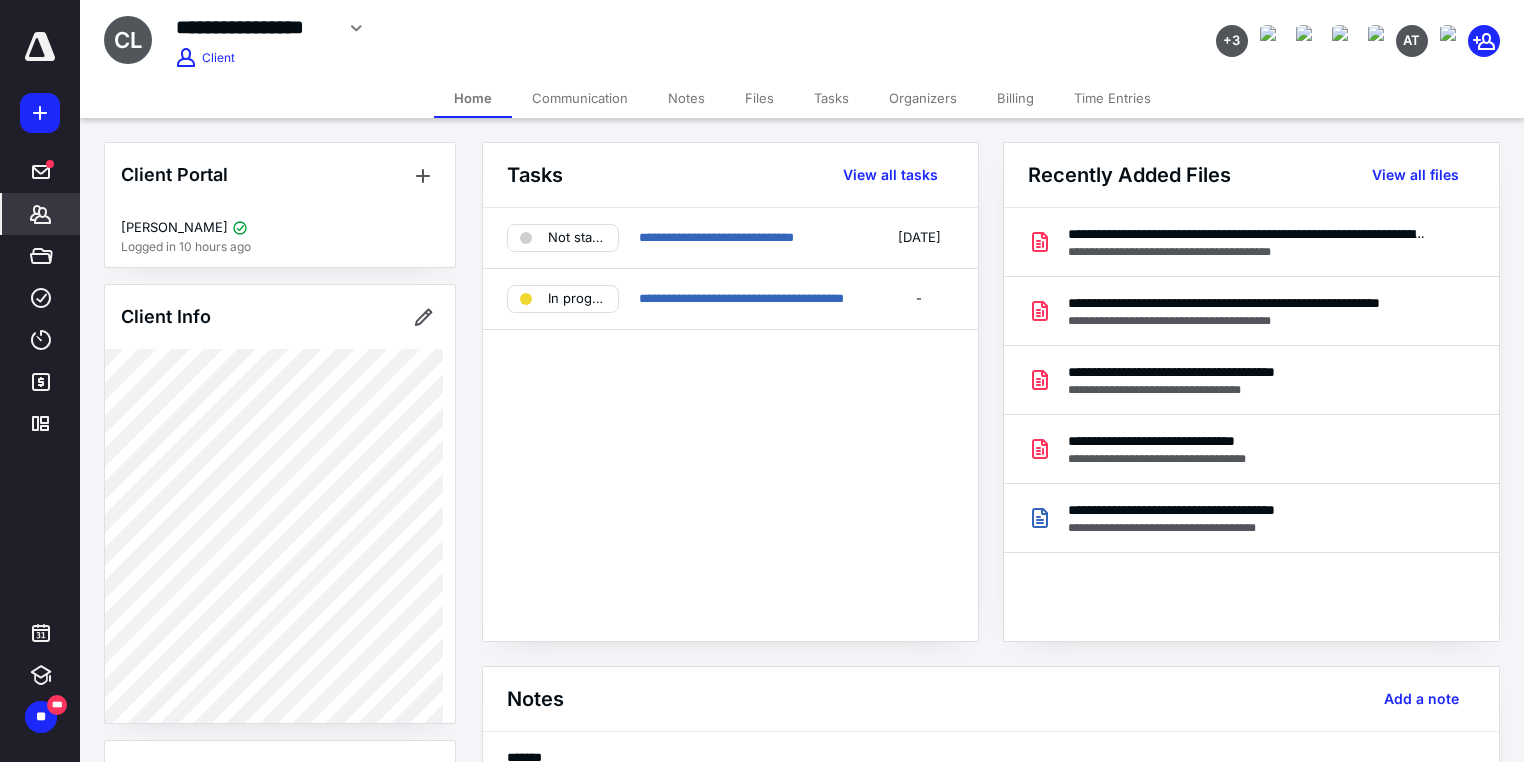 scroll, scrollTop: 1362, scrollLeft: 0, axis: vertical 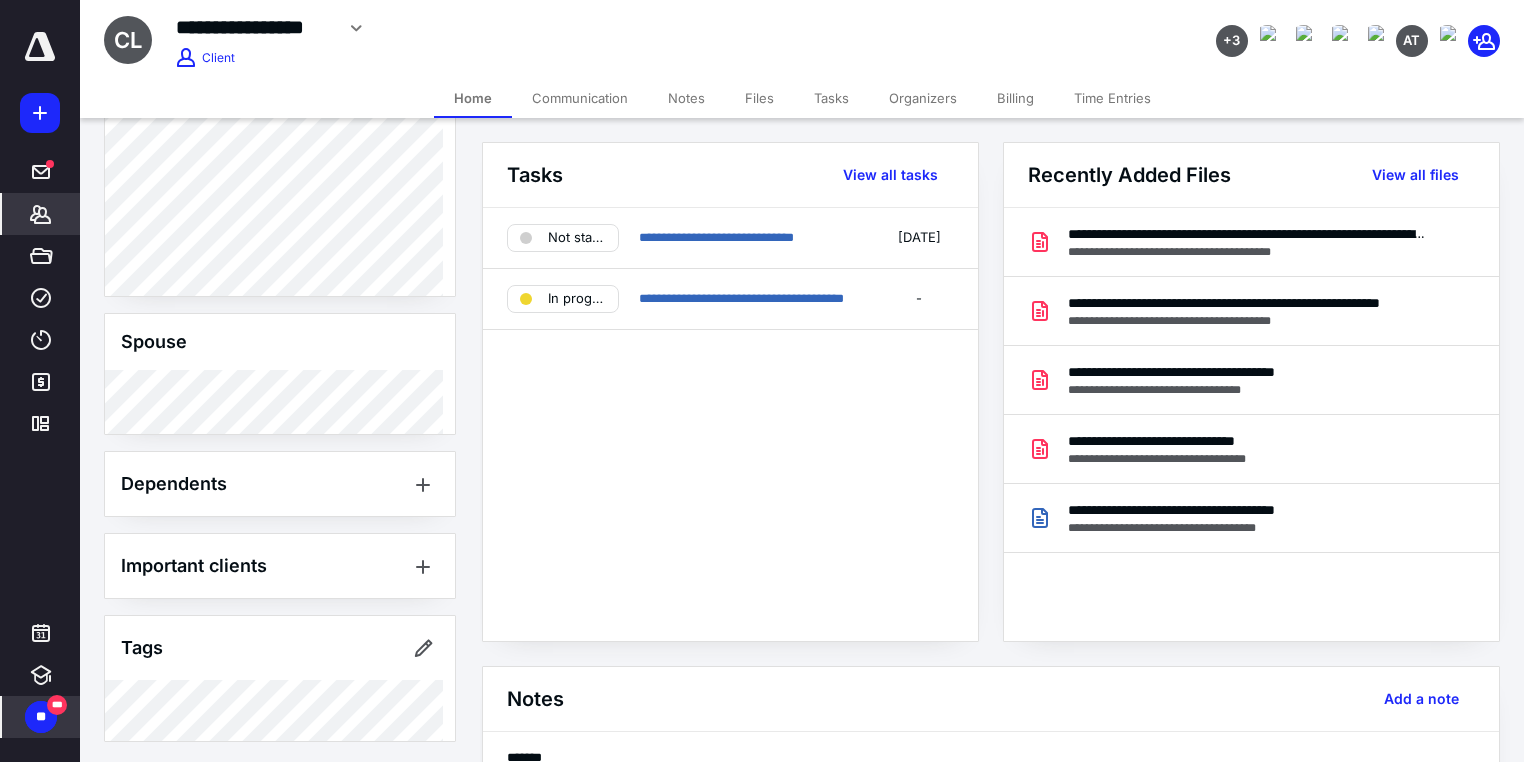 click on "**" at bounding box center [41, 717] 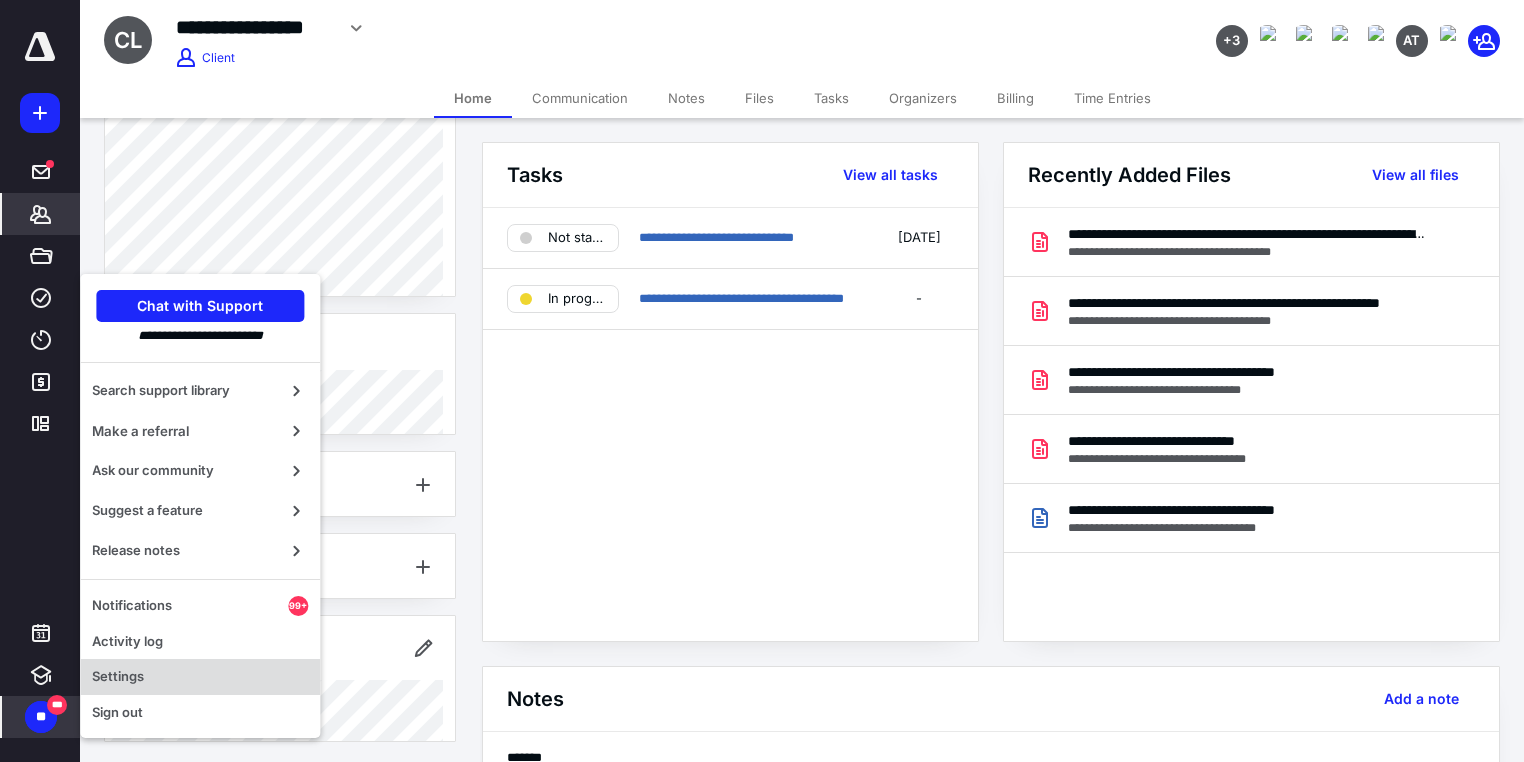 click on "Settings" at bounding box center [200, 677] 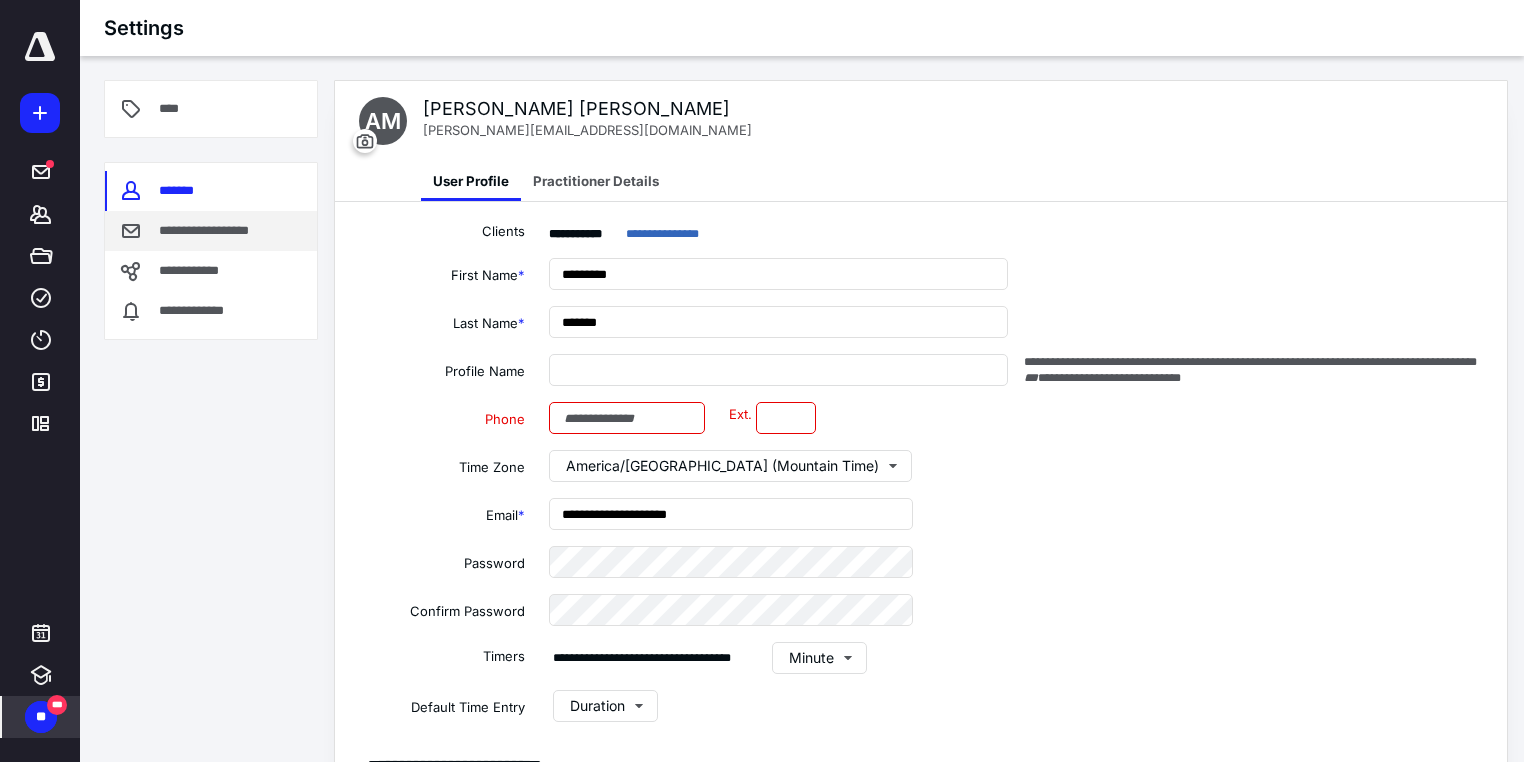 click on "**********" at bounding box center (218, 231) 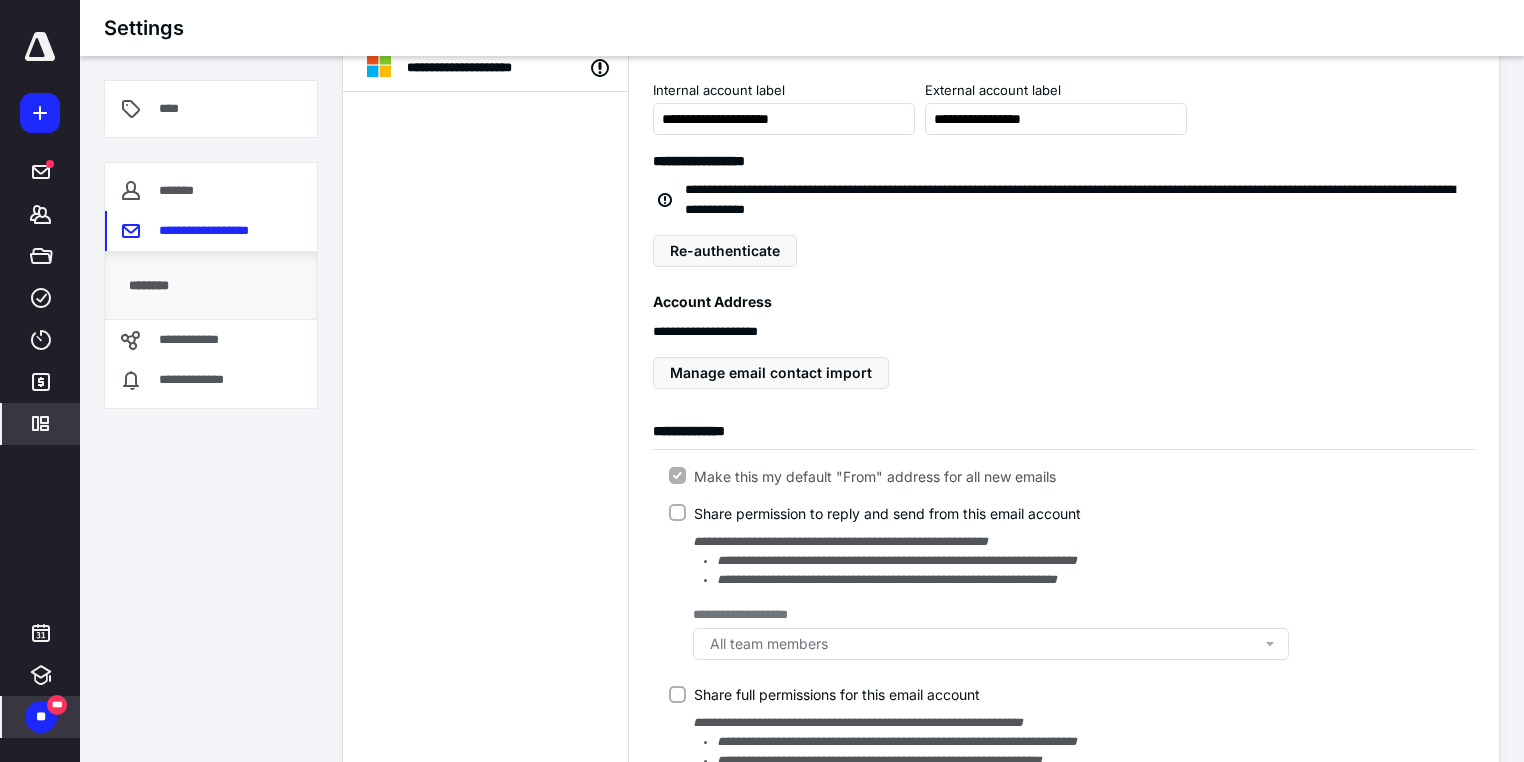 scroll, scrollTop: 155, scrollLeft: 0, axis: vertical 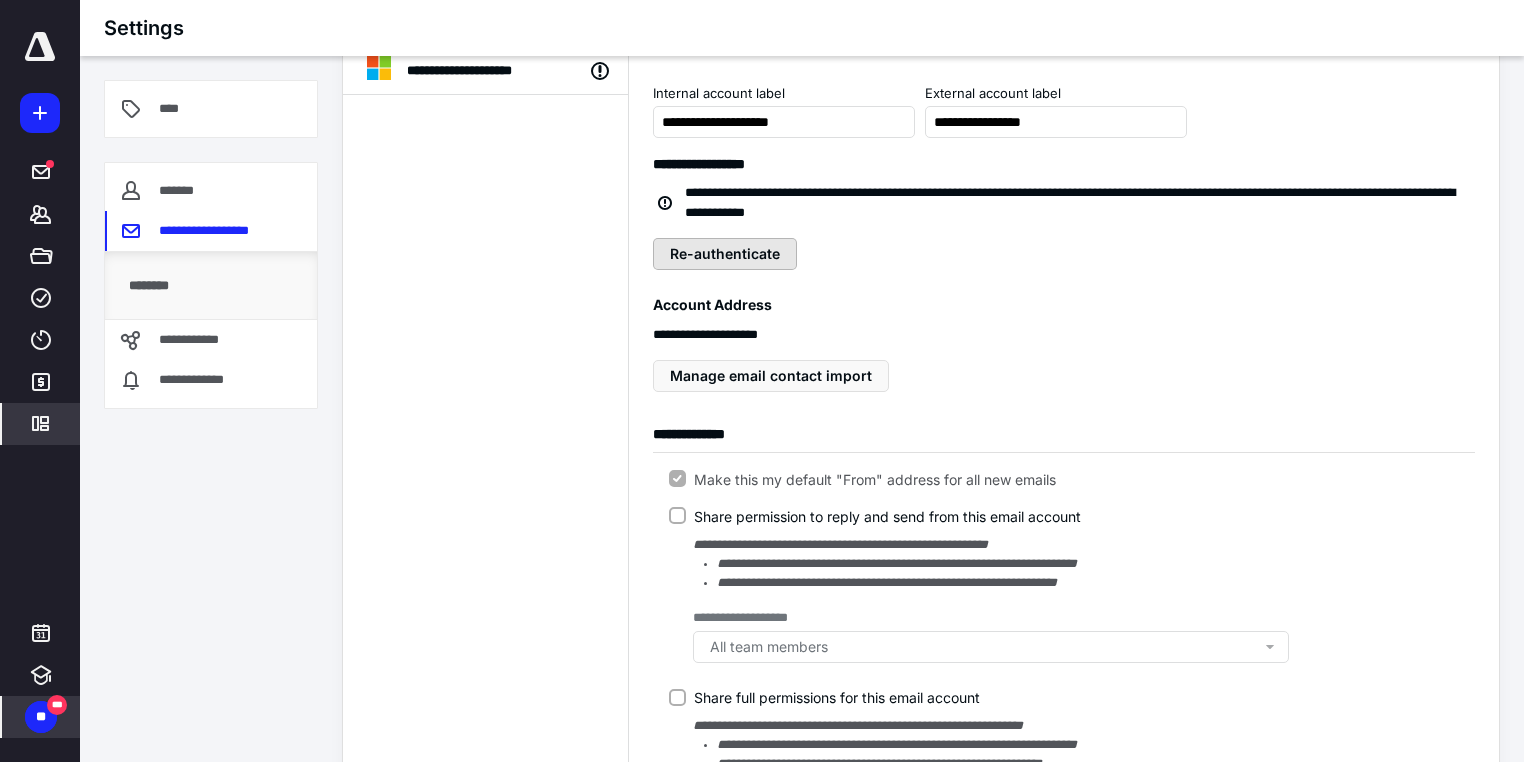 click on "Re-authenticate" at bounding box center (725, 254) 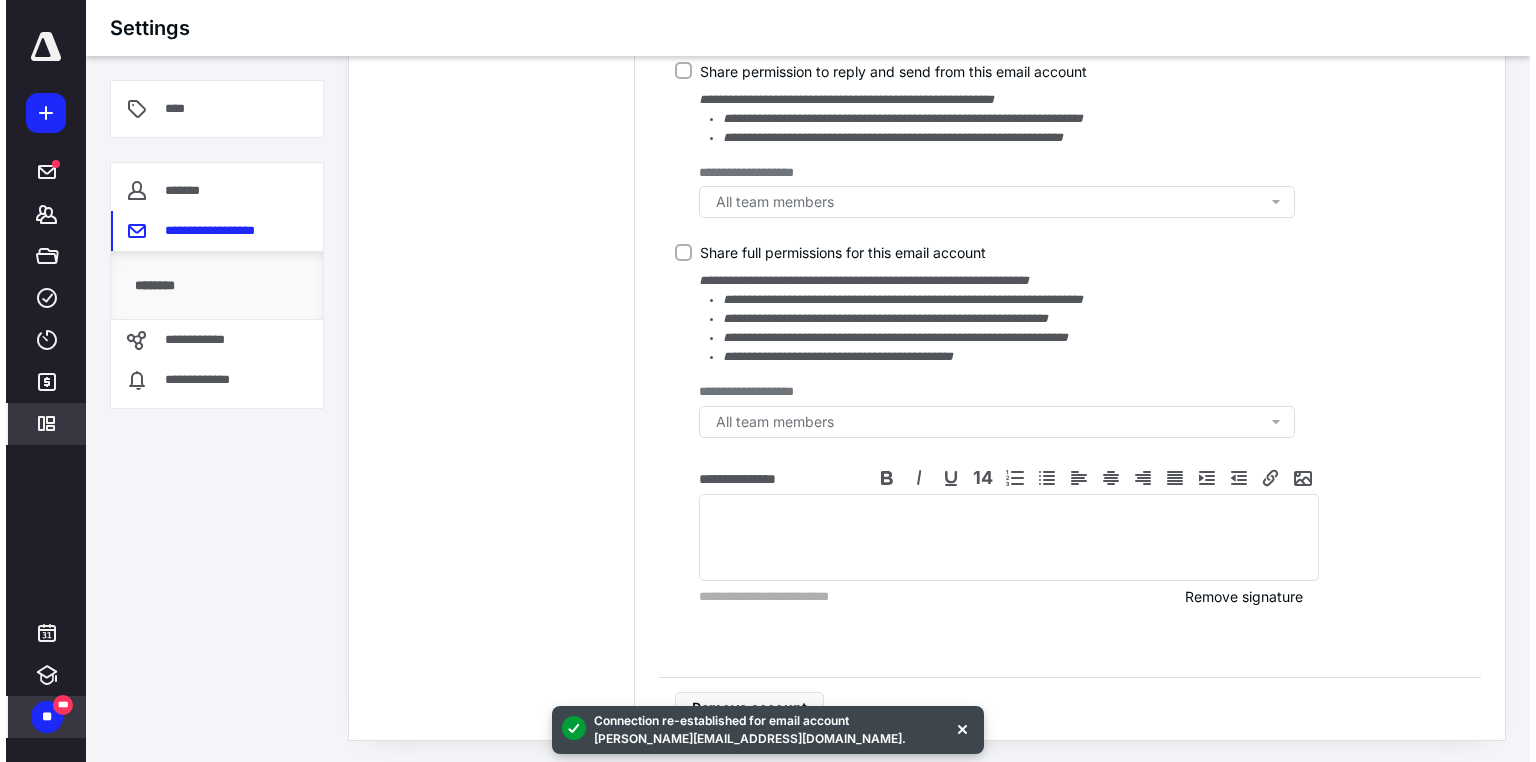 scroll, scrollTop: 0, scrollLeft: 0, axis: both 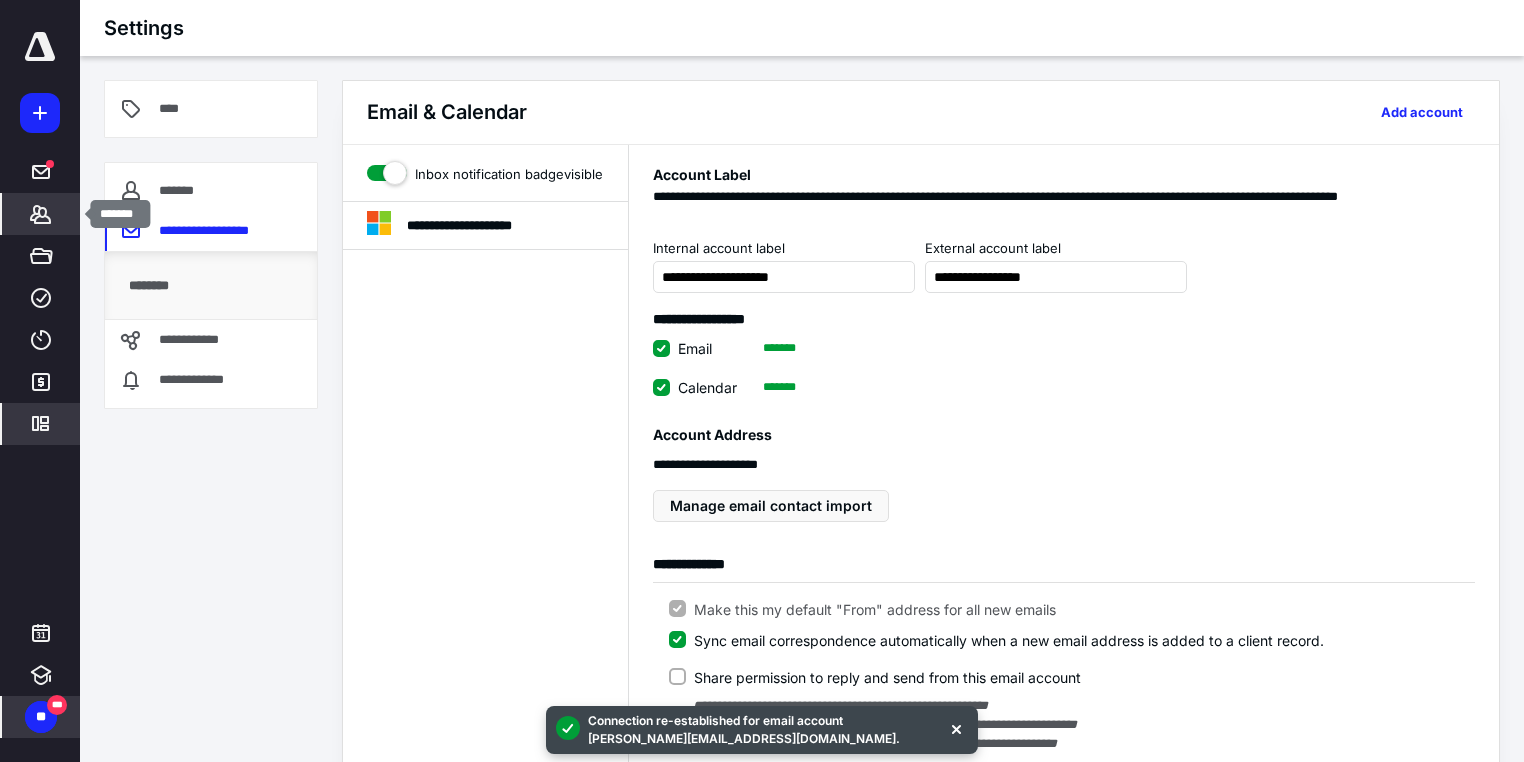 click on "*******" at bounding box center (41, 214) 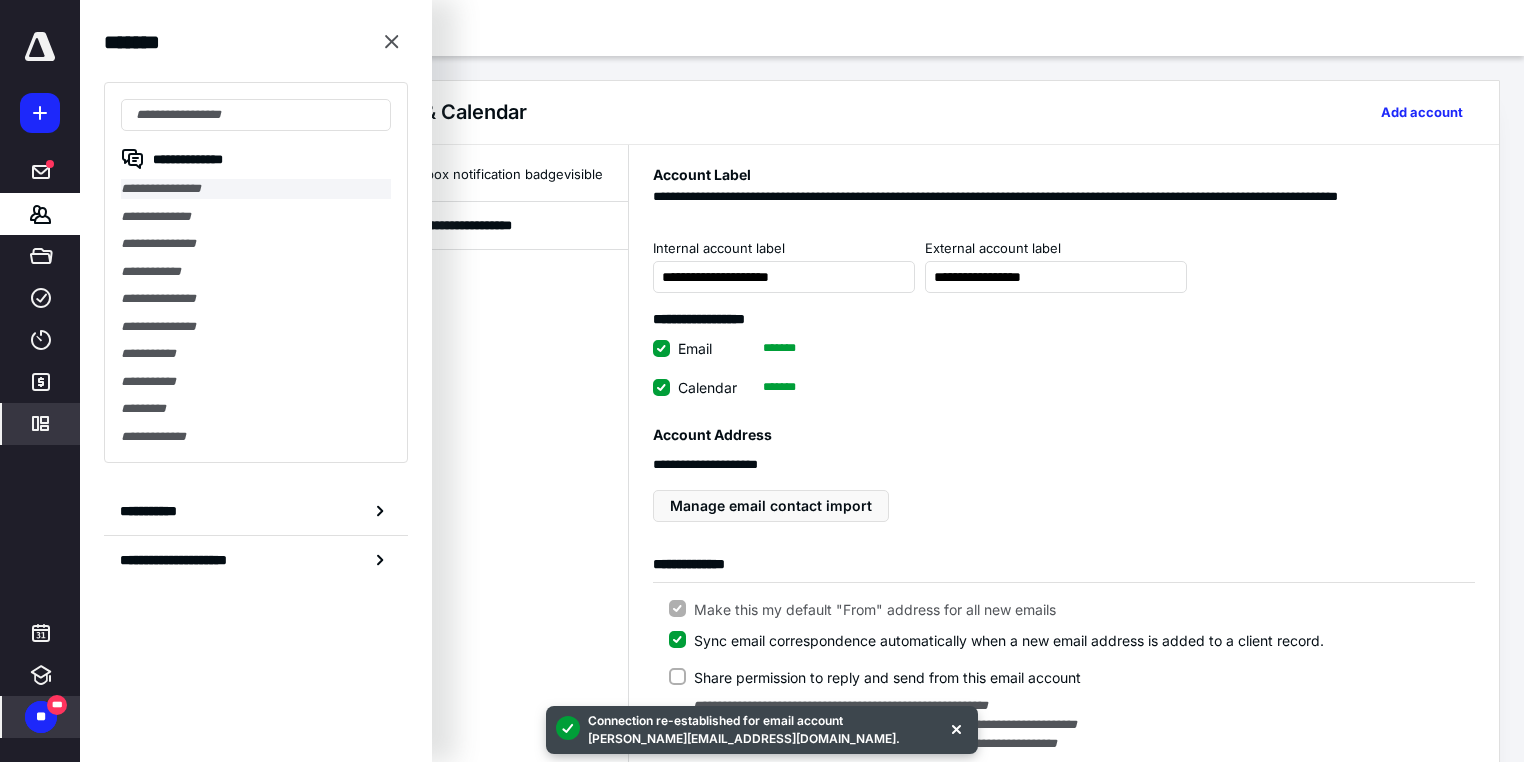 click on "**********" at bounding box center (256, 189) 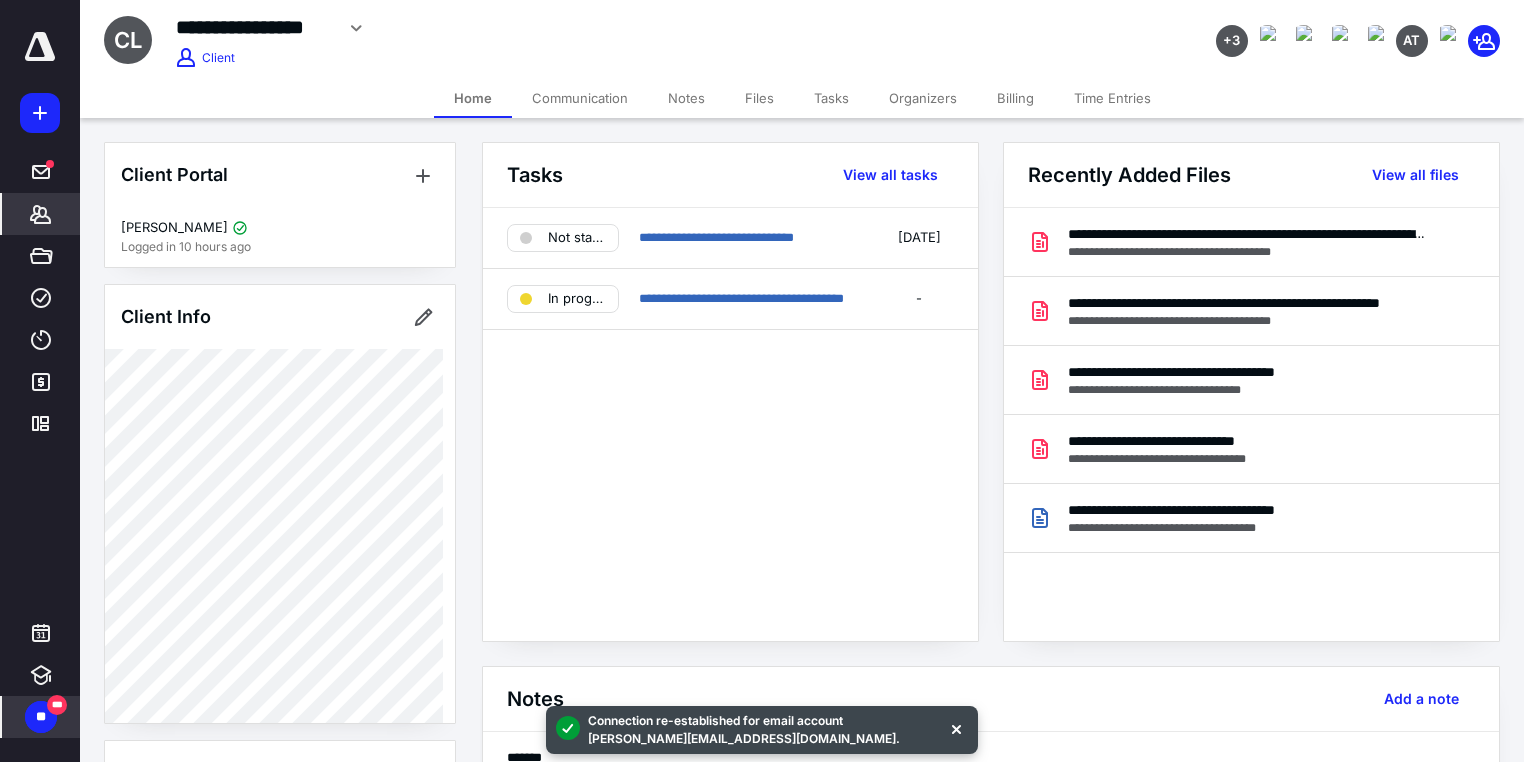 click on "Communication" at bounding box center [580, 98] 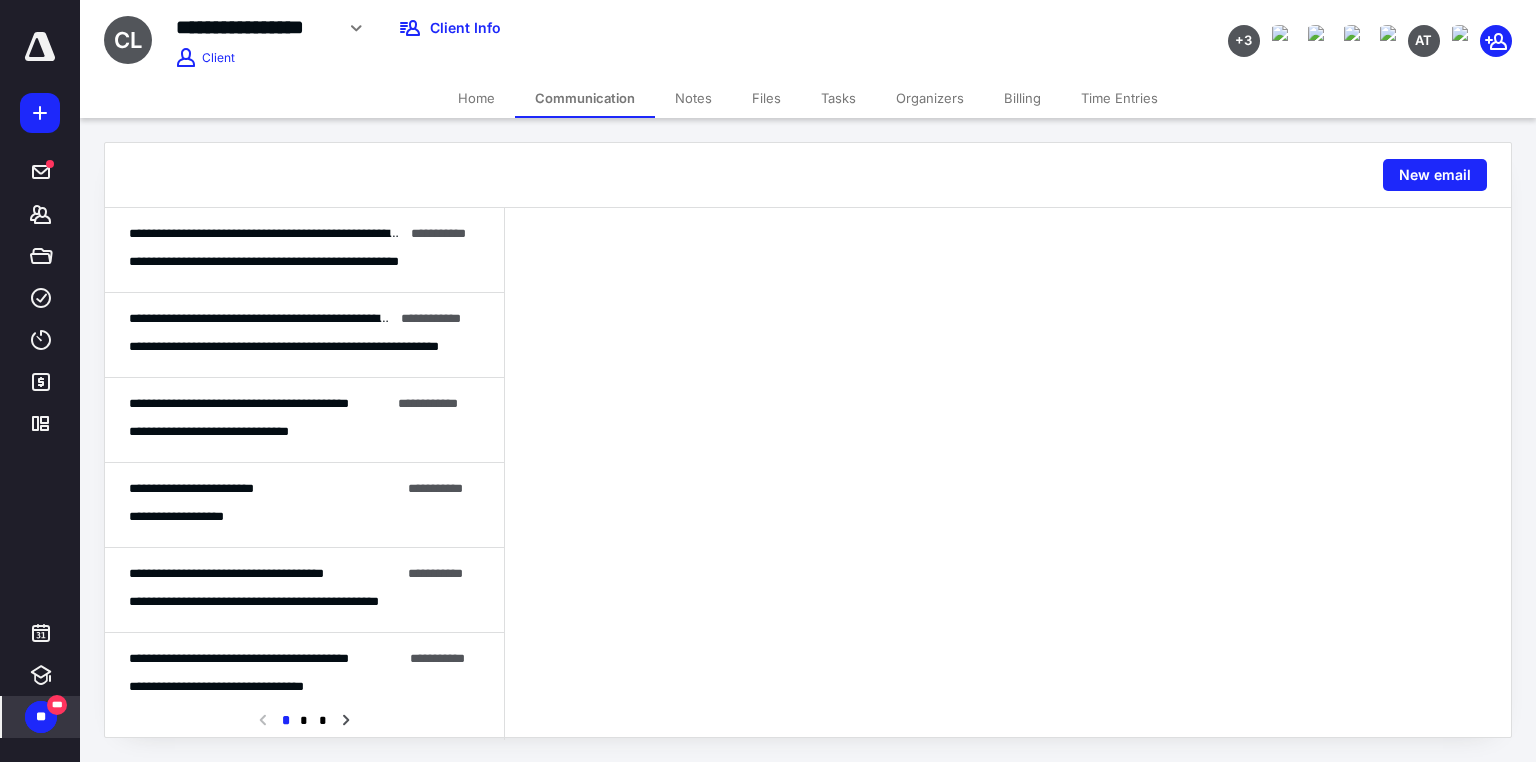 click on "**********" at bounding box center [298, 347] 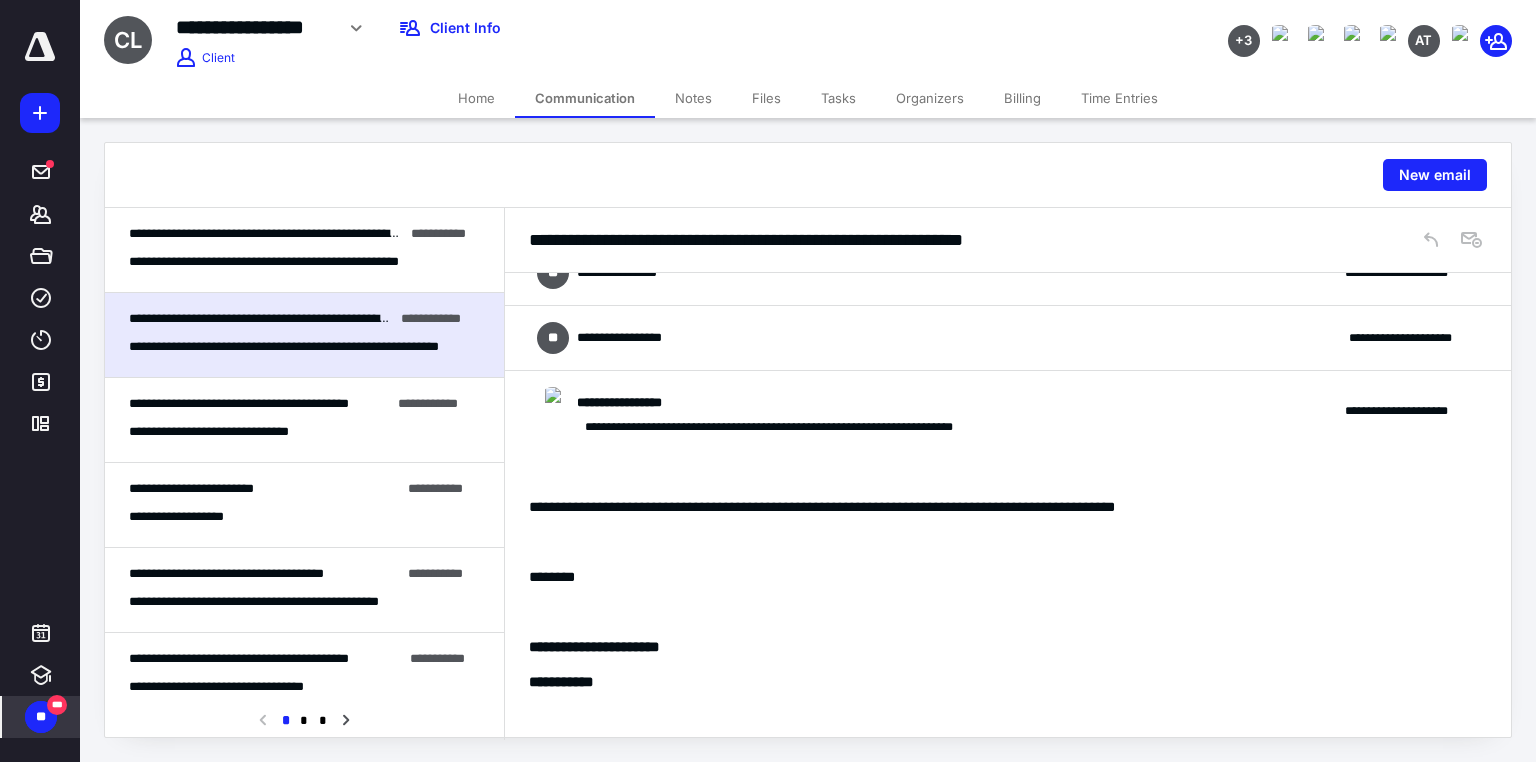 scroll, scrollTop: 0, scrollLeft: 0, axis: both 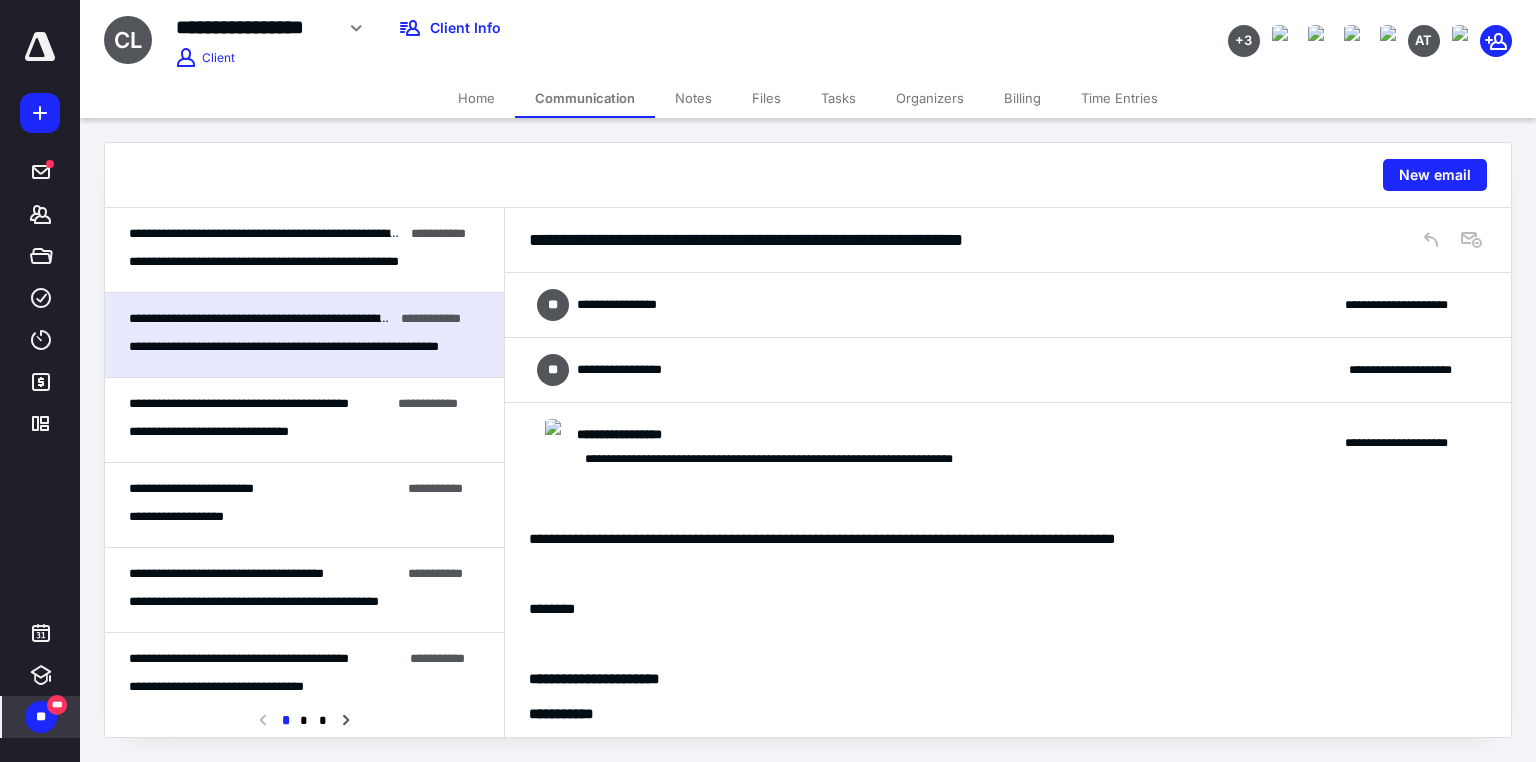 click on "Home" at bounding box center [476, 98] 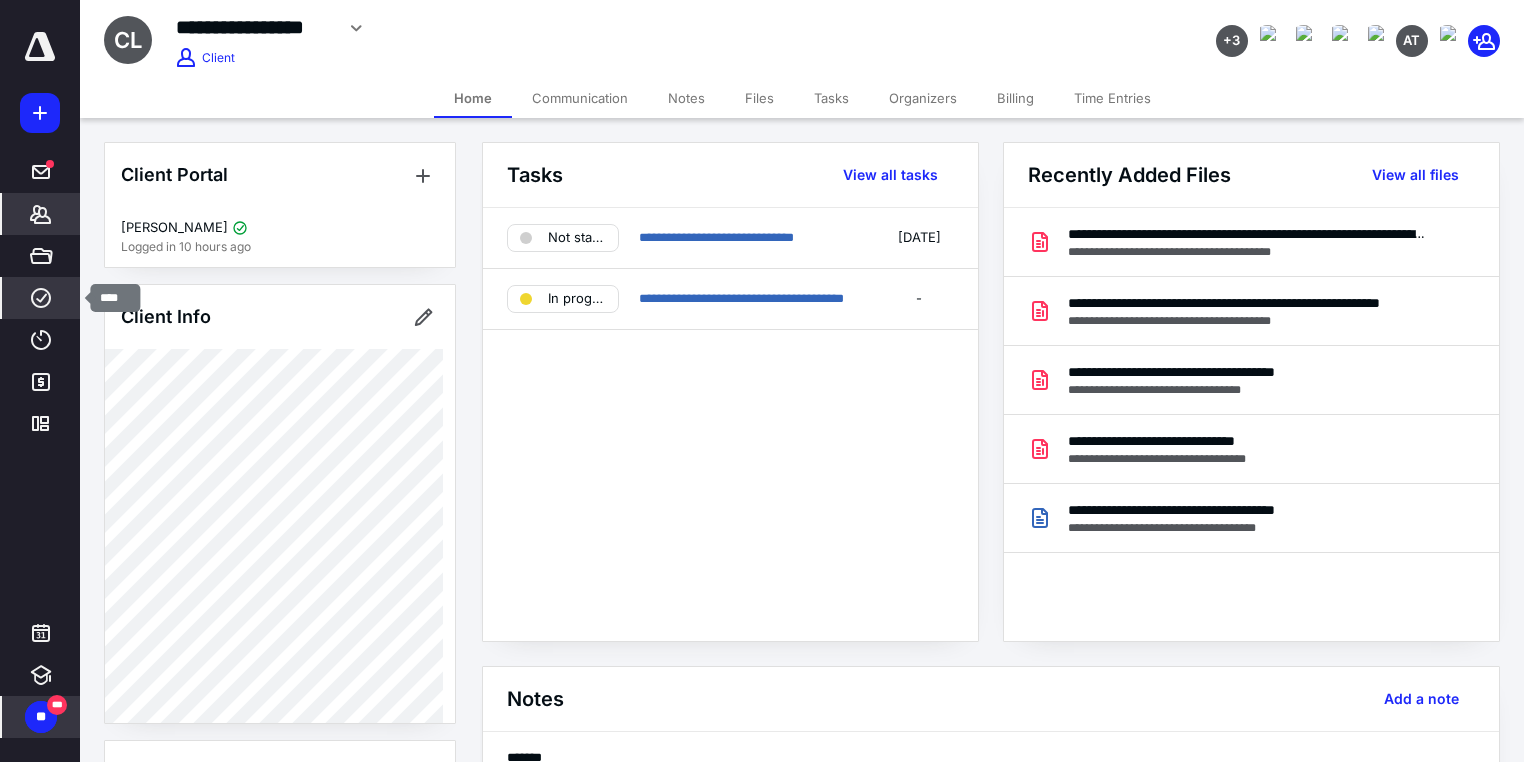 click 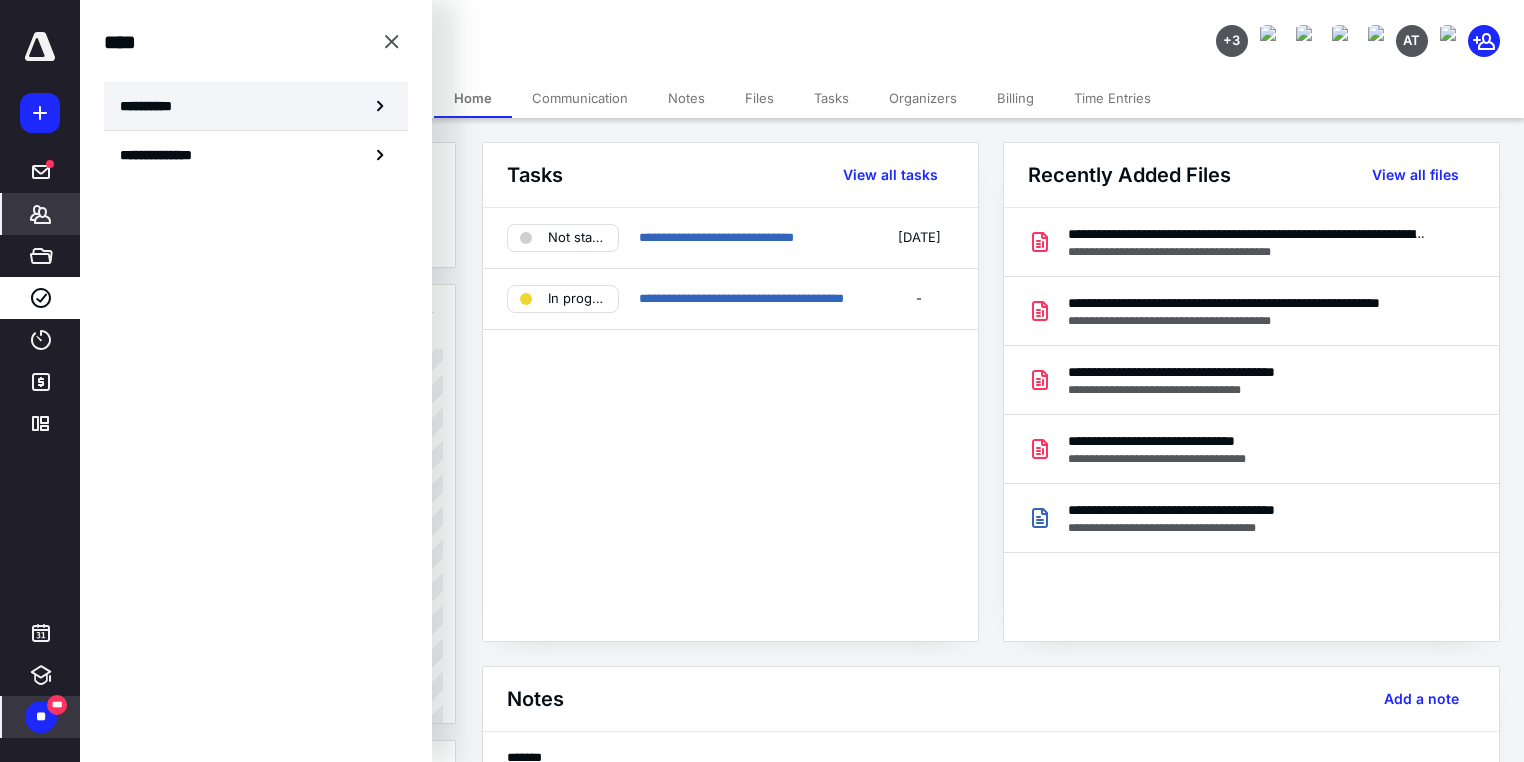 click on "**********" at bounding box center (153, 106) 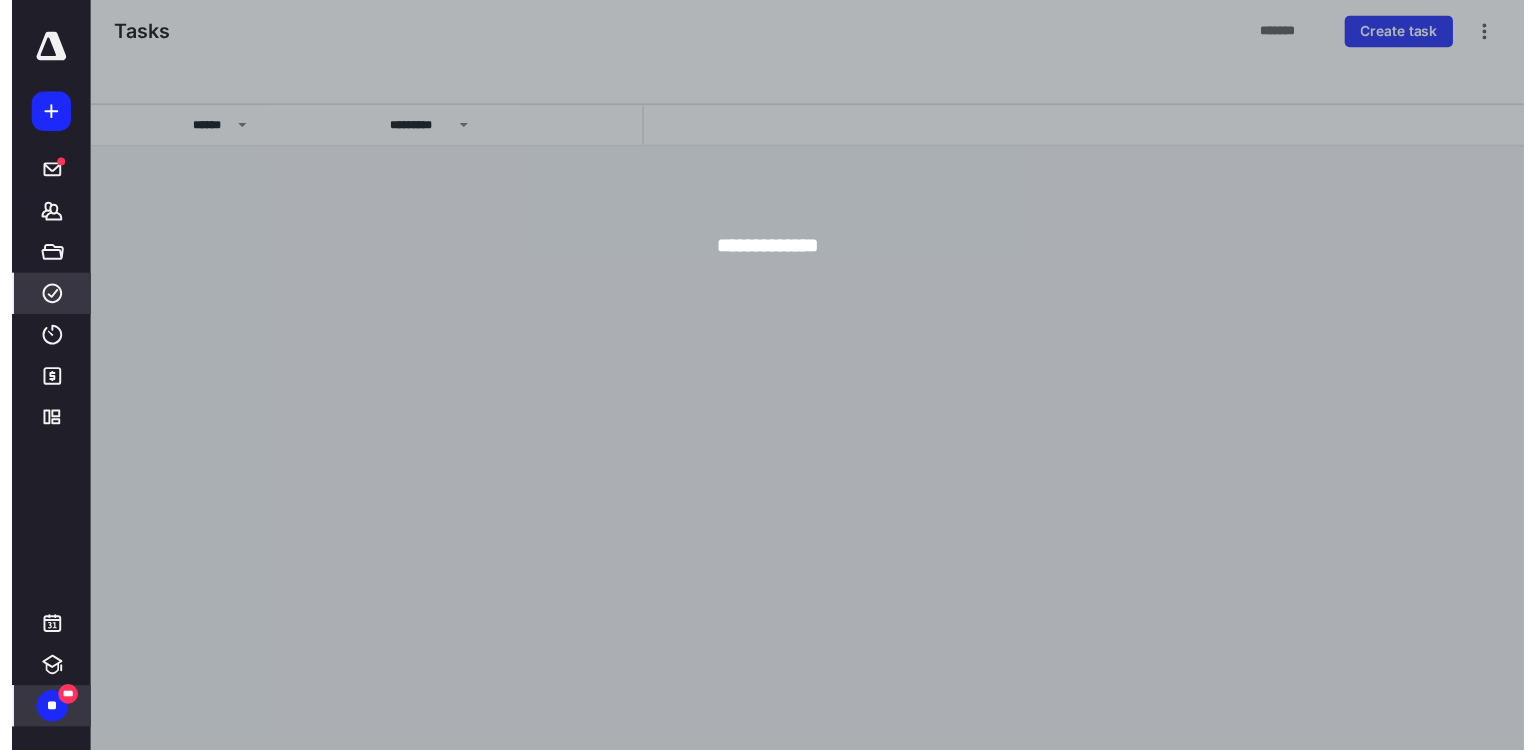 scroll, scrollTop: 0, scrollLeft: 0, axis: both 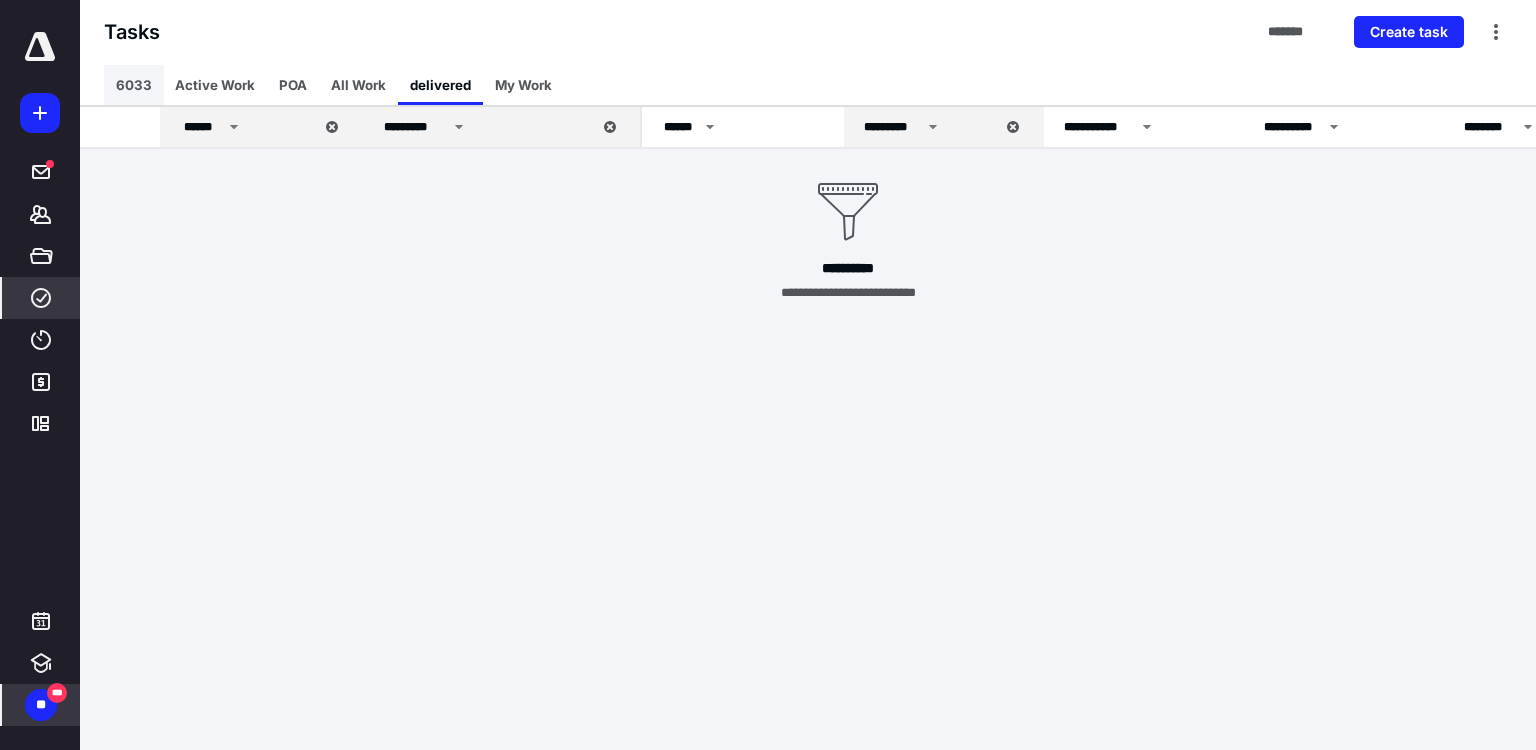 click on "6033" at bounding box center [134, 85] 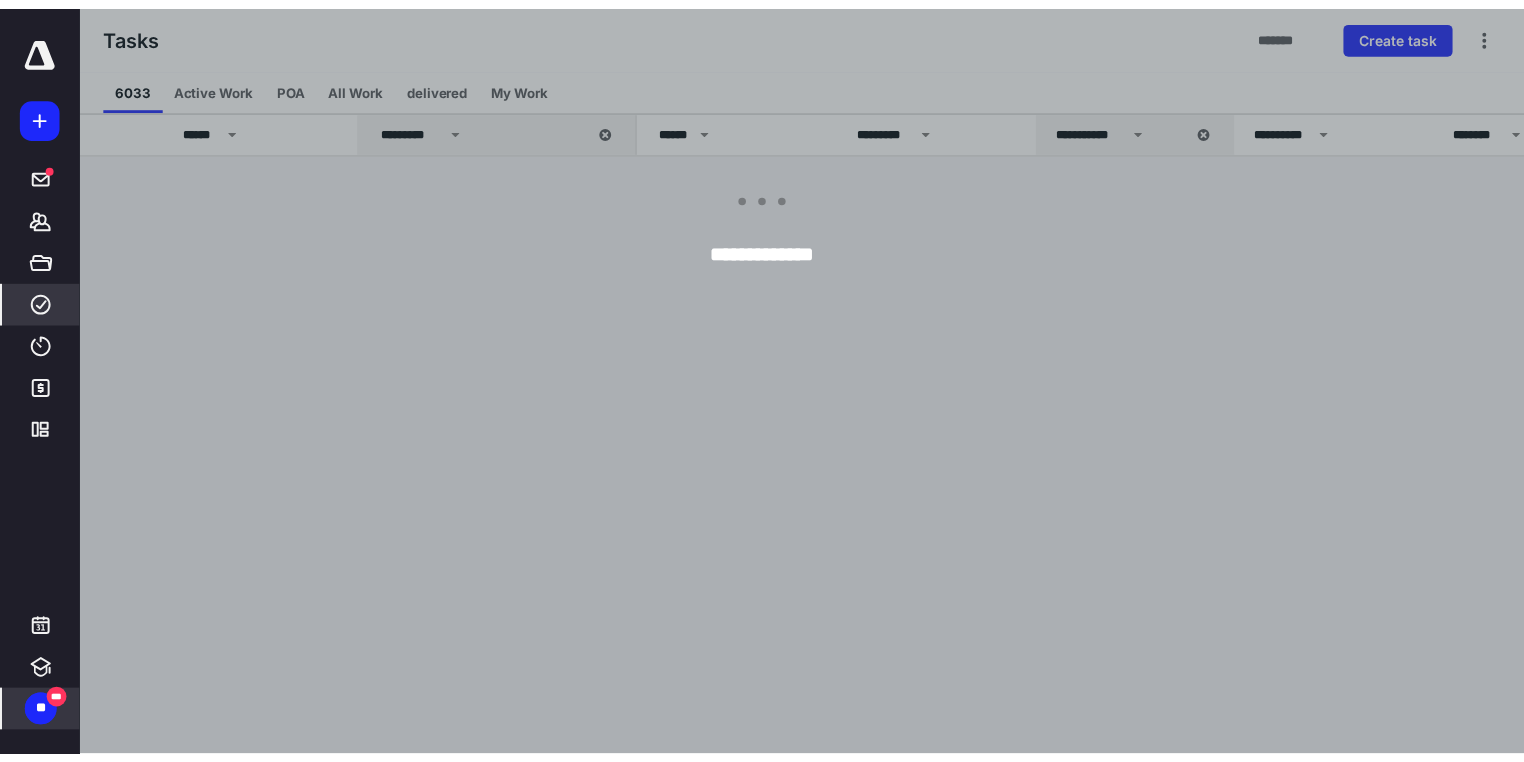 scroll, scrollTop: 0, scrollLeft: 0, axis: both 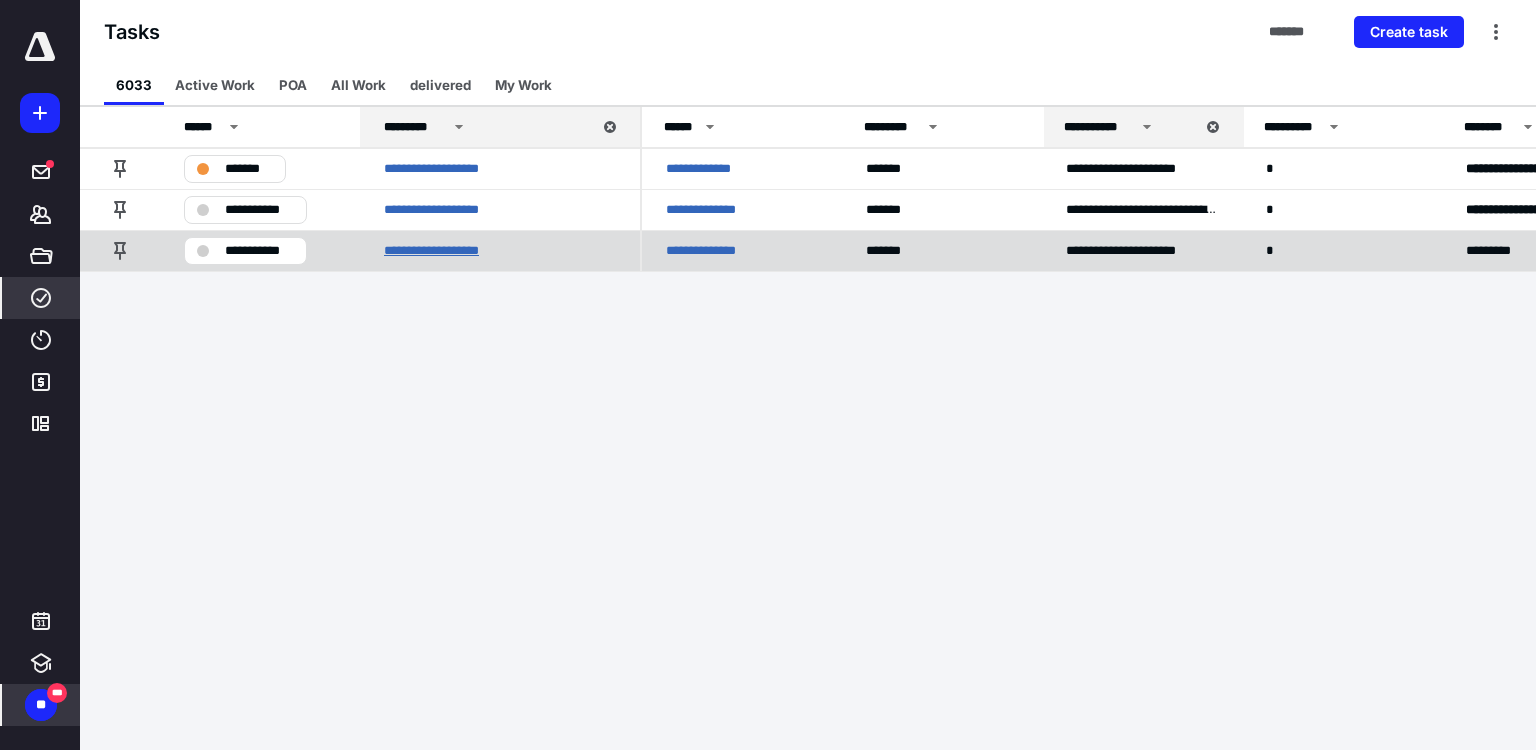 click on "**********" at bounding box center [443, 251] 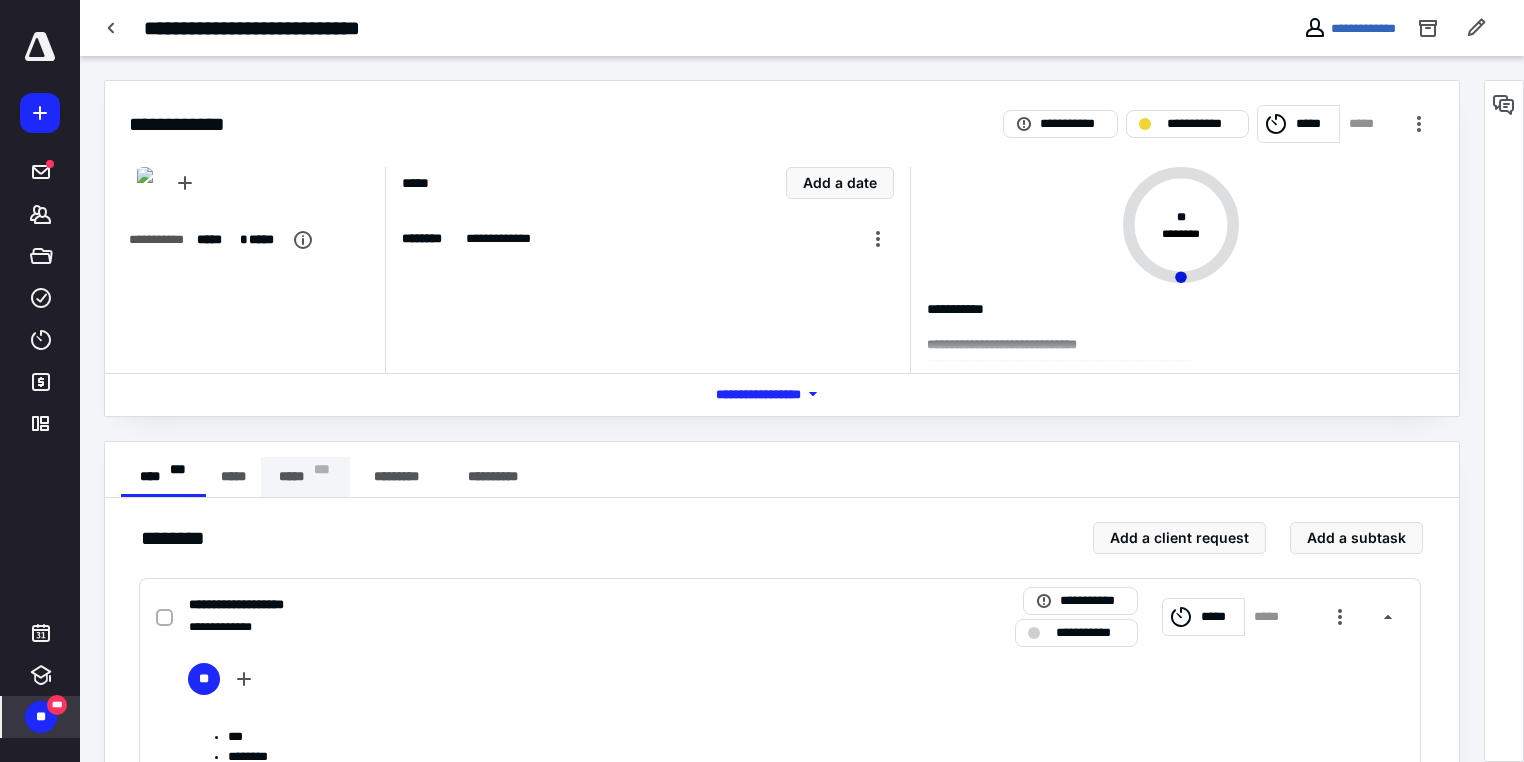 click on "***** * * *" at bounding box center [305, 477] 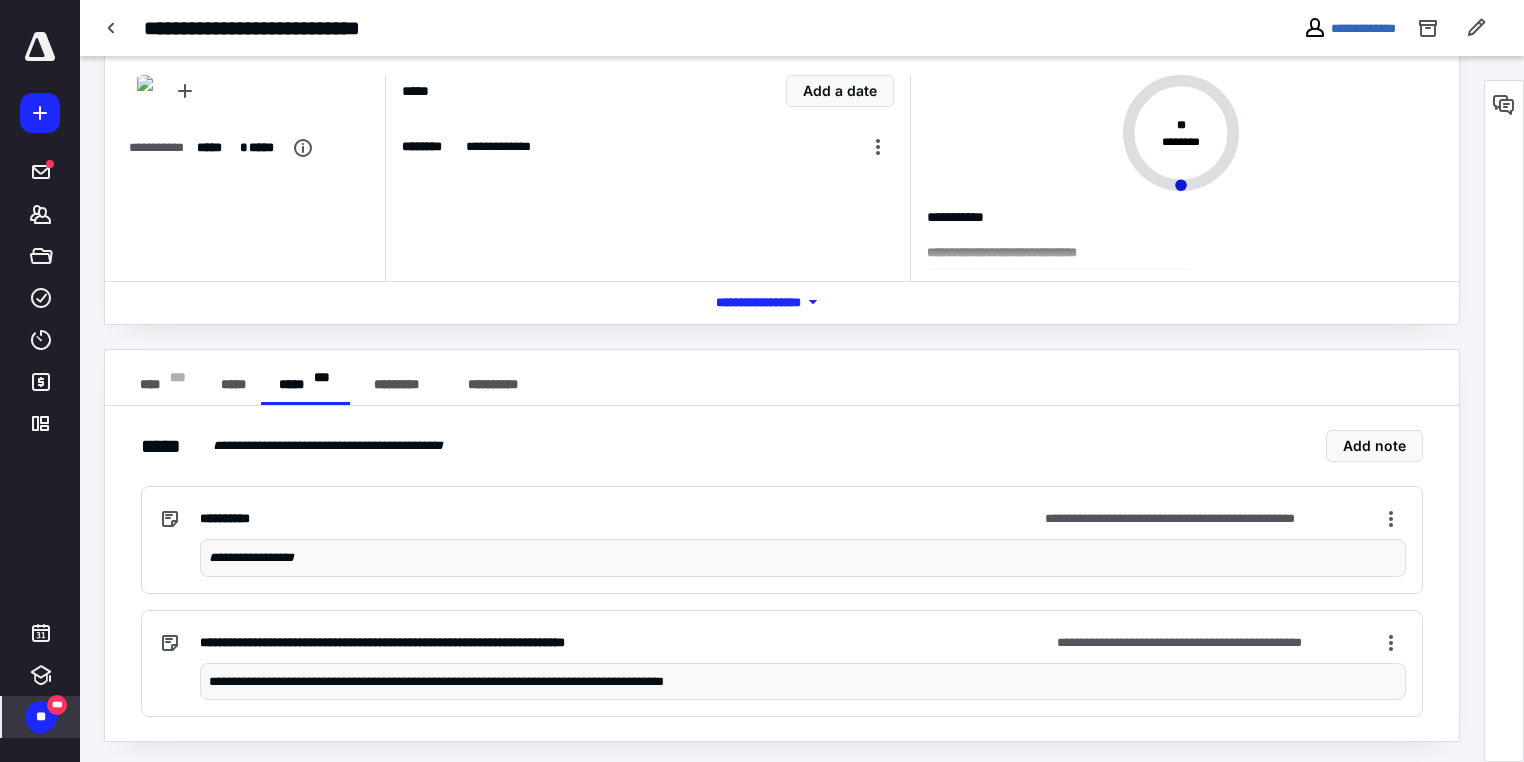 scroll, scrollTop: 92, scrollLeft: 0, axis: vertical 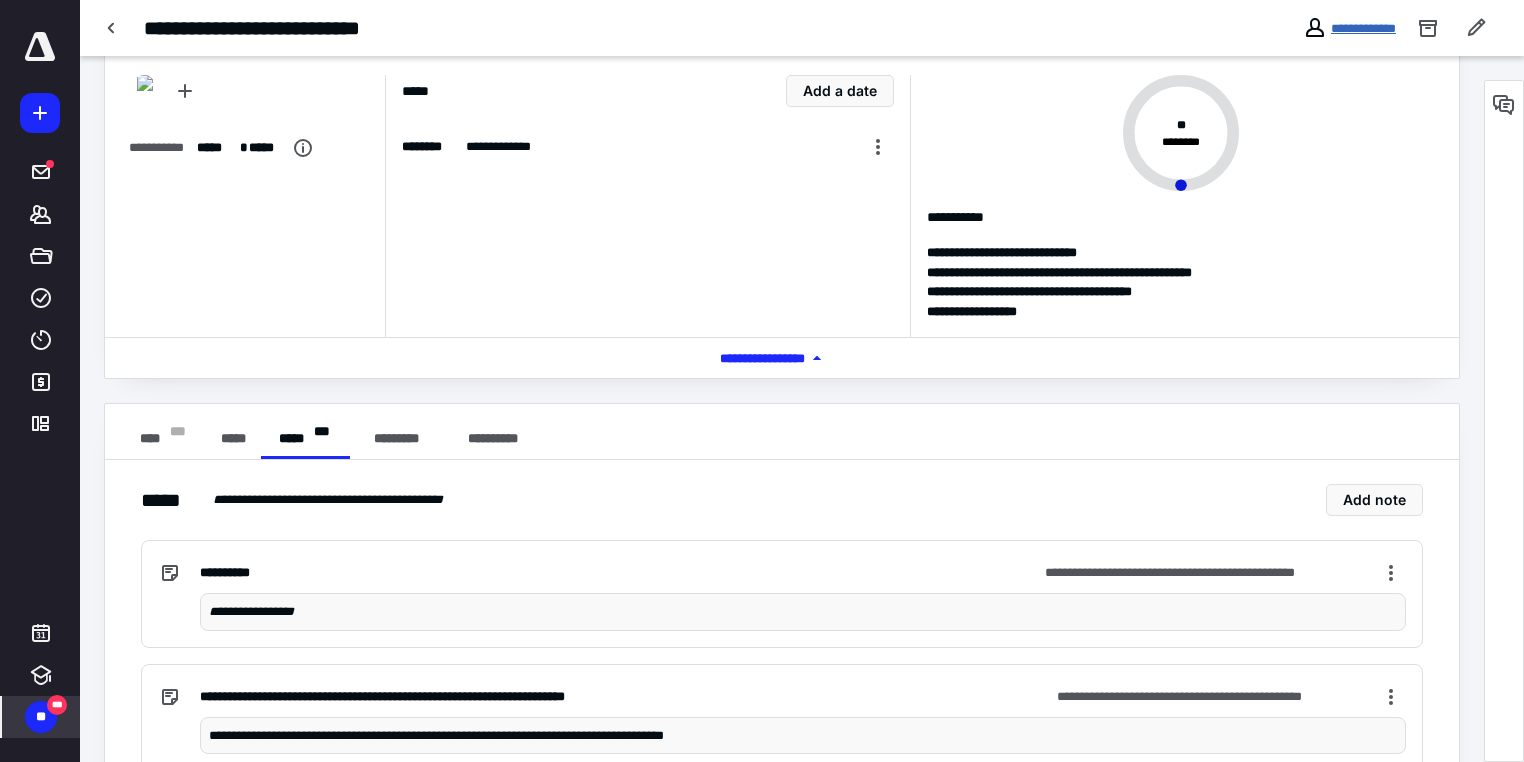 click on "**********" at bounding box center (1363, 28) 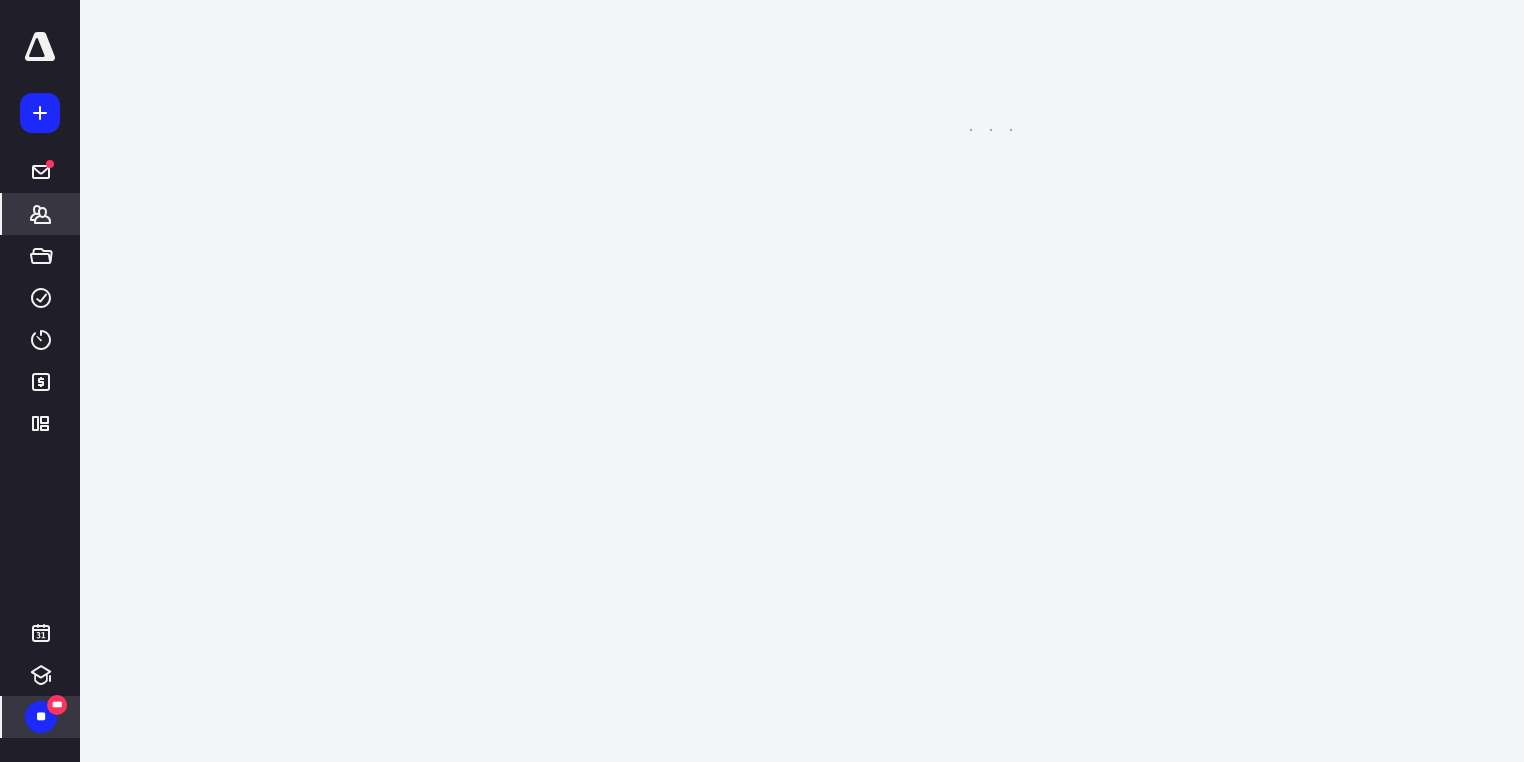 scroll, scrollTop: 0, scrollLeft: 0, axis: both 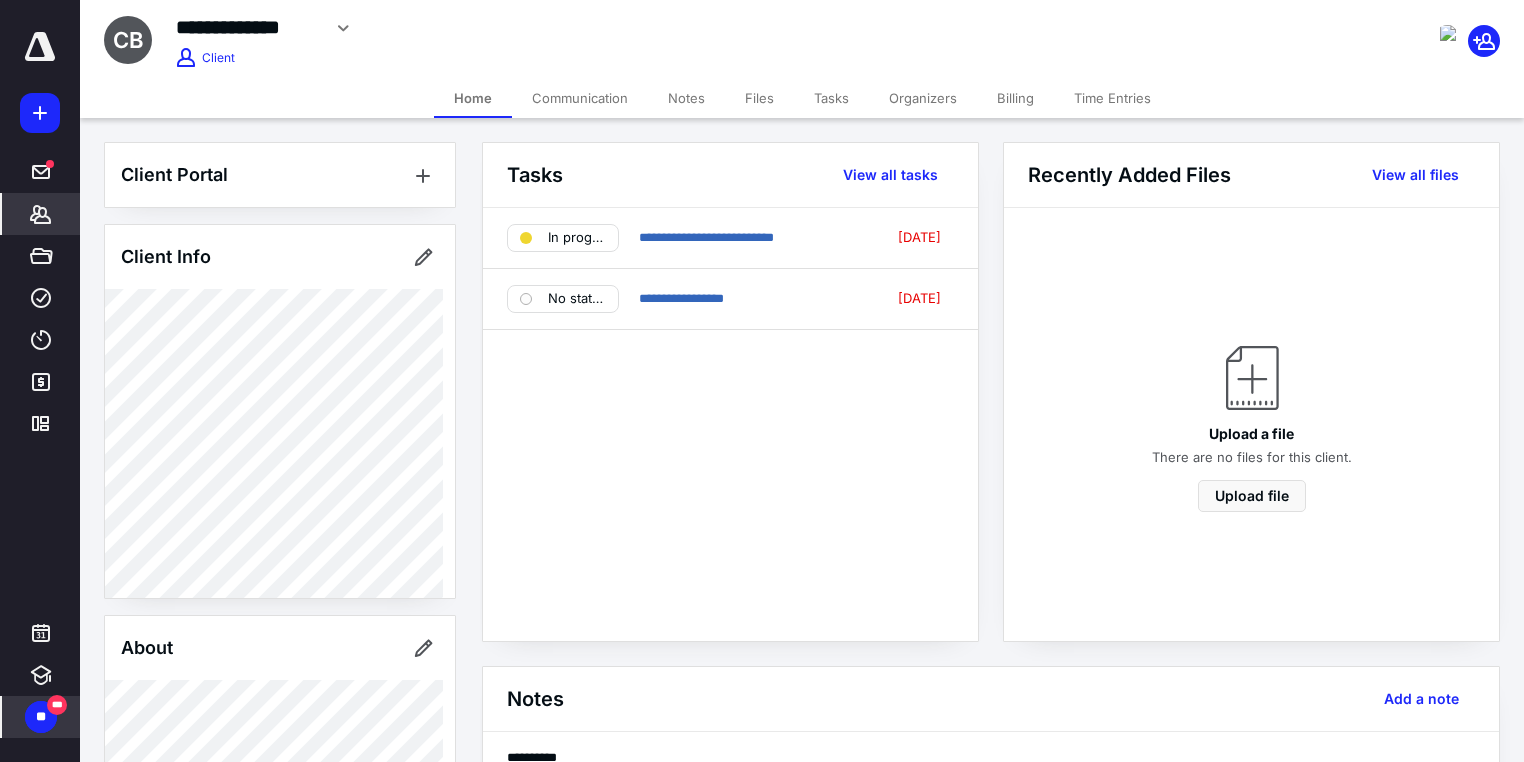 drag, startPoint x: 1081, startPoint y: 69, endPoint x: 439, endPoint y: 49, distance: 642.31146 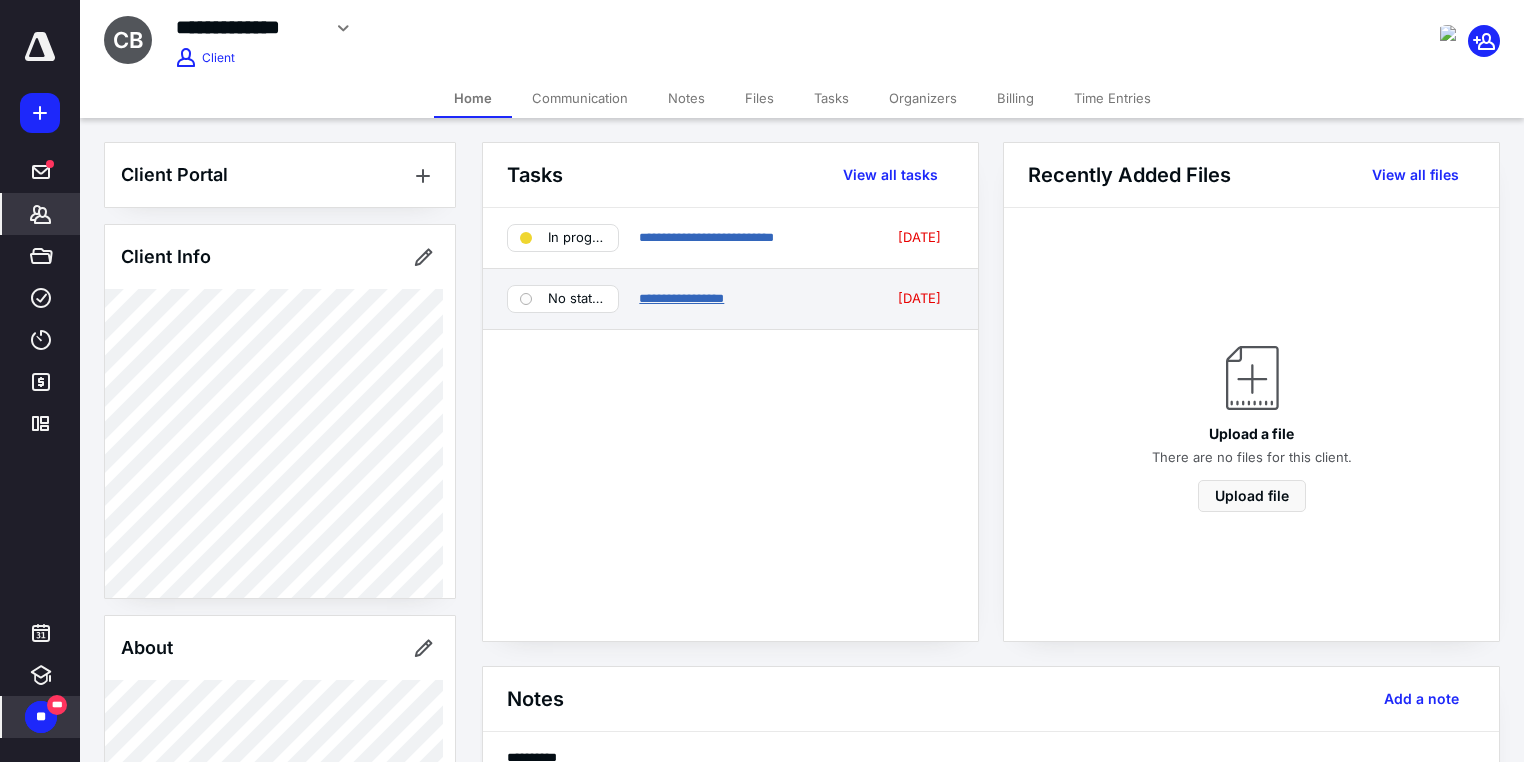 click on "**********" at bounding box center (681, 298) 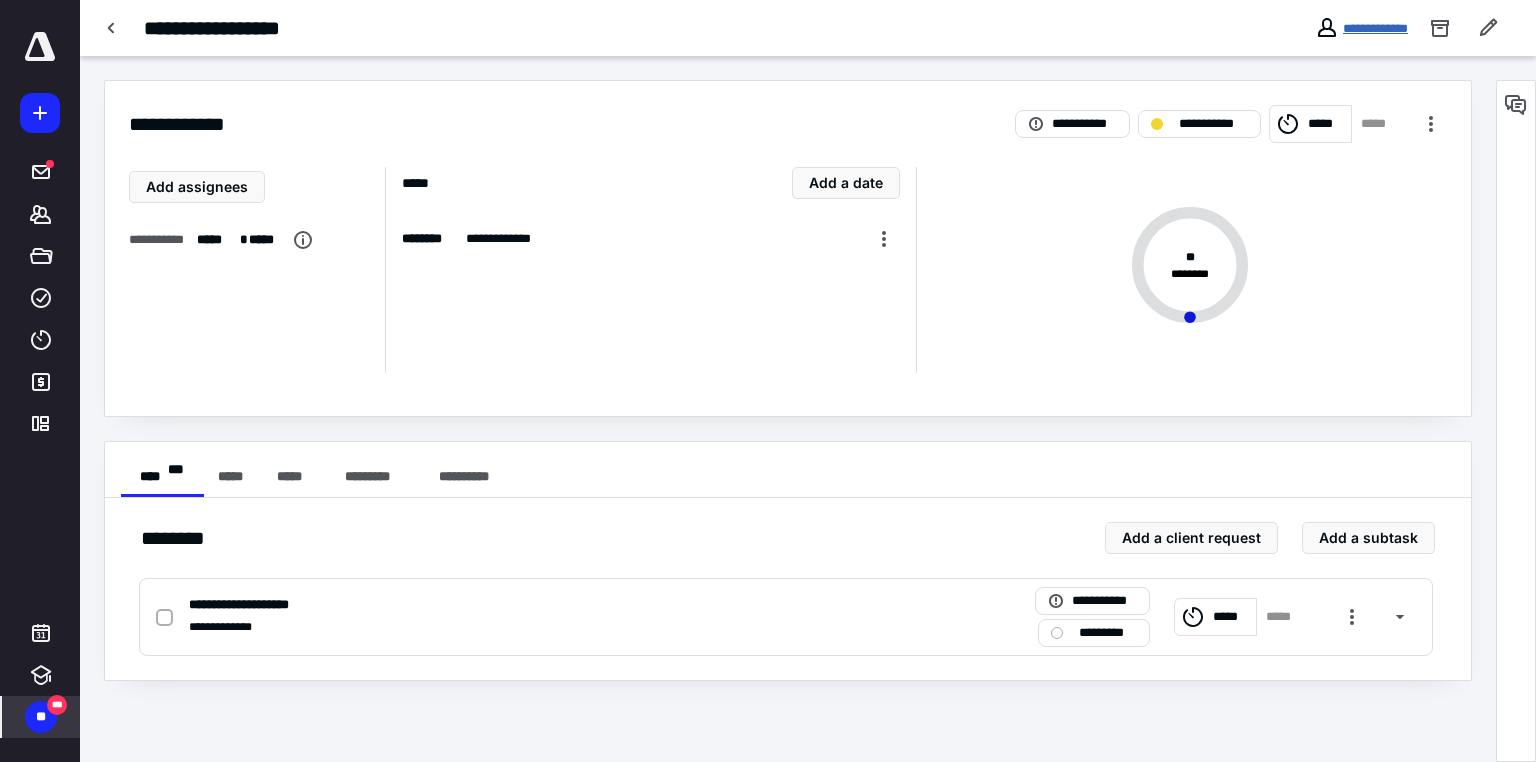 click on "**********" at bounding box center [1375, 28] 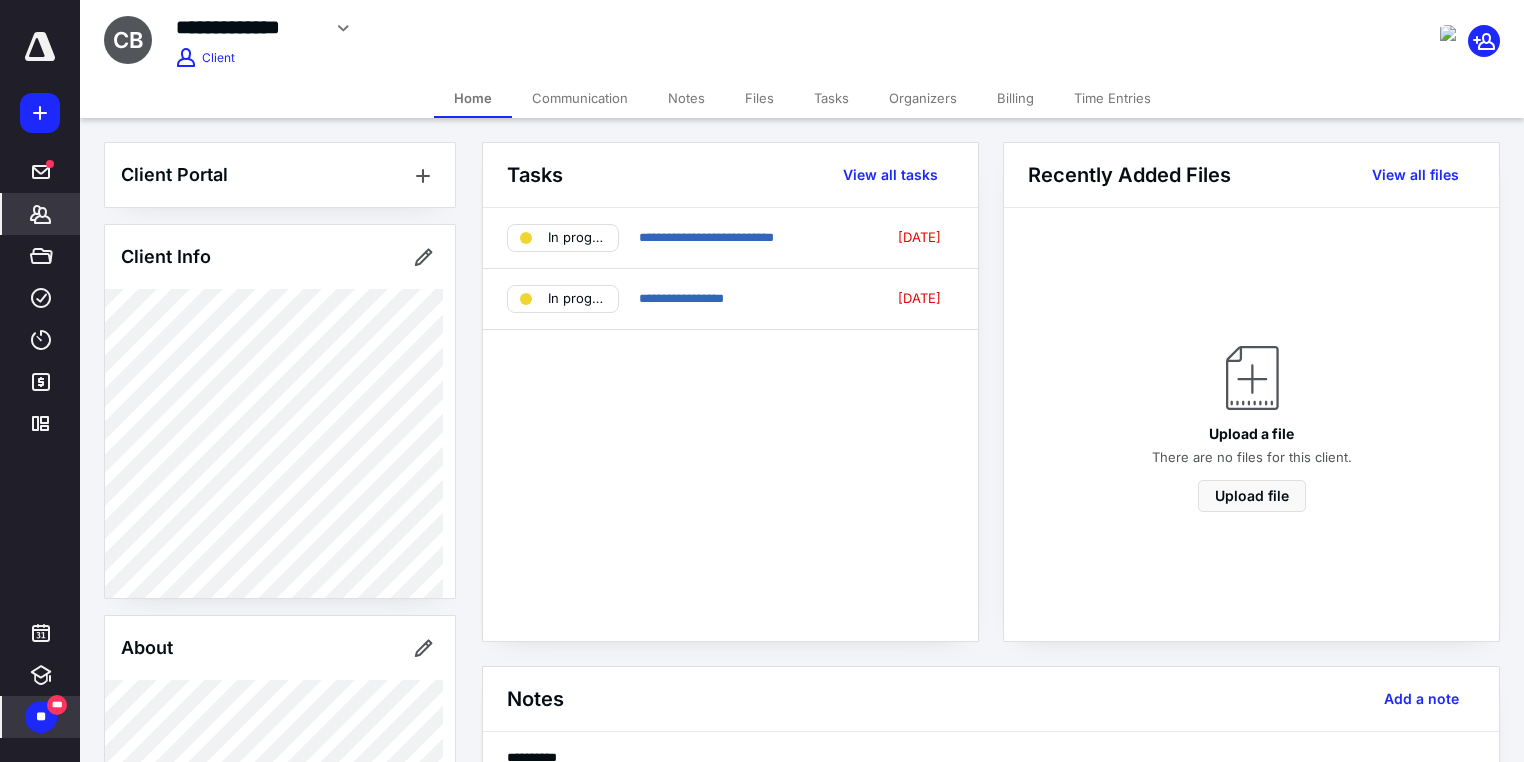 click on "**********" at bounding box center (566, 35) 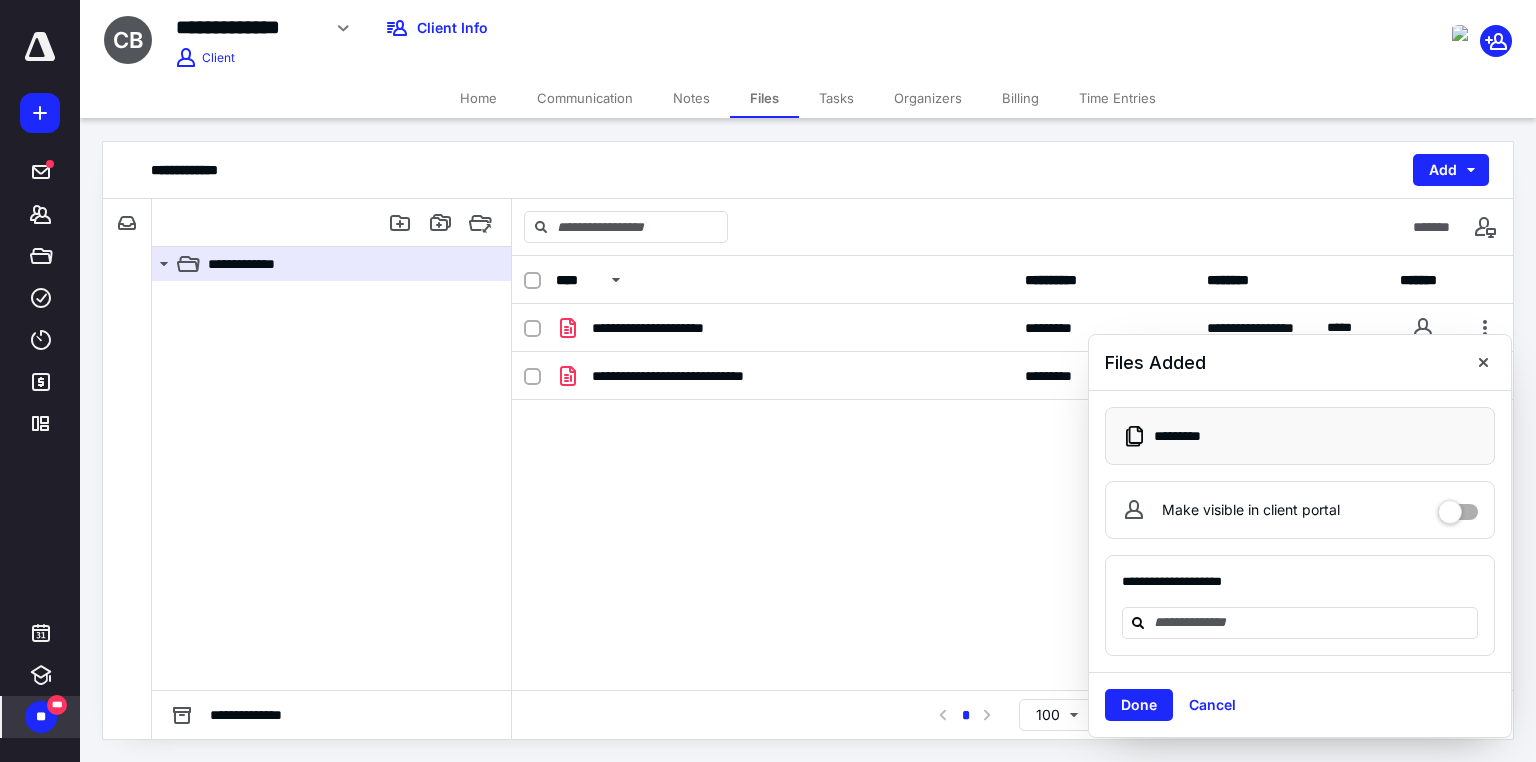 click on "**********" at bounding box center [1012, 454] 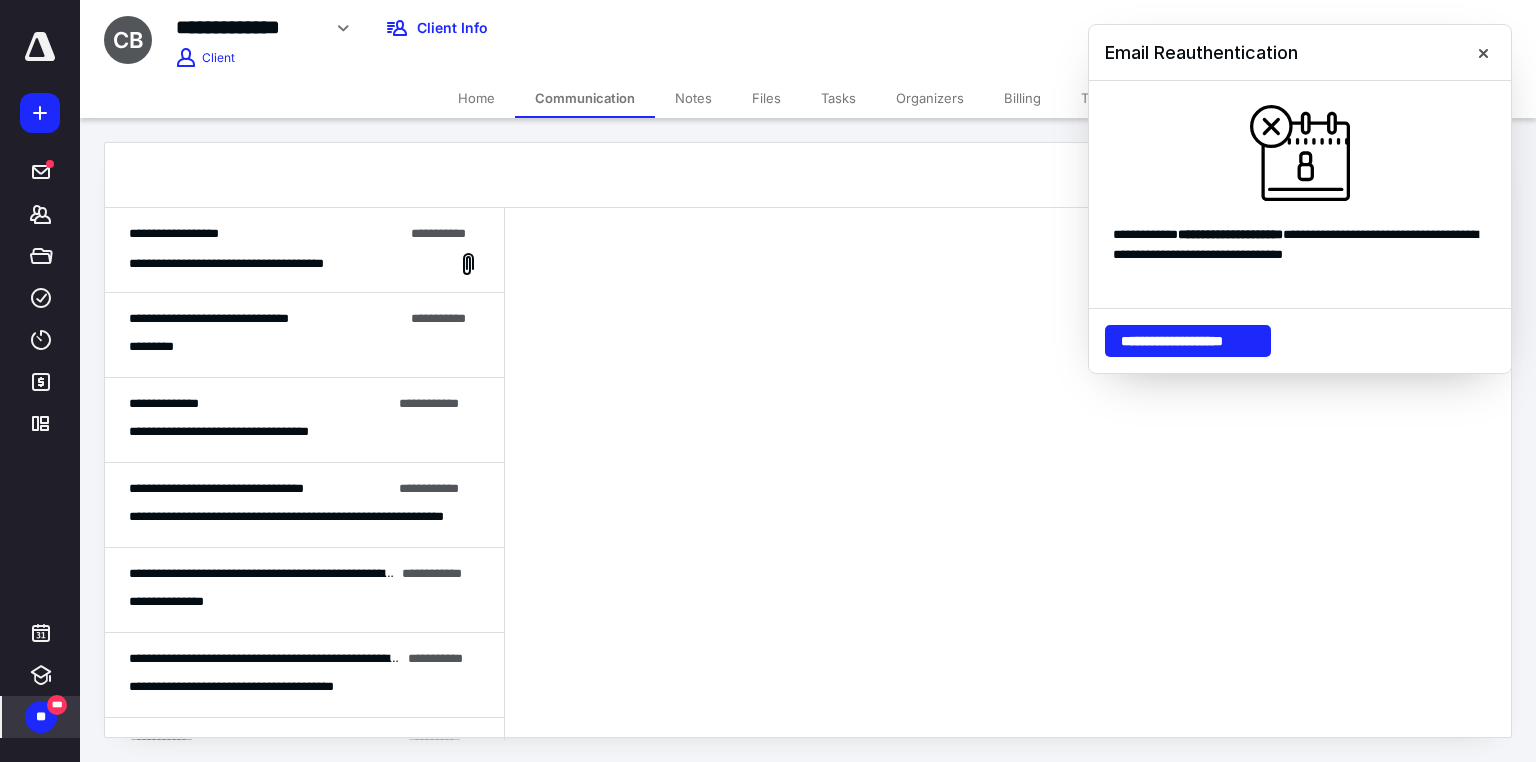 click on "**********" at bounding box center [209, 318] 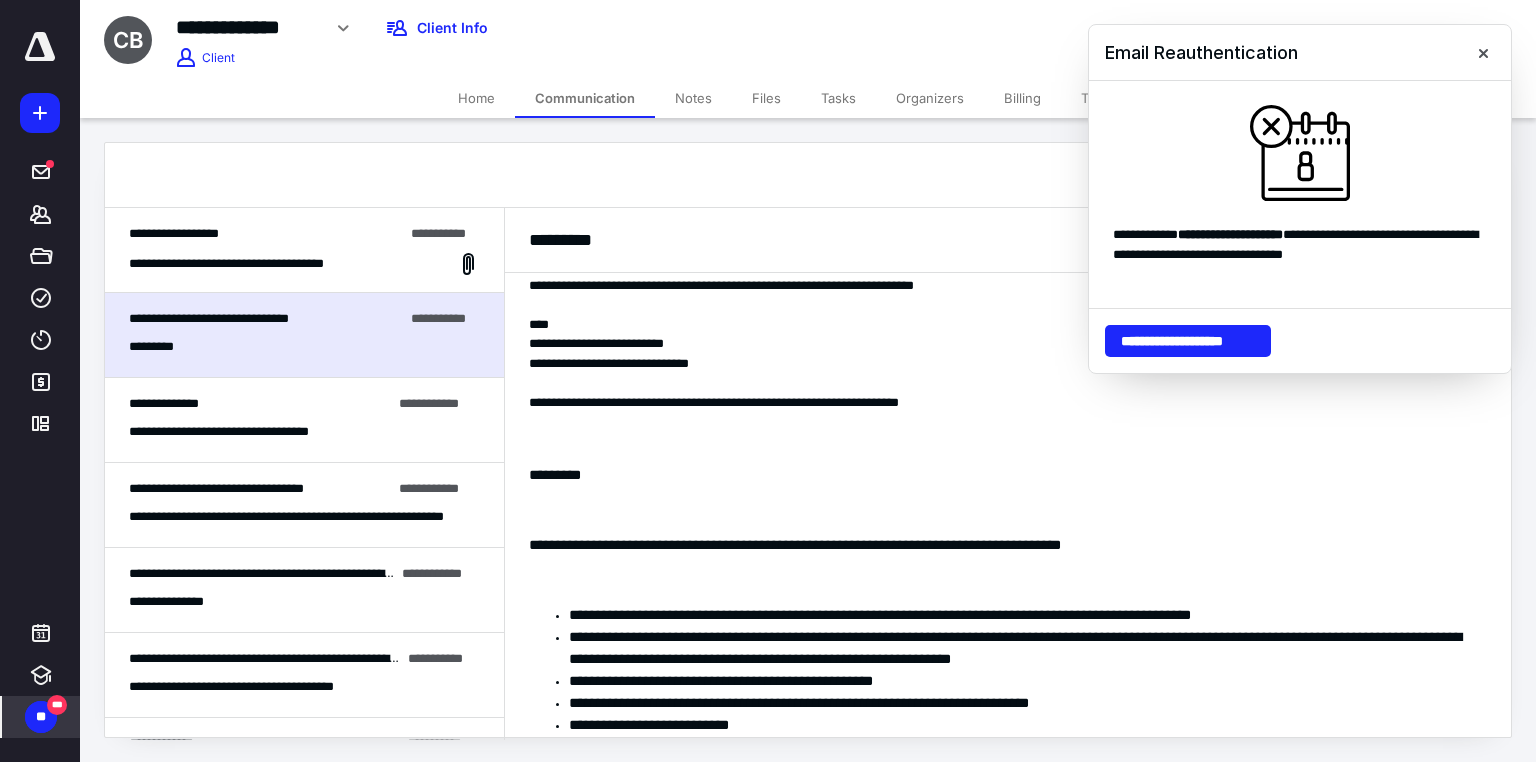 scroll, scrollTop: 0, scrollLeft: 0, axis: both 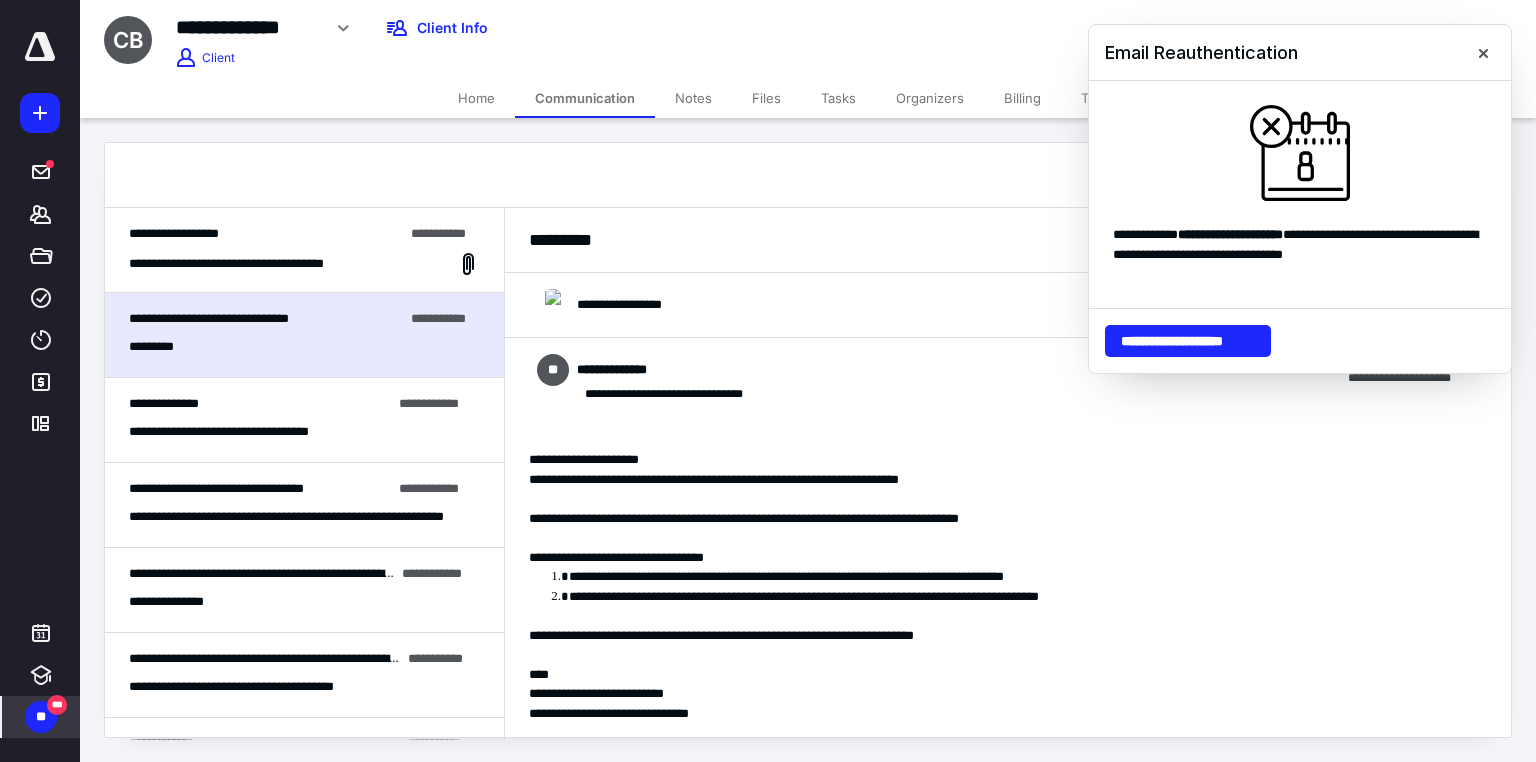 click on "**********" at bounding box center (1008, 305) 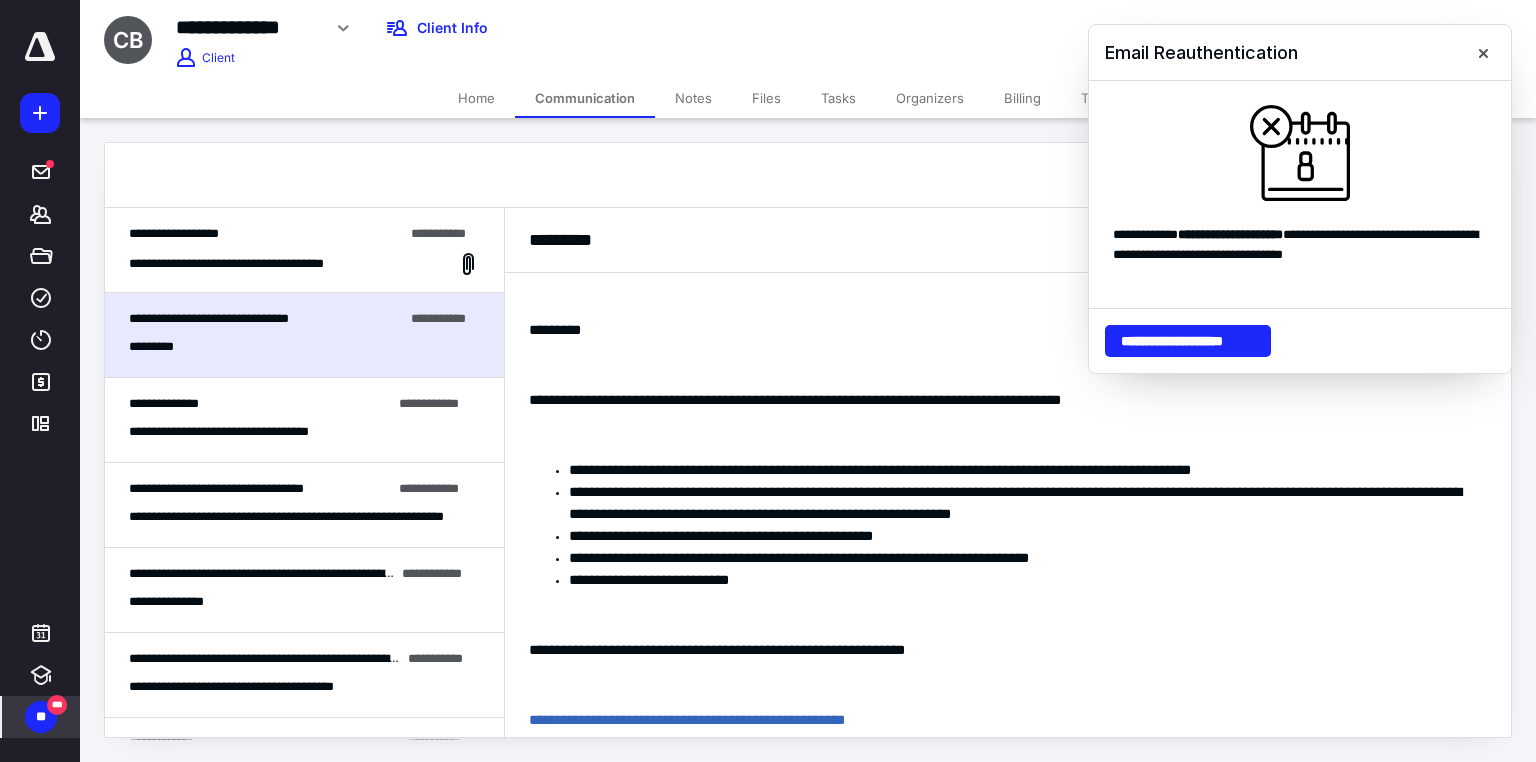 scroll, scrollTop: 0, scrollLeft: 0, axis: both 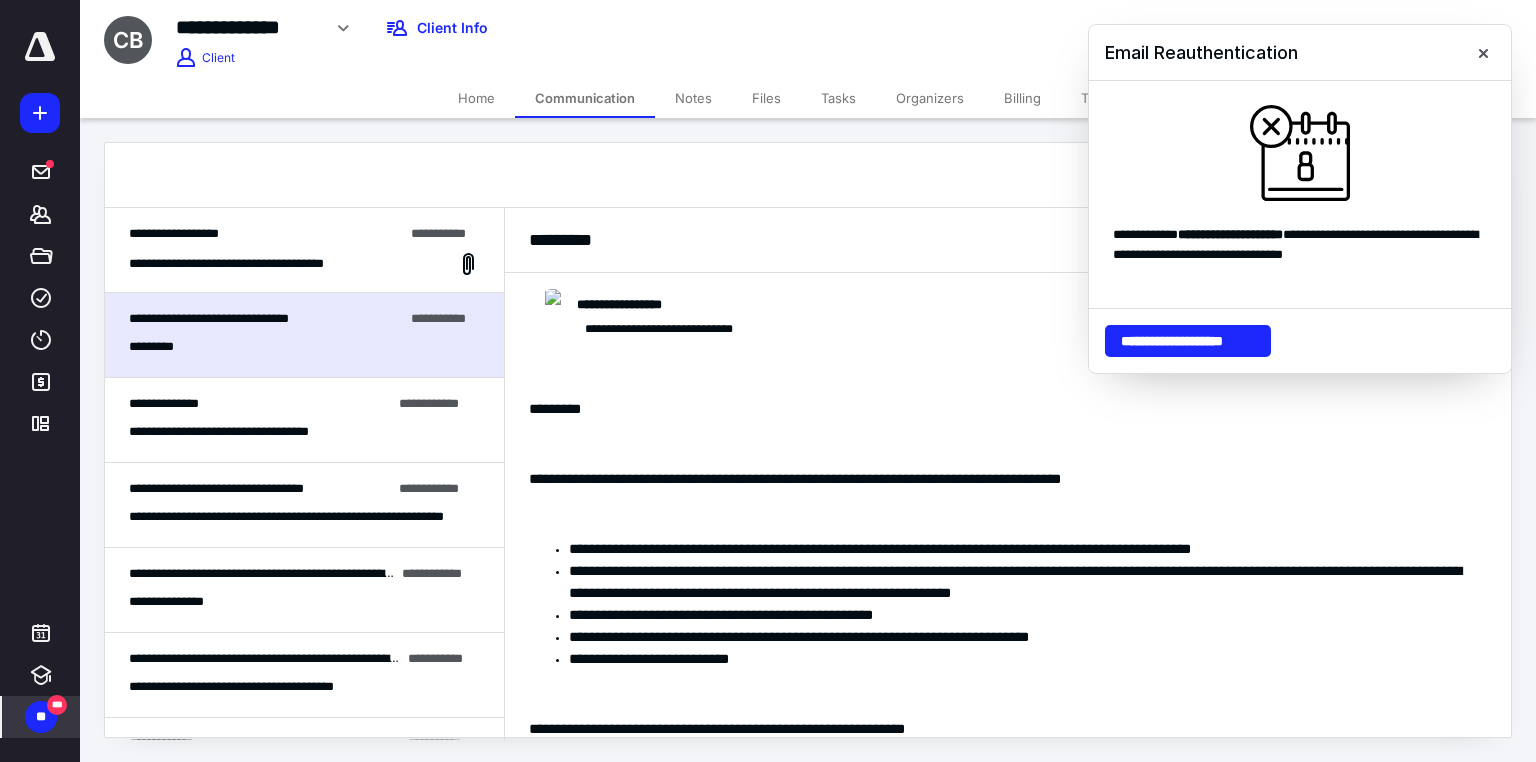click on "Home" at bounding box center (476, 98) 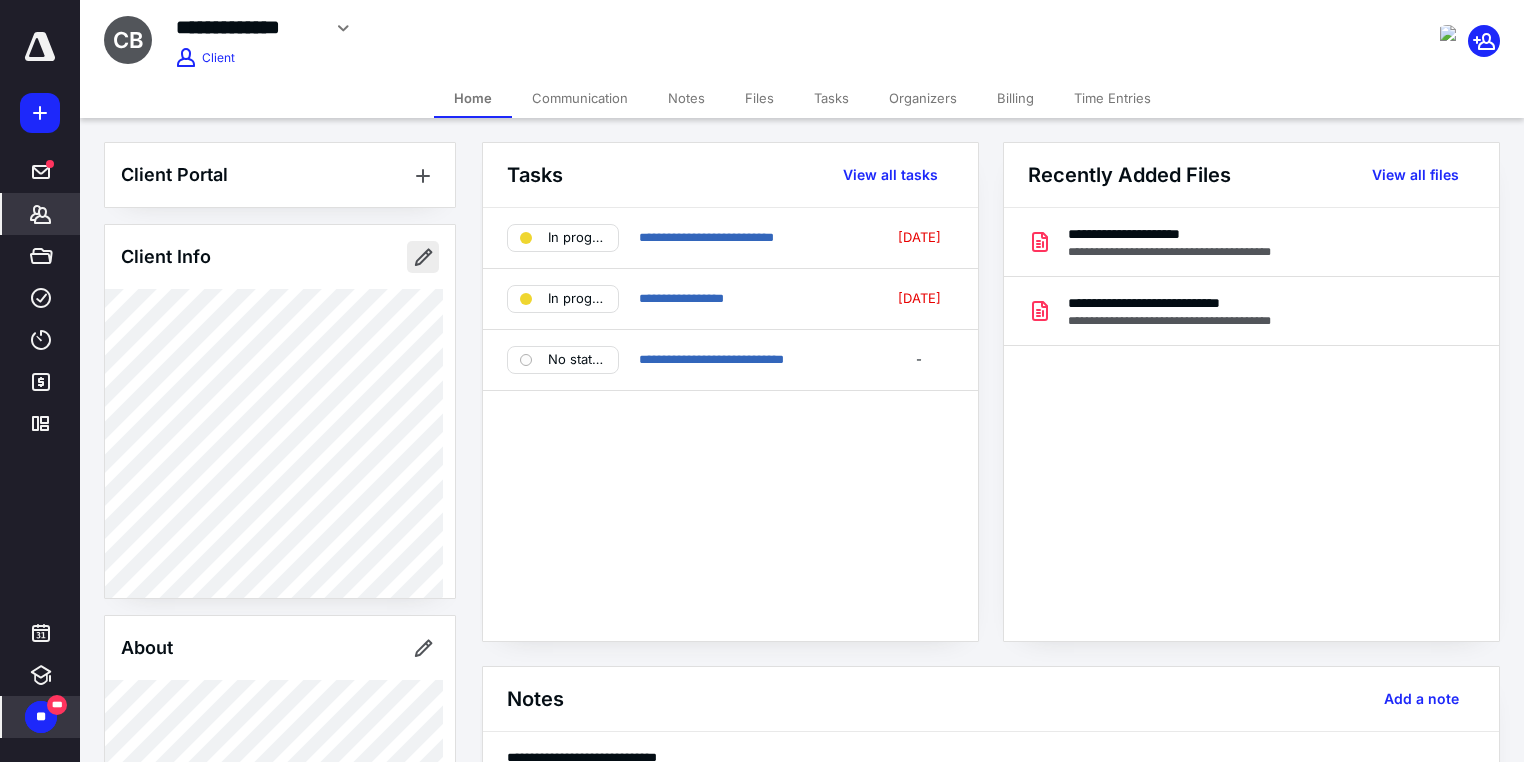 click at bounding box center (423, 257) 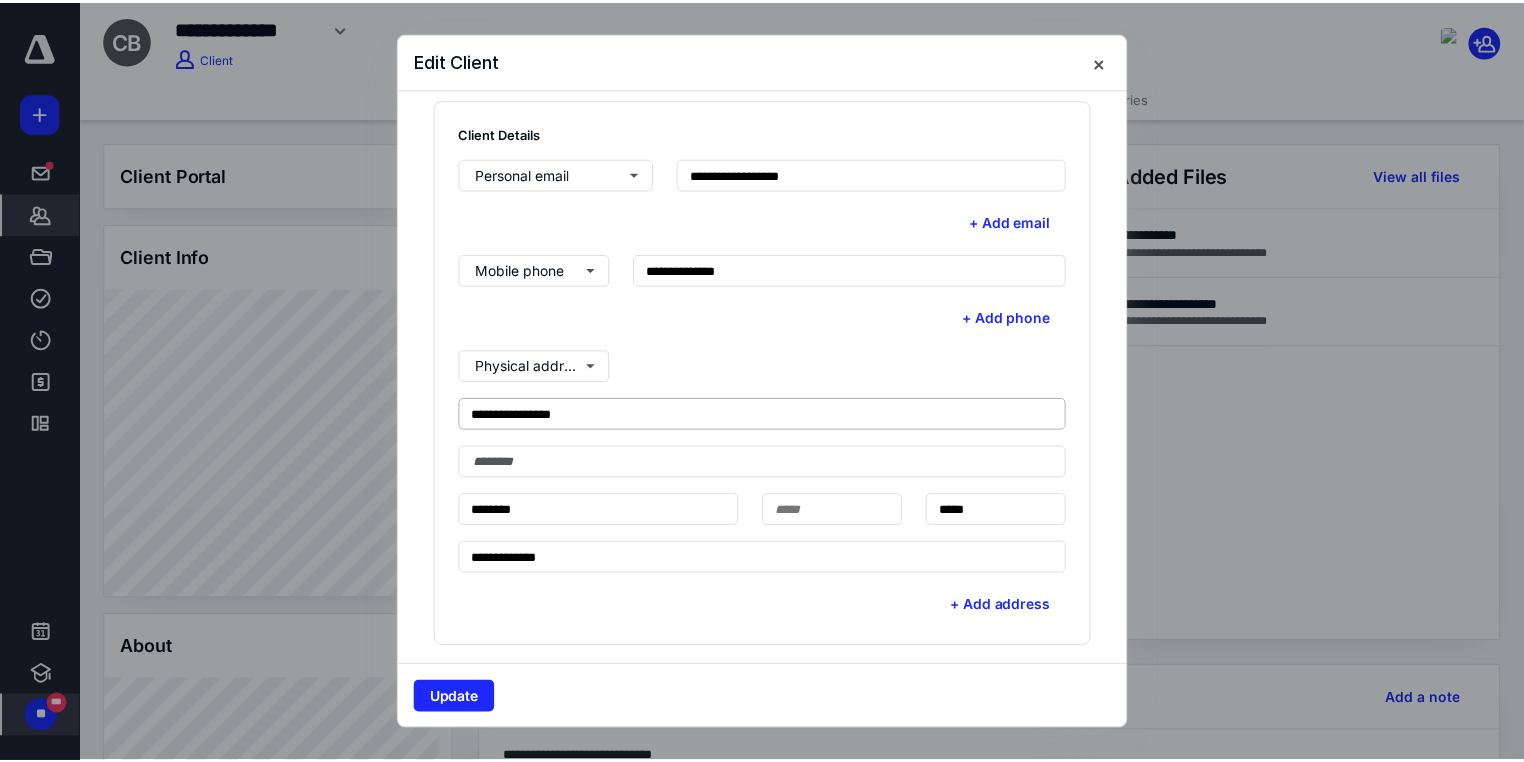 scroll, scrollTop: 578, scrollLeft: 0, axis: vertical 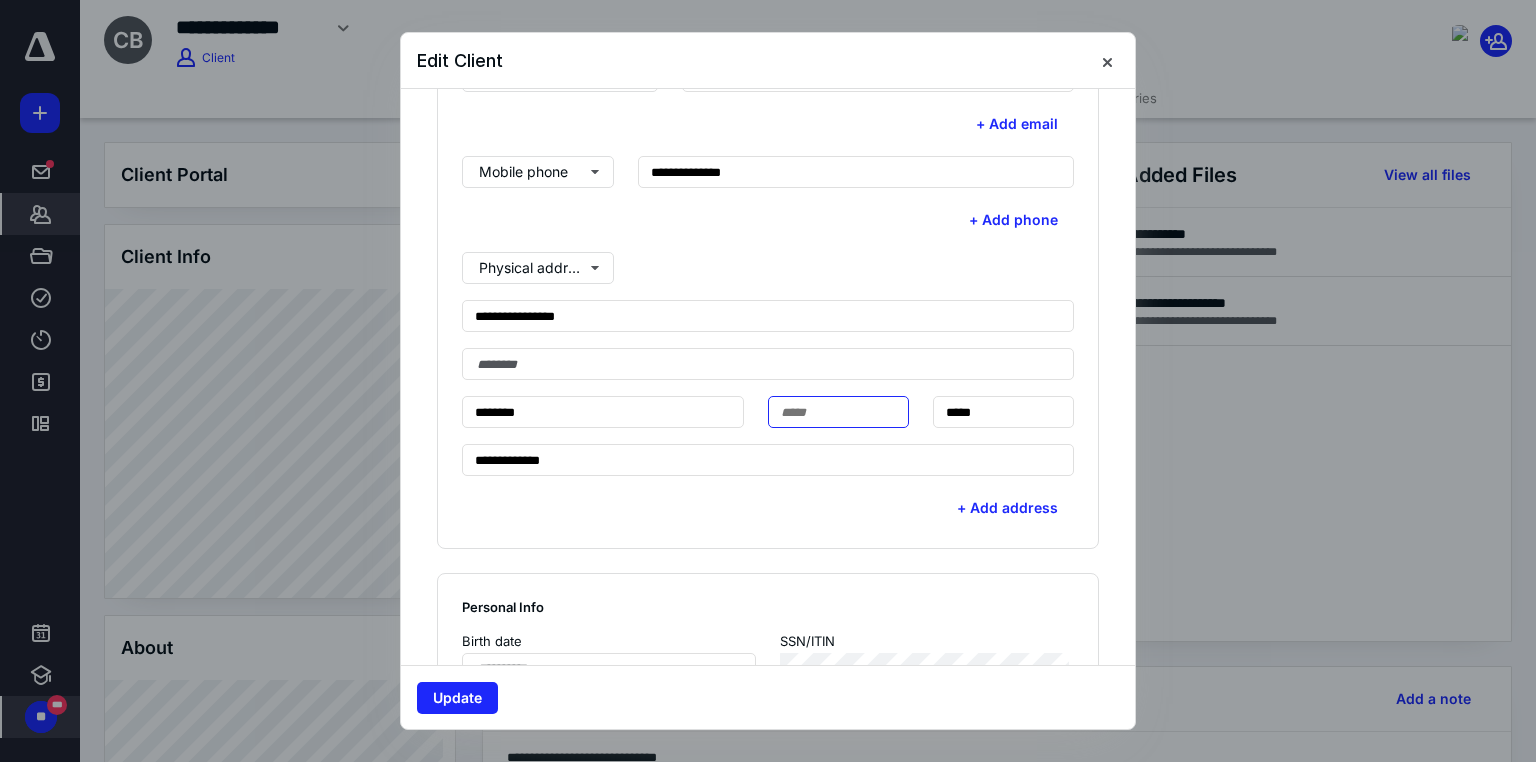 click at bounding box center (838, 412) 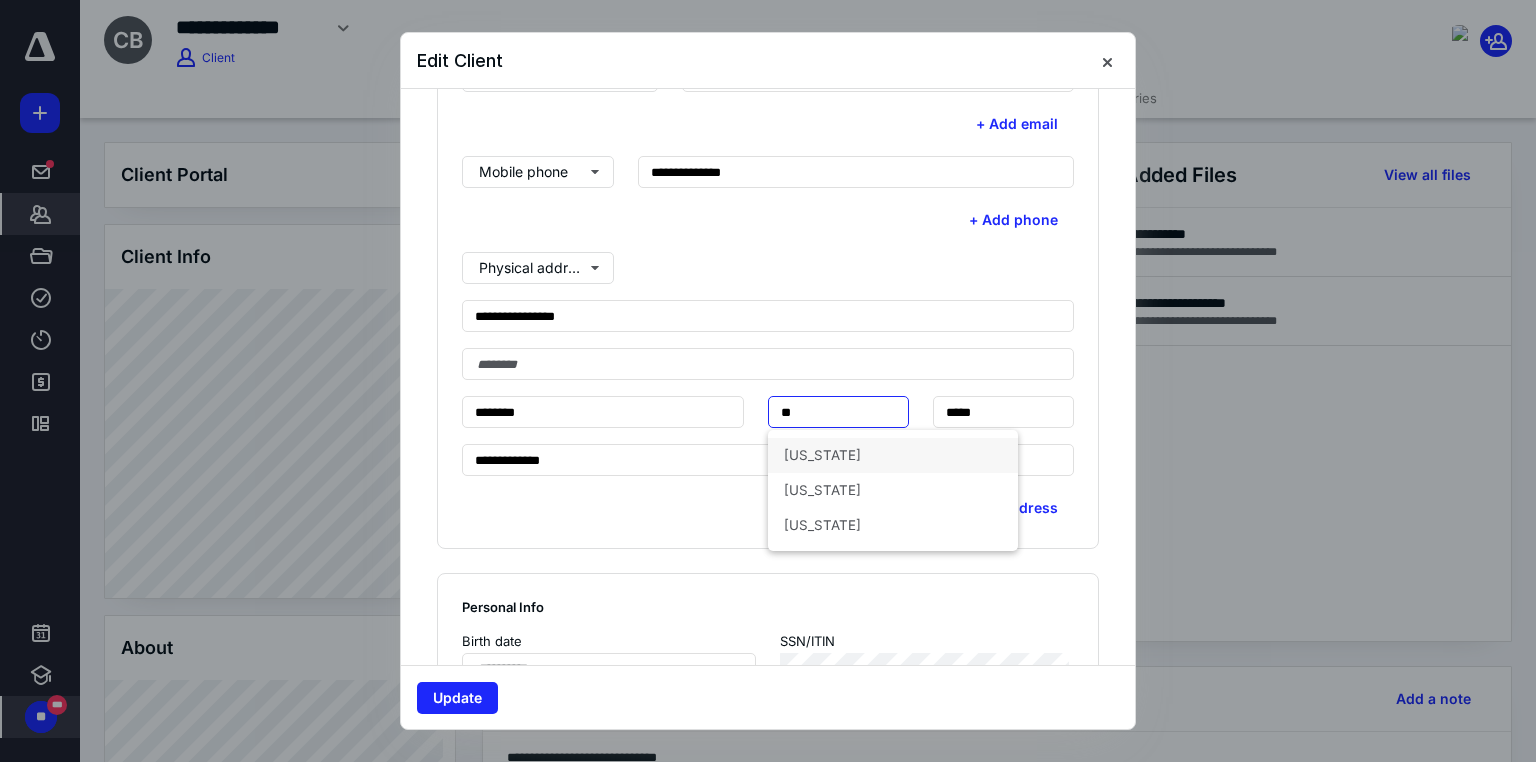 click on "[US_STATE]" at bounding box center (893, 455) 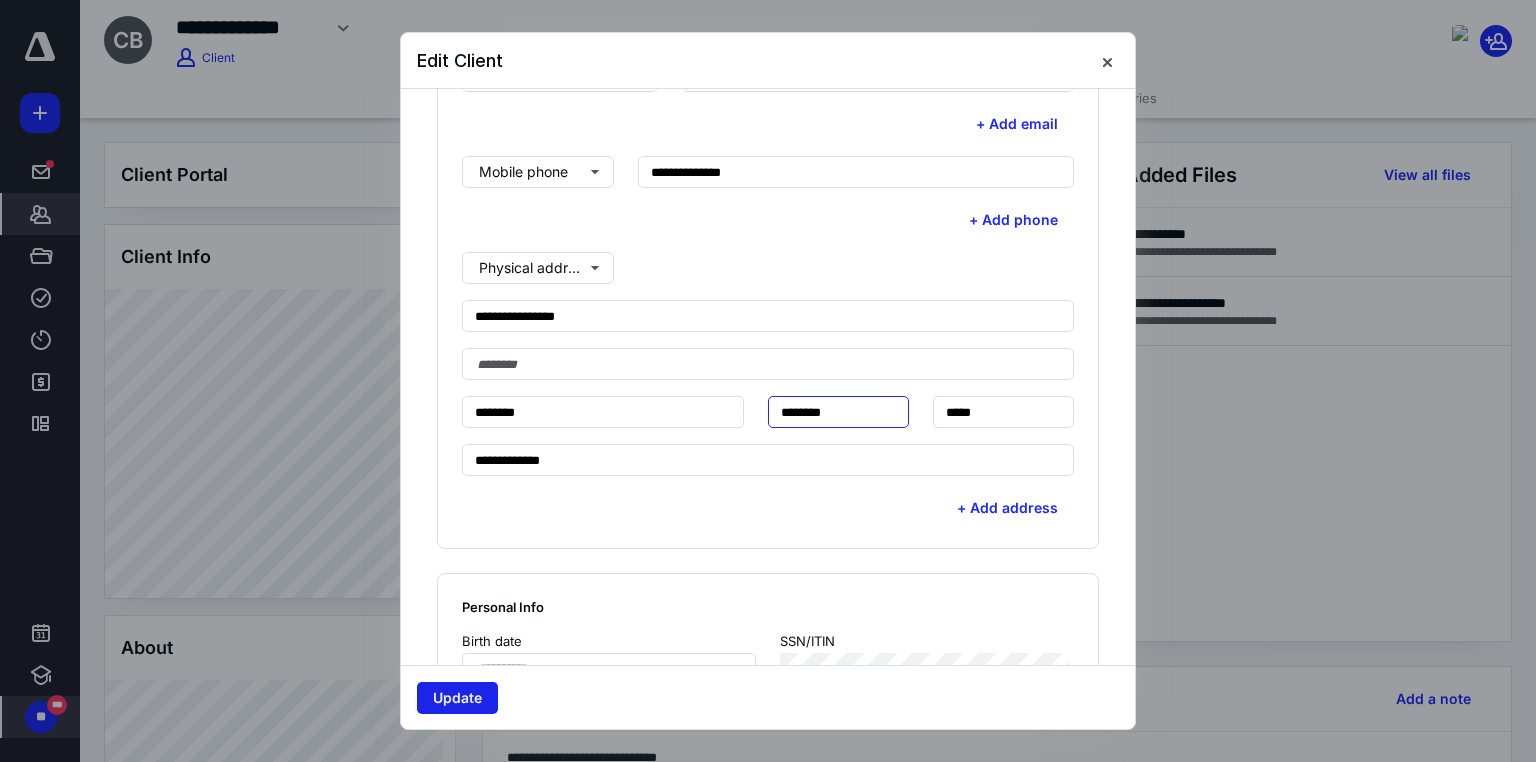 type on "********" 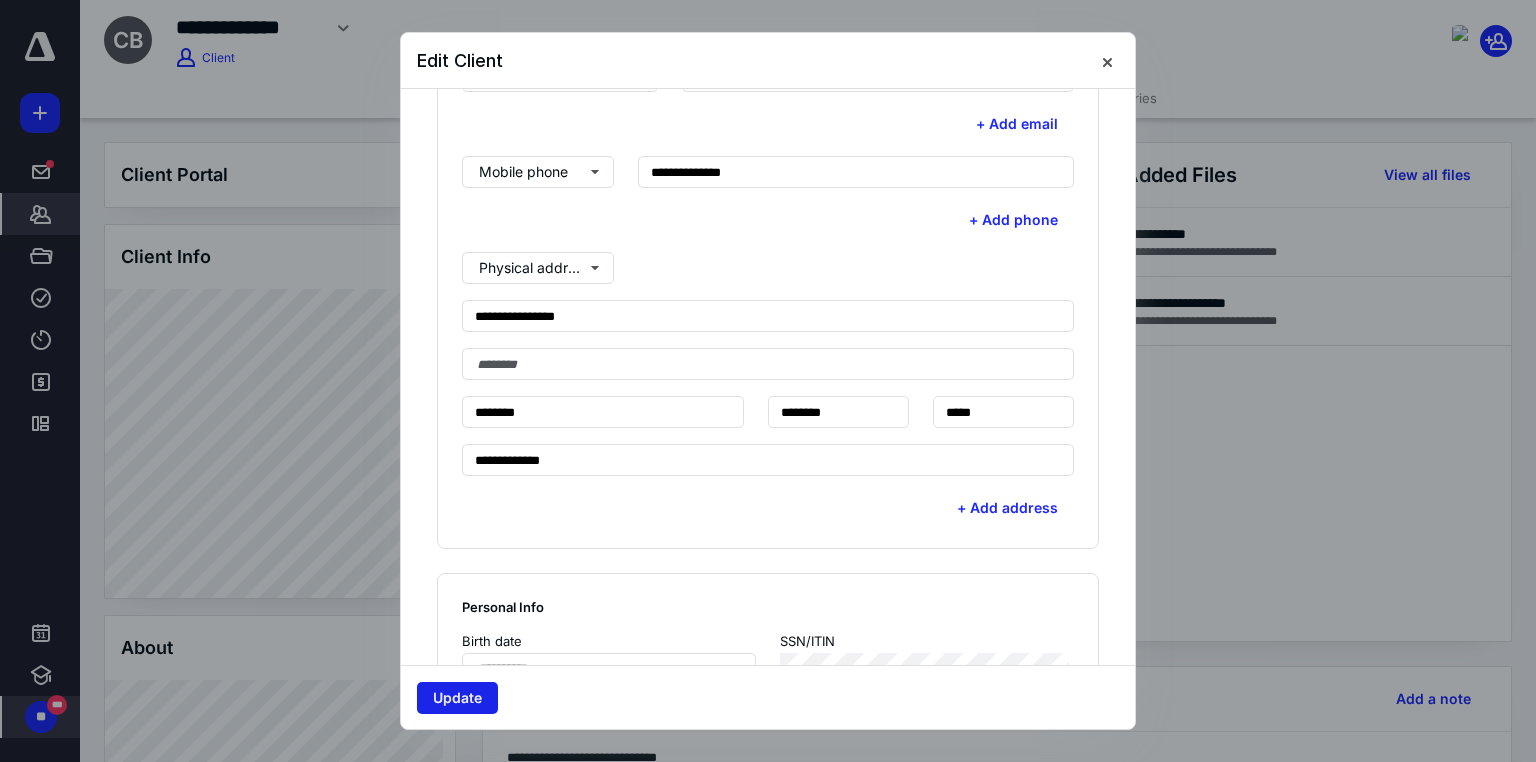 click on "Update" at bounding box center [457, 698] 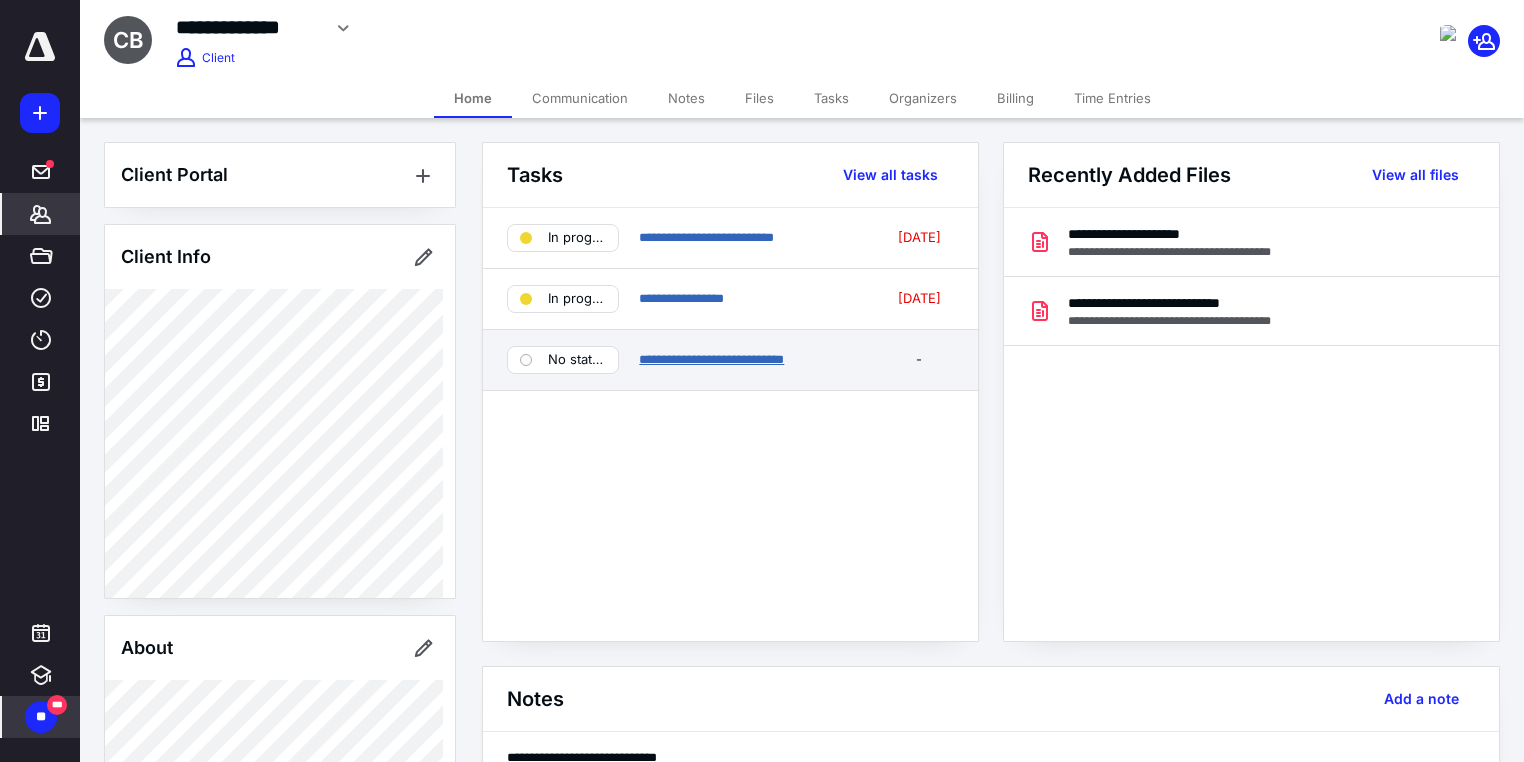 click on "**********" at bounding box center (711, 359) 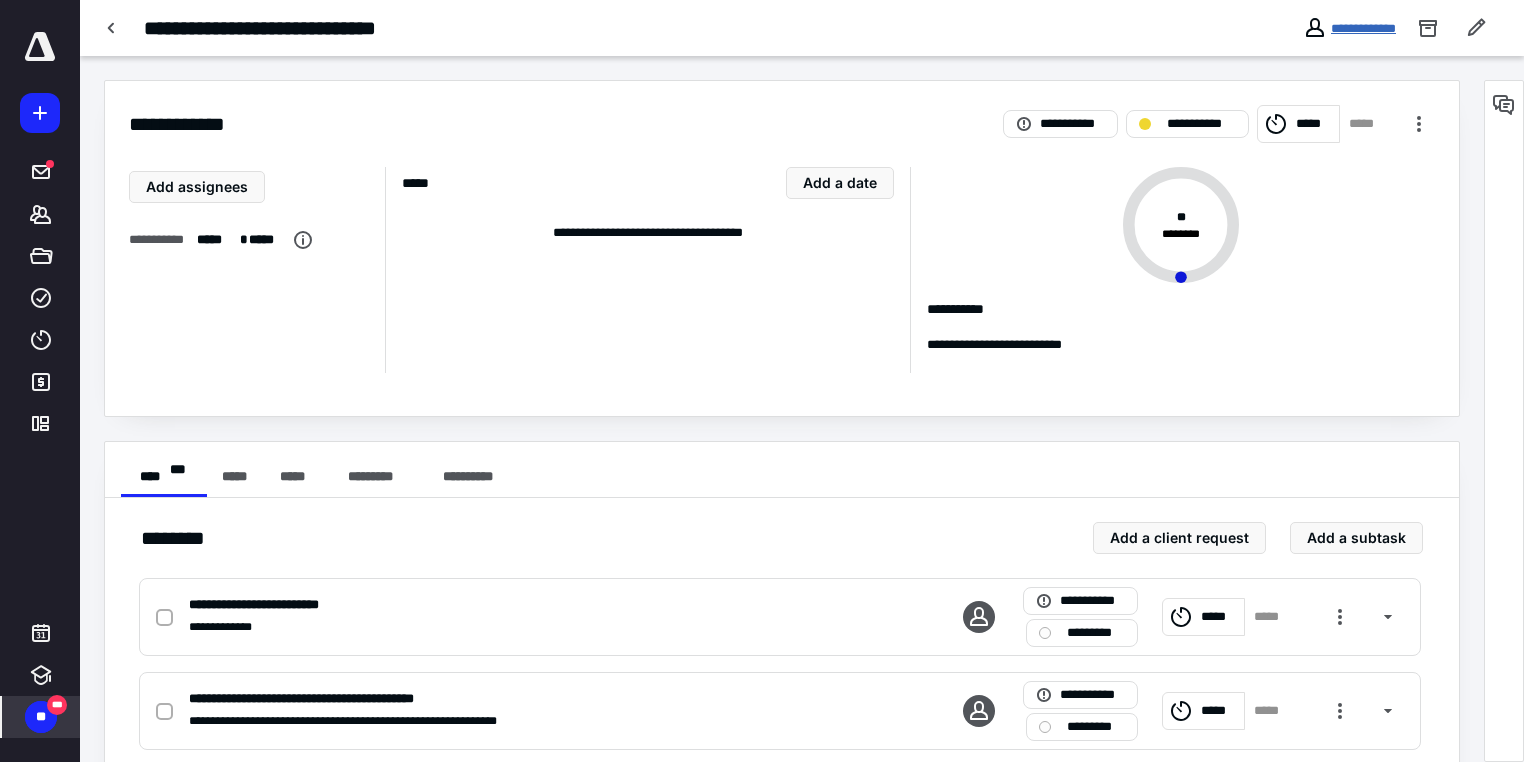 click on "**********" at bounding box center (1363, 28) 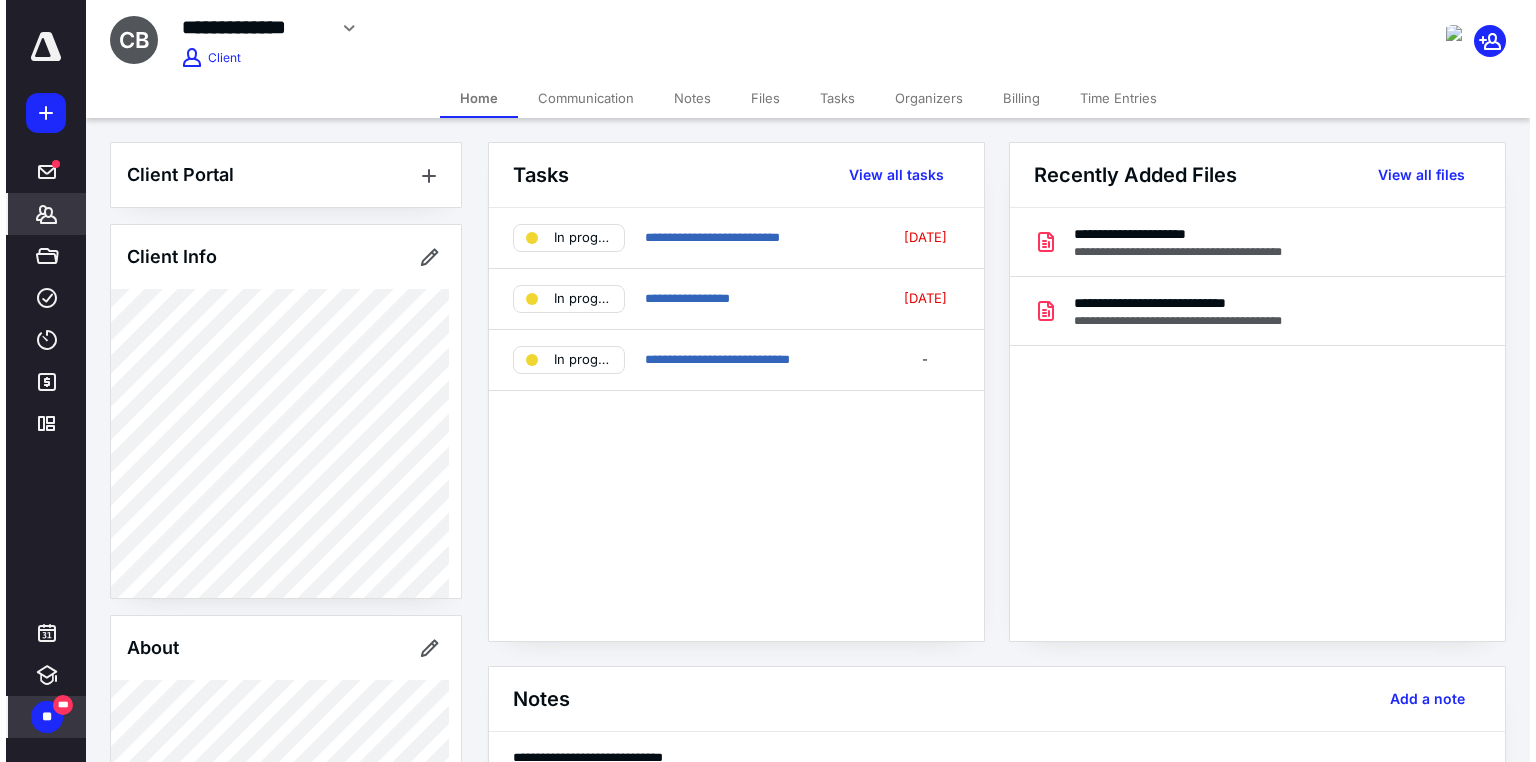 scroll, scrollTop: 461, scrollLeft: 0, axis: vertical 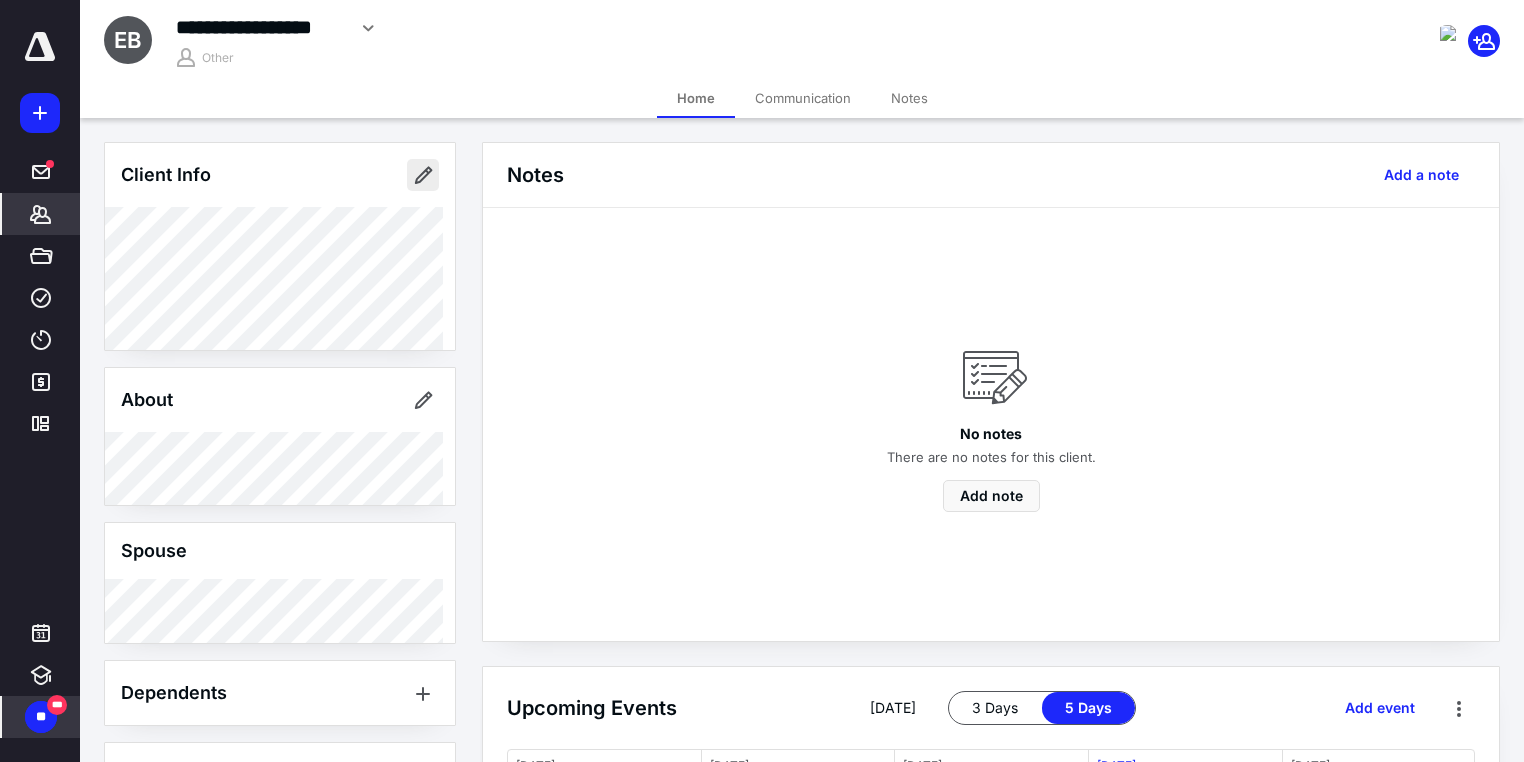 click at bounding box center [423, 175] 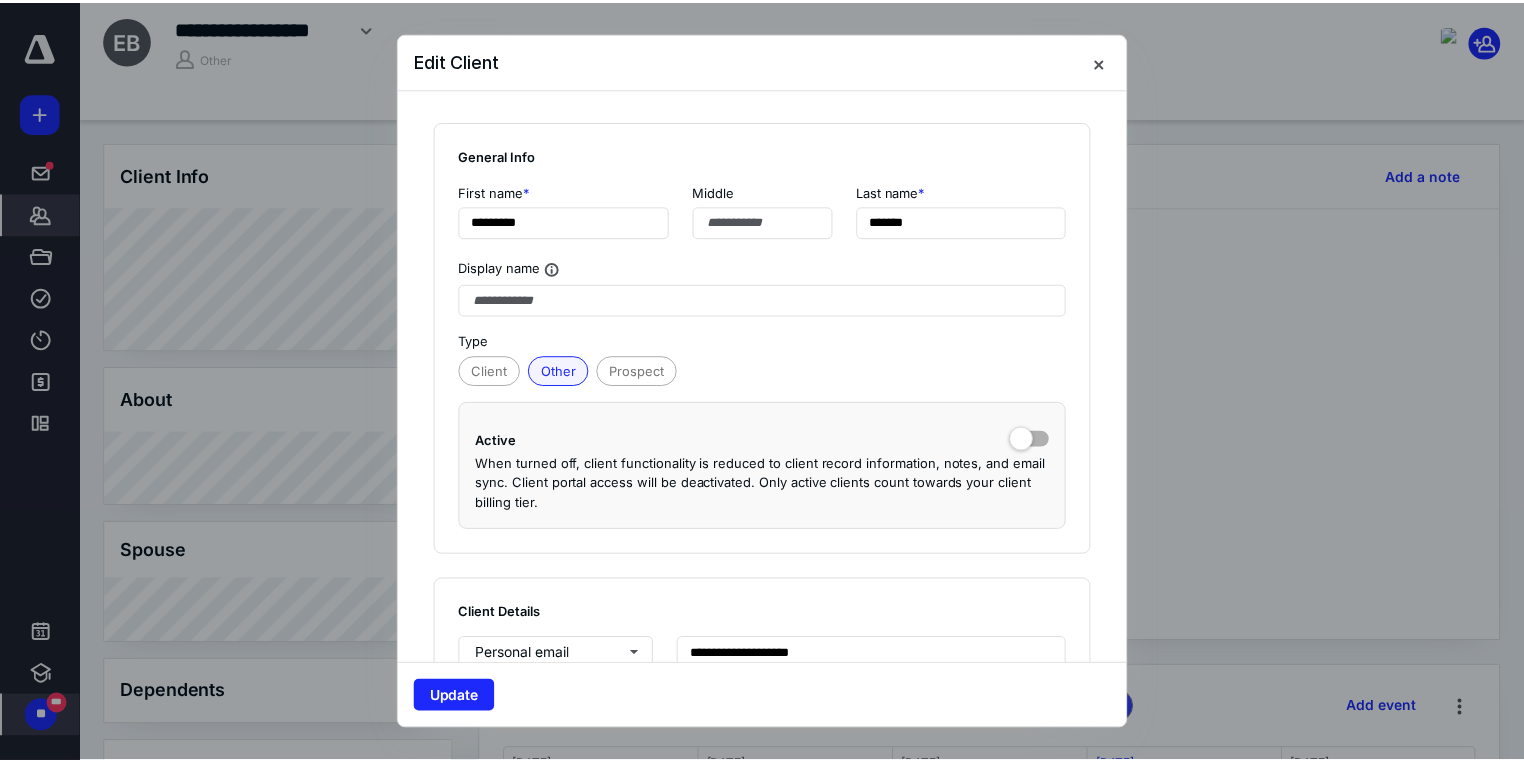 scroll, scrollTop: 283, scrollLeft: 0, axis: vertical 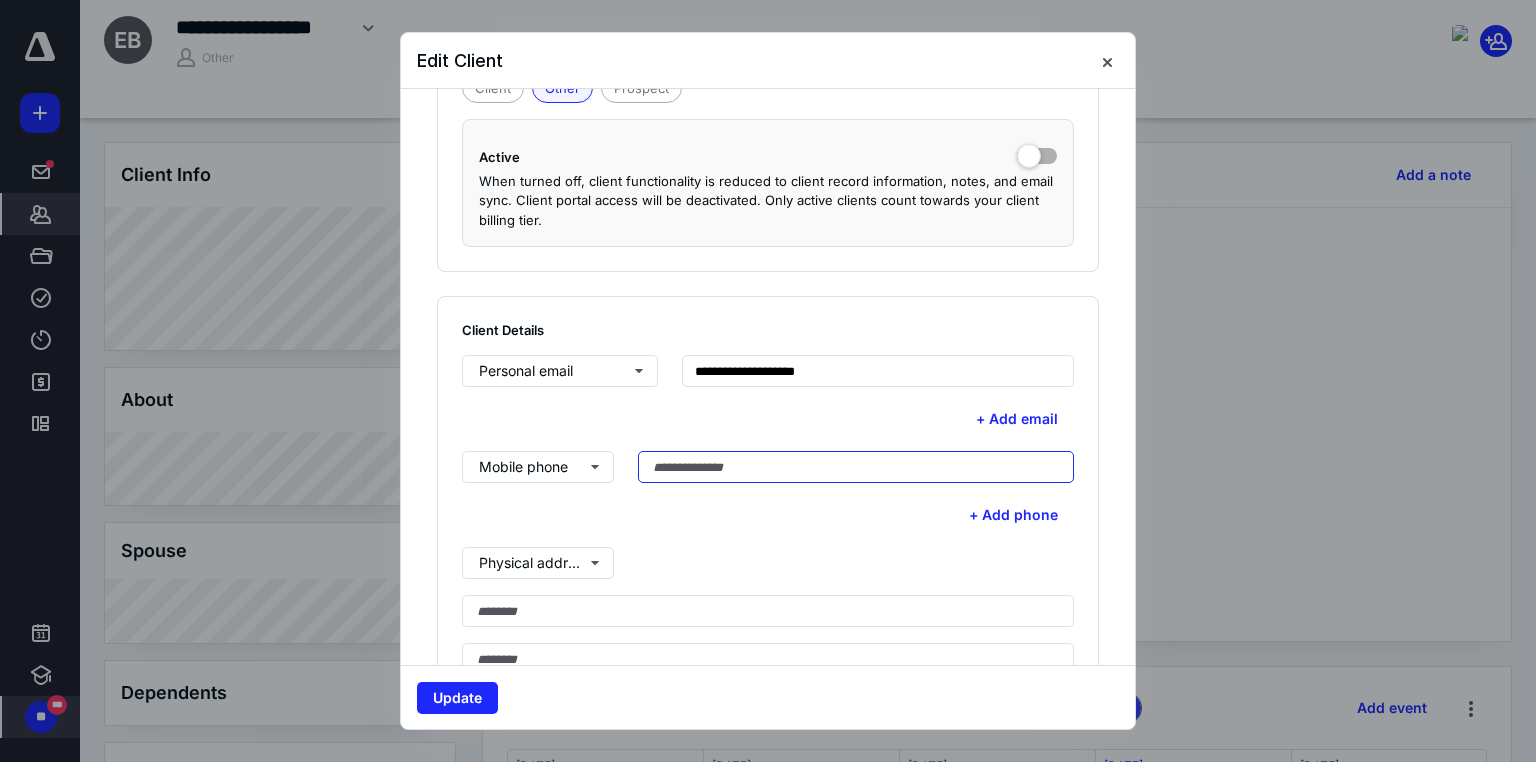 click at bounding box center (856, 467) 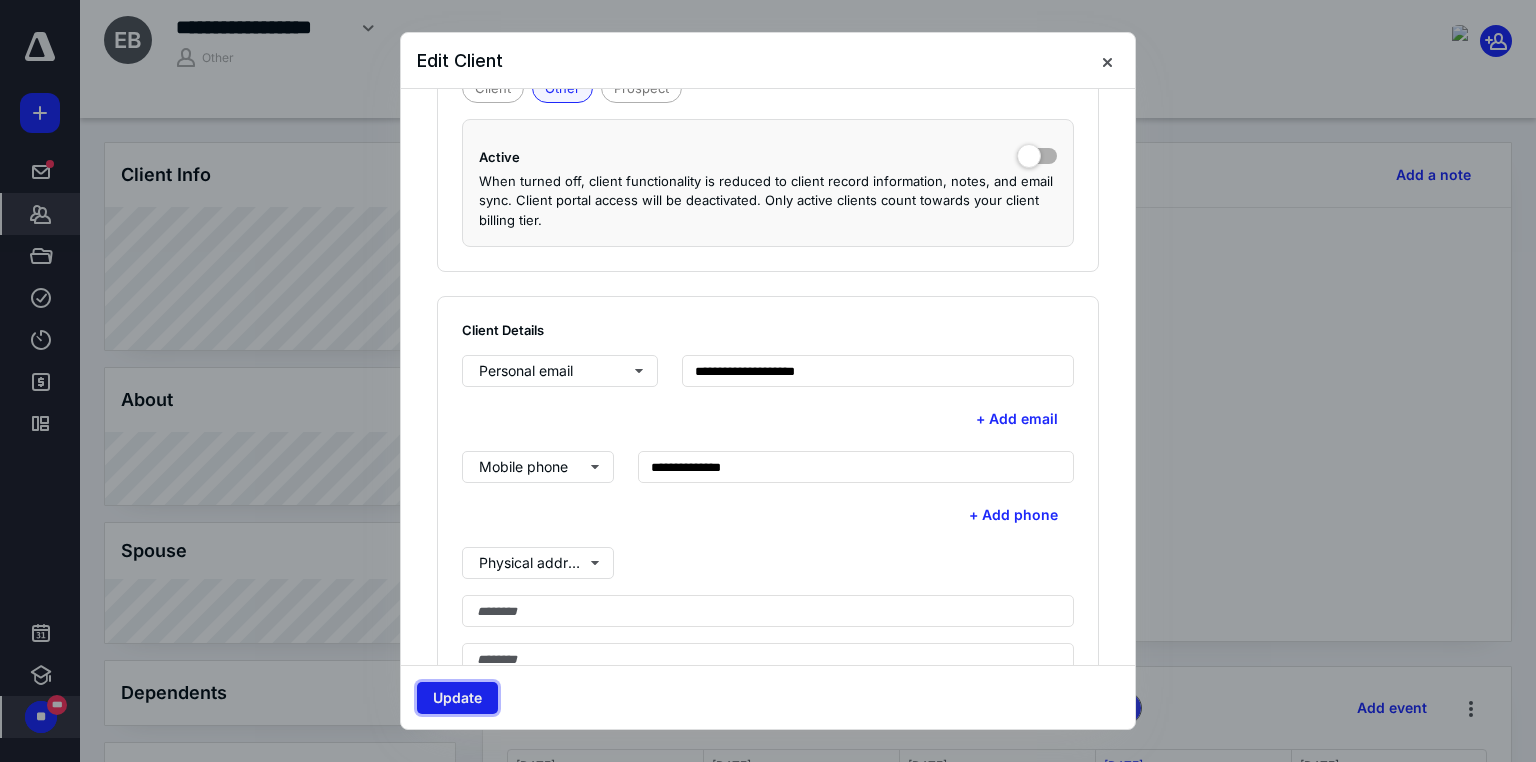 click on "Update" at bounding box center [457, 698] 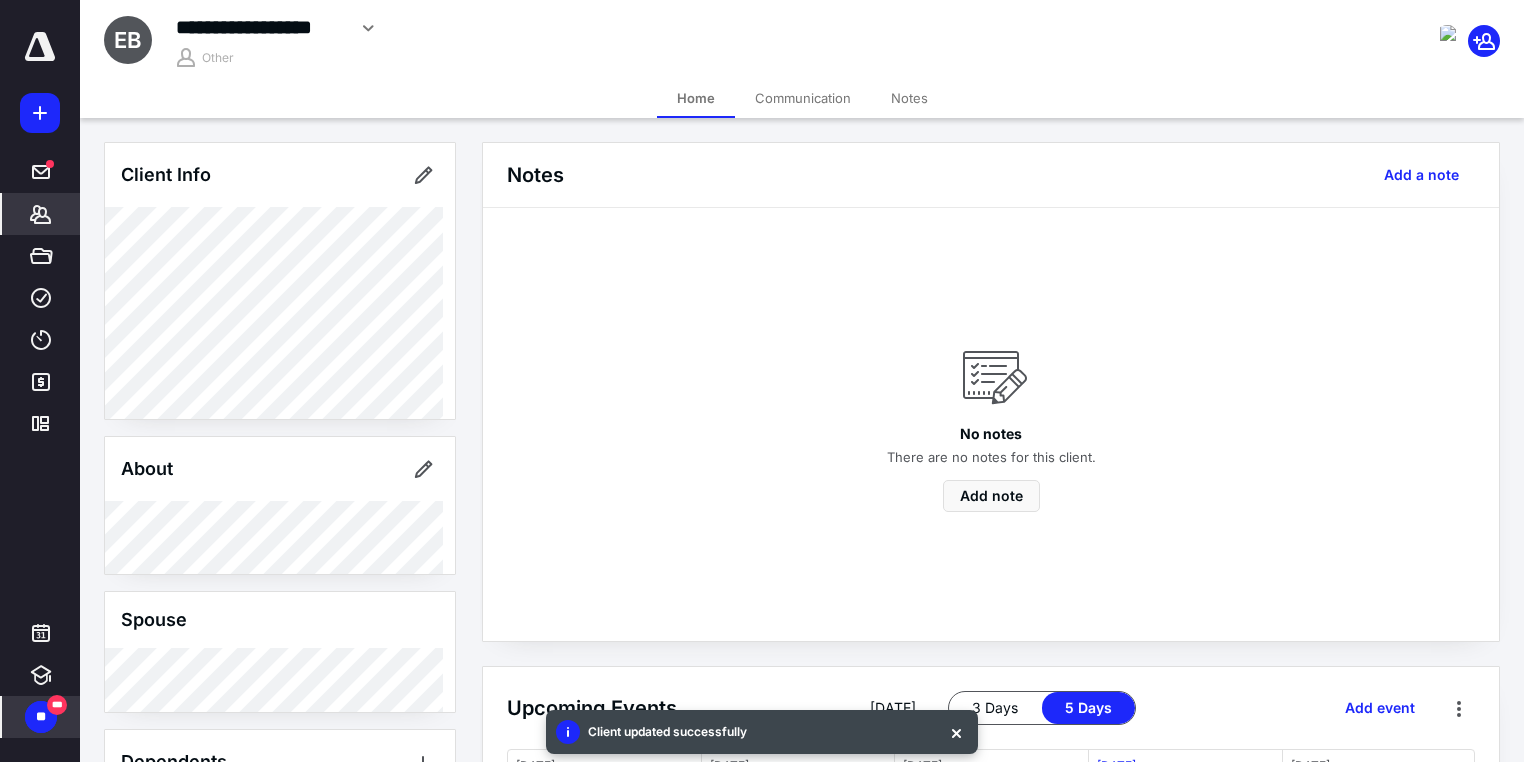 scroll, scrollTop: 217, scrollLeft: 0, axis: vertical 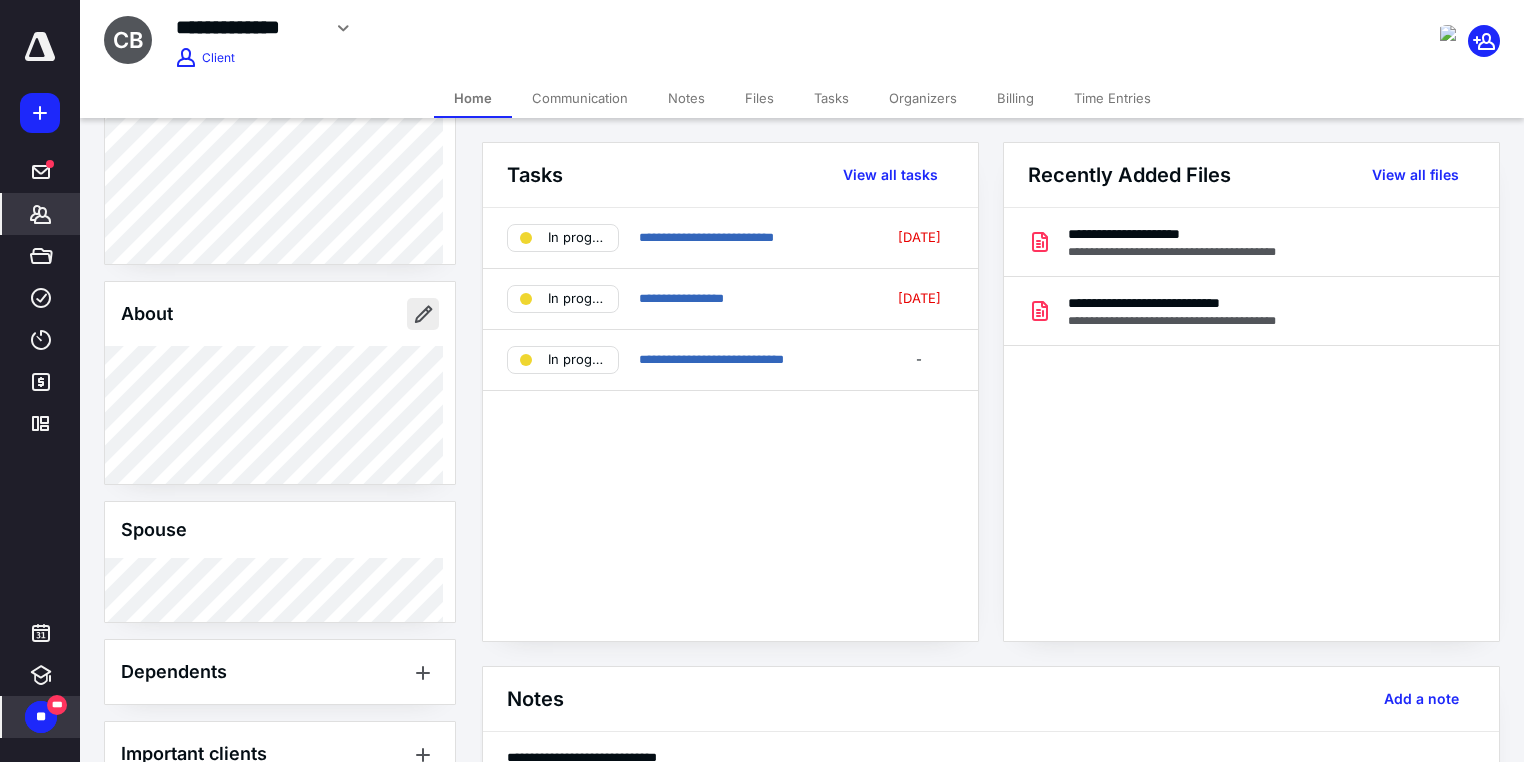 click at bounding box center (423, 314) 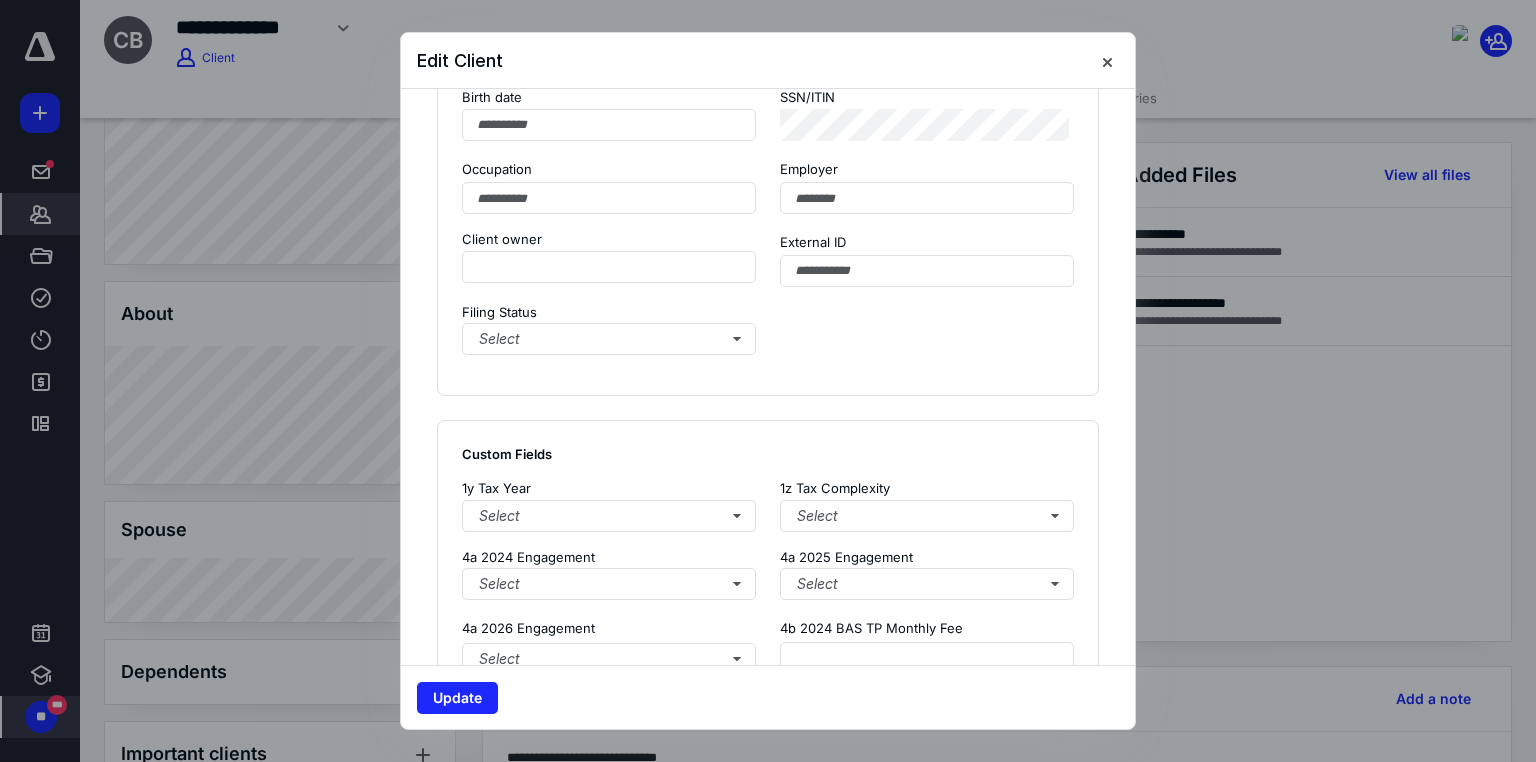 scroll, scrollTop: 1129, scrollLeft: 0, axis: vertical 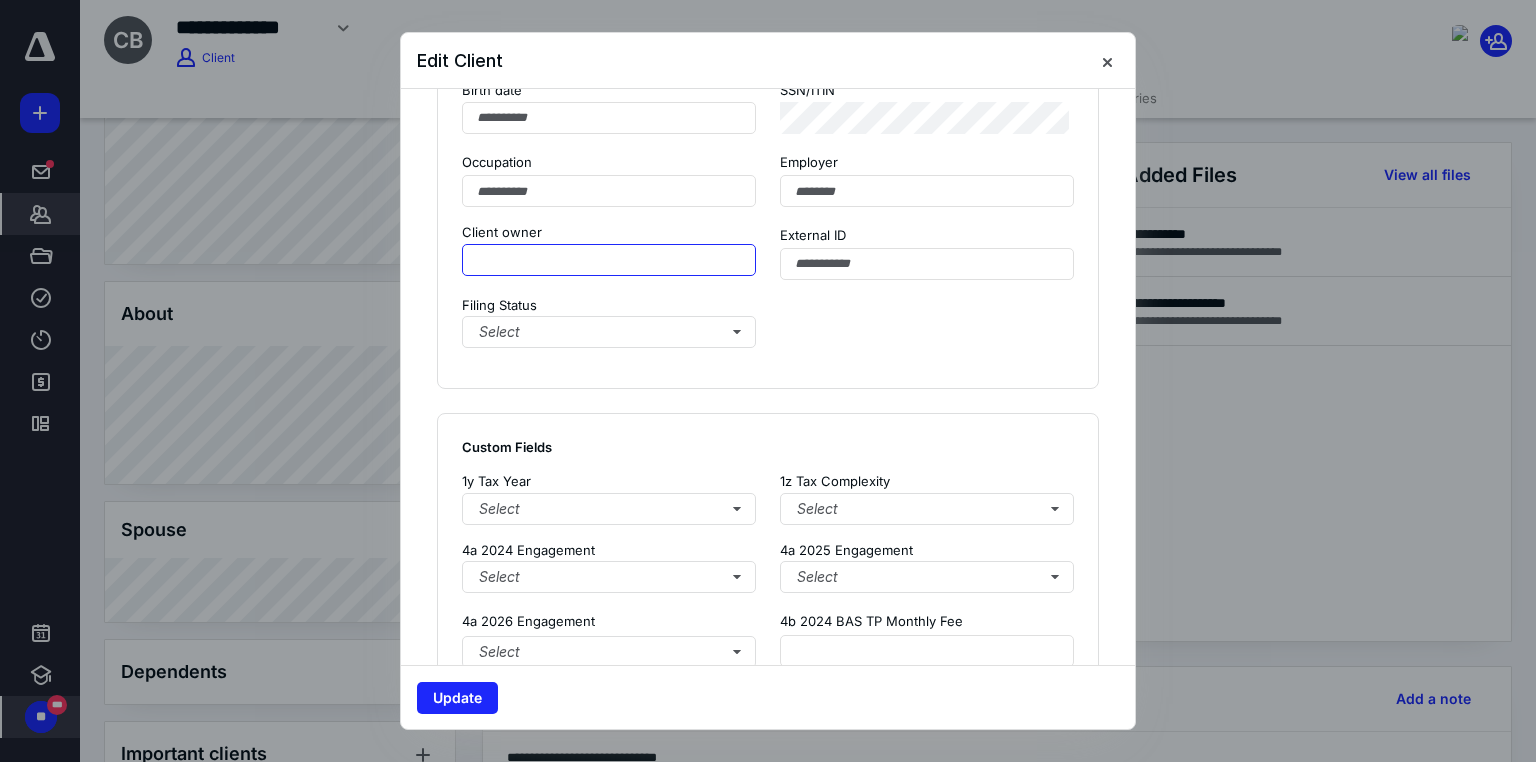 click at bounding box center [609, 260] 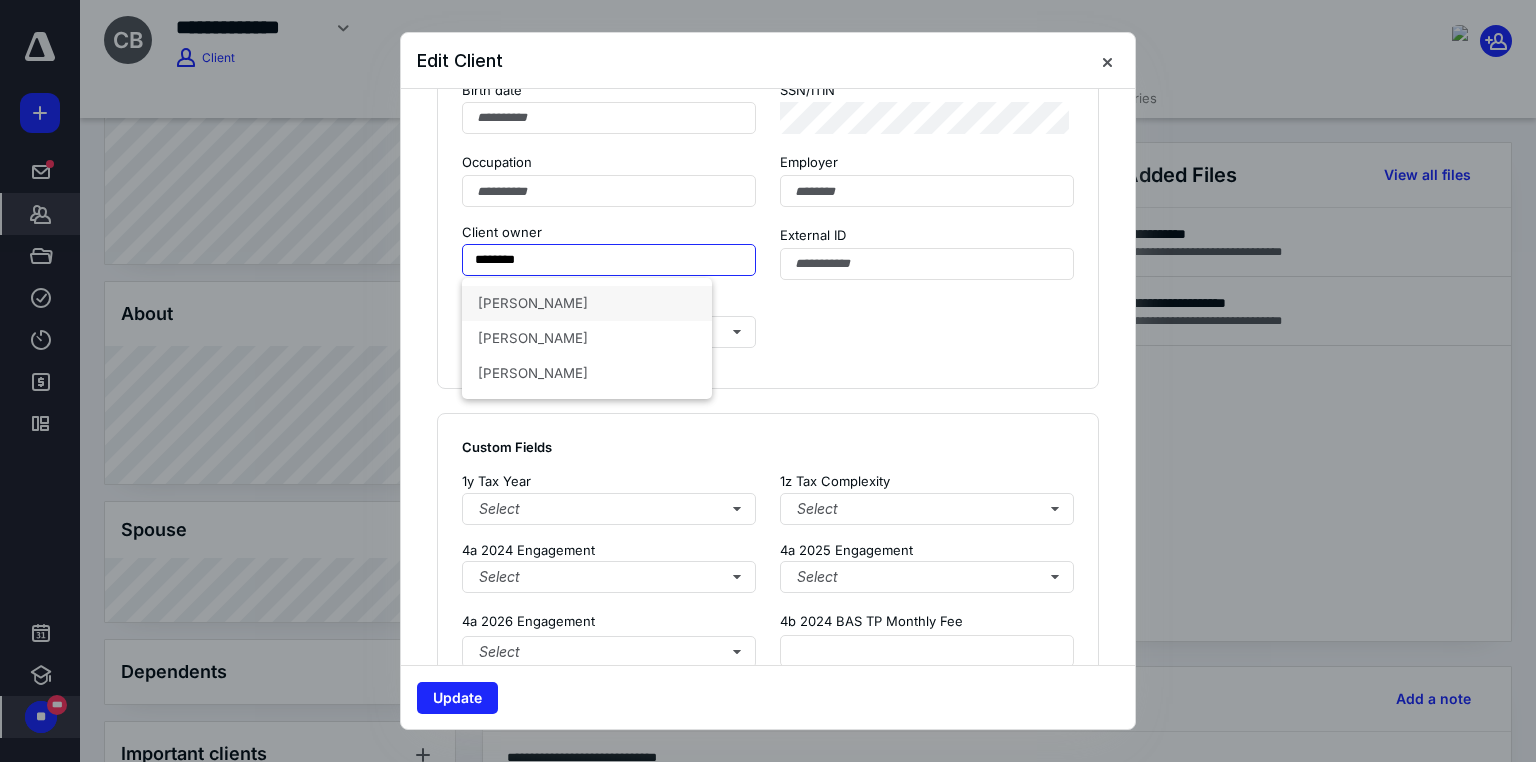 click on "[PERSON_NAME]" at bounding box center [587, 303] 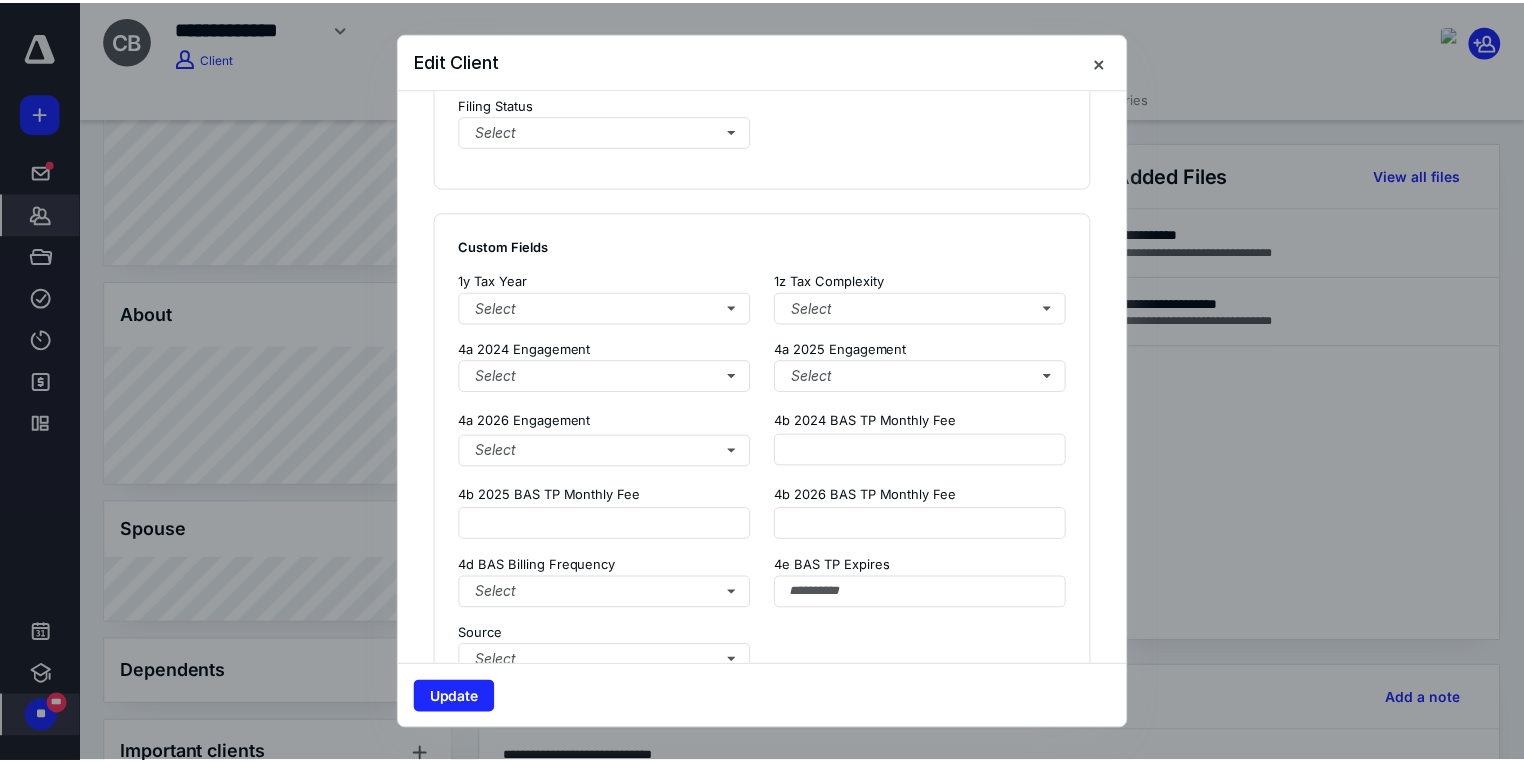 scroll, scrollTop: 1332, scrollLeft: 0, axis: vertical 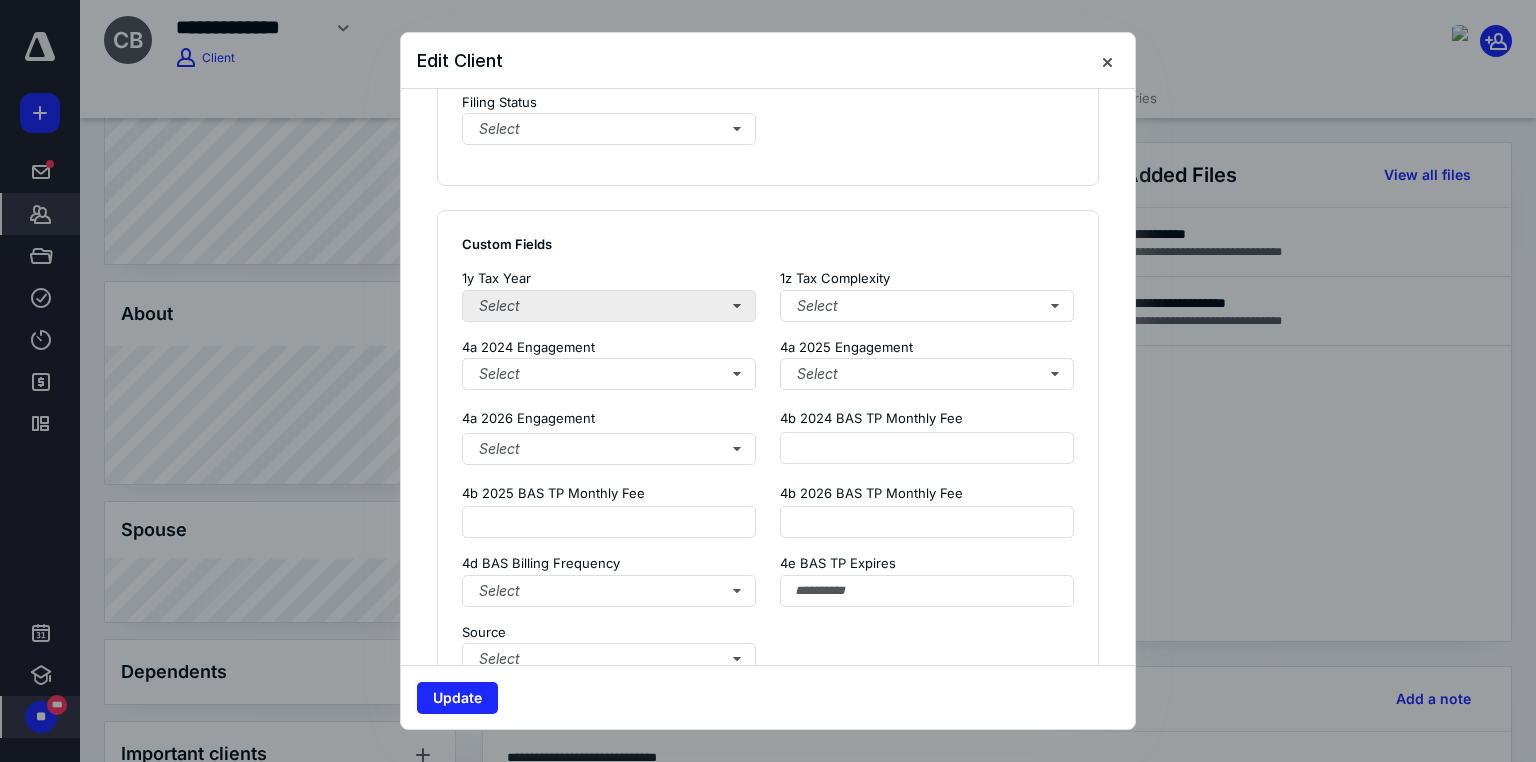 type on "**********" 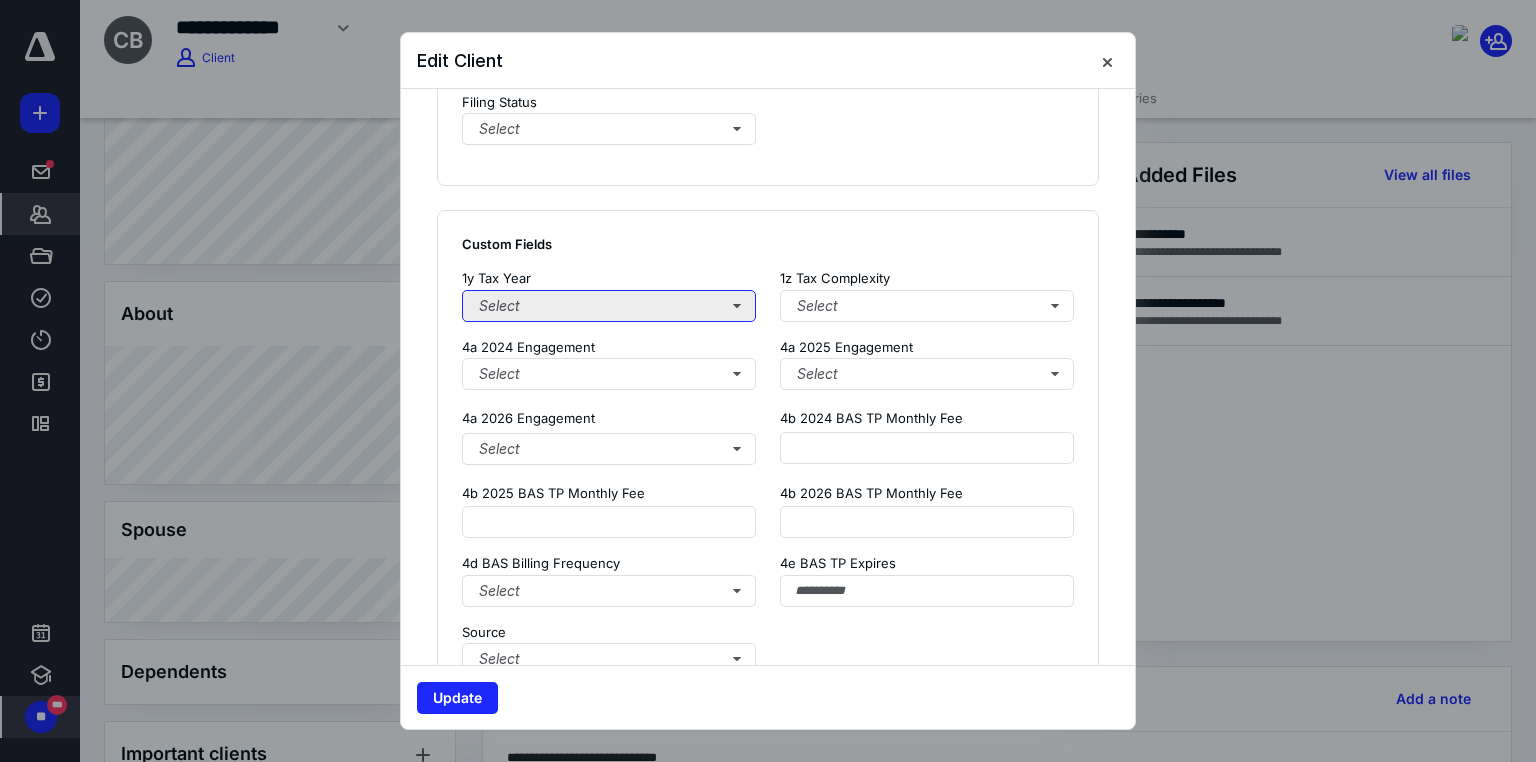 click on "Select" at bounding box center [609, 306] 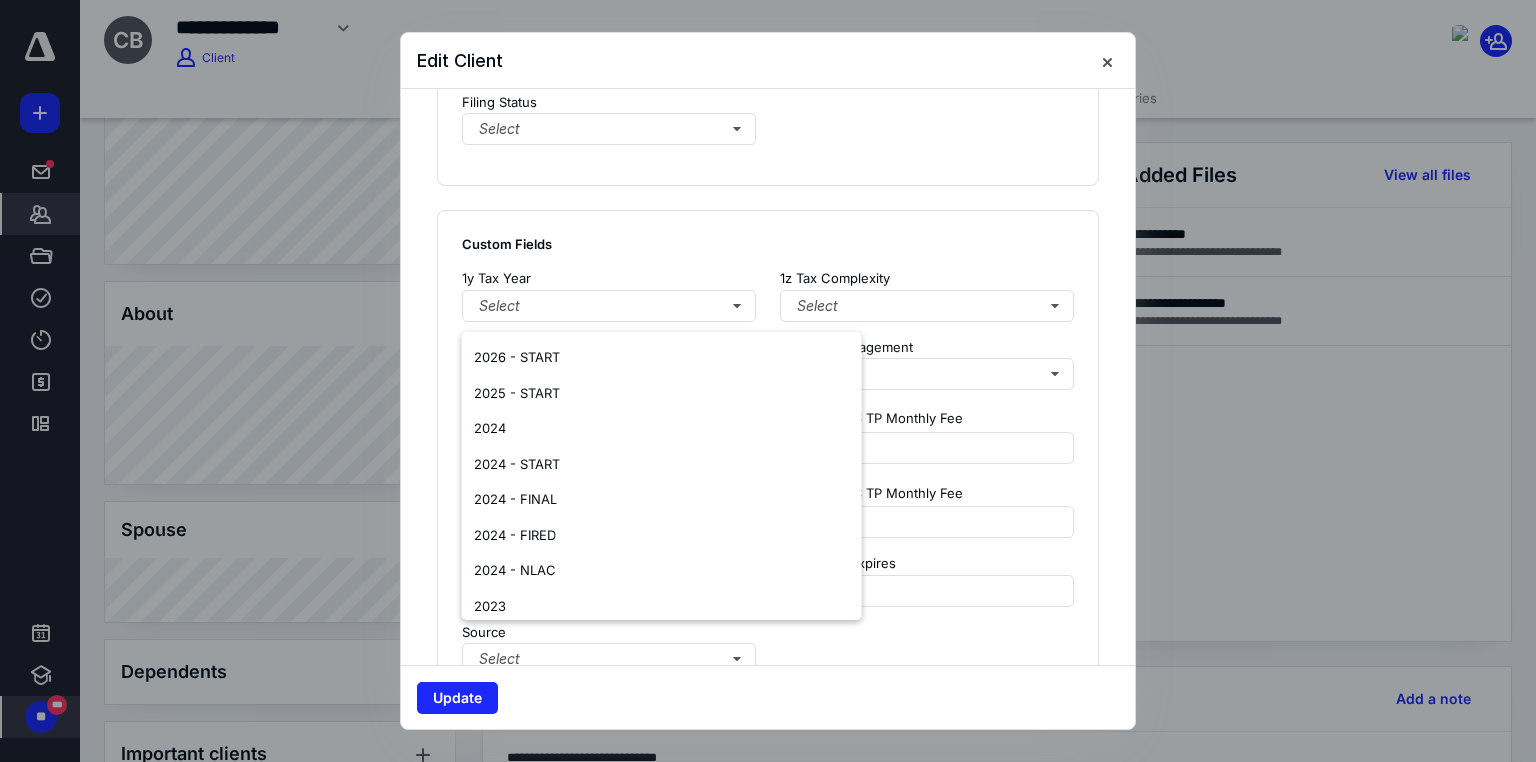 click on "Custom Fields" at bounding box center (768, 244) 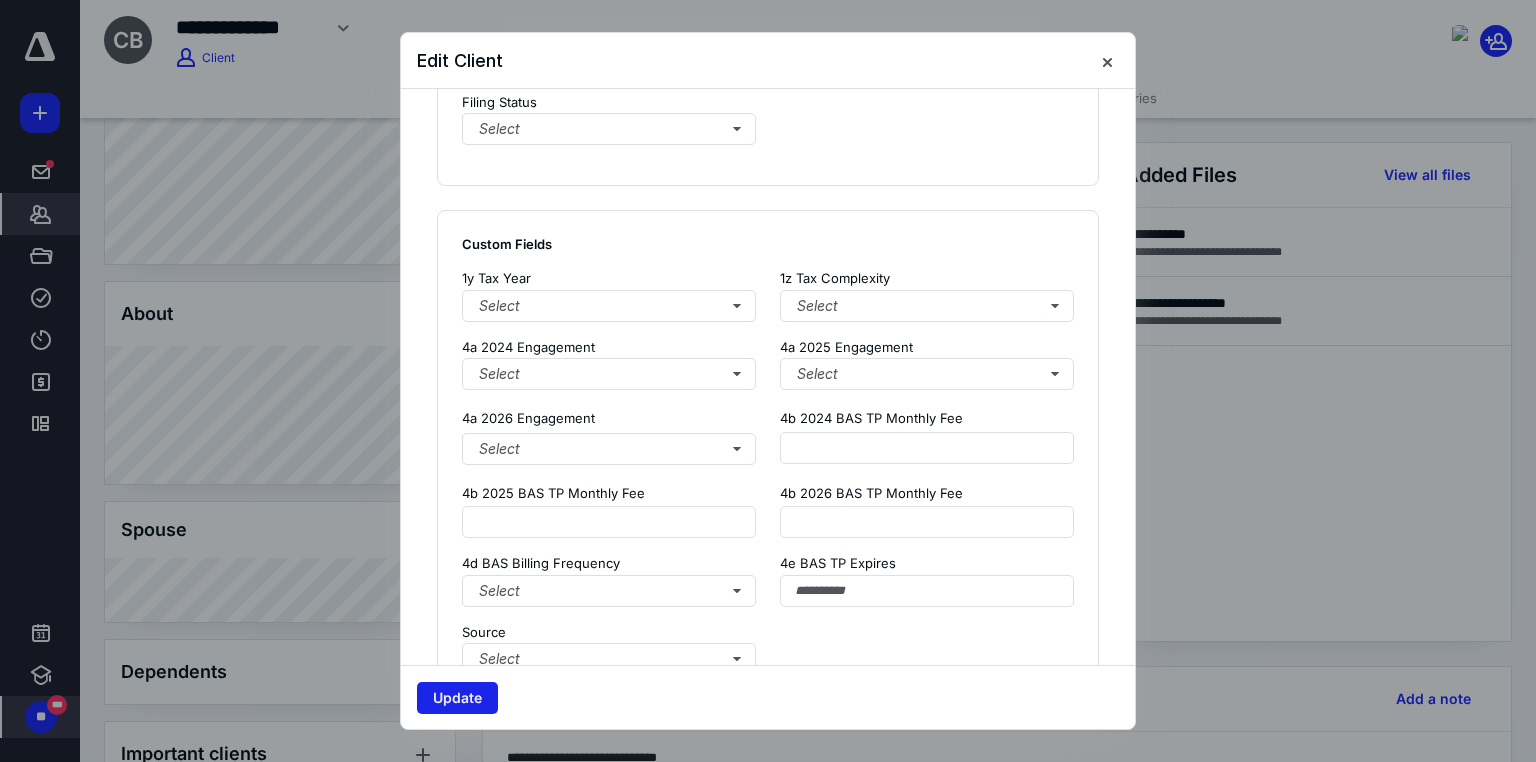click on "Update" at bounding box center [457, 698] 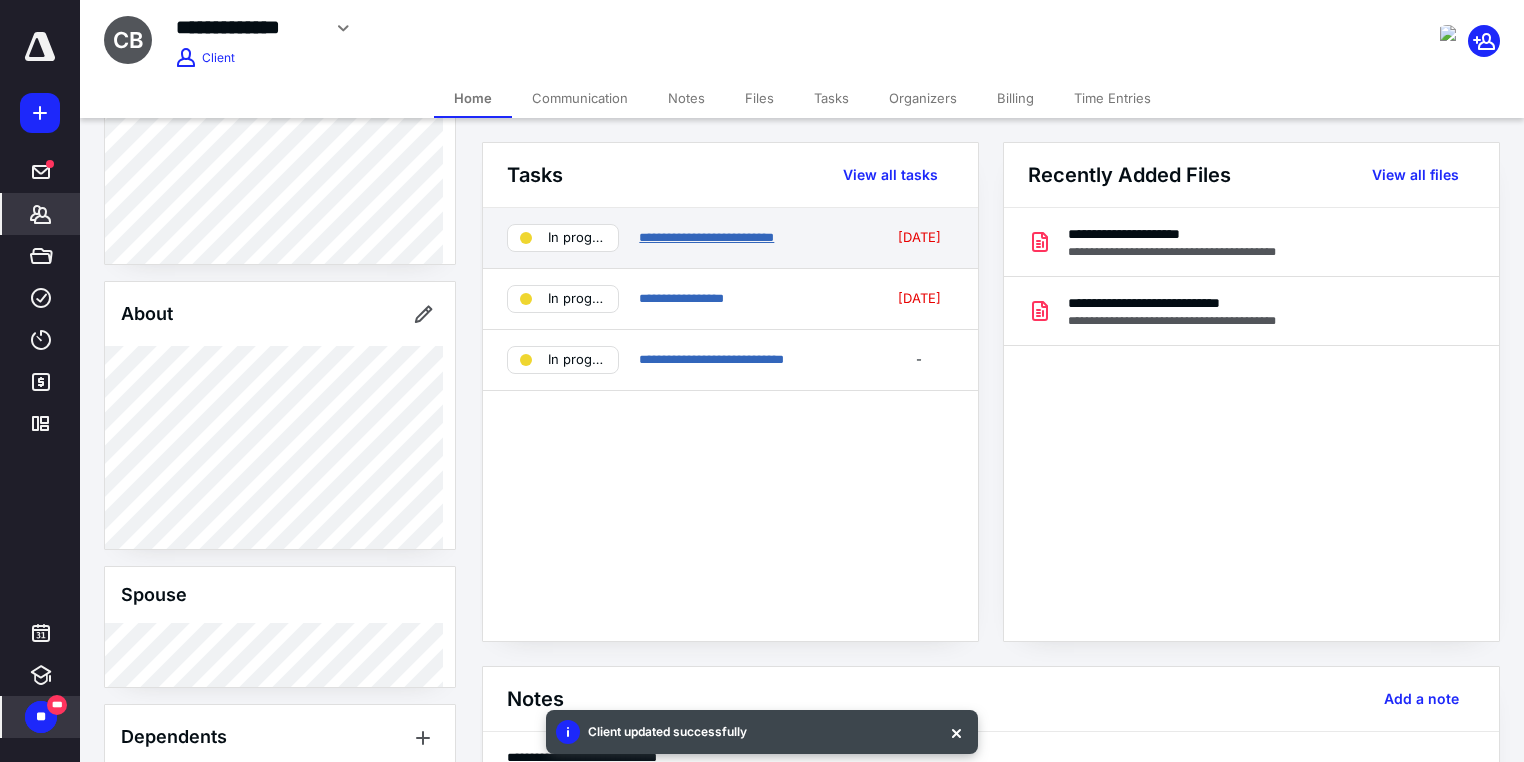 click on "**********" at bounding box center (706, 237) 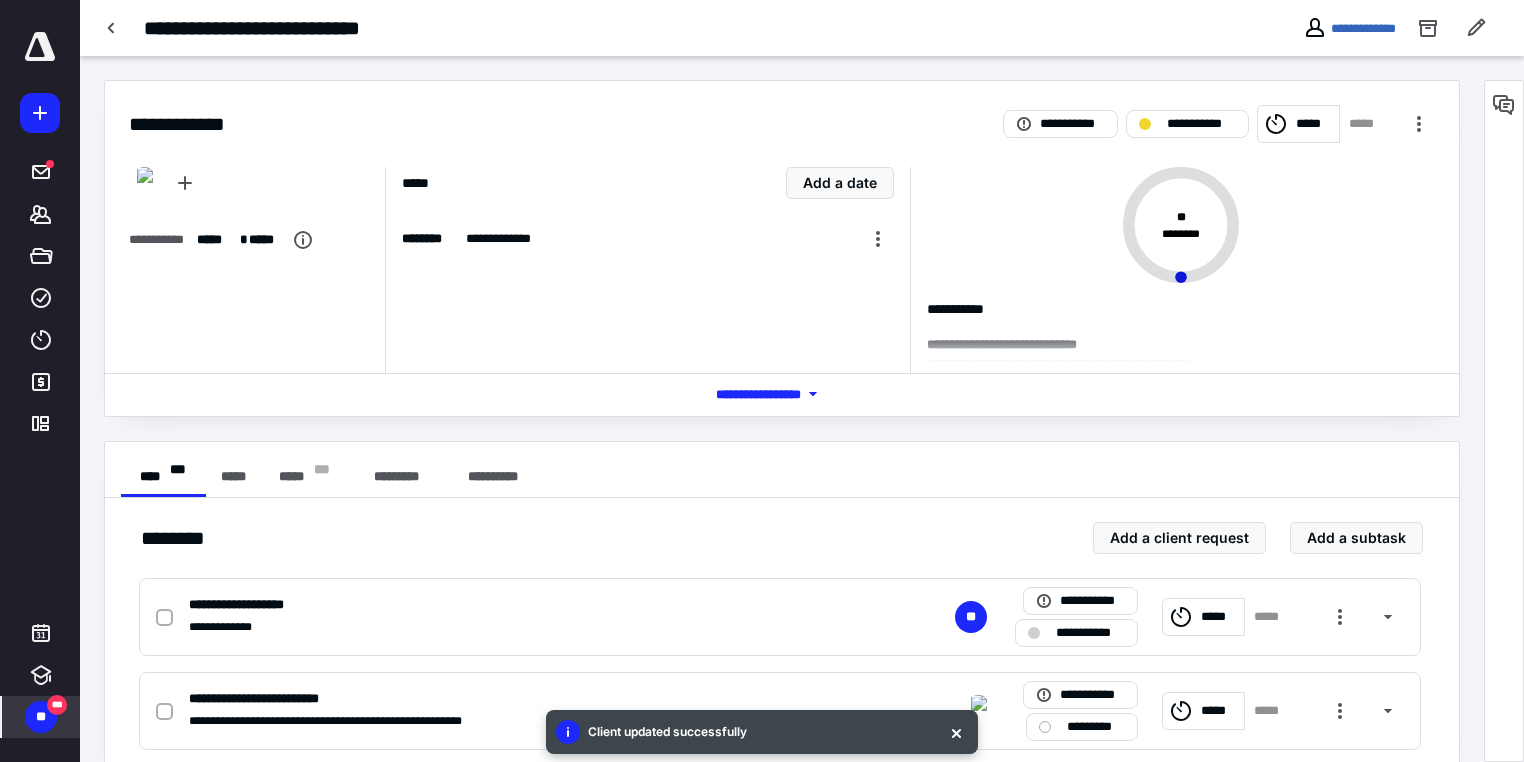 click on "*** **** *******" at bounding box center (782, 394) 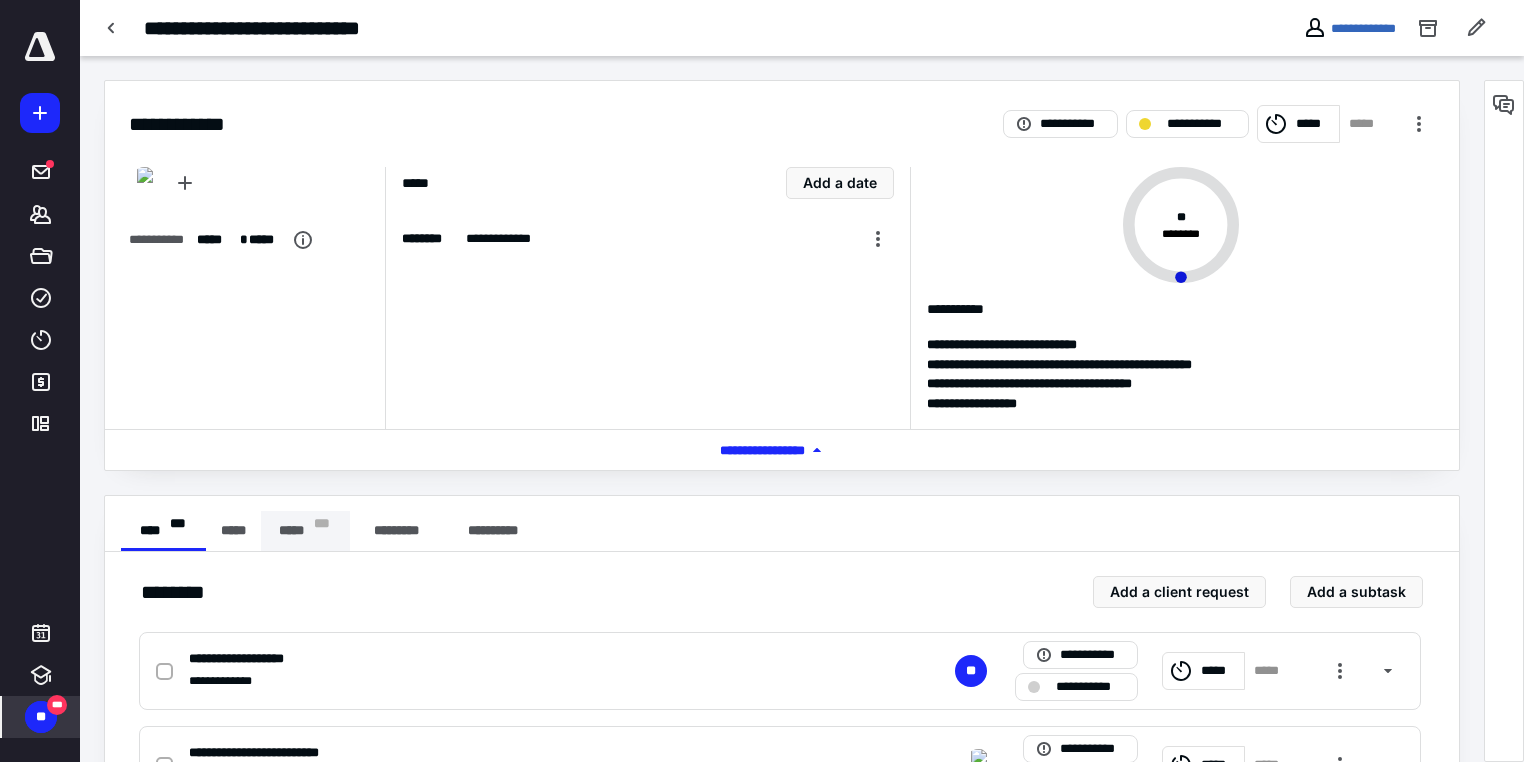 click on "***** * * *" at bounding box center (305, 531) 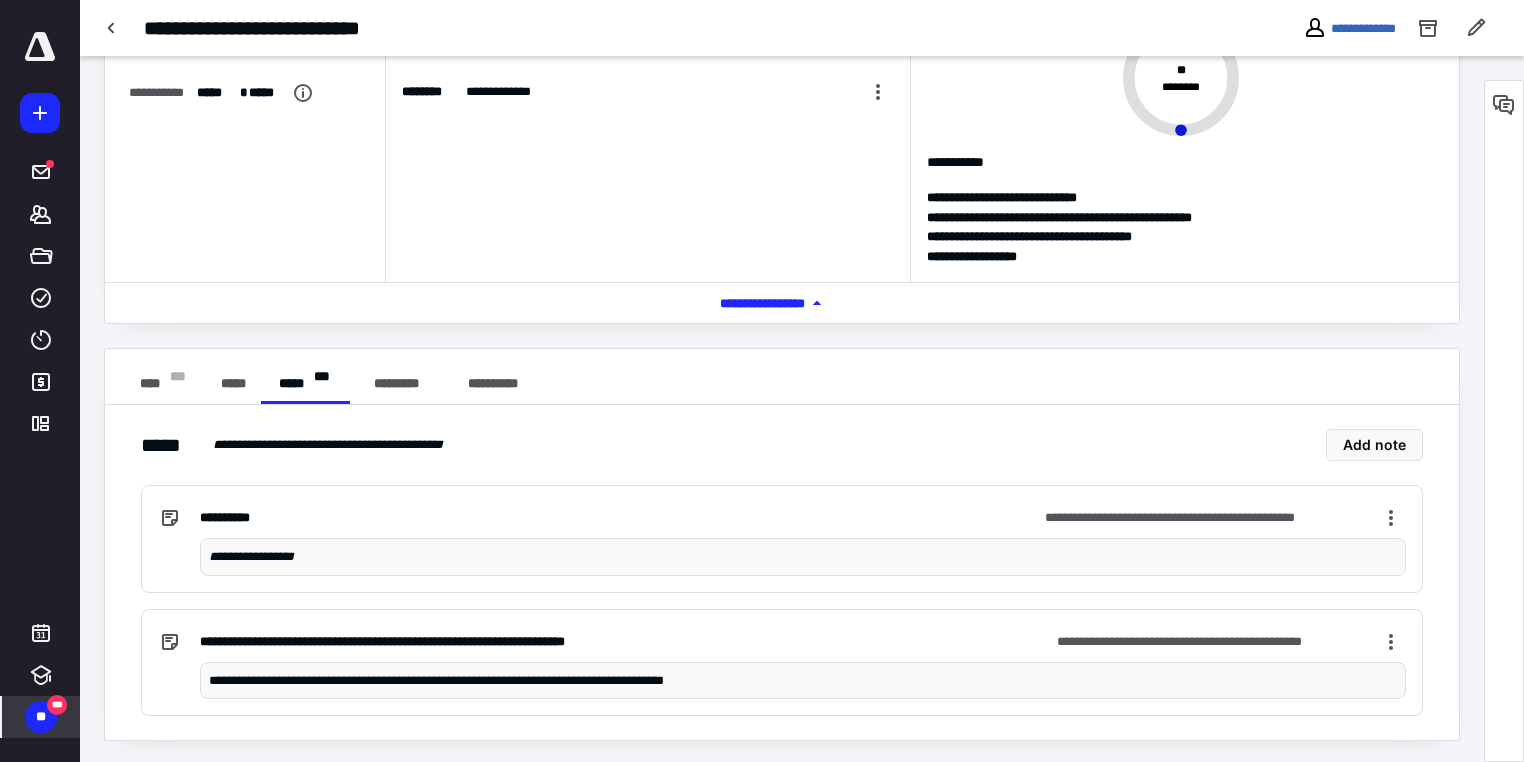 scroll, scrollTop: 146, scrollLeft: 0, axis: vertical 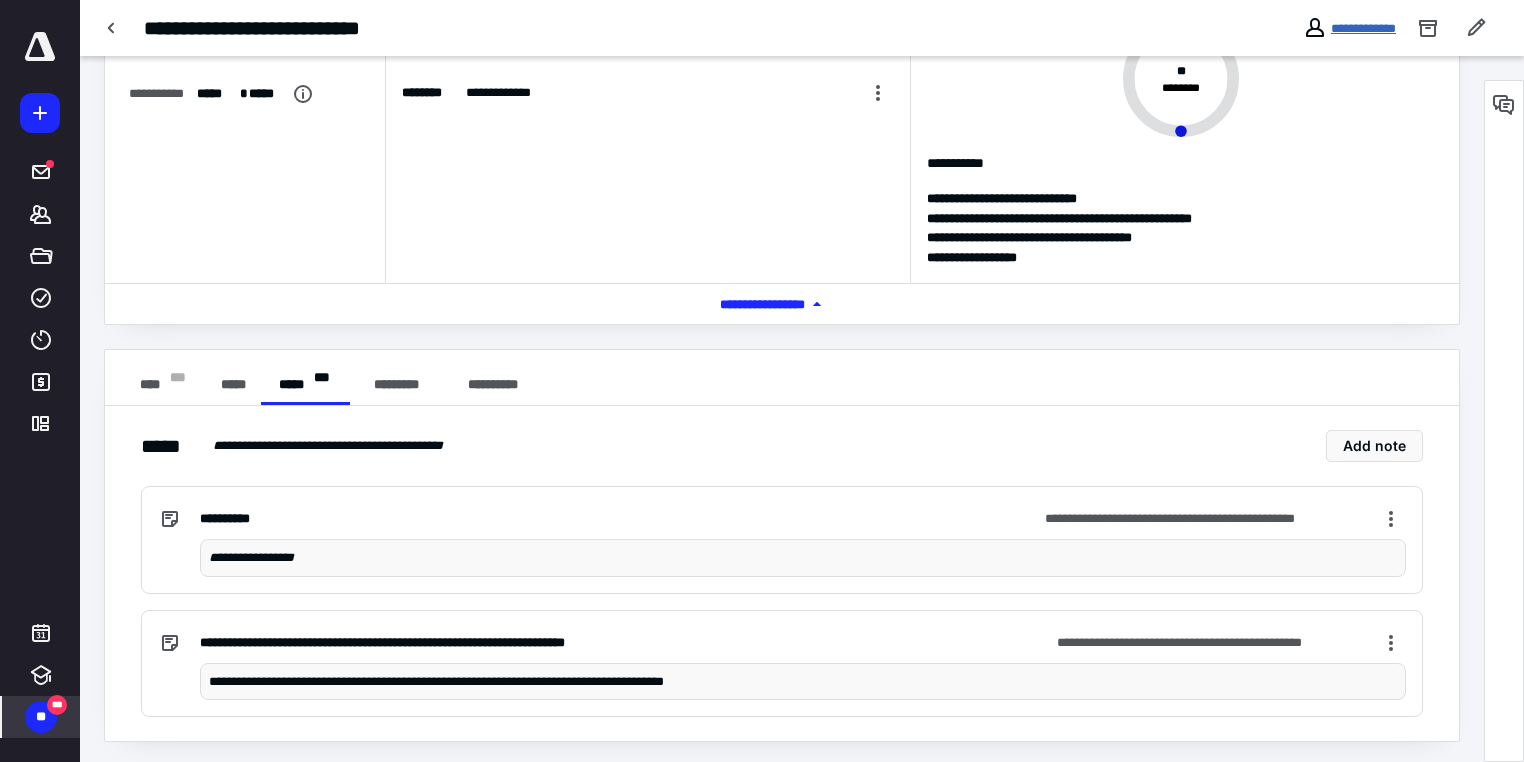 click on "**********" at bounding box center (1363, 28) 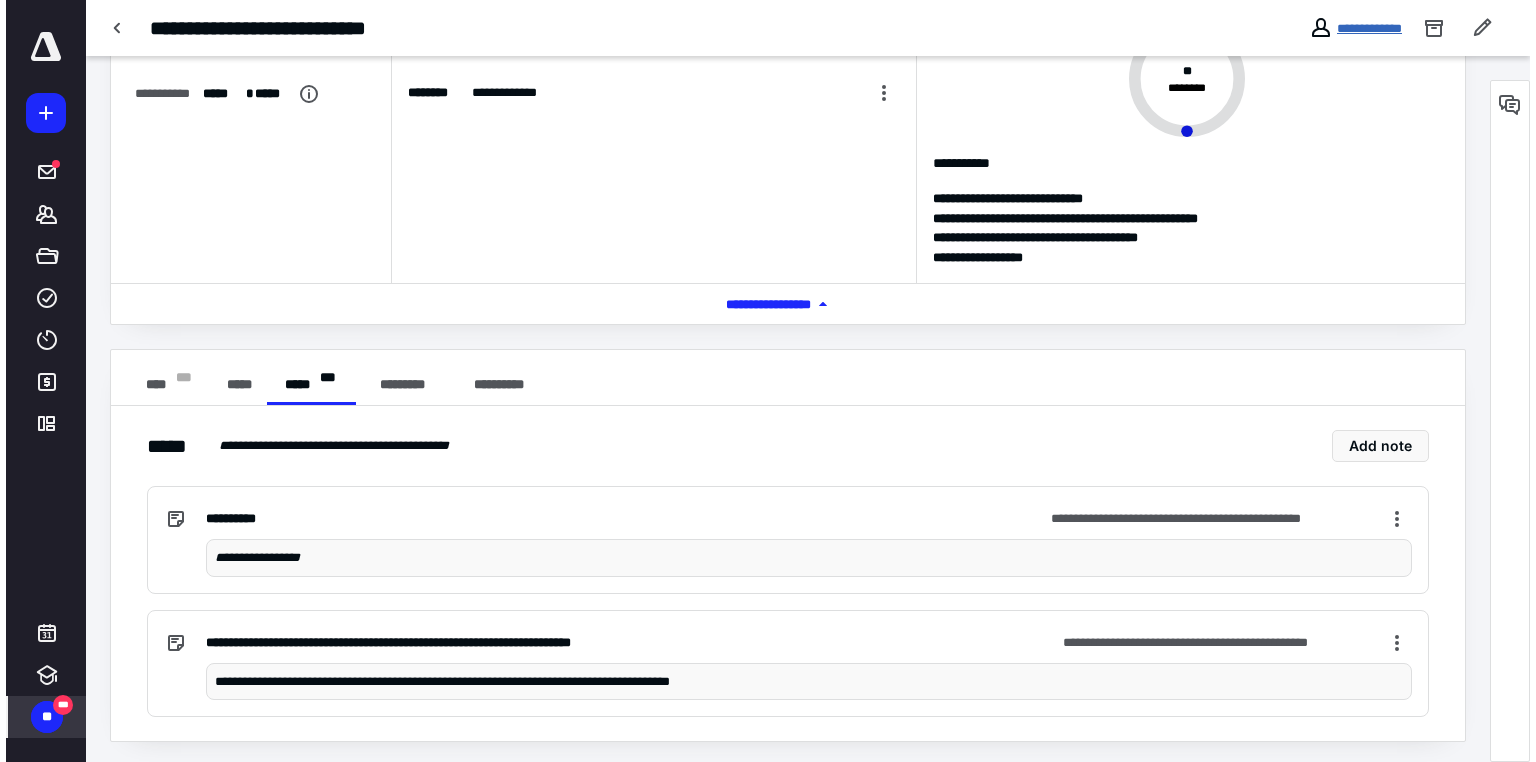 scroll, scrollTop: 0, scrollLeft: 0, axis: both 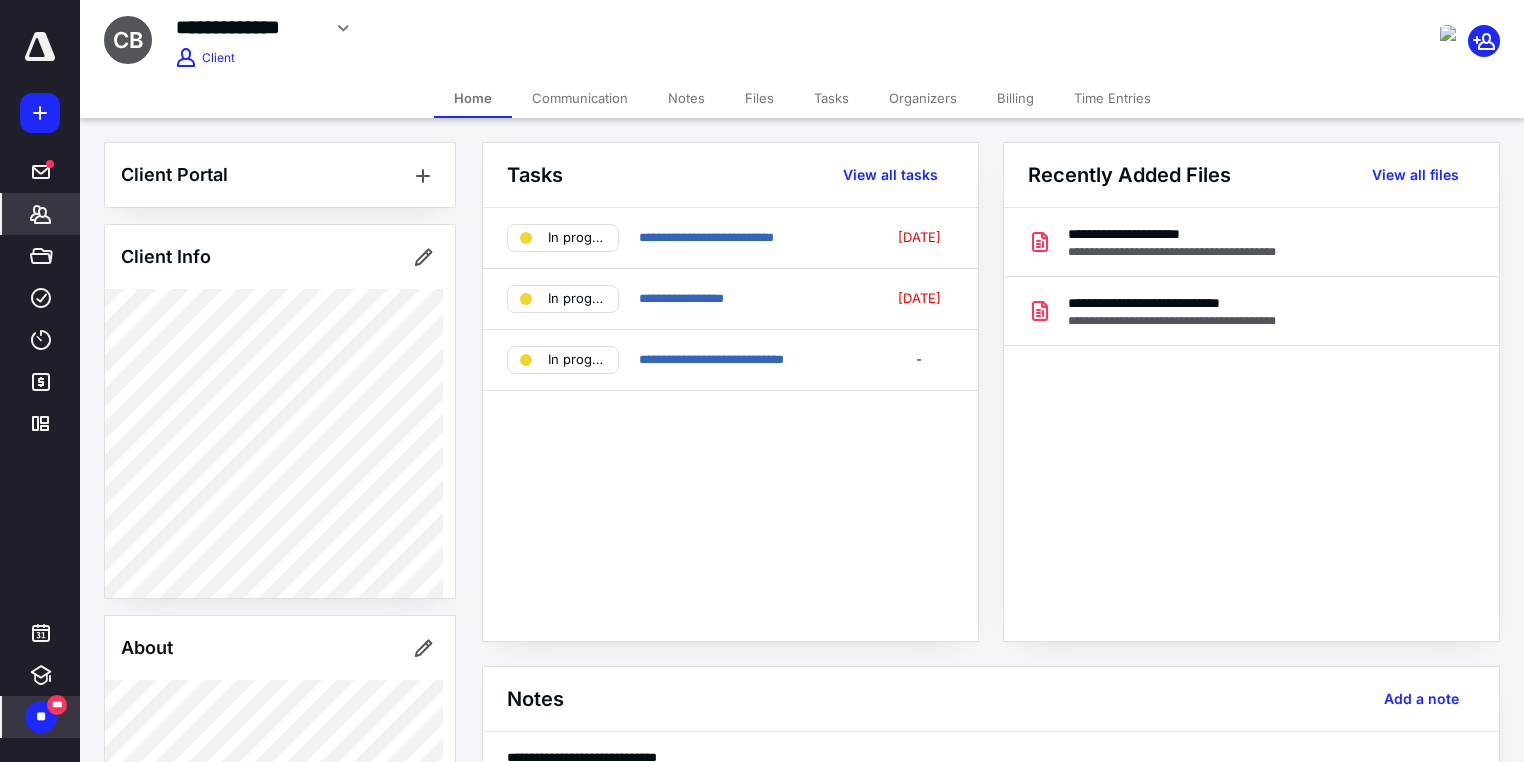 click on "Communication" at bounding box center (580, 98) 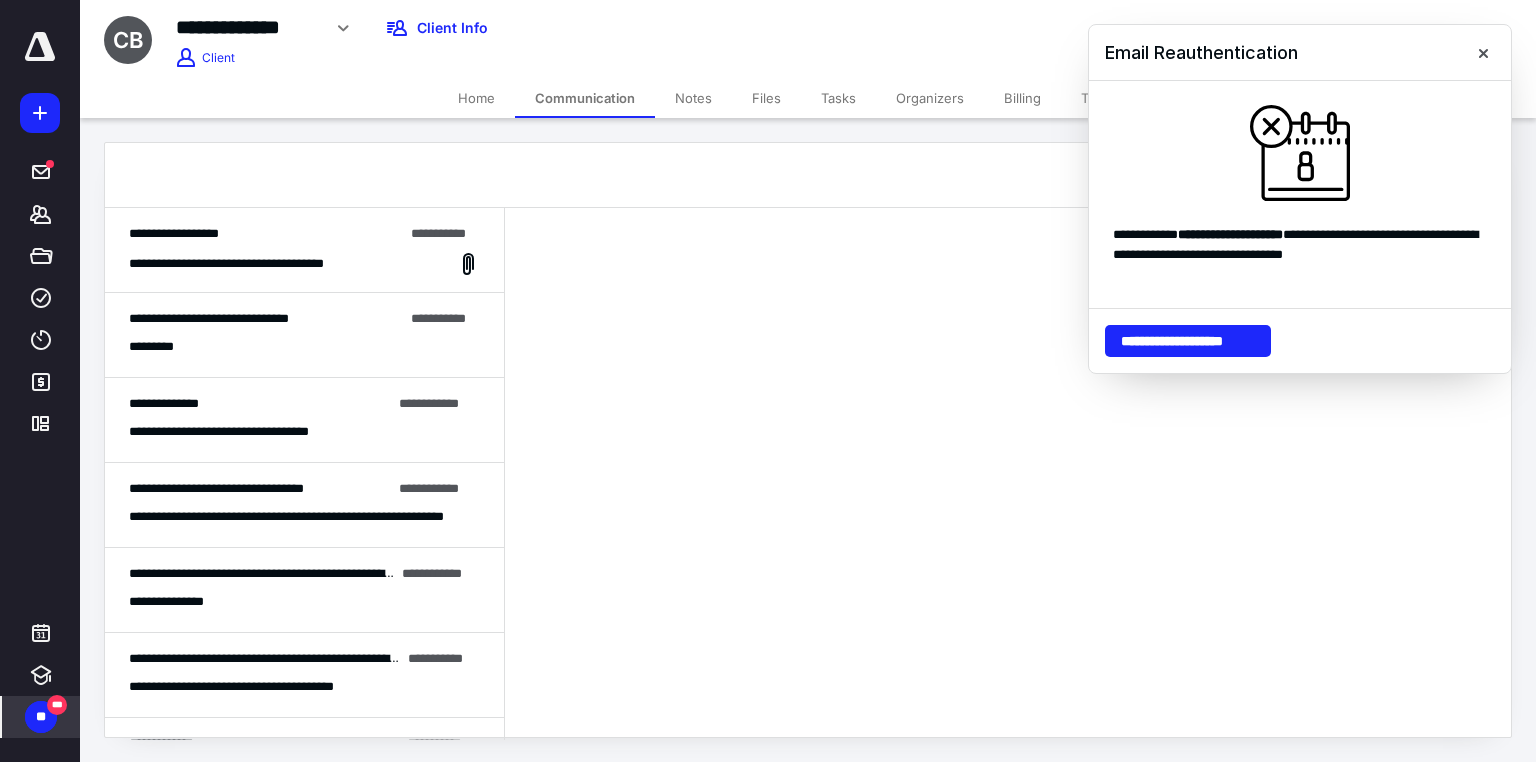 click on "*********" at bounding box center (304, 347) 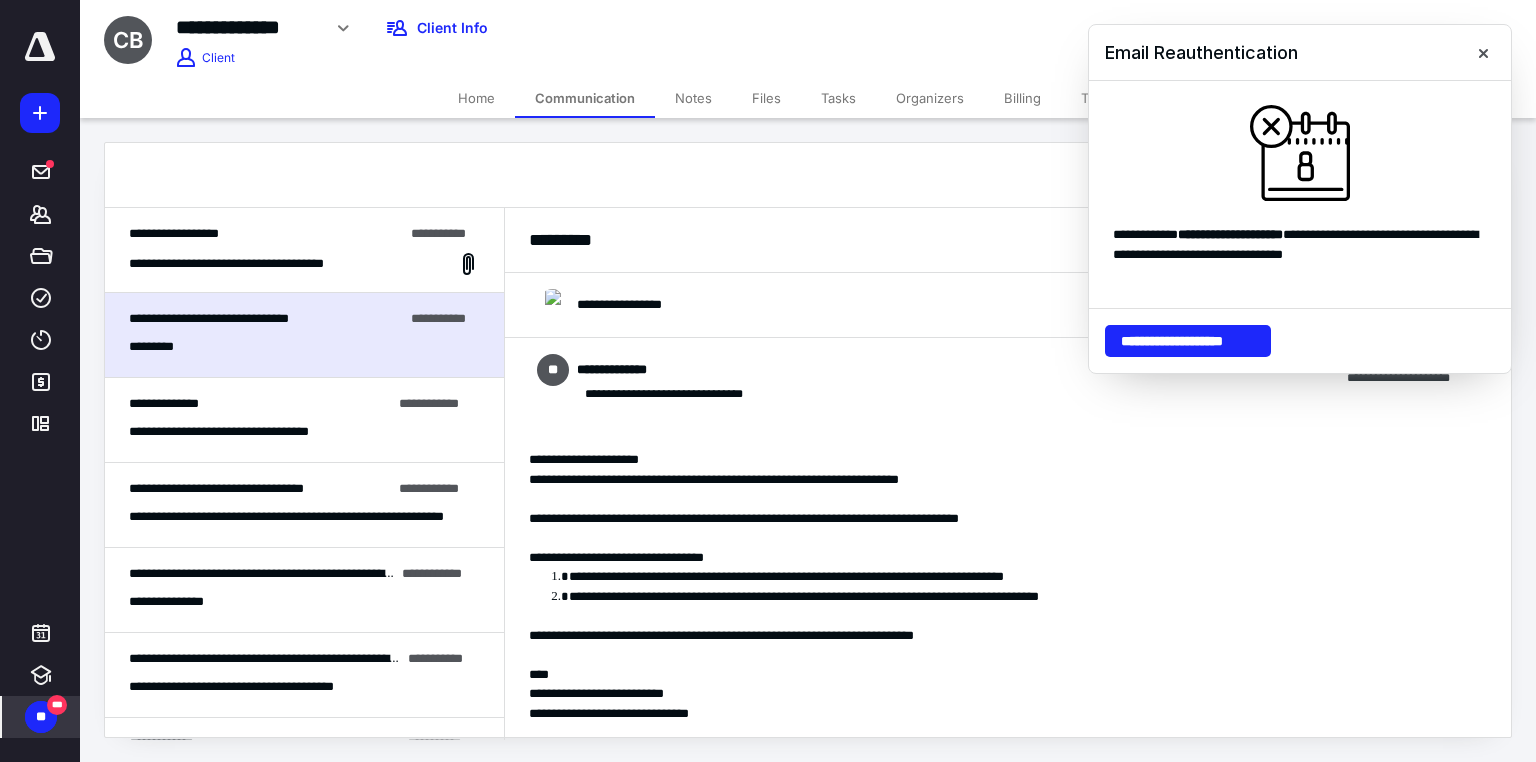 scroll, scrollTop: 2088, scrollLeft: 0, axis: vertical 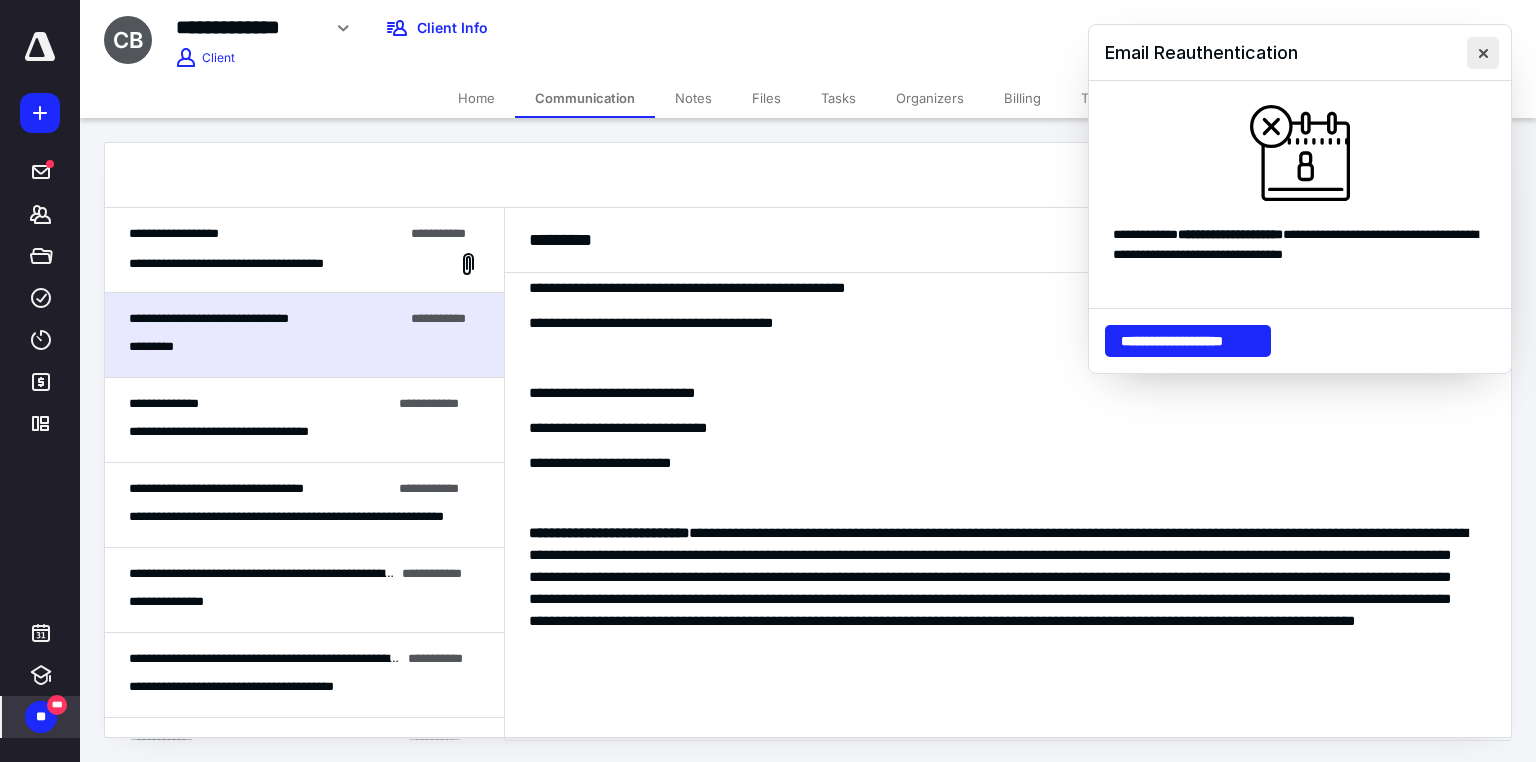 click at bounding box center [1483, 53] 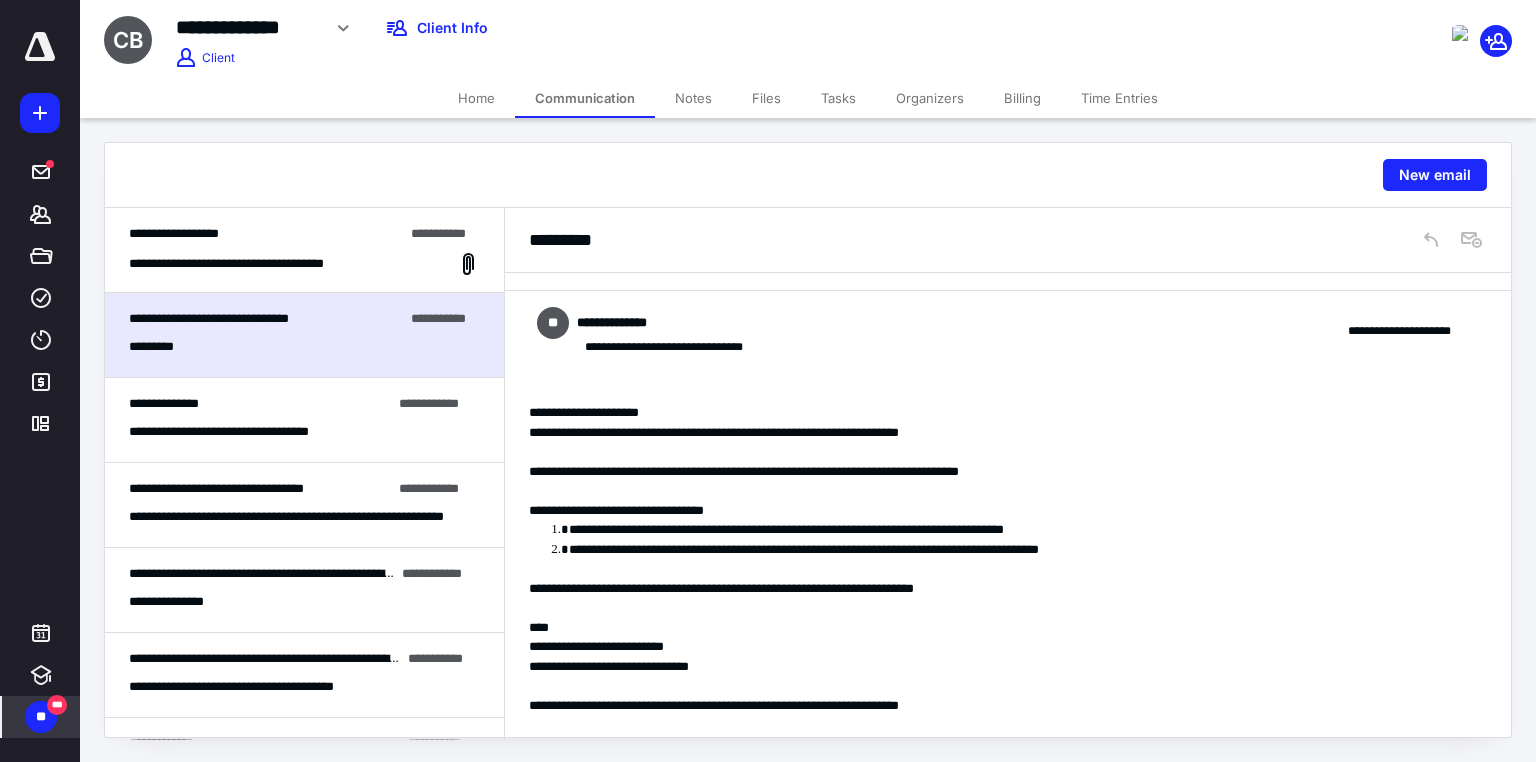 scroll, scrollTop: 0, scrollLeft: 0, axis: both 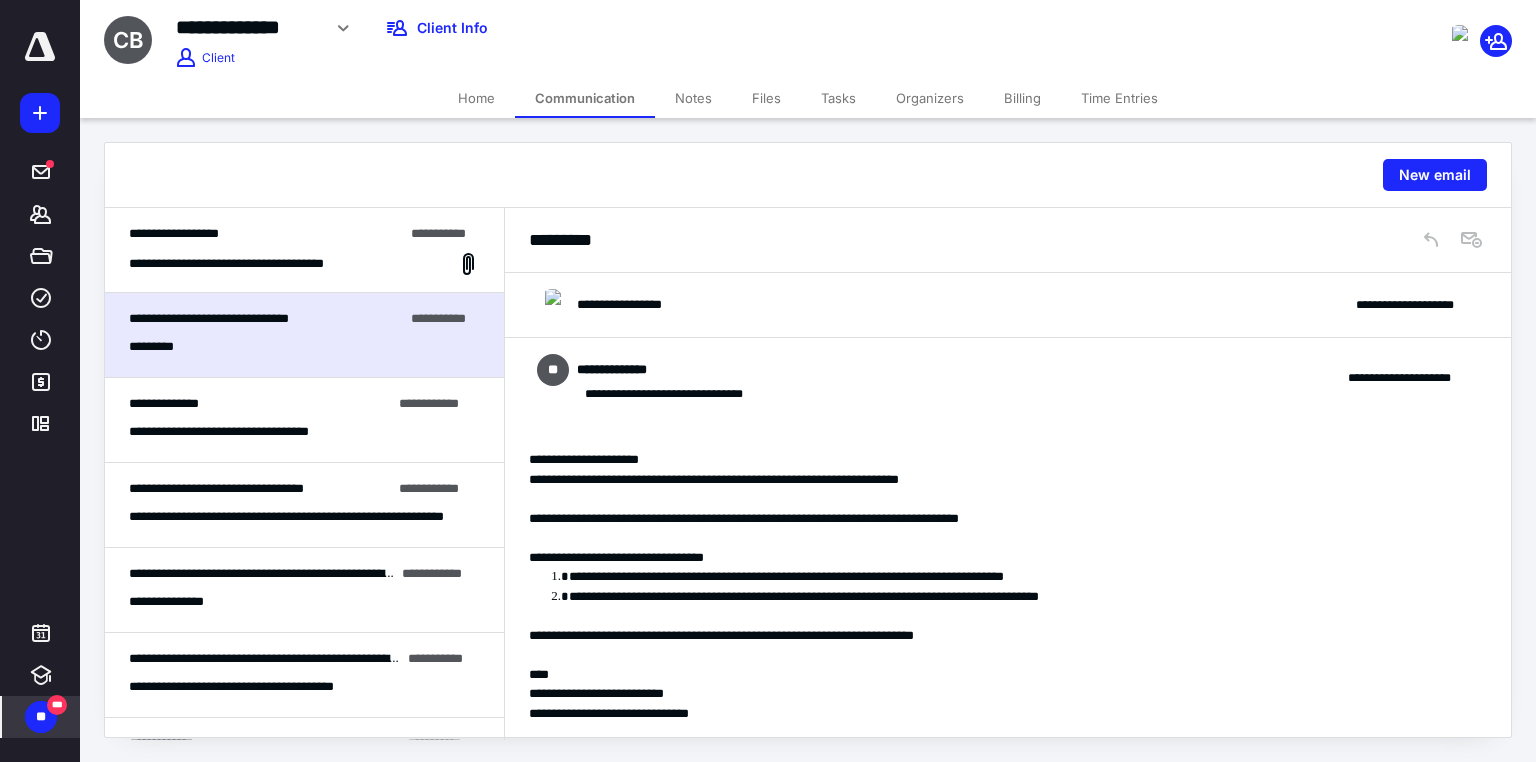 click on "**********" at bounding box center (1008, 378) 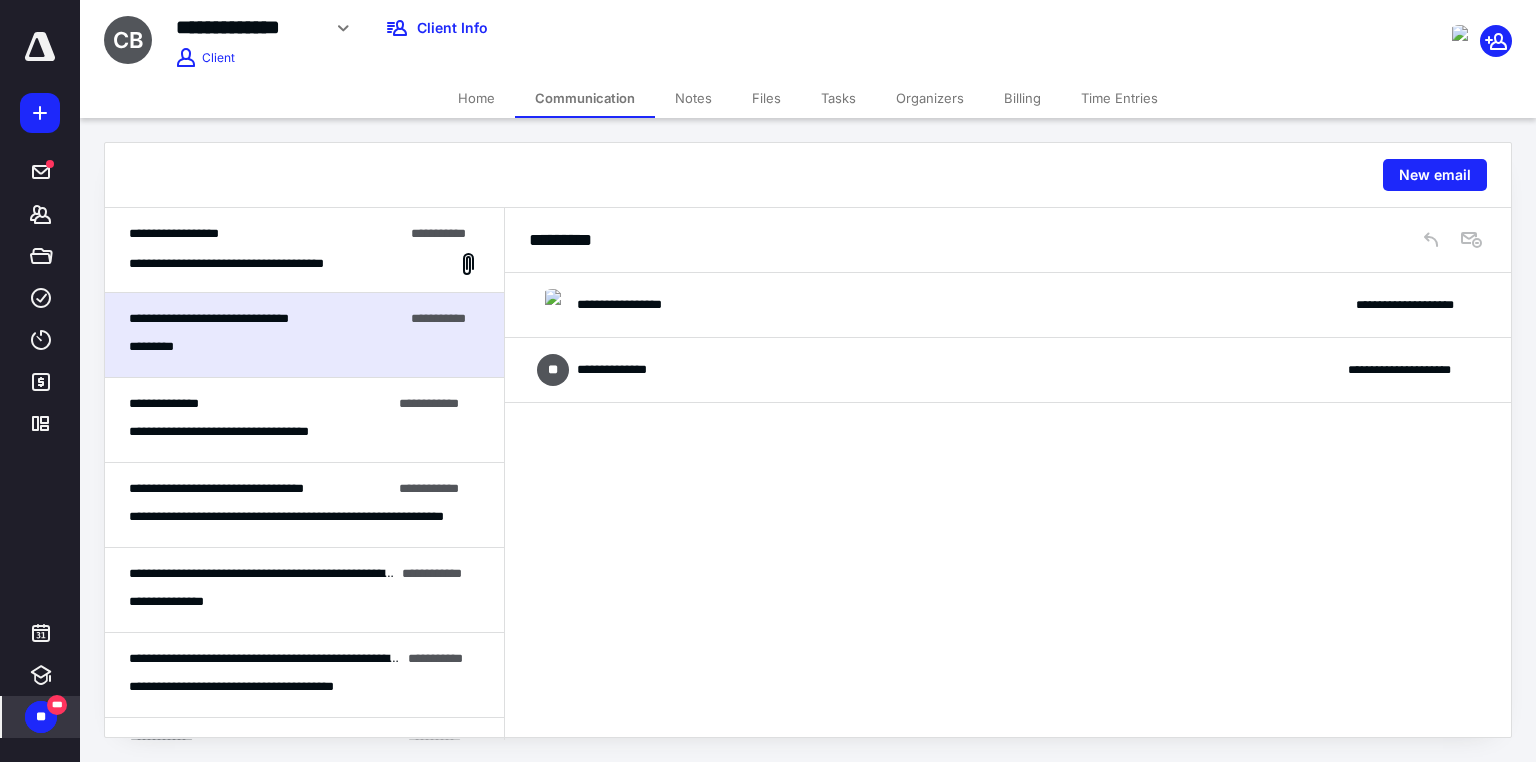 click on "**********" at bounding box center (1008, 305) 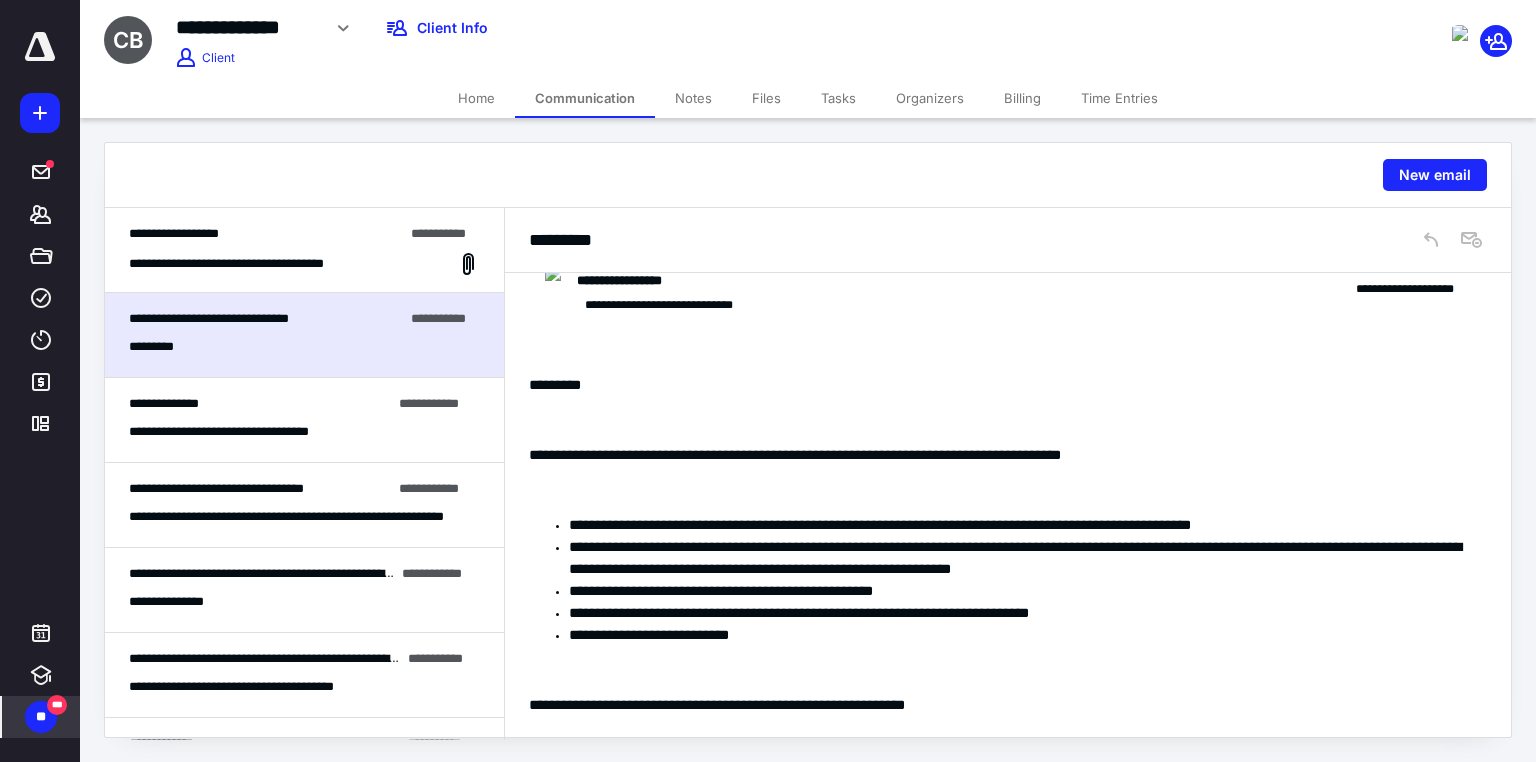 scroll, scrollTop: 27, scrollLeft: 0, axis: vertical 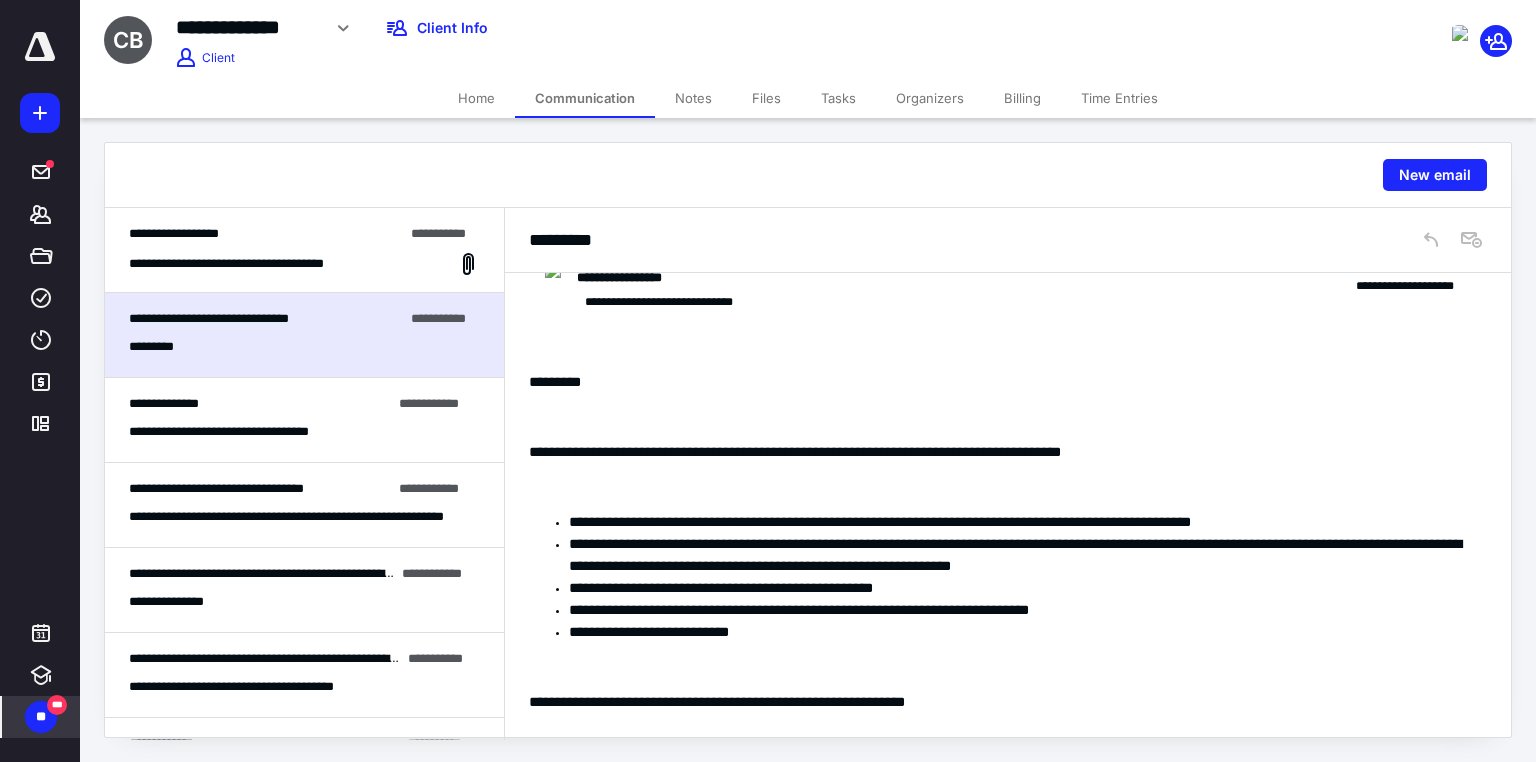 click on "Home" at bounding box center [476, 98] 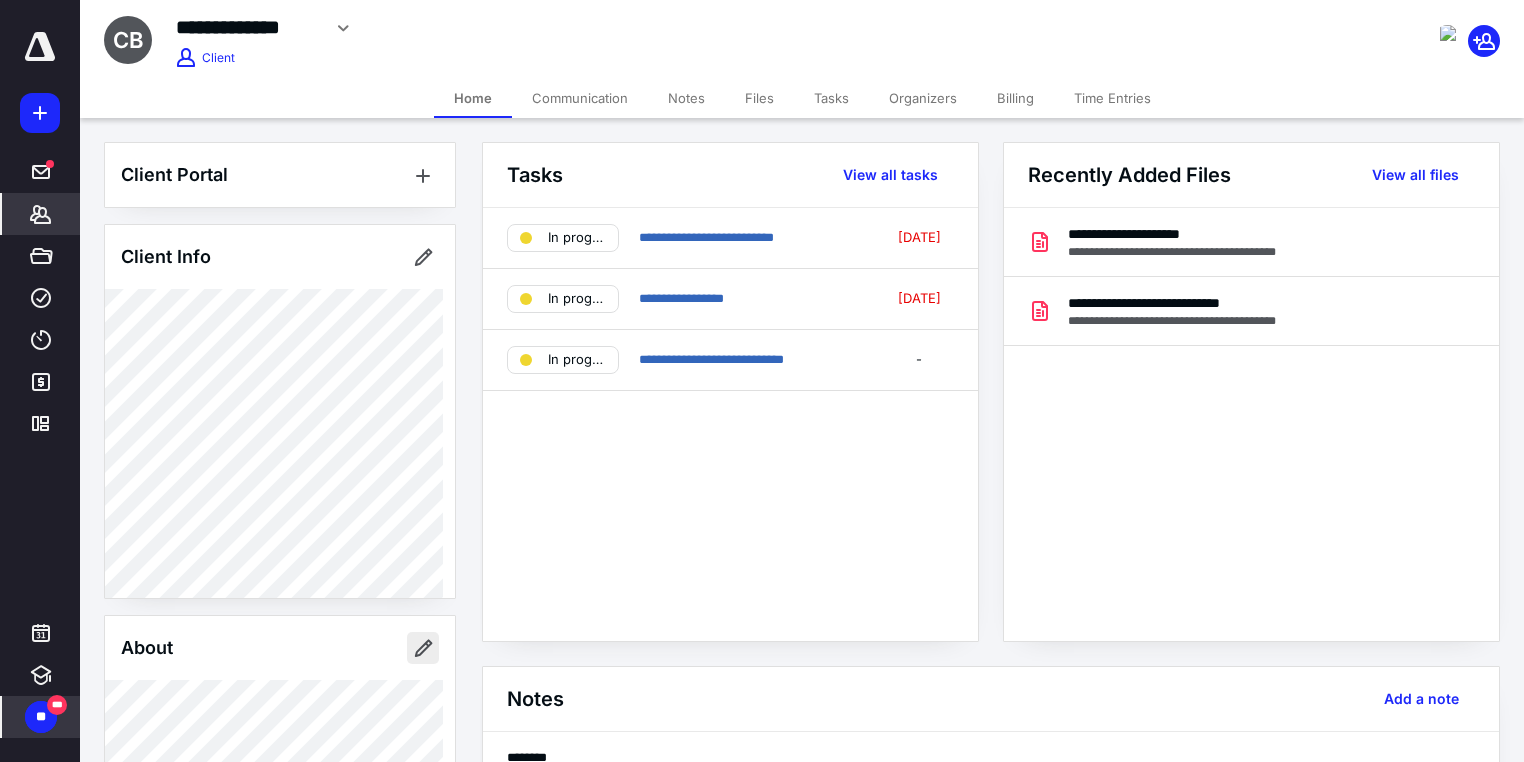 click at bounding box center (423, 648) 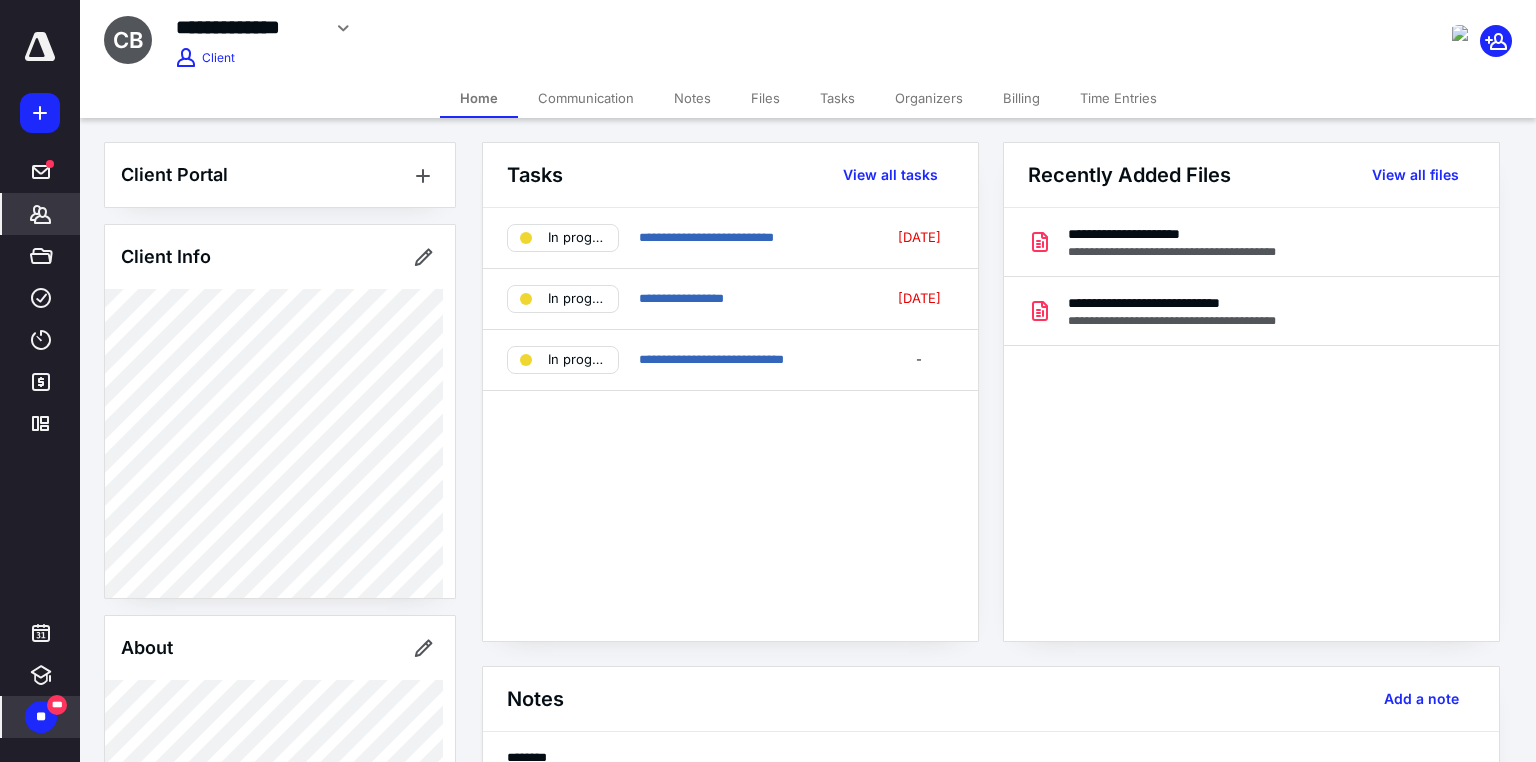 type on "**********" 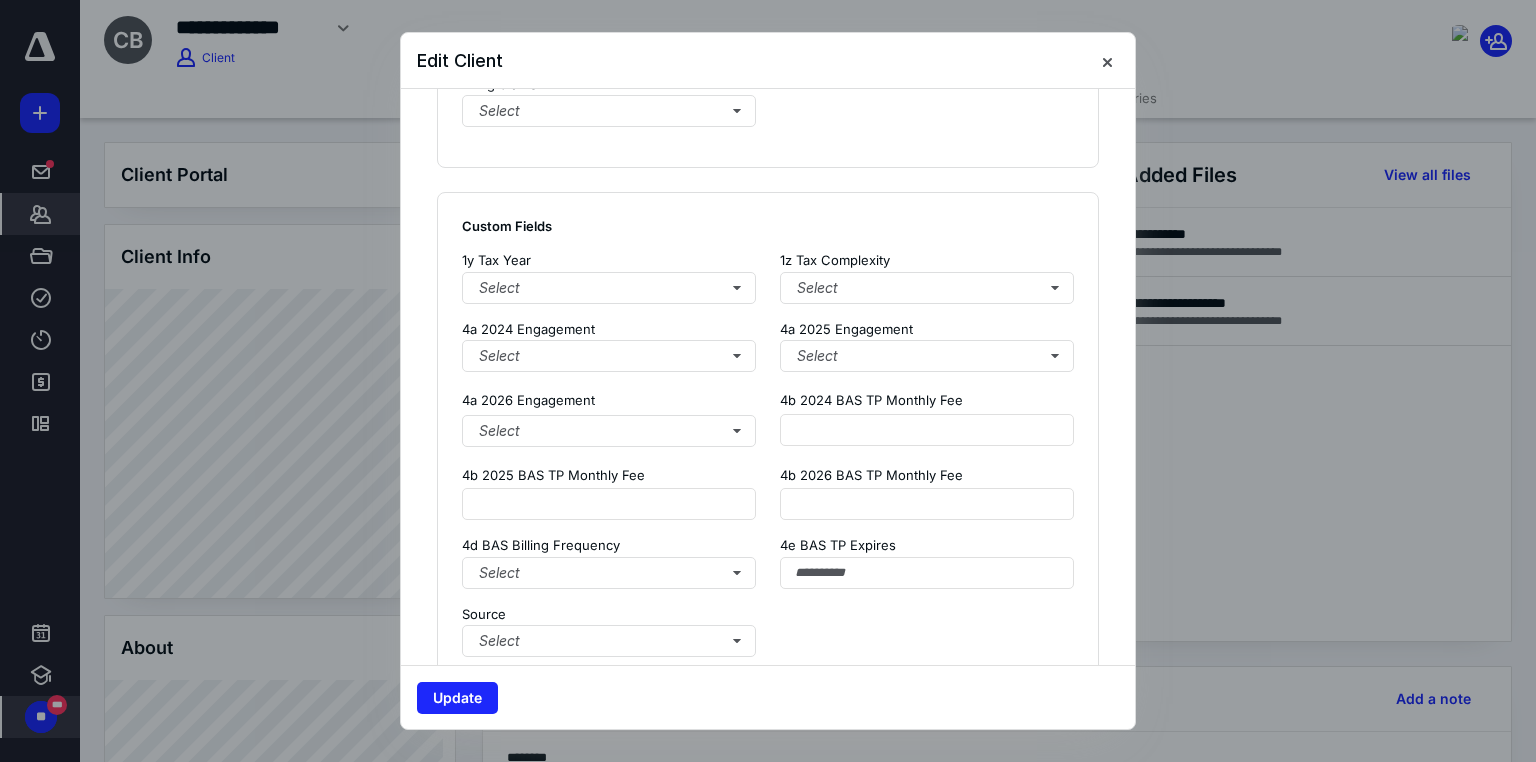 scroll, scrollTop: 1358, scrollLeft: 0, axis: vertical 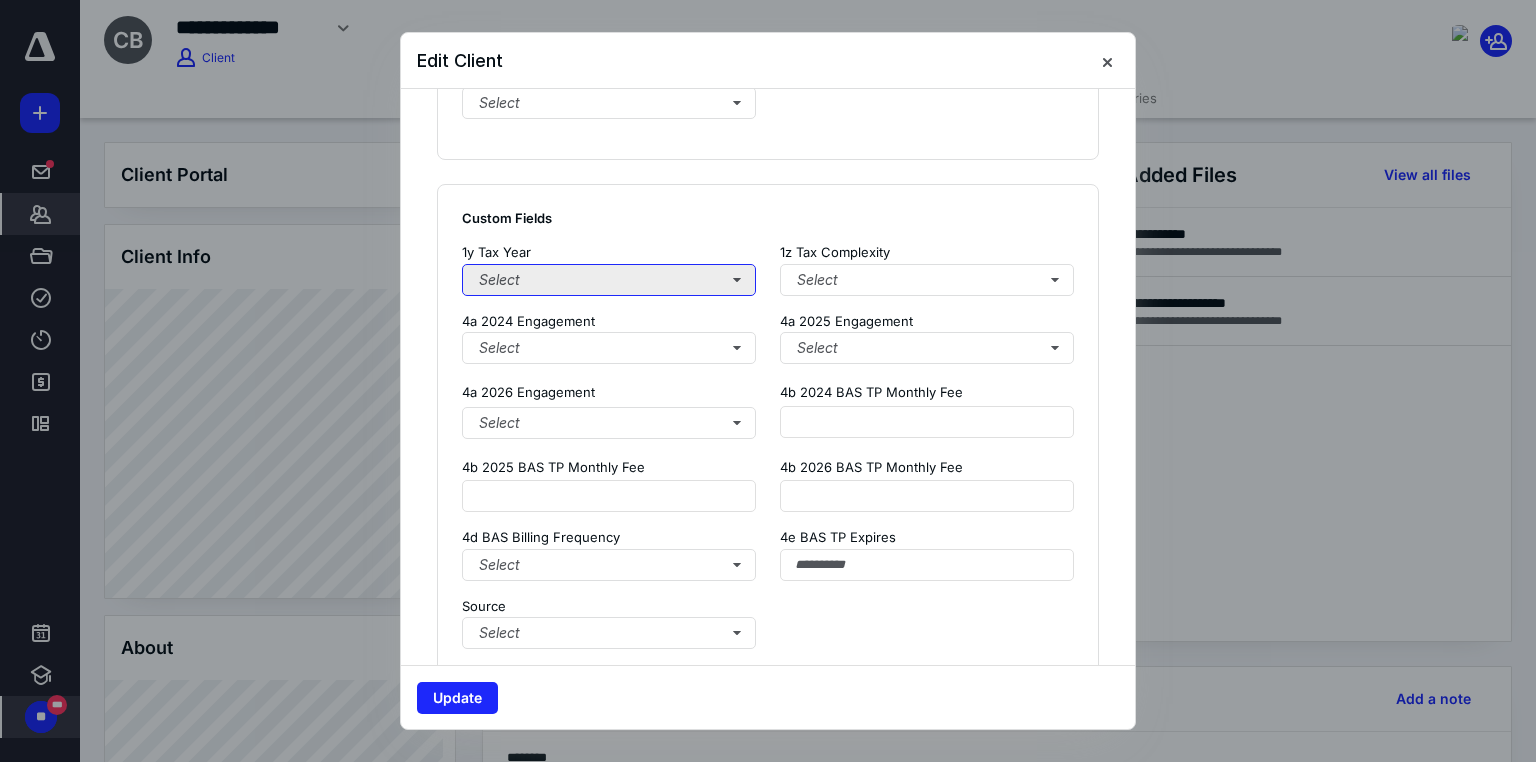 click on "Select" at bounding box center (609, 280) 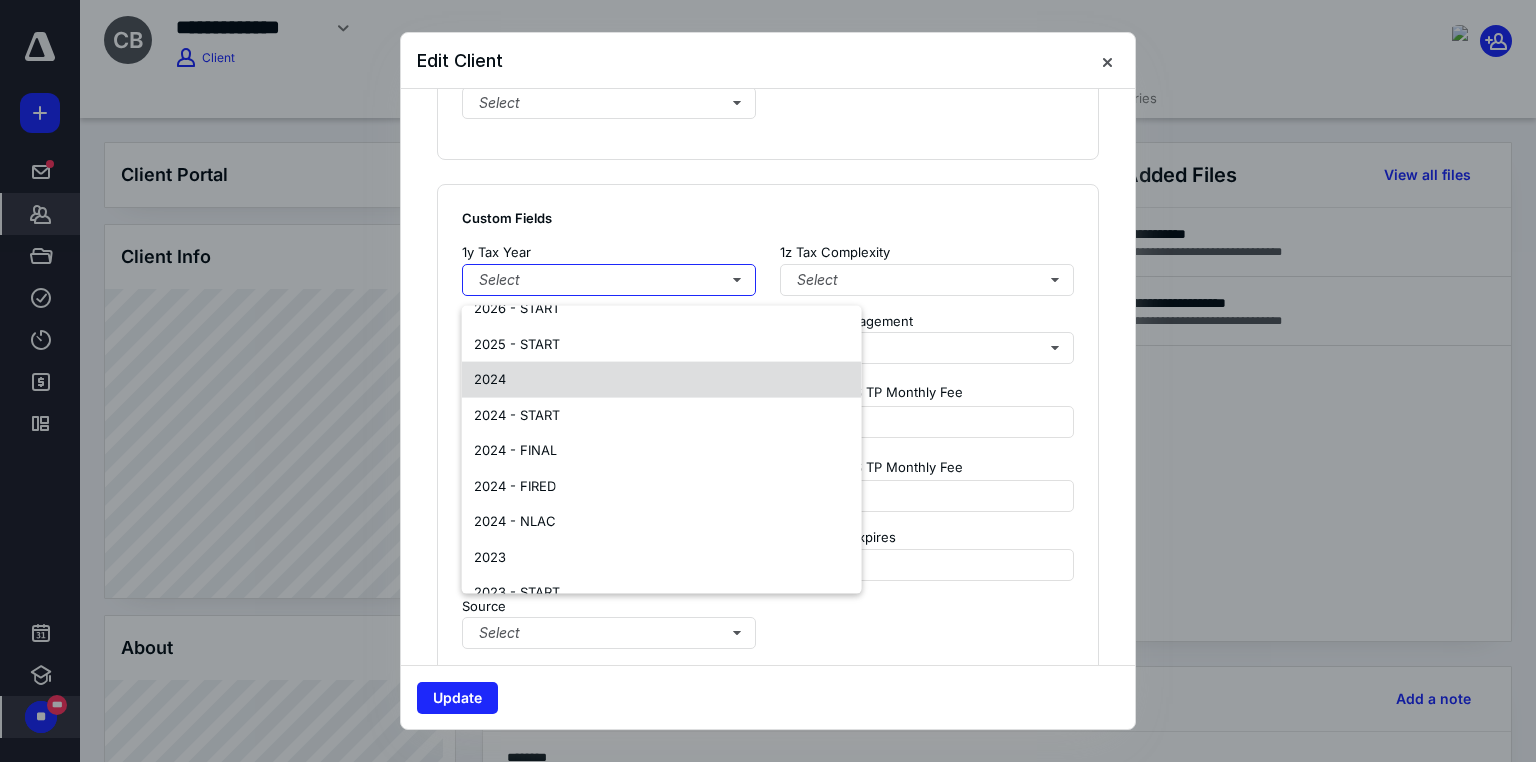 scroll, scrollTop: 24, scrollLeft: 0, axis: vertical 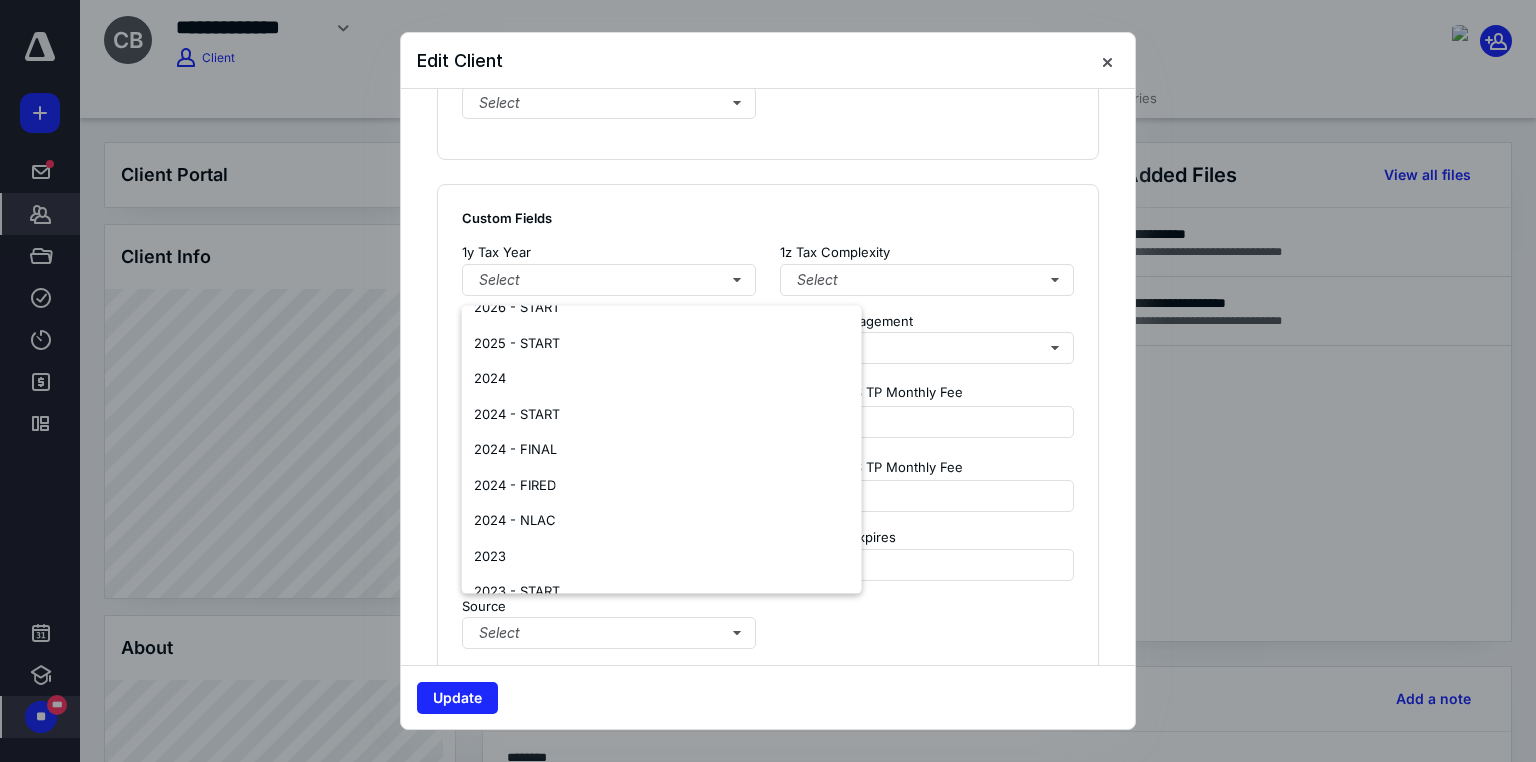 click on "Custom Fields" at bounding box center [768, 218] 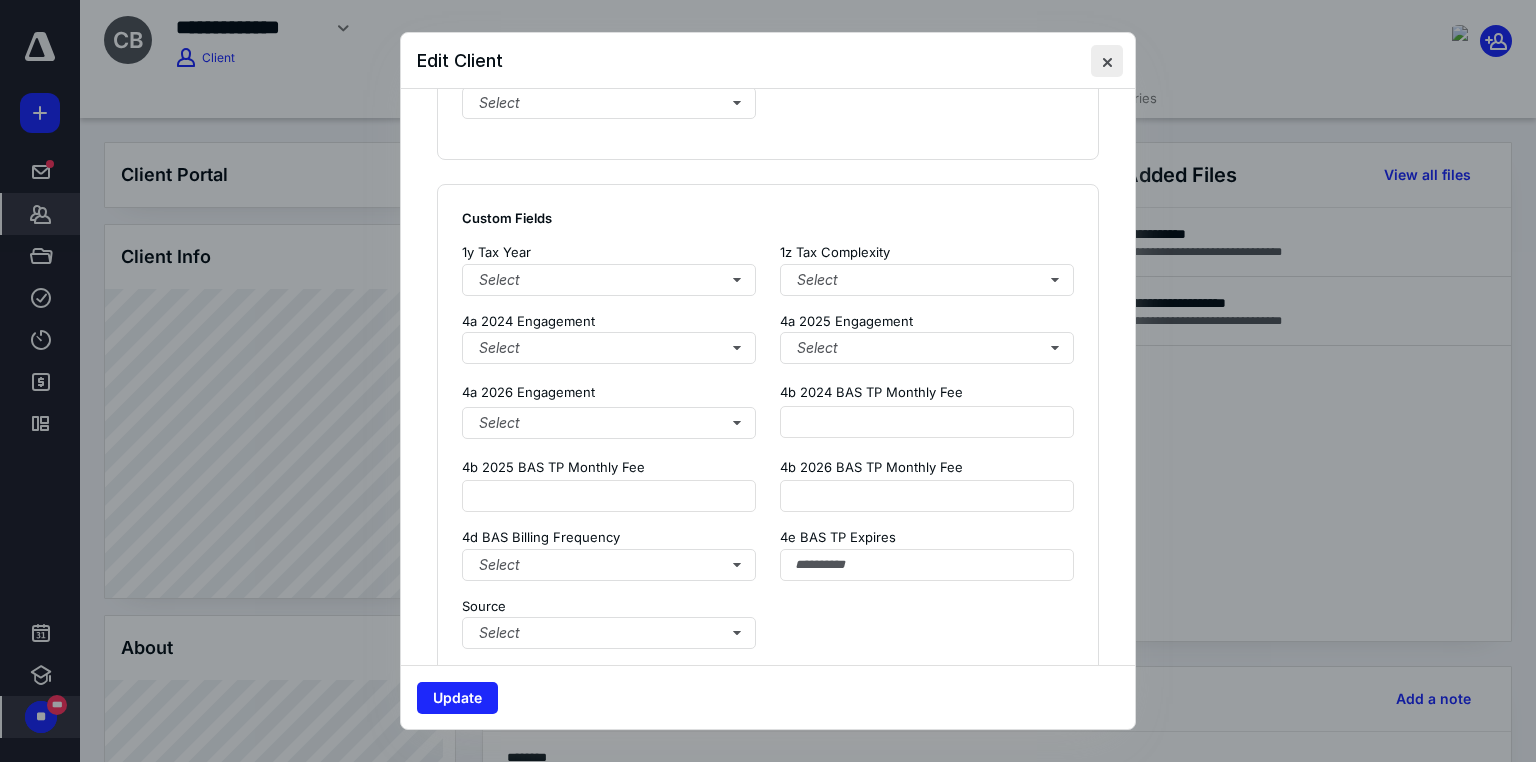click at bounding box center (1107, 61) 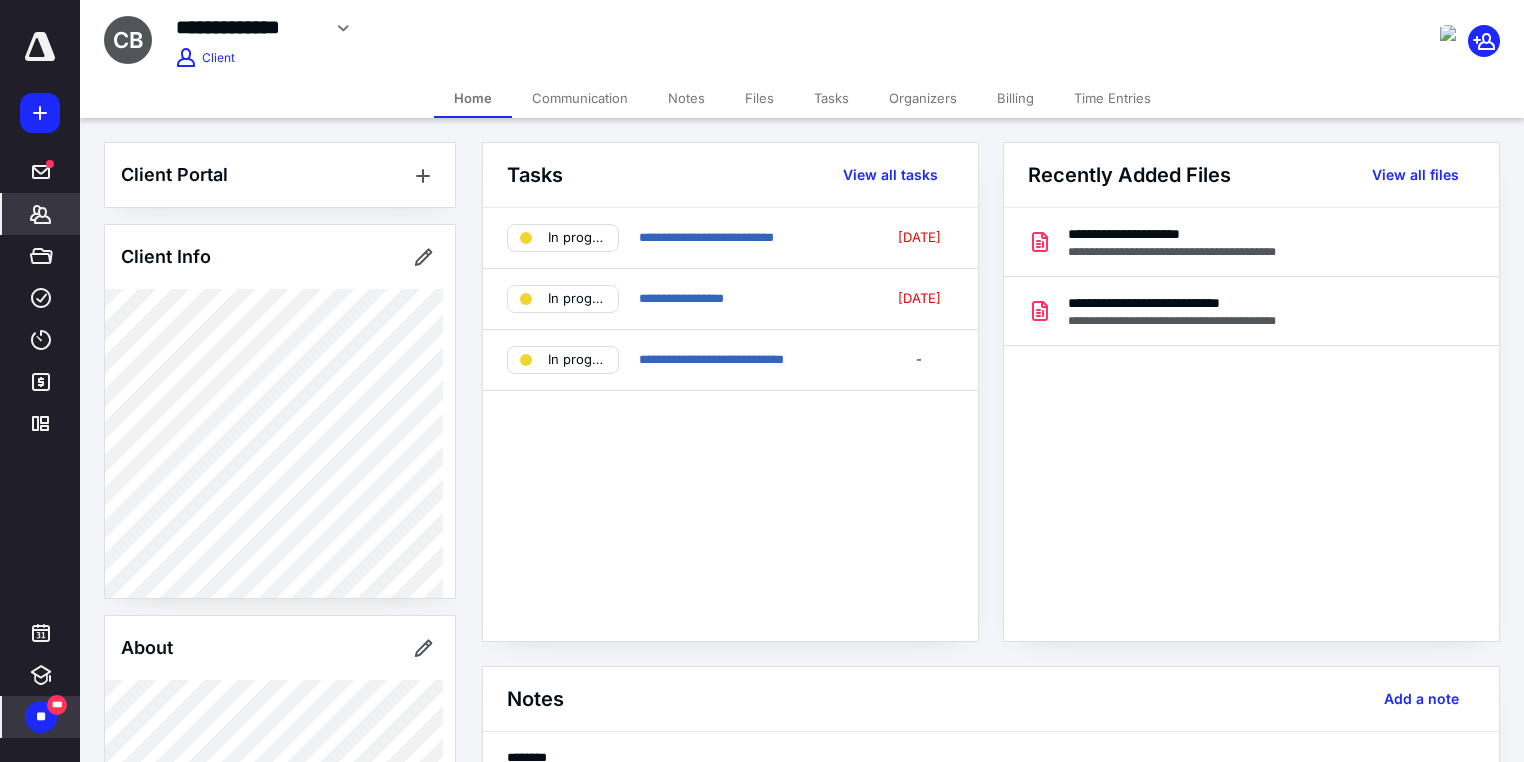 click on "Communication" at bounding box center [580, 98] 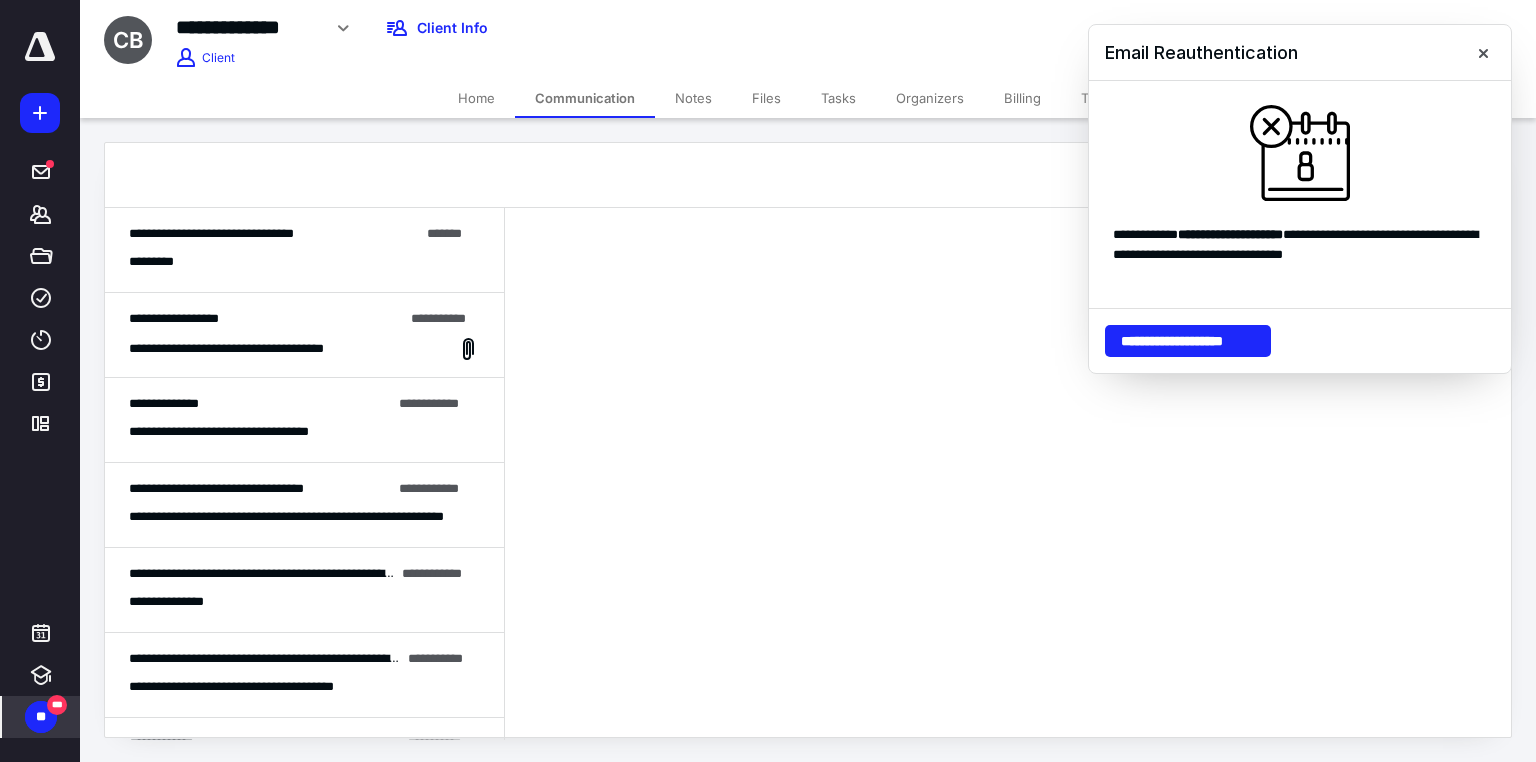 click on "*********" at bounding box center (304, 262) 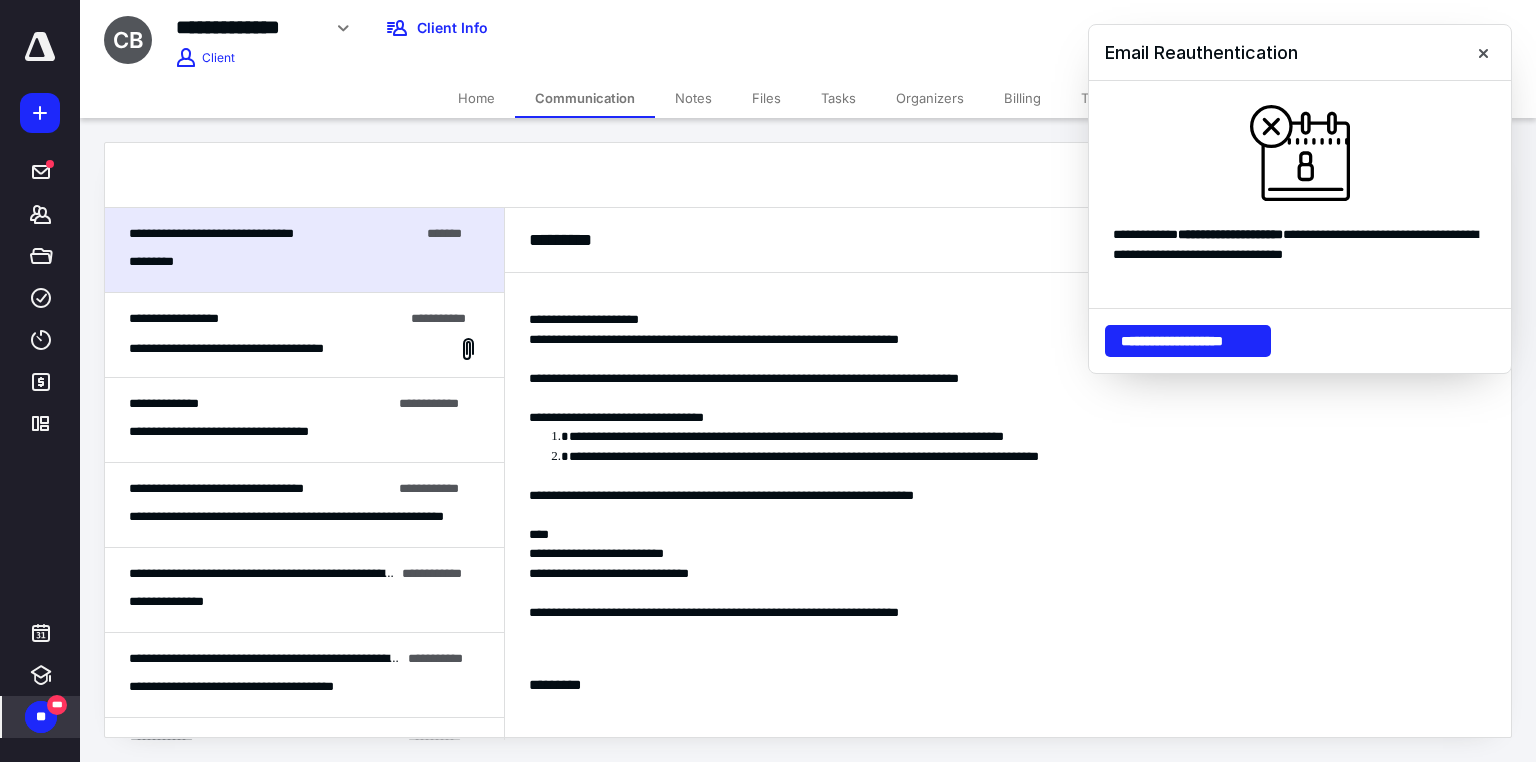 scroll, scrollTop: 0, scrollLeft: 0, axis: both 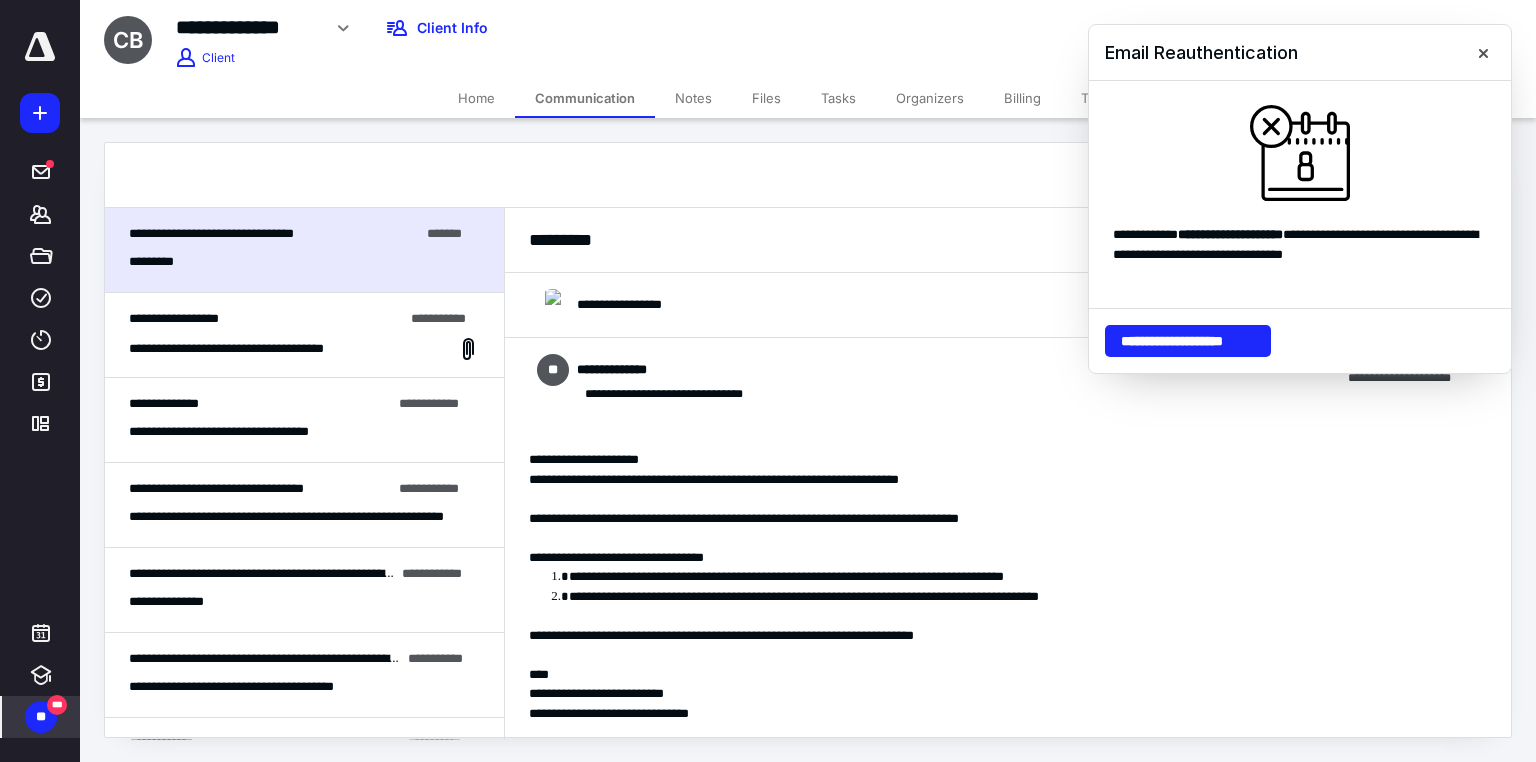 click on "**********" at bounding box center (1008, 305) 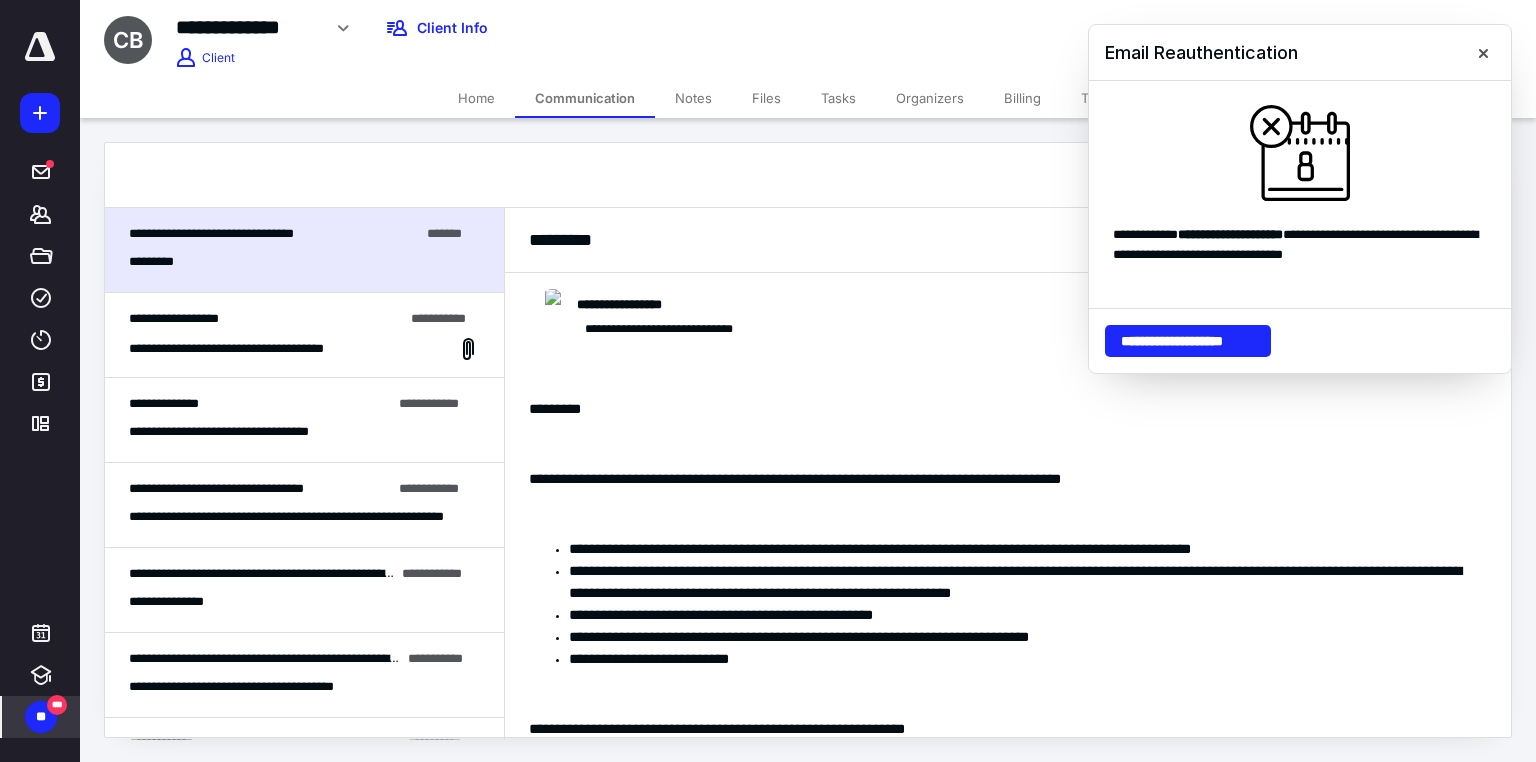 click on "Home" at bounding box center [476, 98] 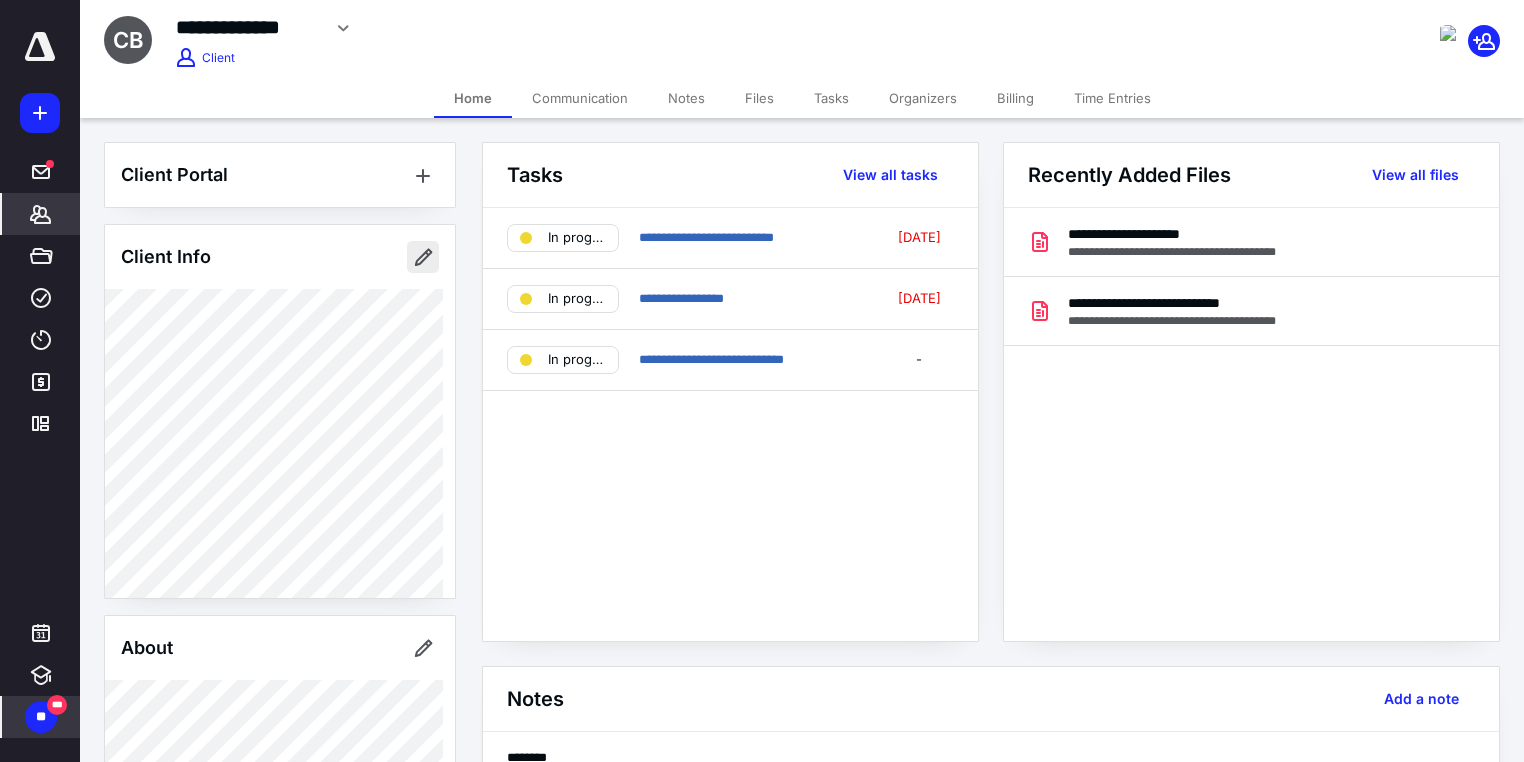 click at bounding box center (423, 257) 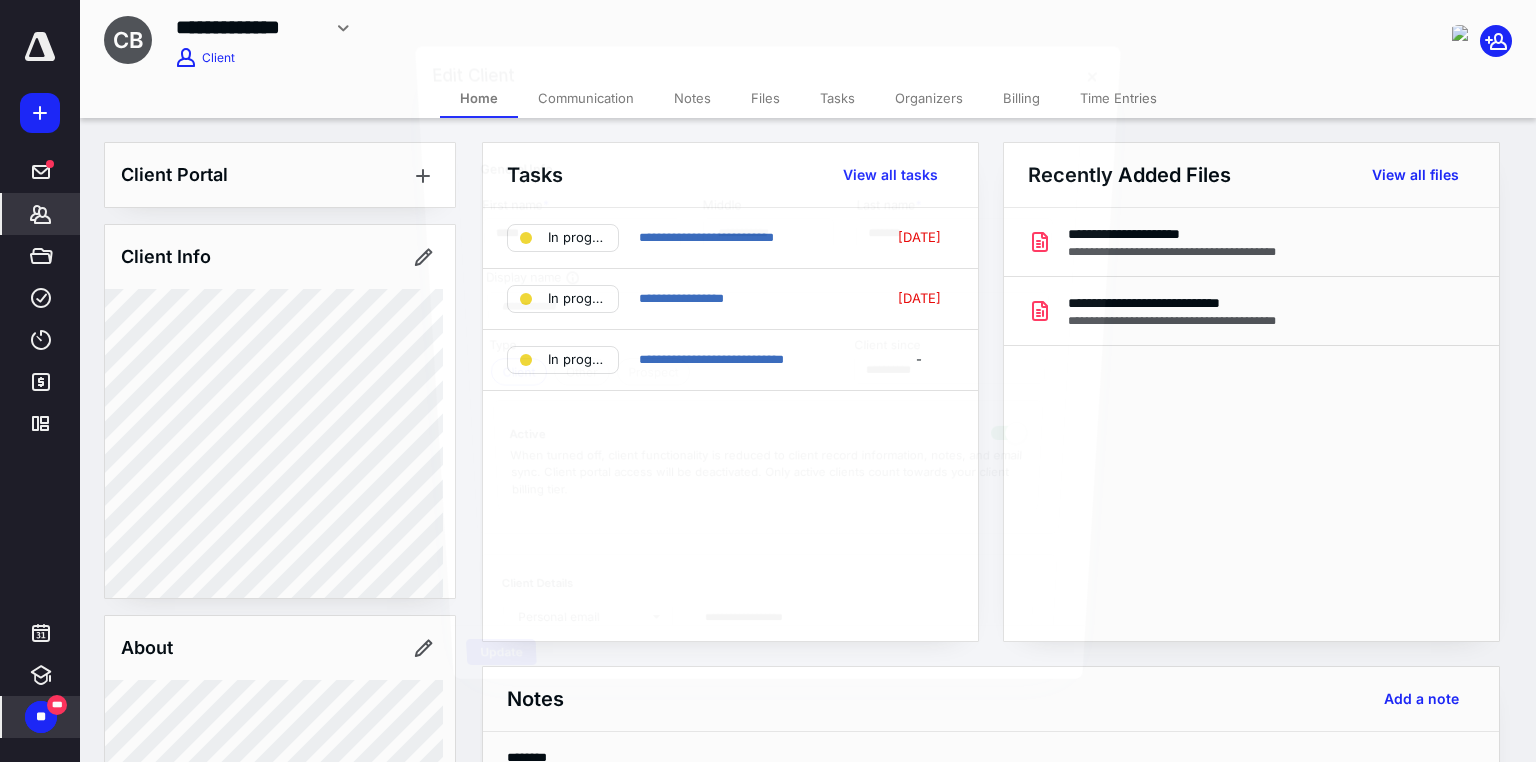 type on "**********" 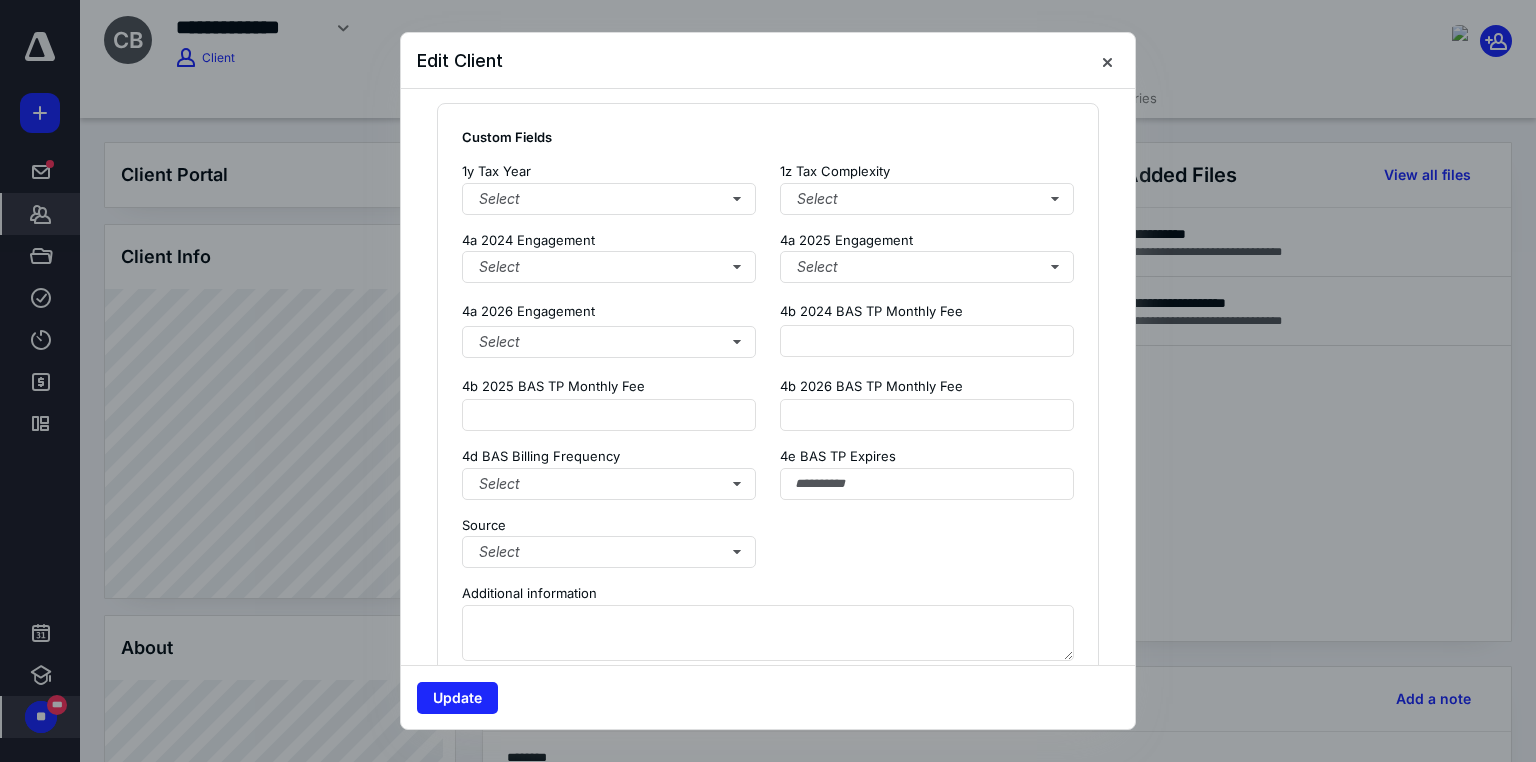 scroll, scrollTop: 1440, scrollLeft: 0, axis: vertical 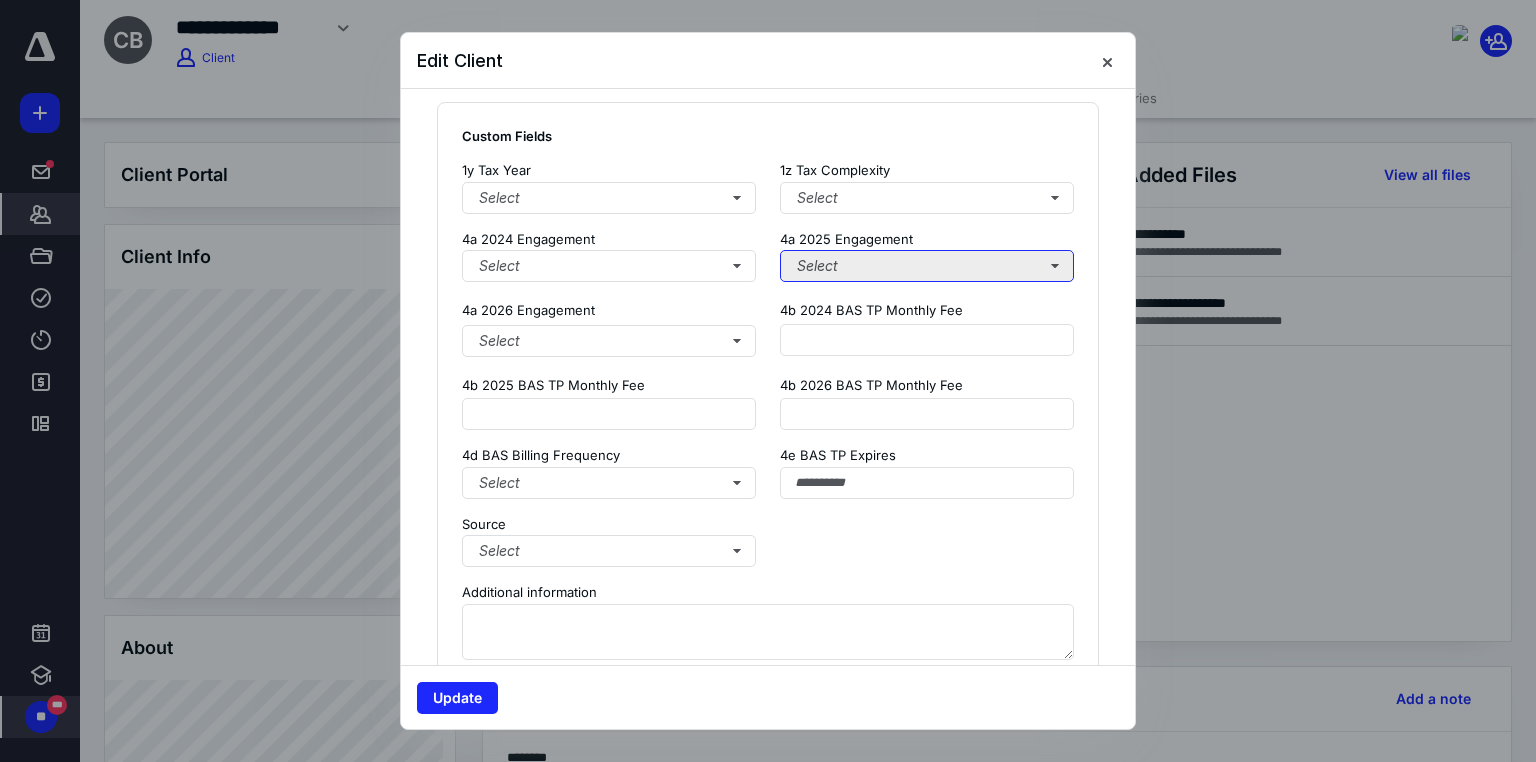 click on "Select" at bounding box center [927, 266] 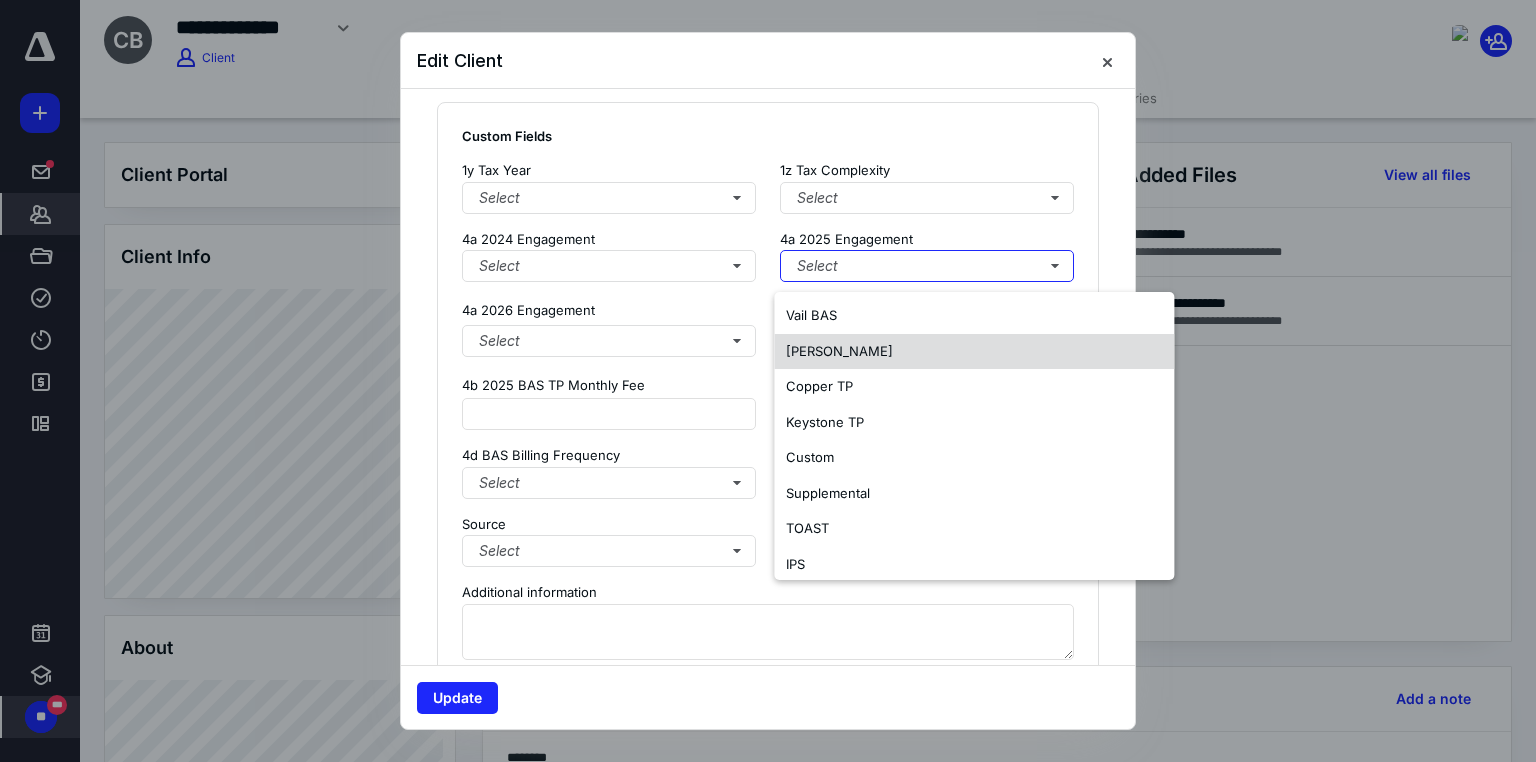 scroll, scrollTop: 118, scrollLeft: 0, axis: vertical 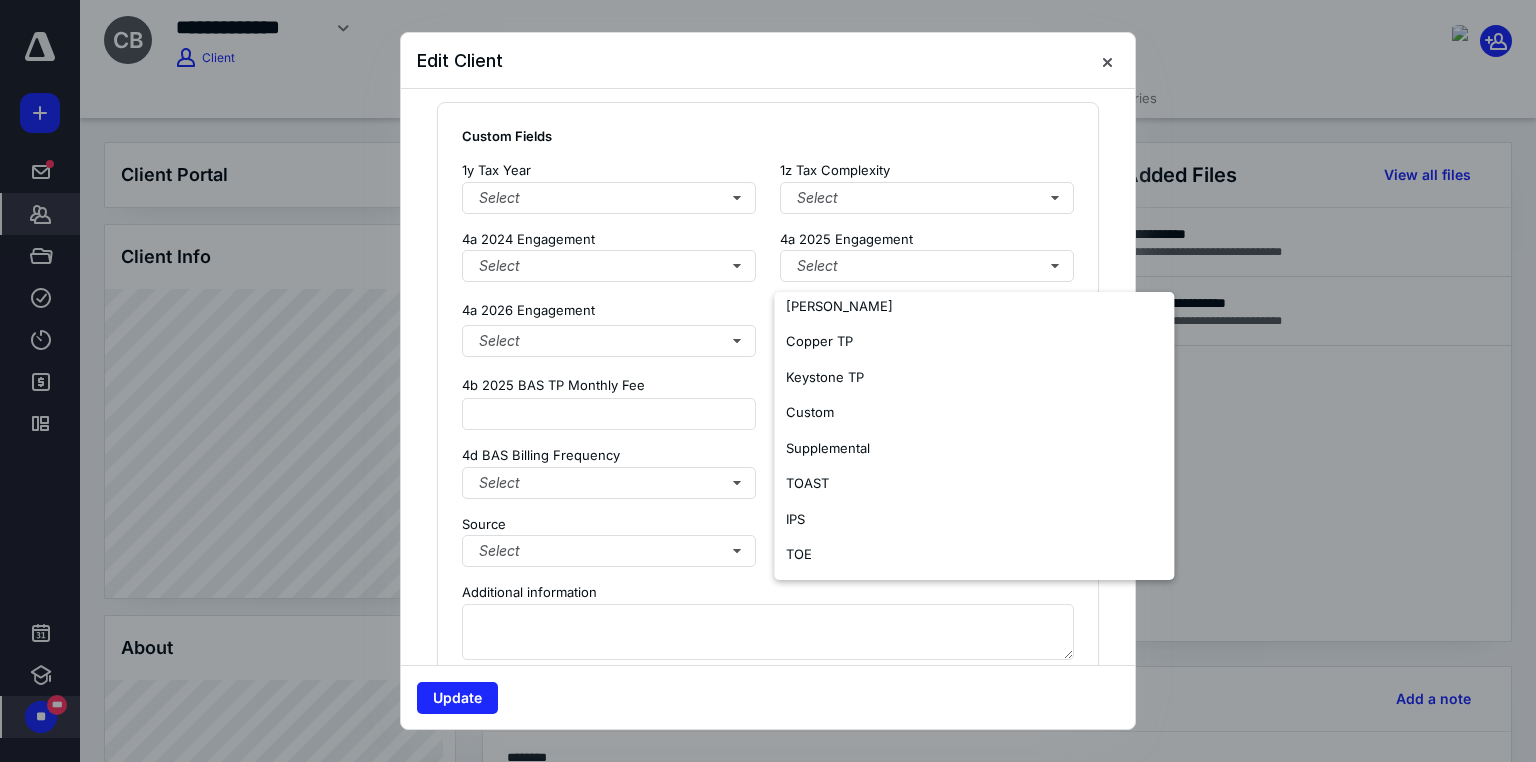 click on "**********" at bounding box center (768, -21) 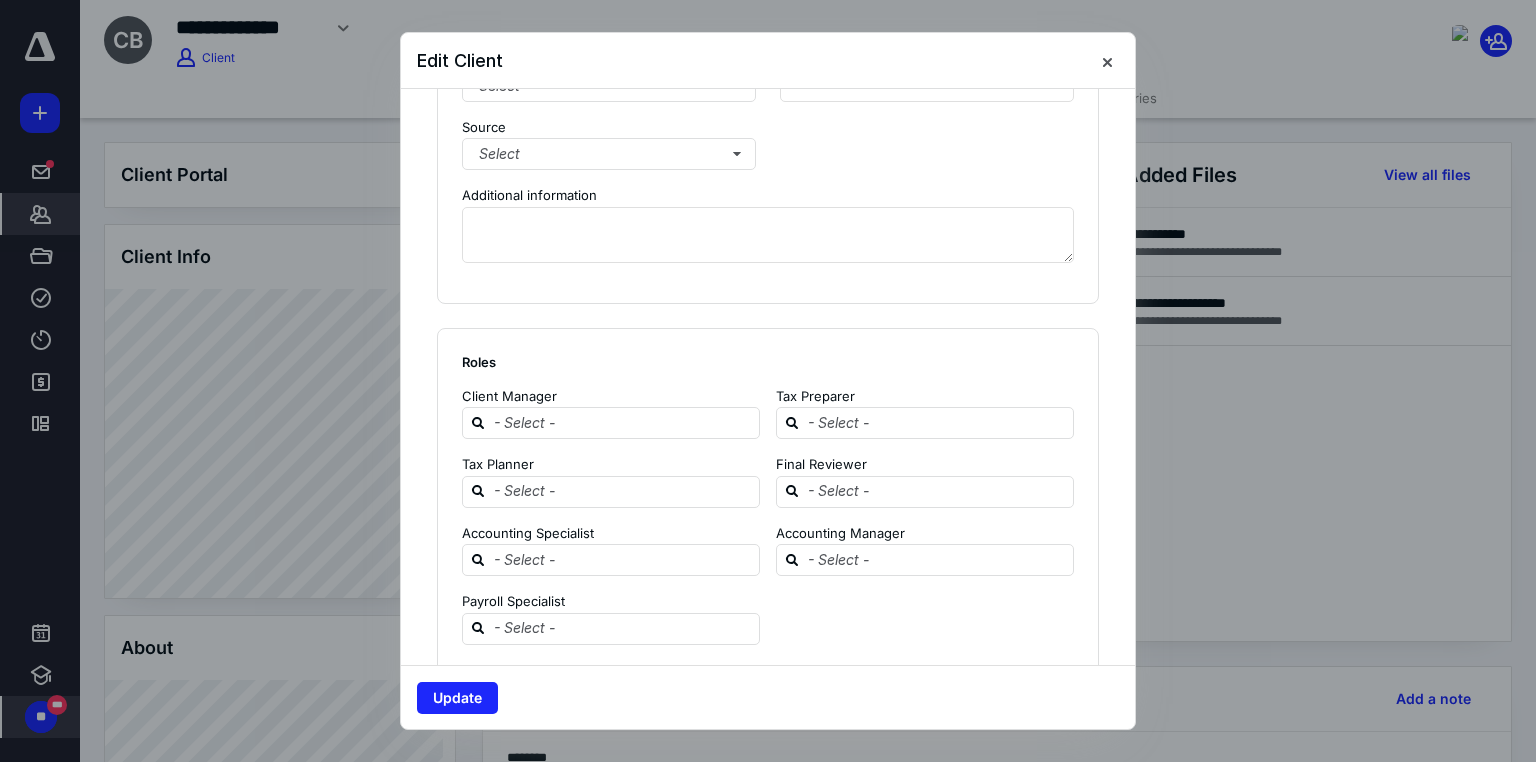 scroll, scrollTop: 1840, scrollLeft: 0, axis: vertical 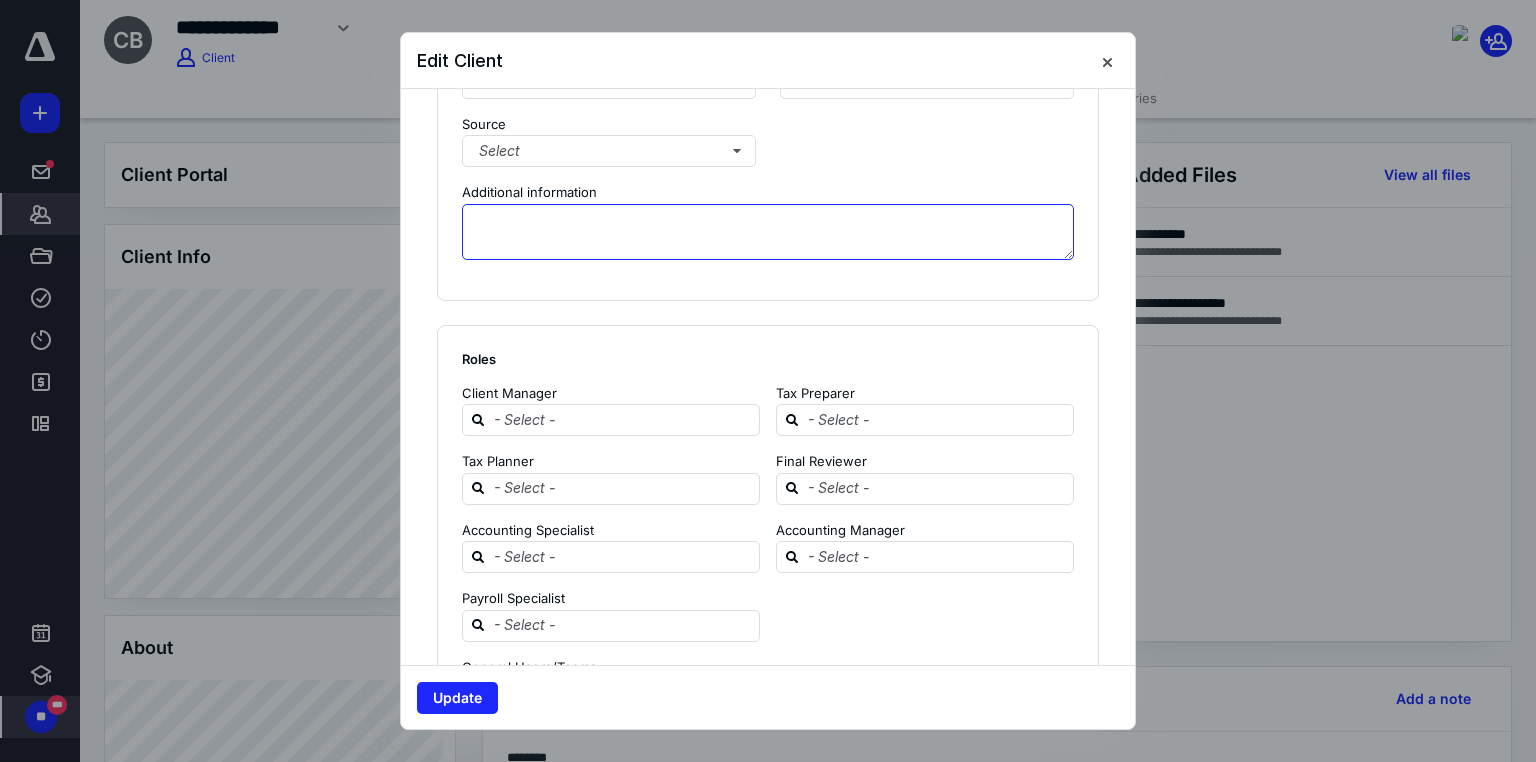 click at bounding box center (768, 232) 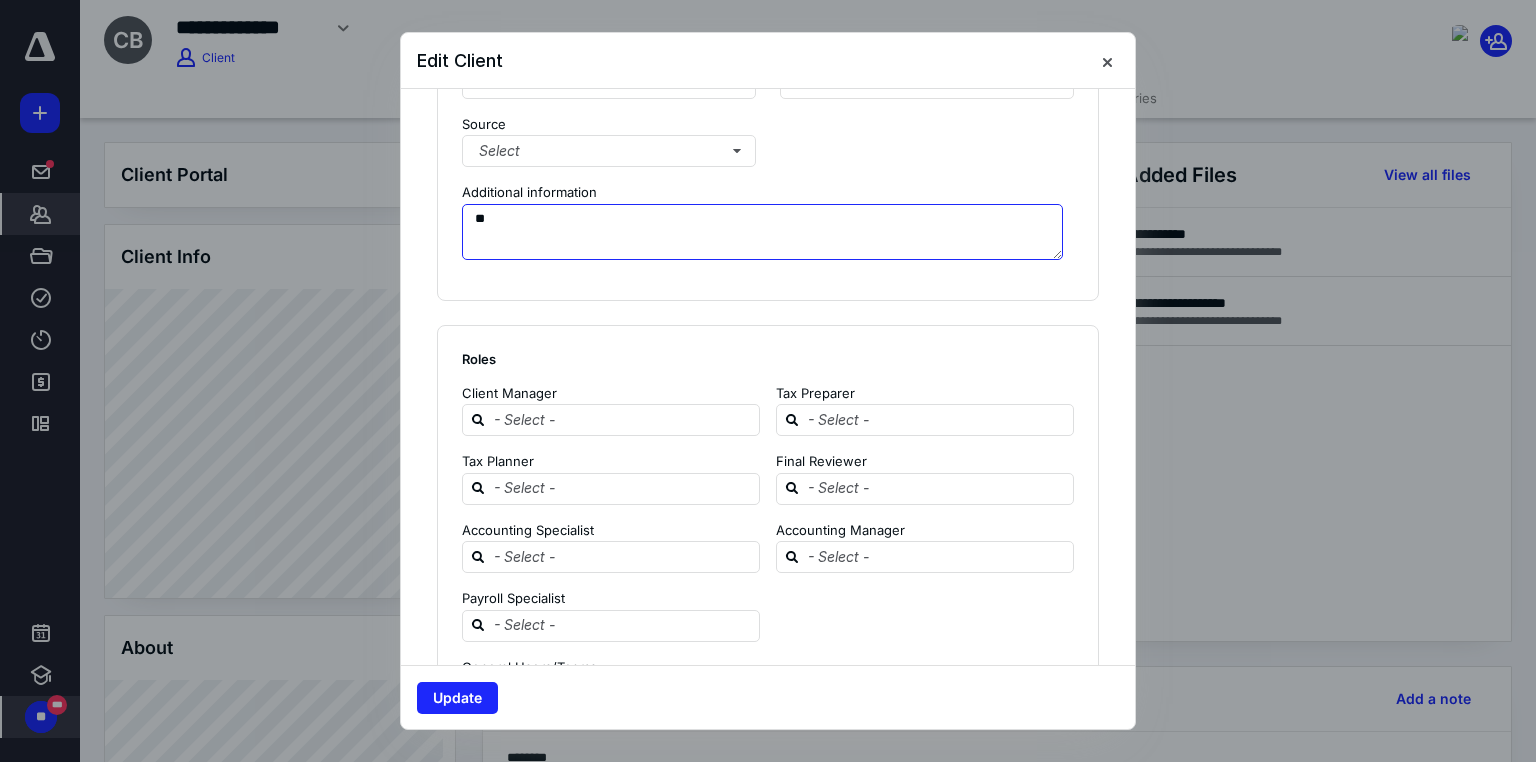 type on "*" 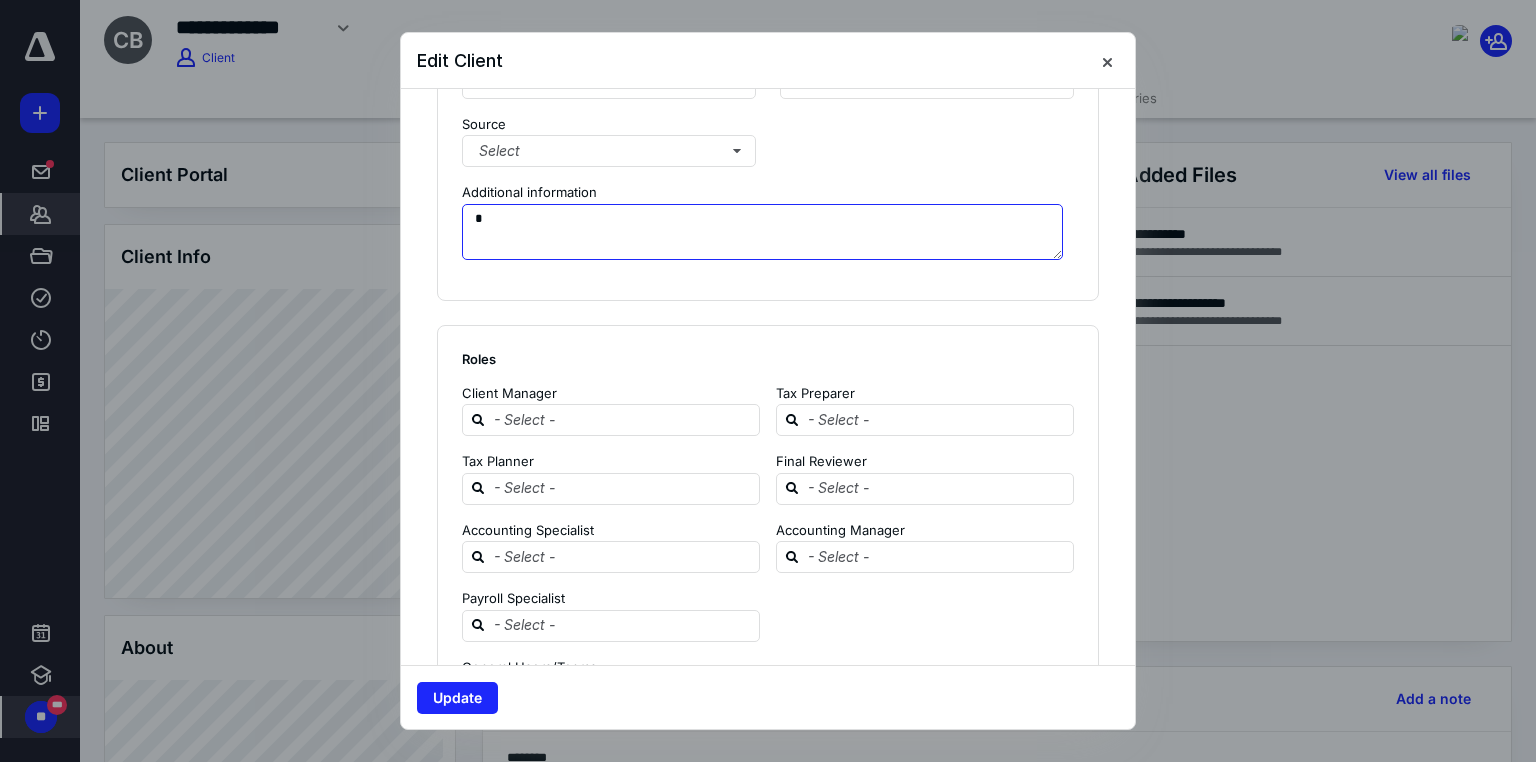 type 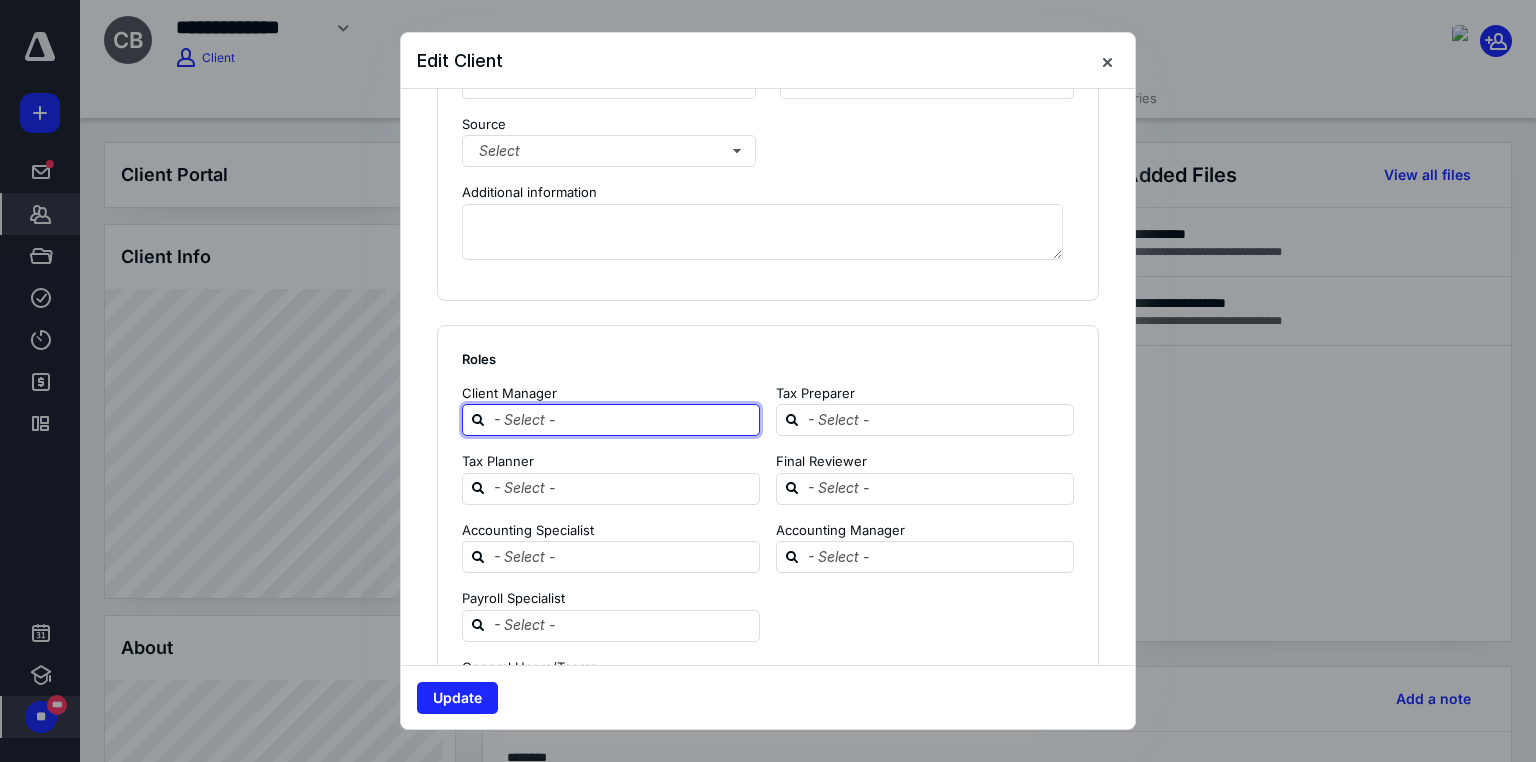 click at bounding box center (623, 419) 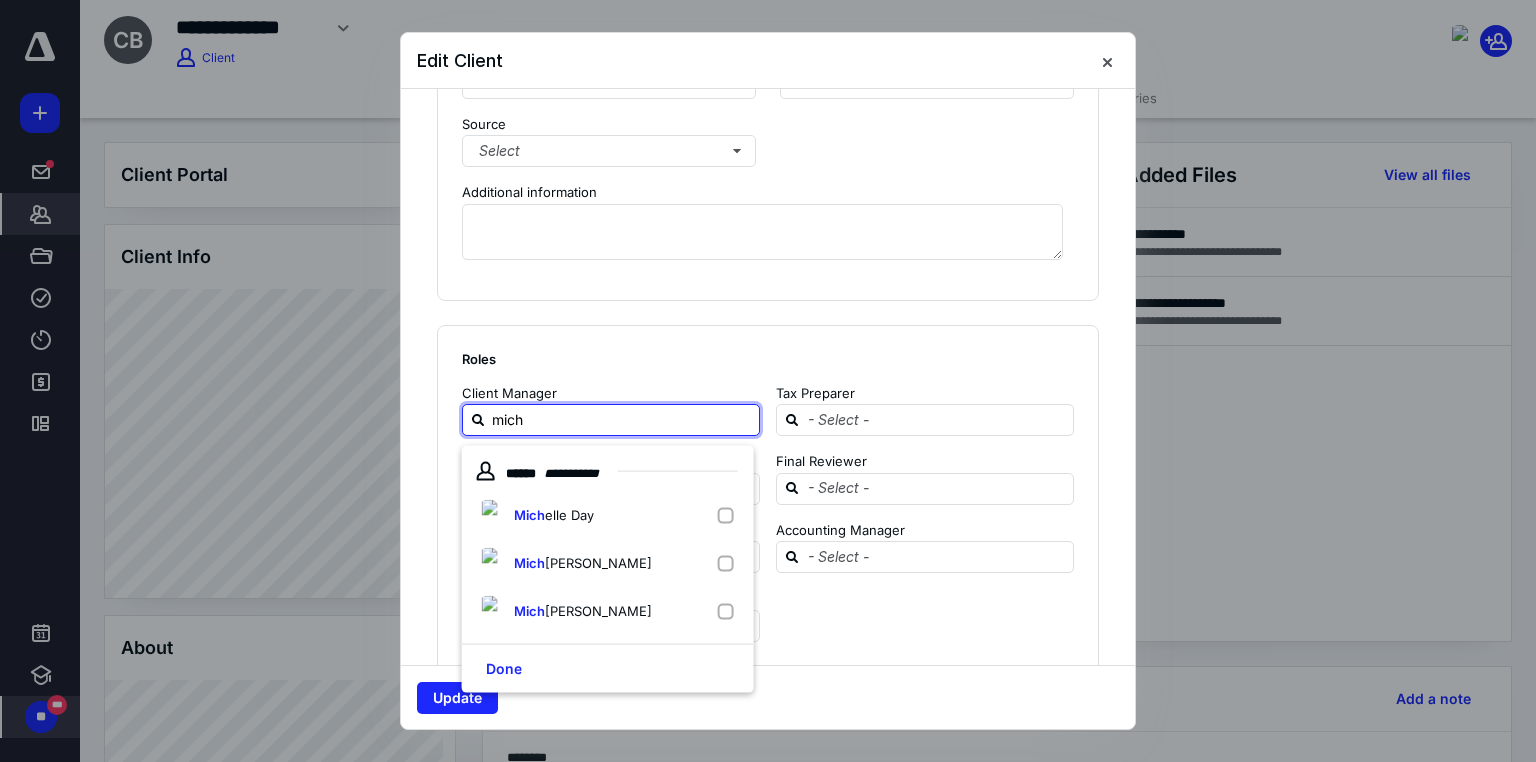 type on "miche" 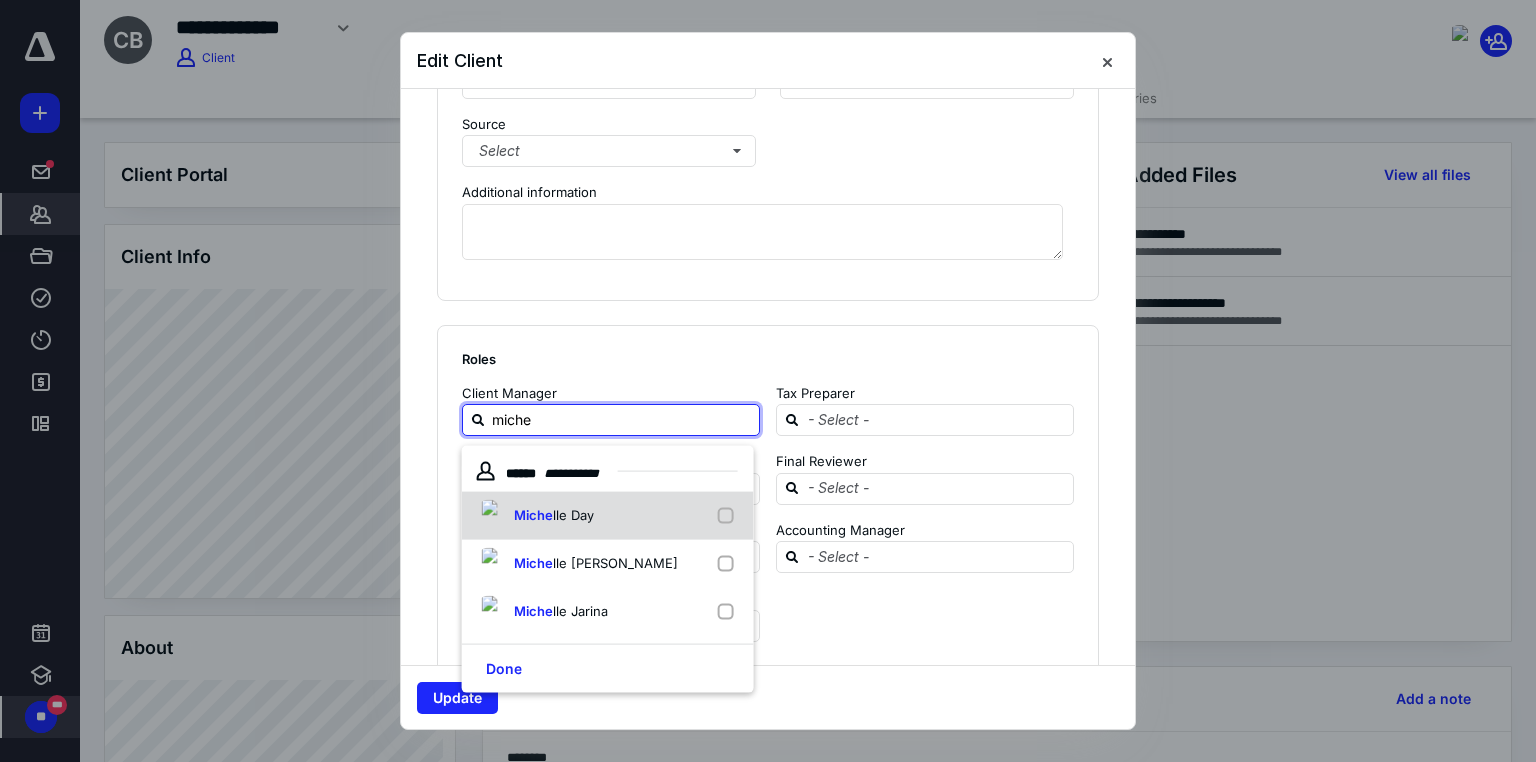 click on "Miche lle Day" at bounding box center [608, 516] 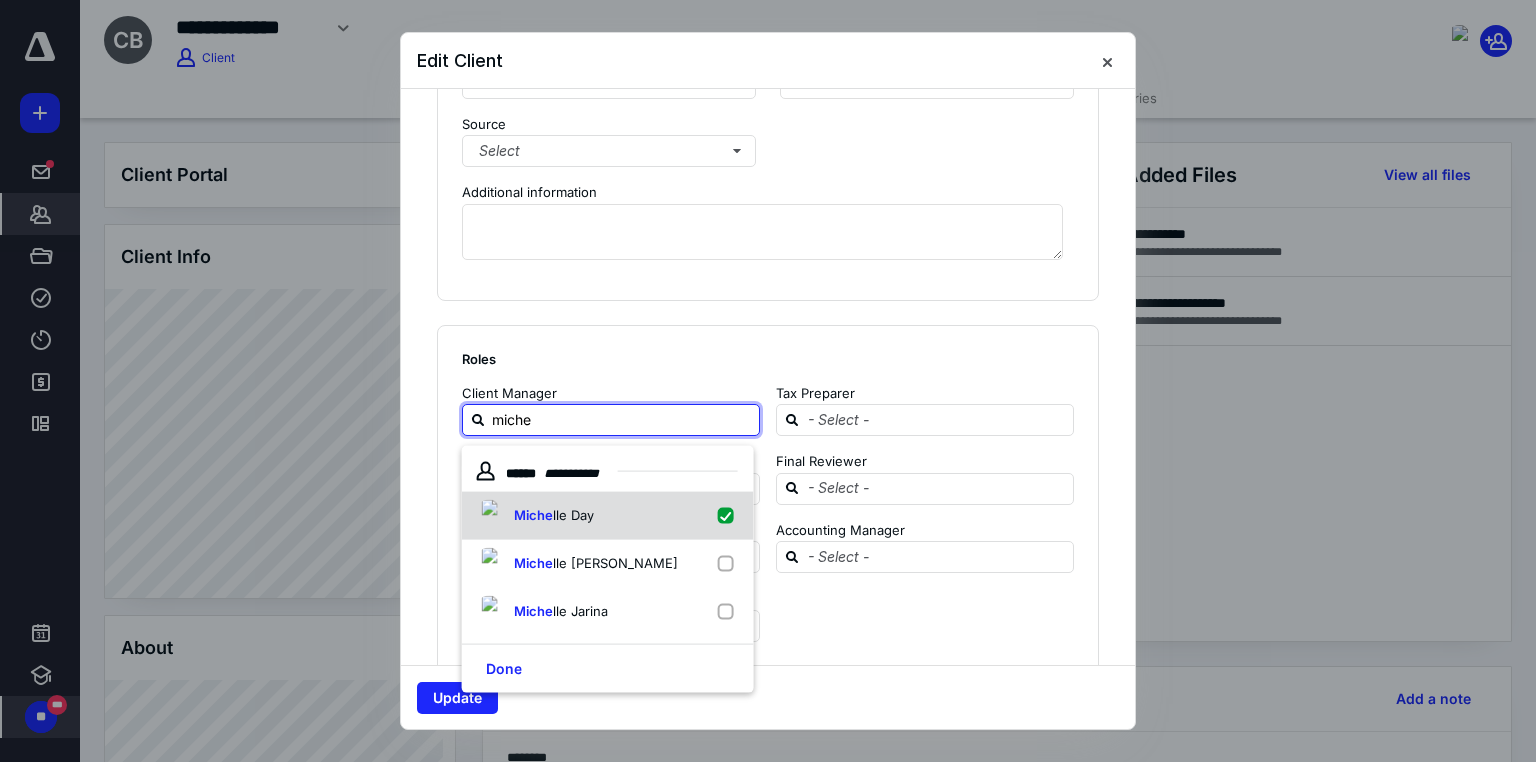 checkbox on "true" 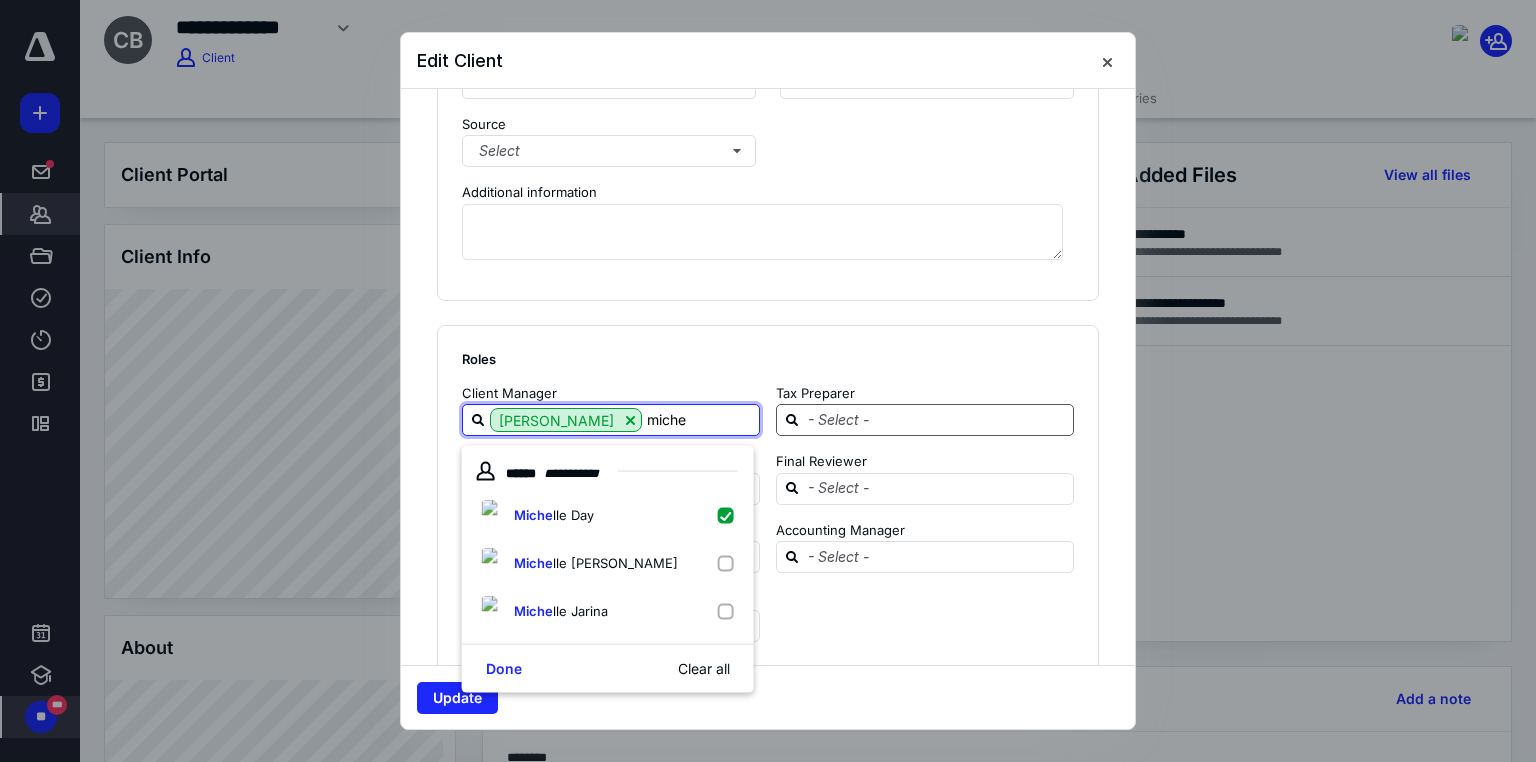 type on "miche" 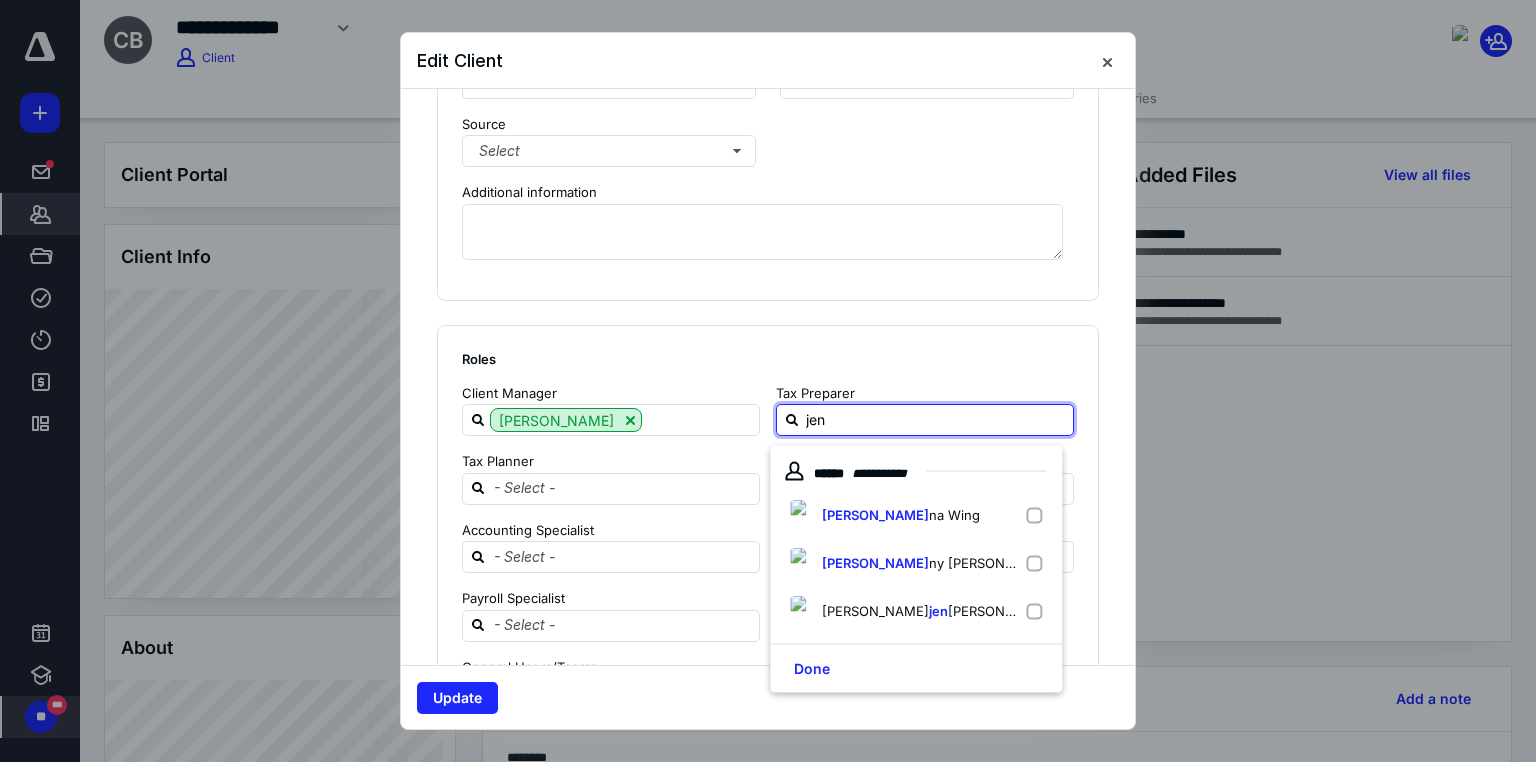 type on "jenn" 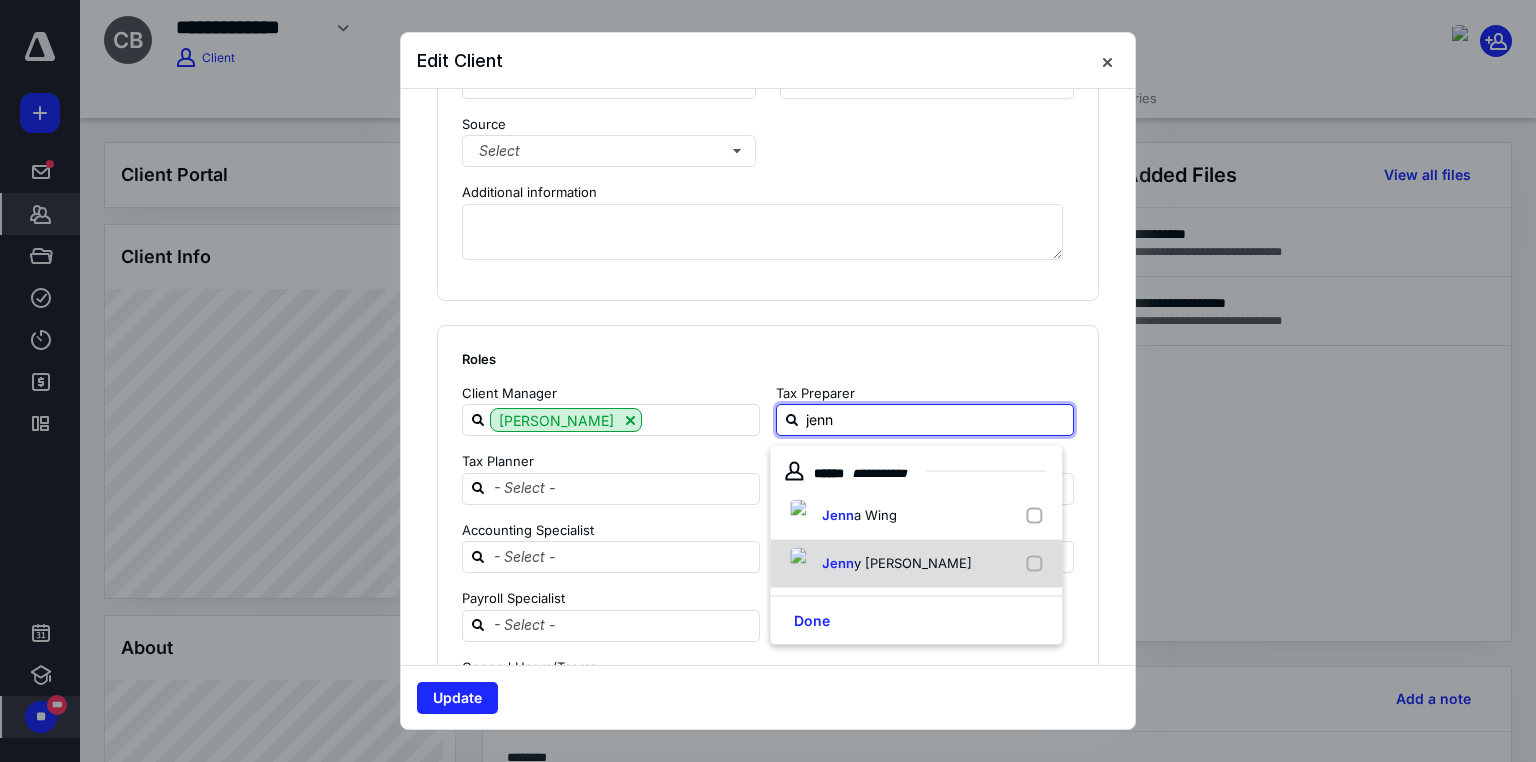 click on "Jenn" at bounding box center (838, 563) 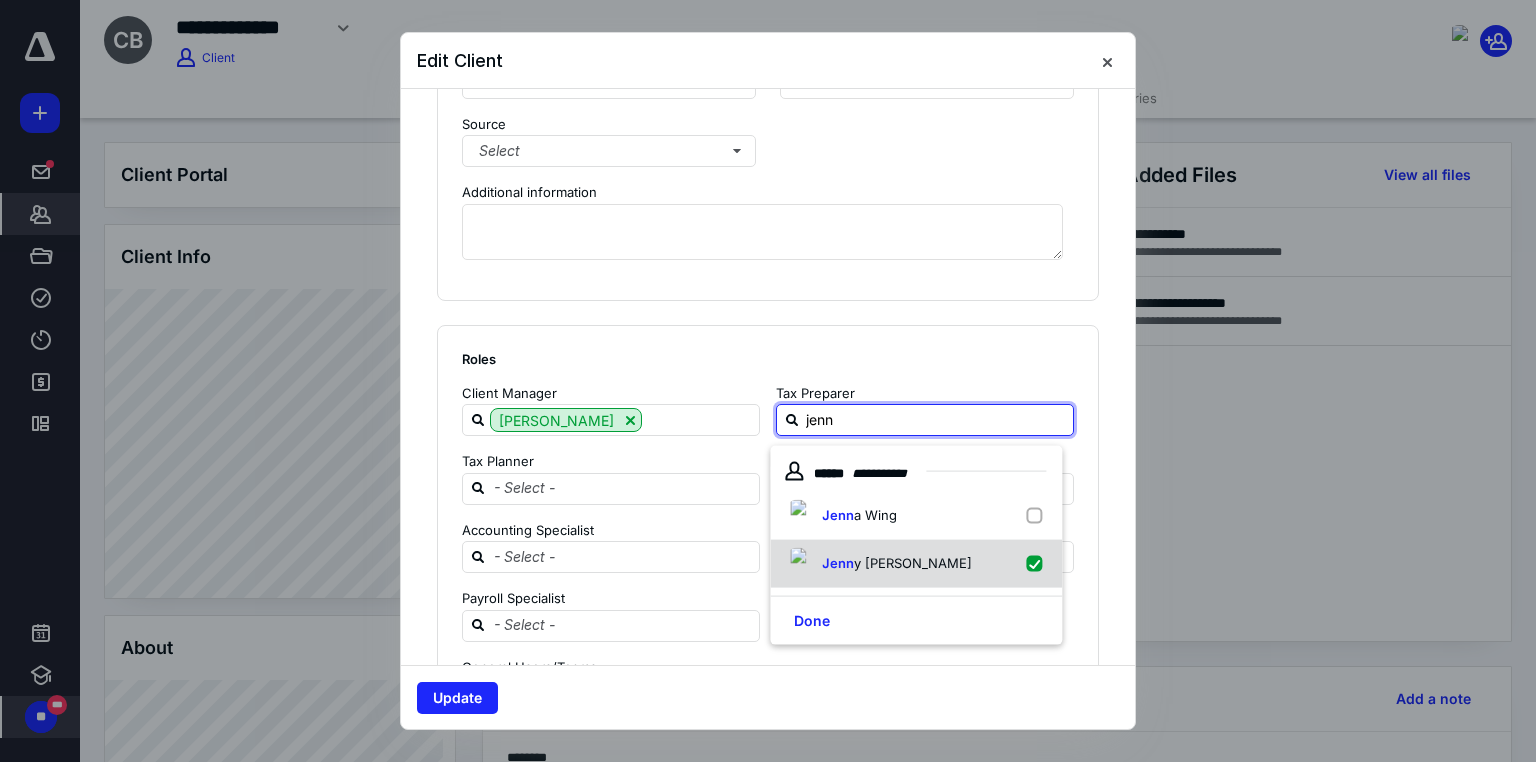 checkbox on "true" 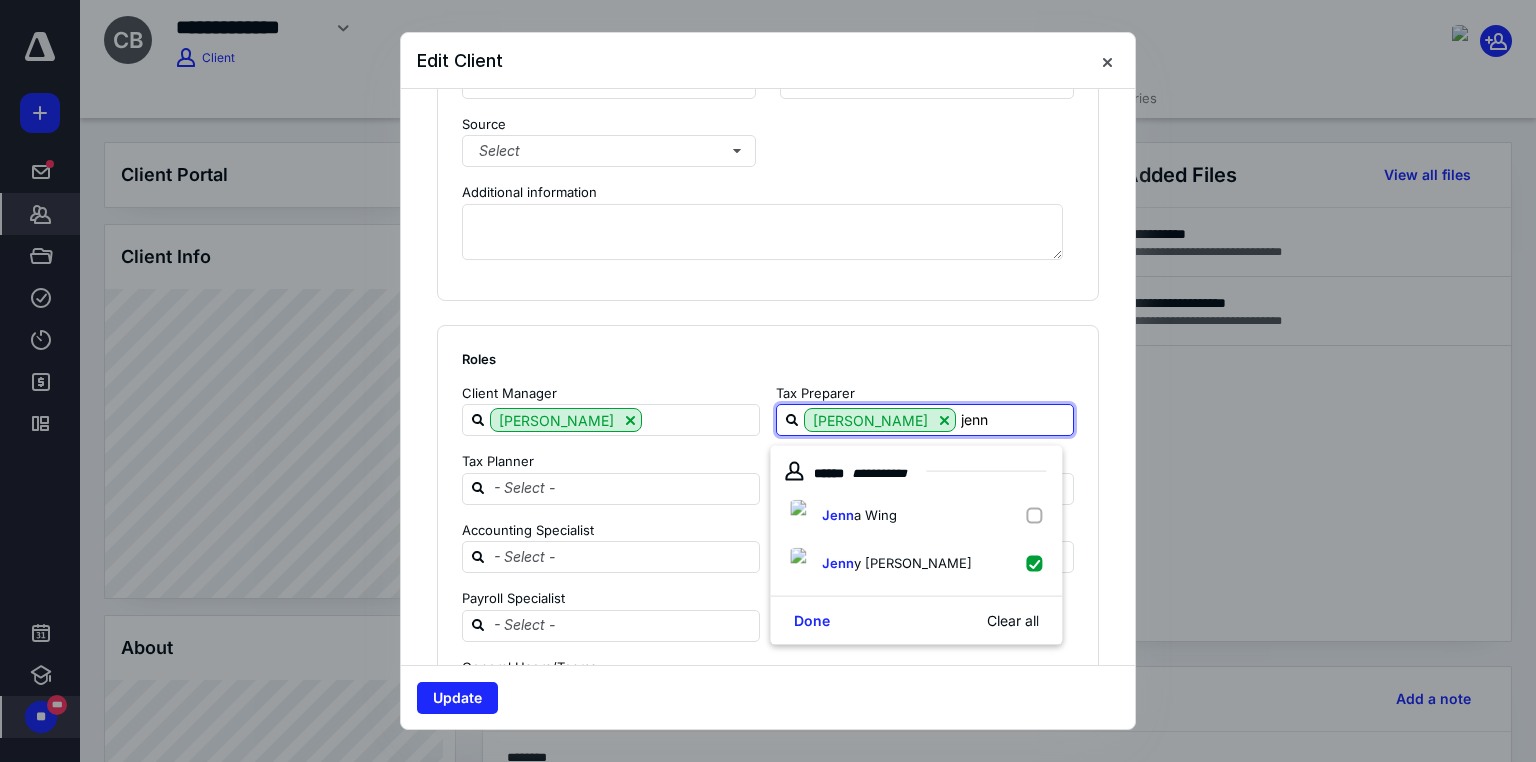 type on "jenn" 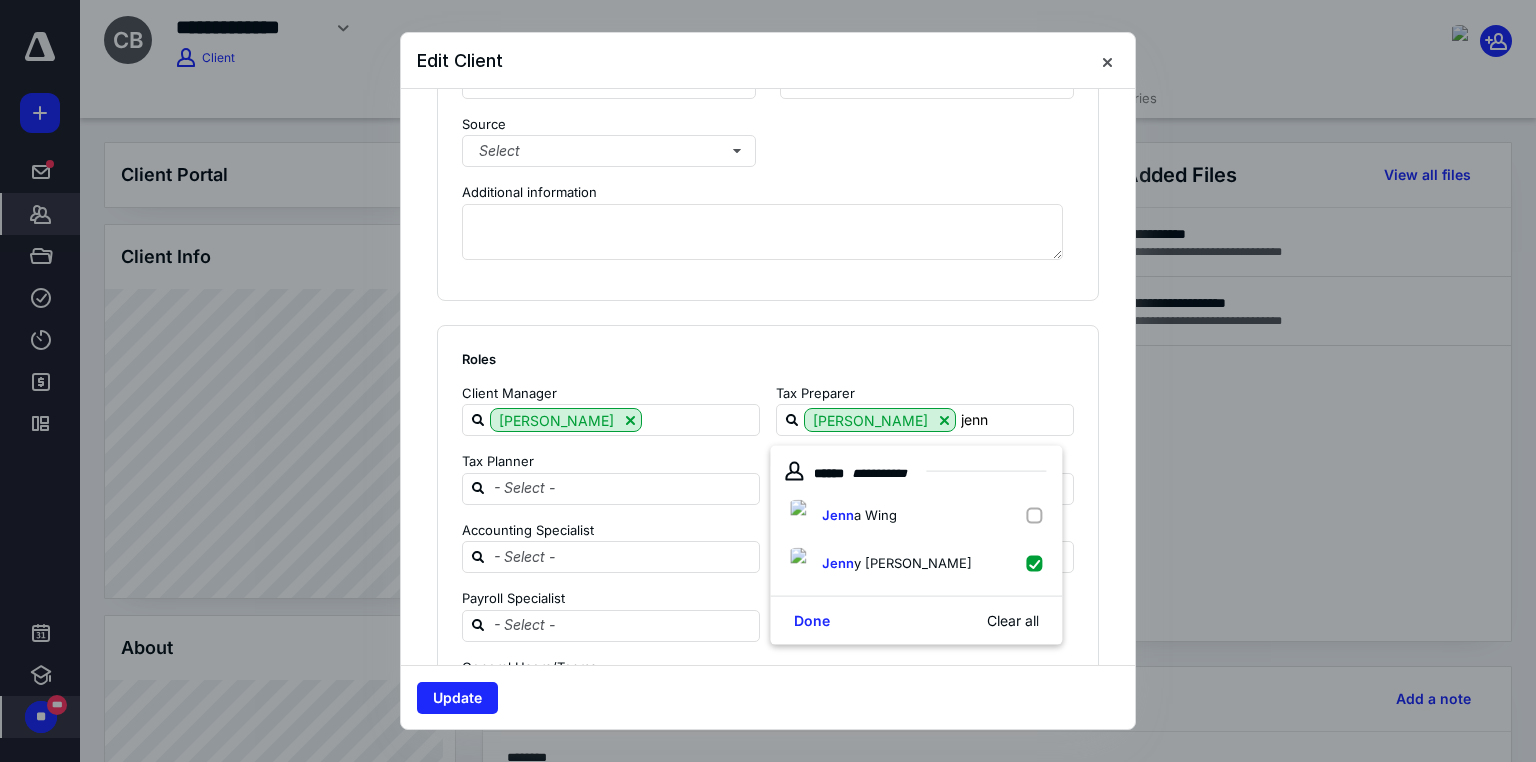 click on "Roles Client Manager [PERSON_NAME] Tax Preparer [PERSON_NAME] jenn Tax Planner Final Reviewer Accounting Specialist Accounting Manager Payroll Specialist General Users/Teams [PERSON_NAME]" at bounding box center [768, 531] 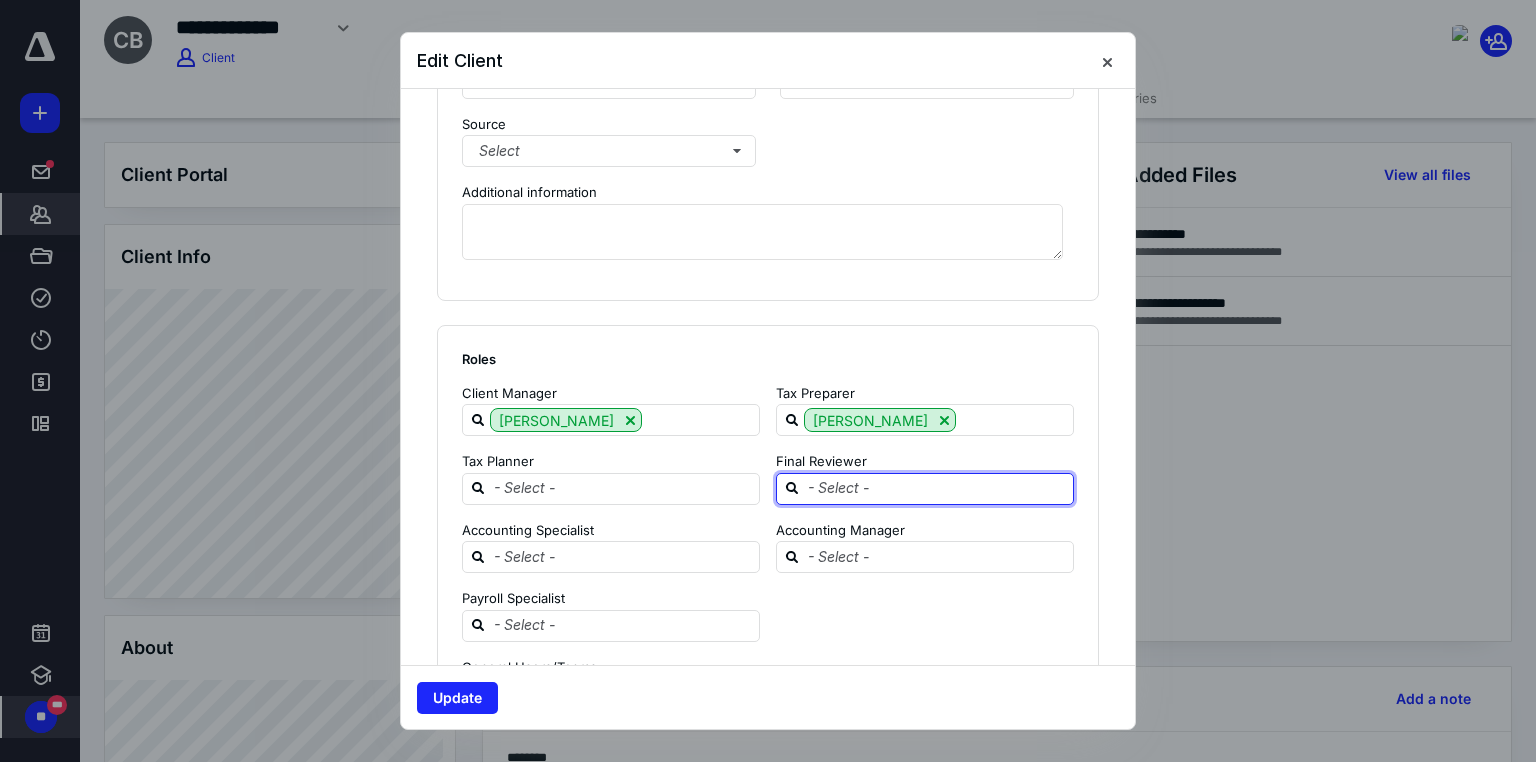 click at bounding box center [937, 488] 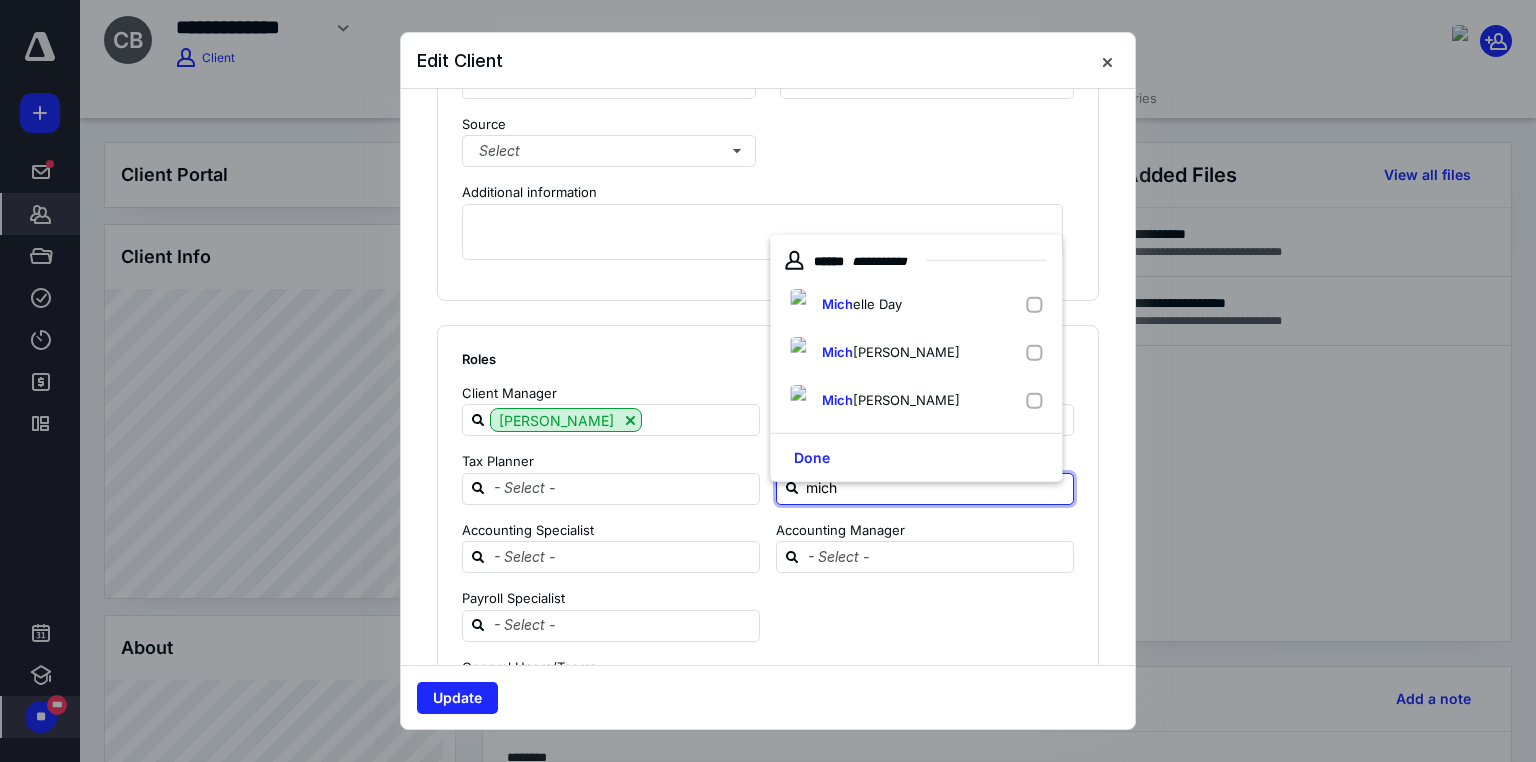 type on "miche" 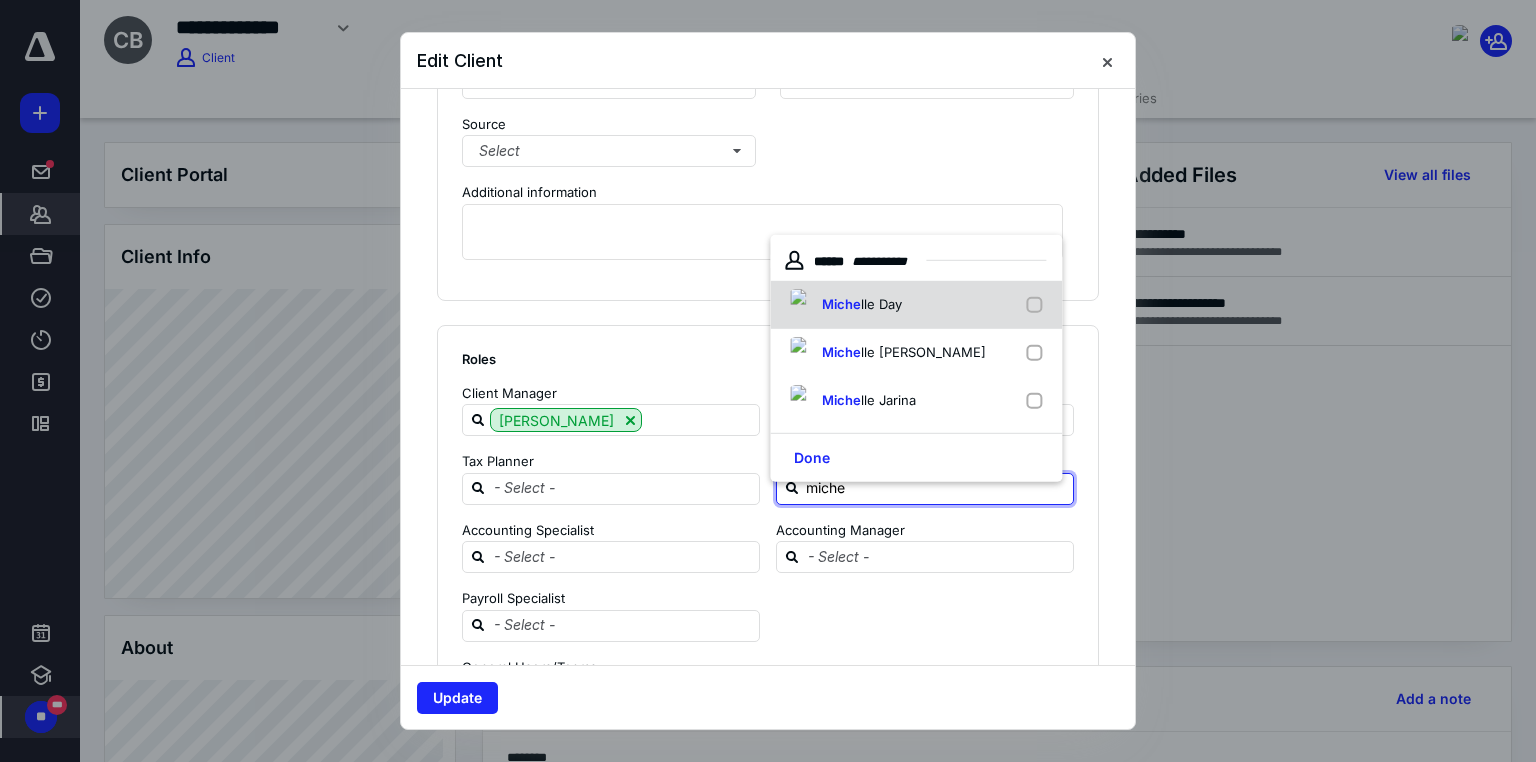 click on "Miche lle Day" at bounding box center (846, 305) 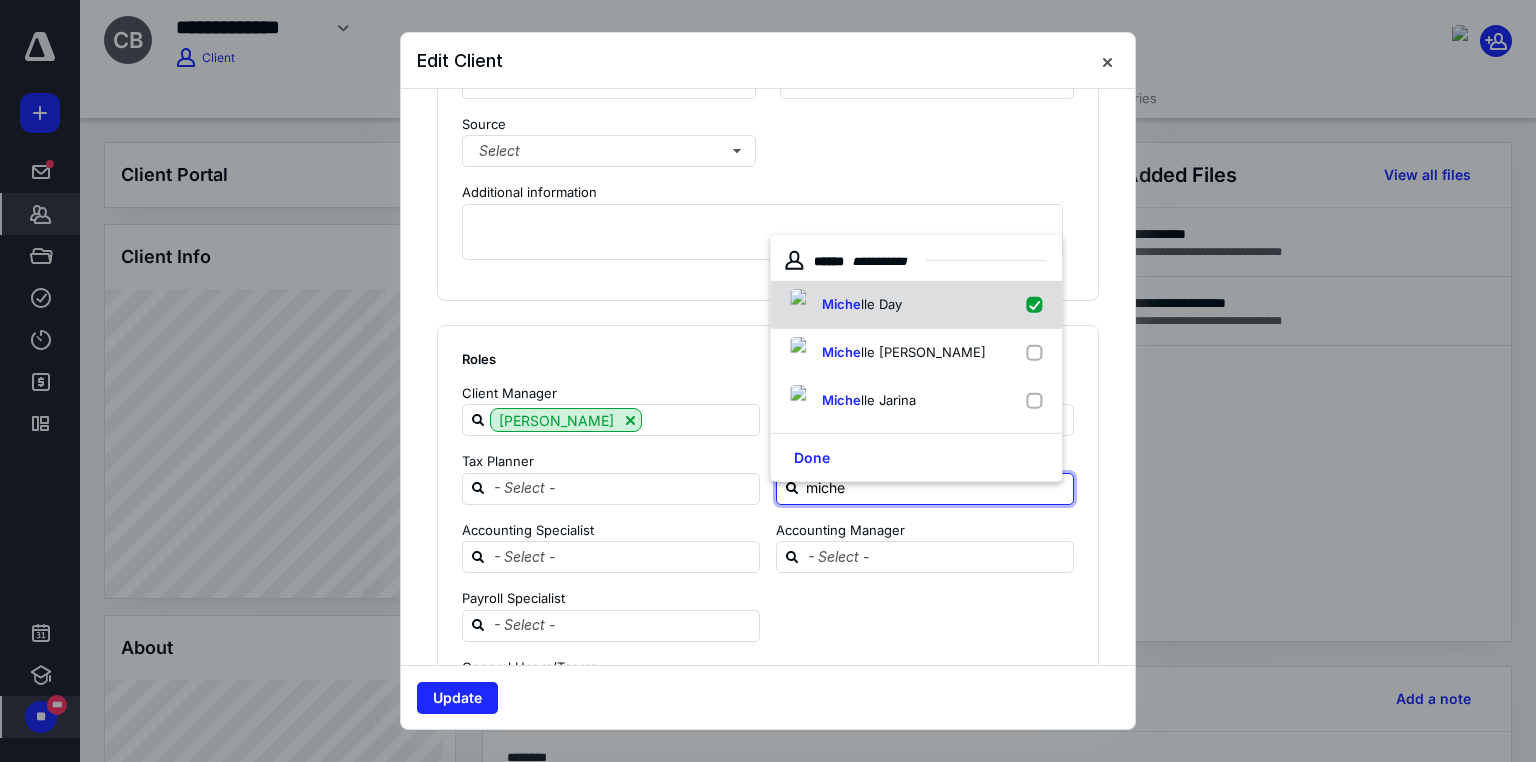 checkbox on "true" 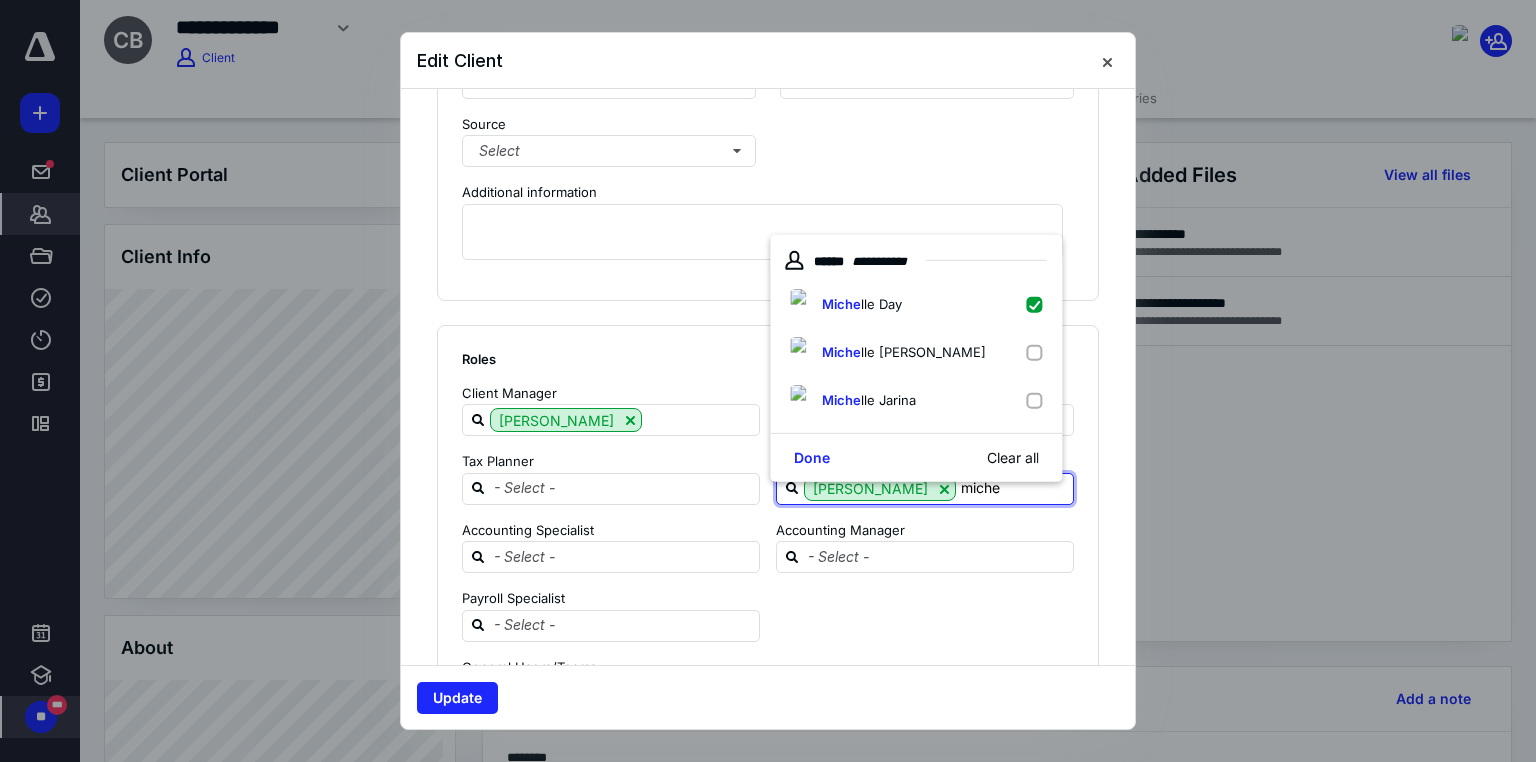 type on "miche" 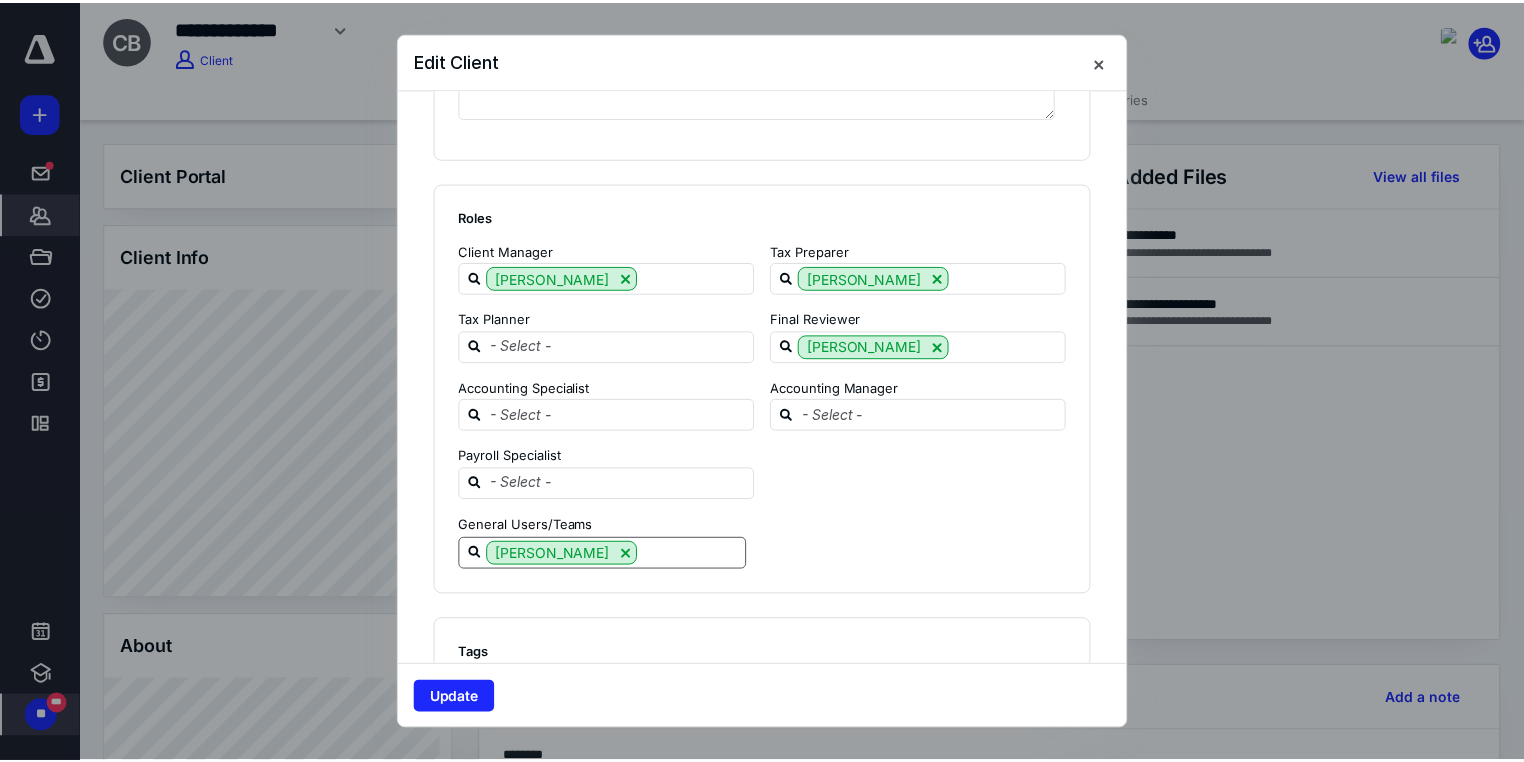 scroll, scrollTop: 1984, scrollLeft: 0, axis: vertical 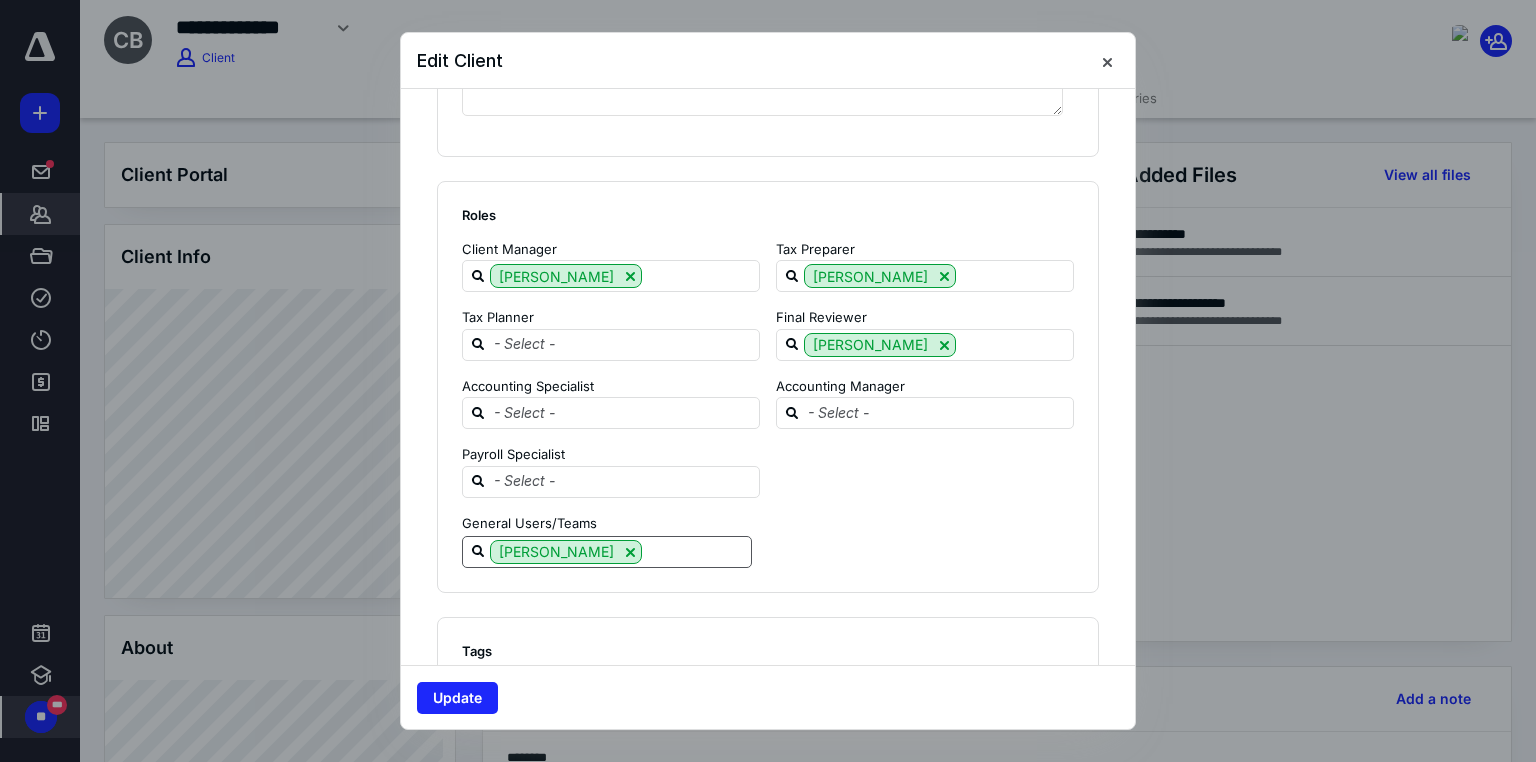 click at bounding box center (696, 551) 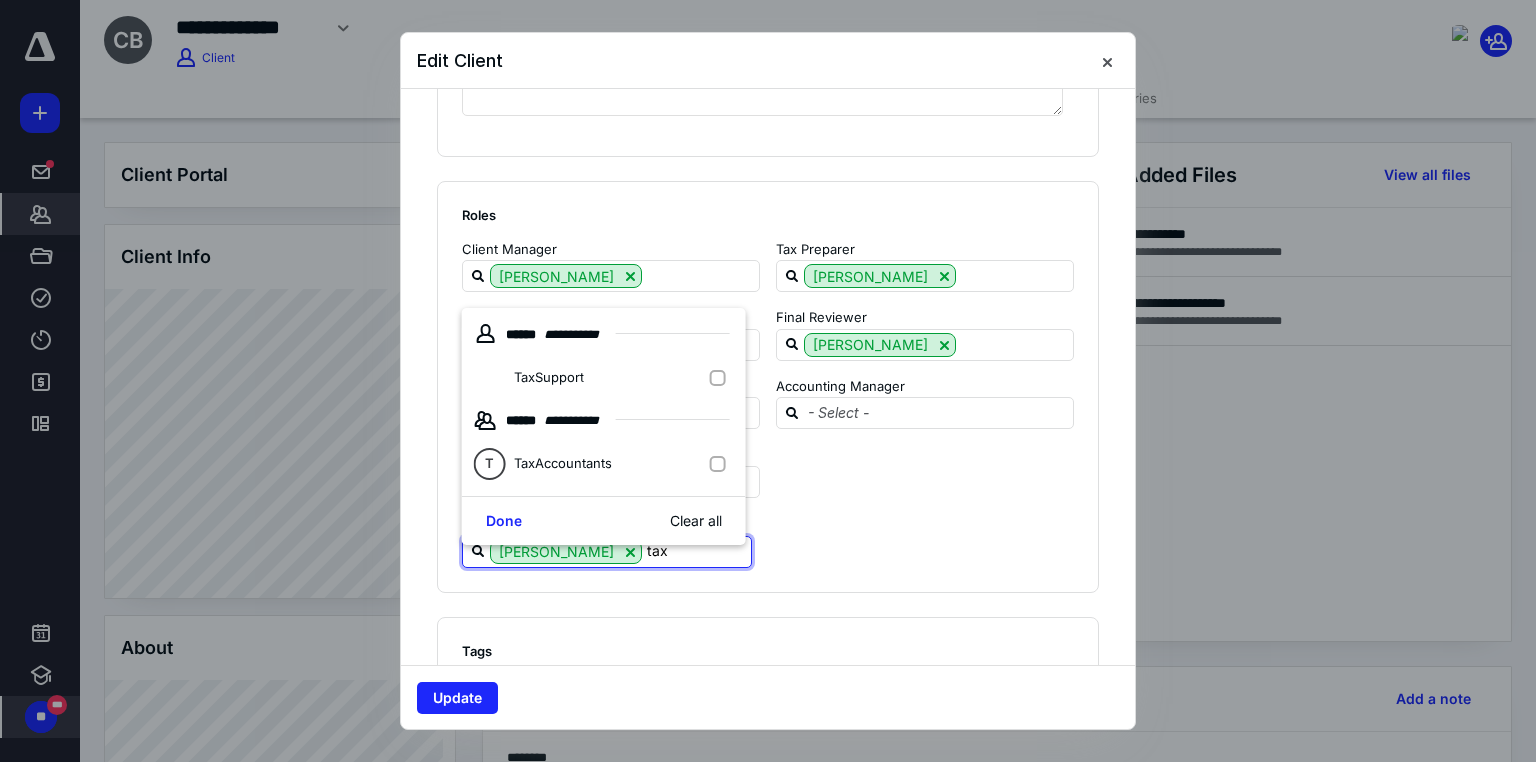 type on "tax s" 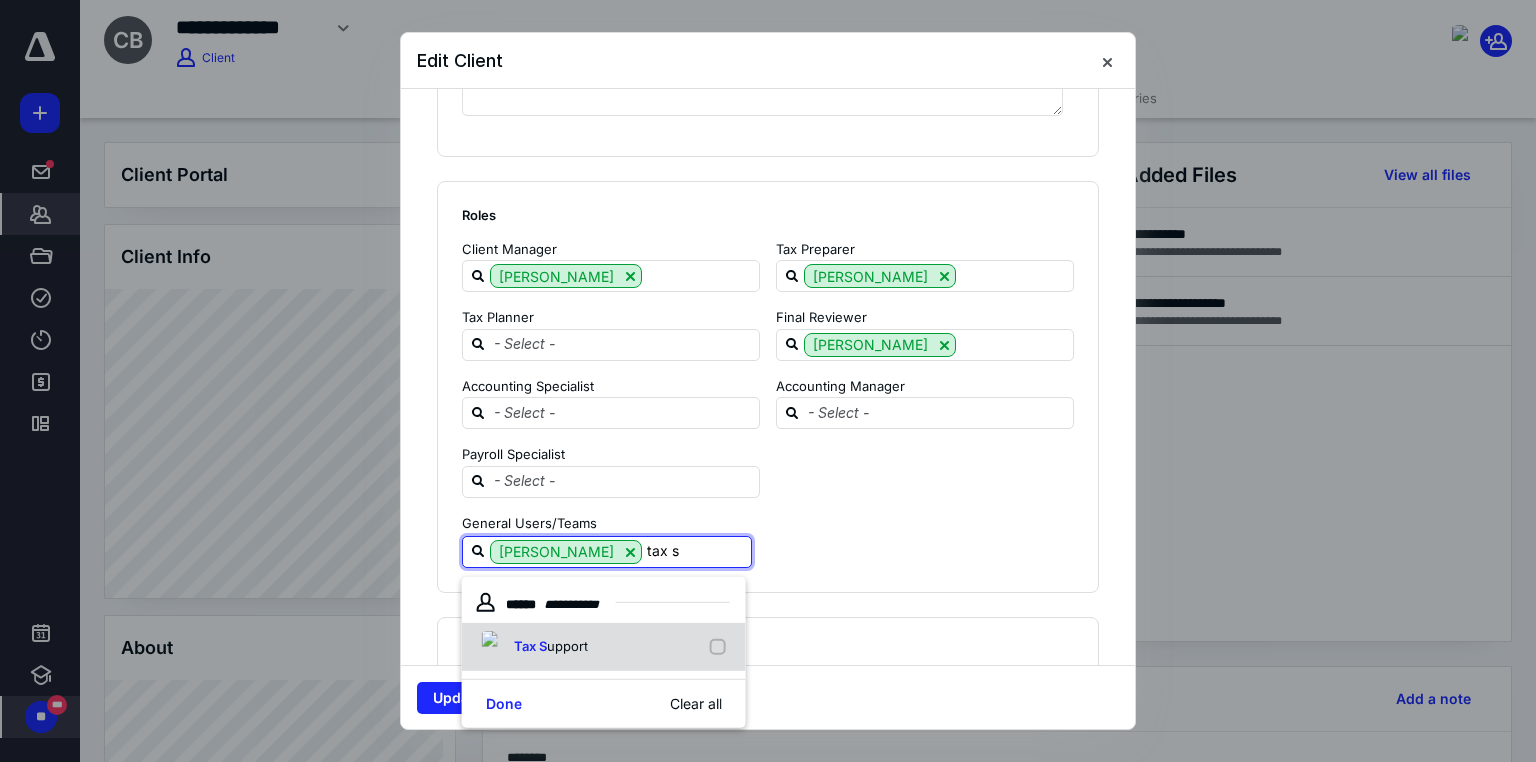 click on "Tax S upport" at bounding box center [604, 647] 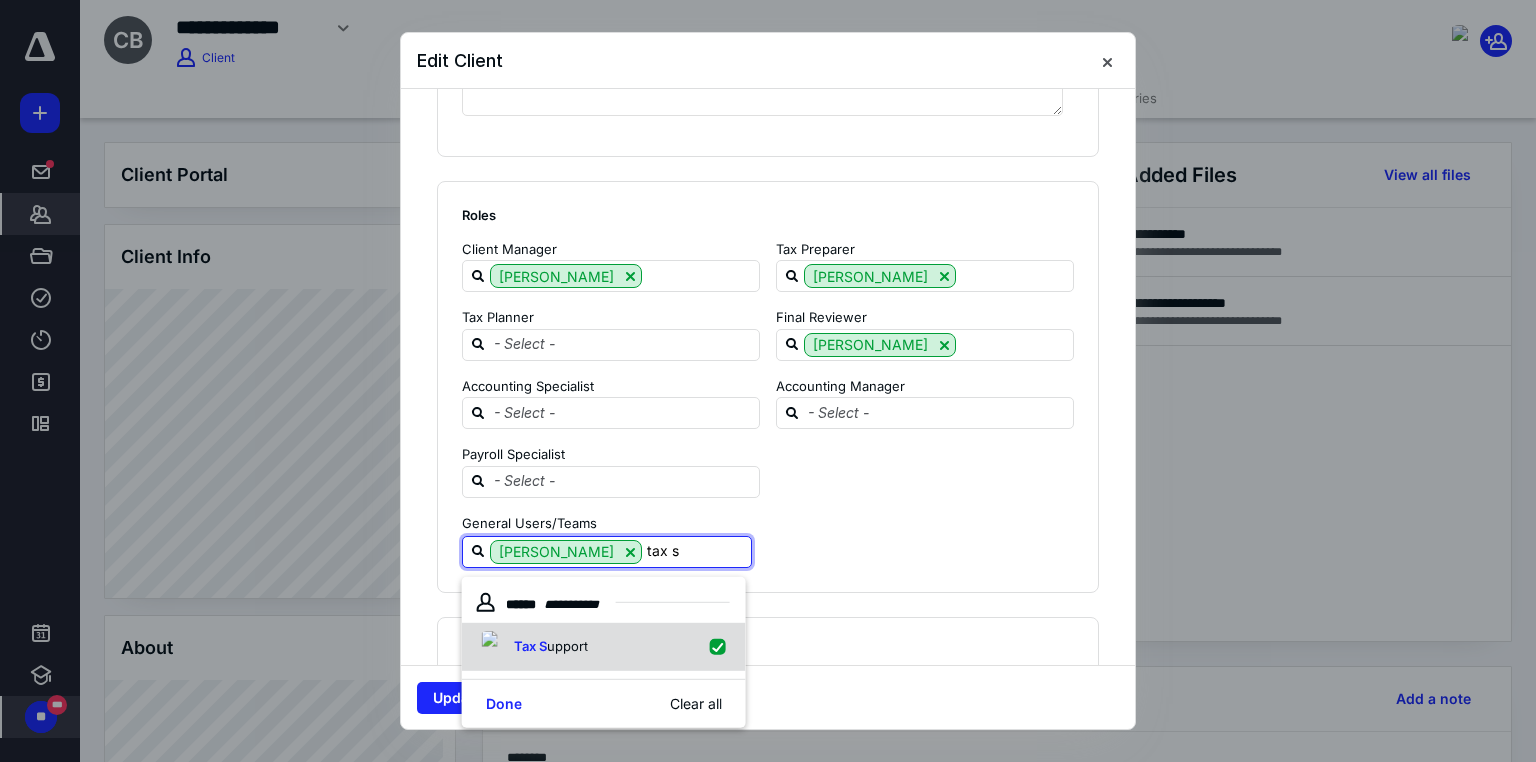 checkbox on "true" 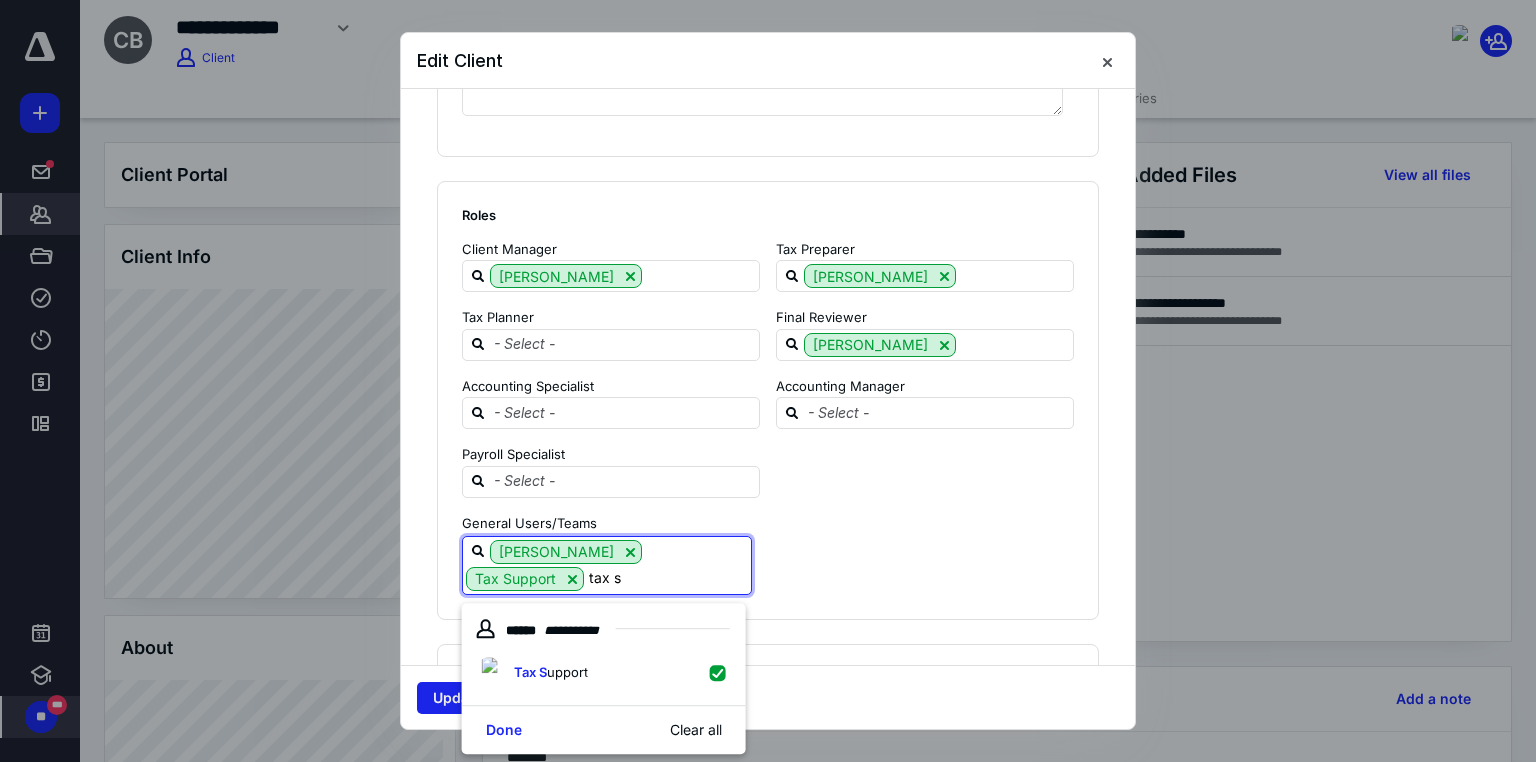 type on "tax s" 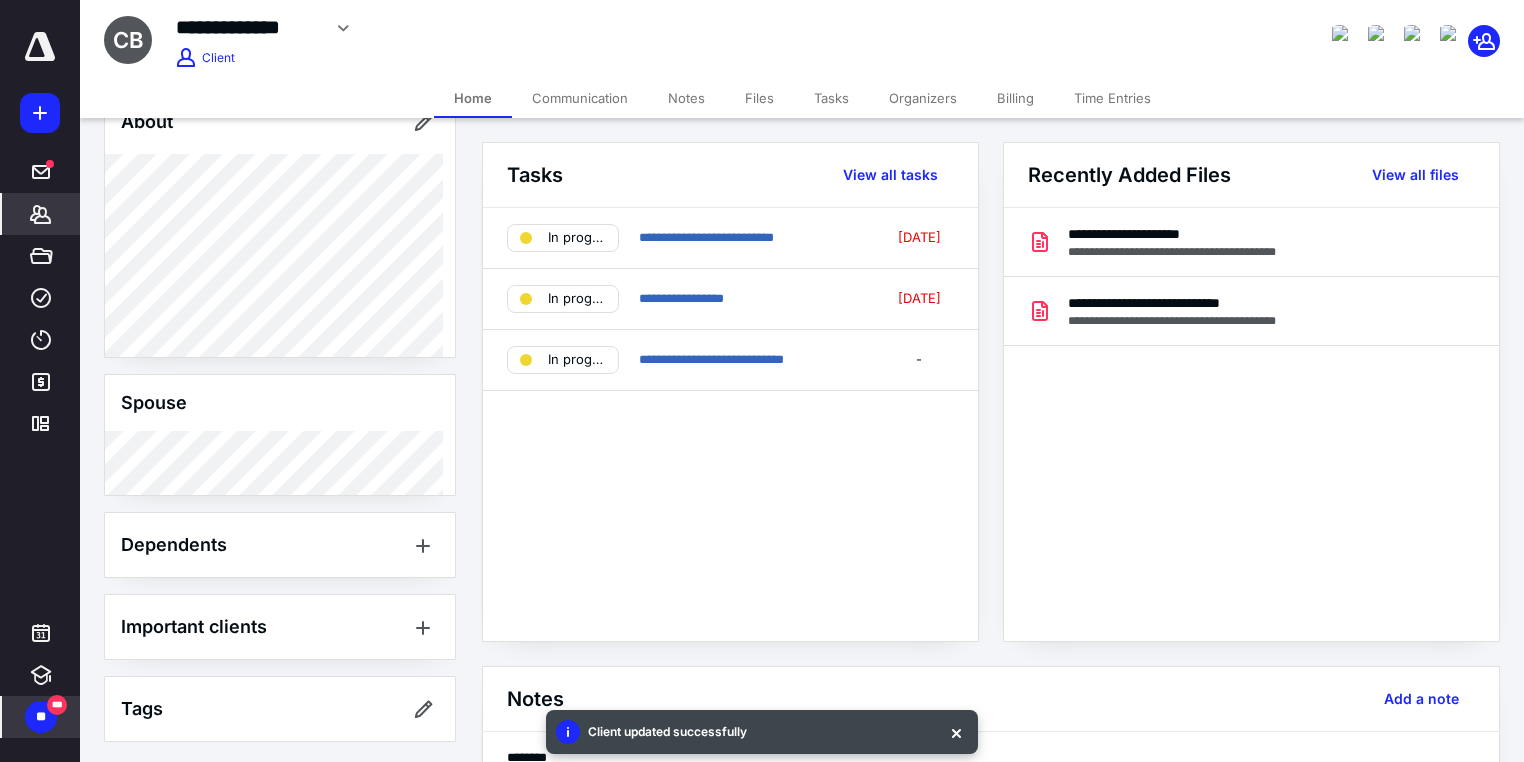 scroll, scrollTop: 0, scrollLeft: 0, axis: both 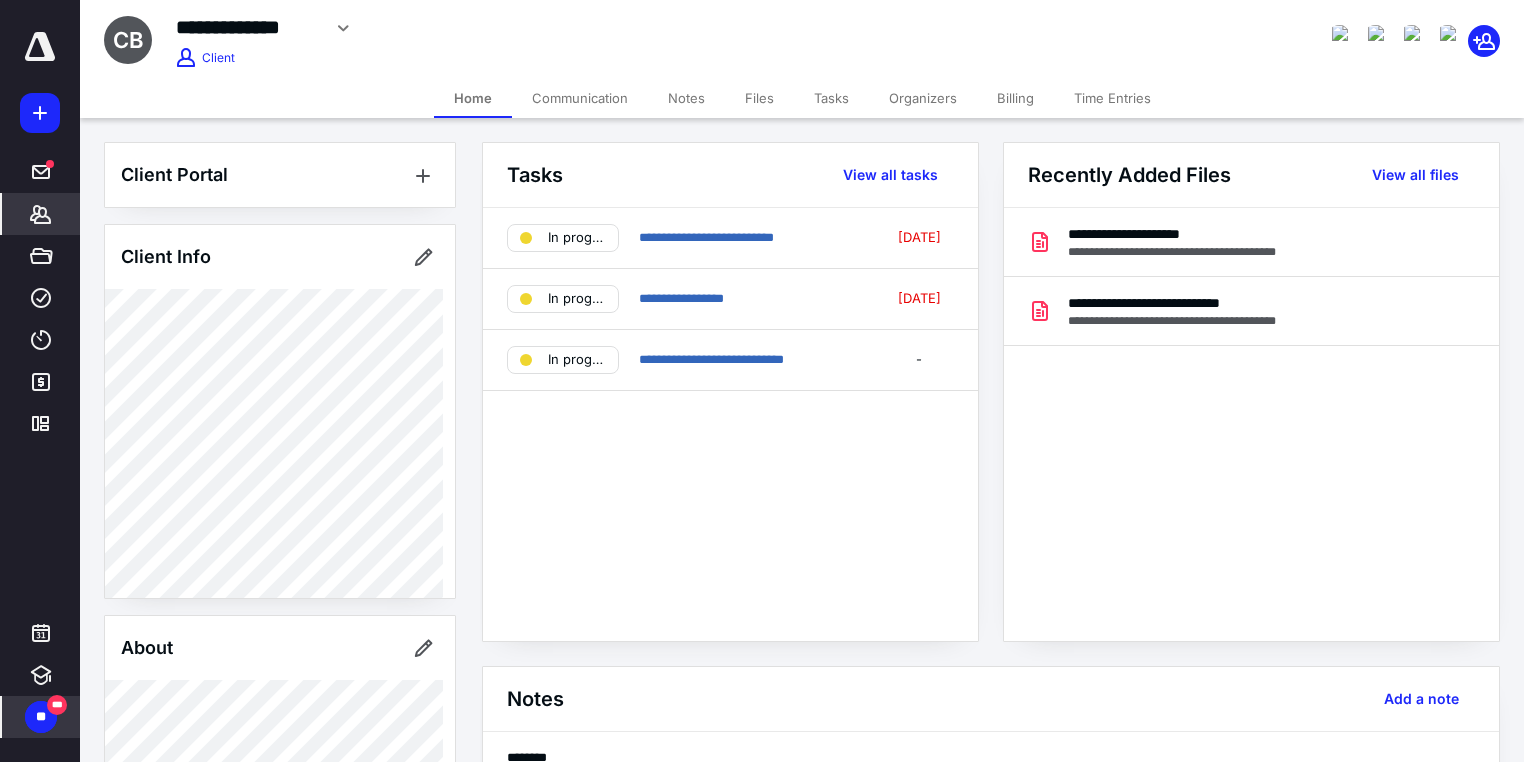 click on "**********" at bounding box center [602, 28] 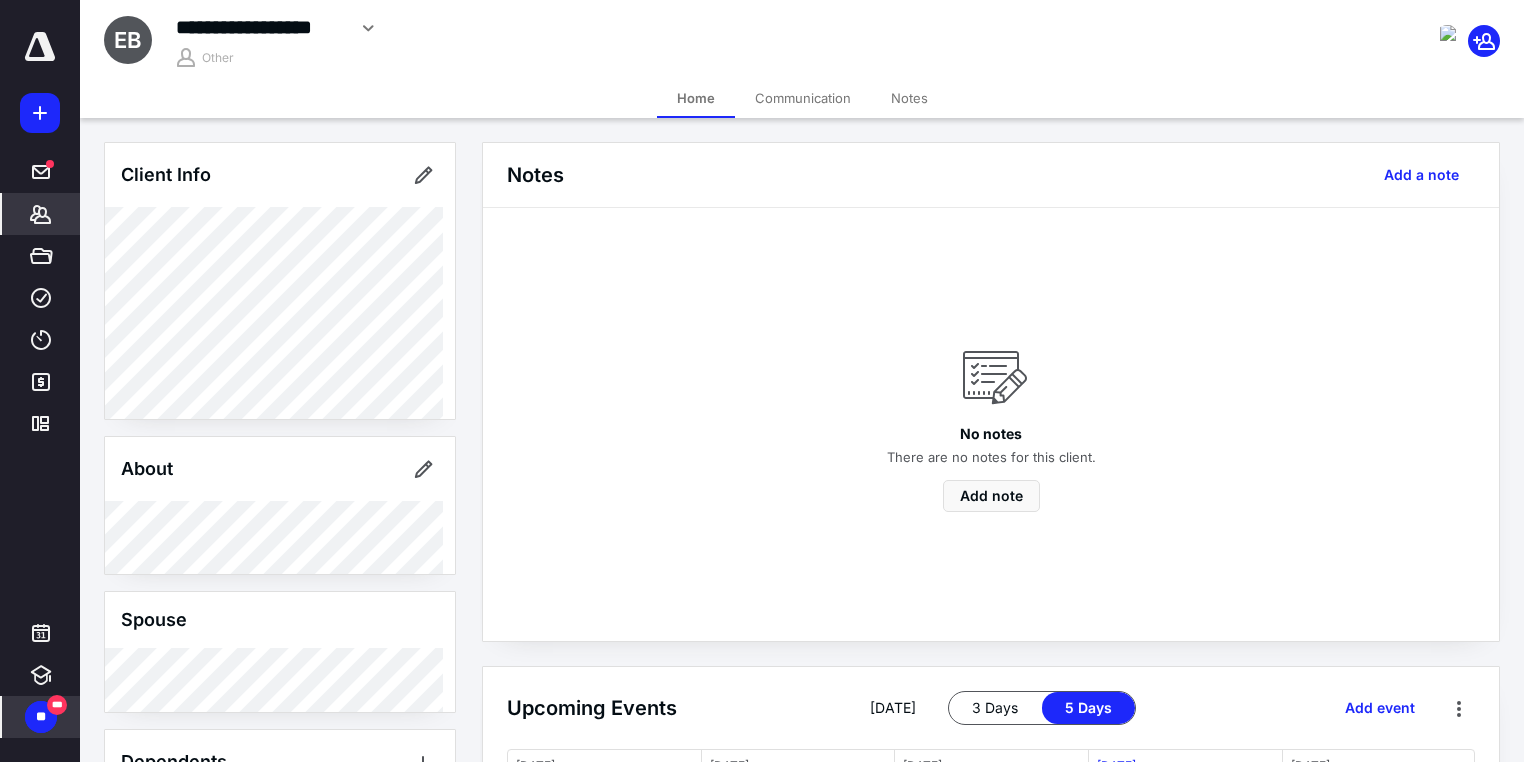 scroll, scrollTop: 217, scrollLeft: 0, axis: vertical 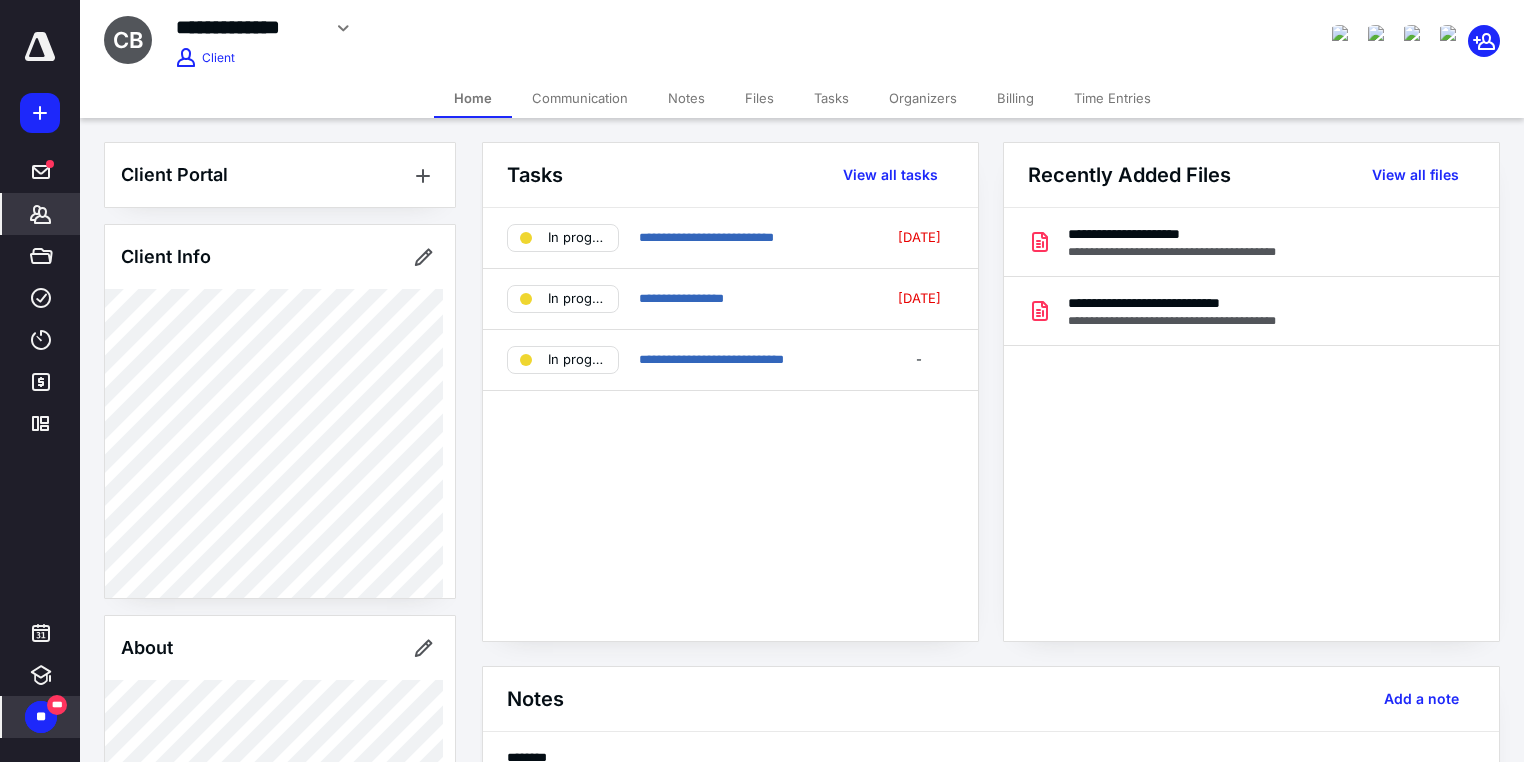 click on "Client Portal" at bounding box center (280, 175) 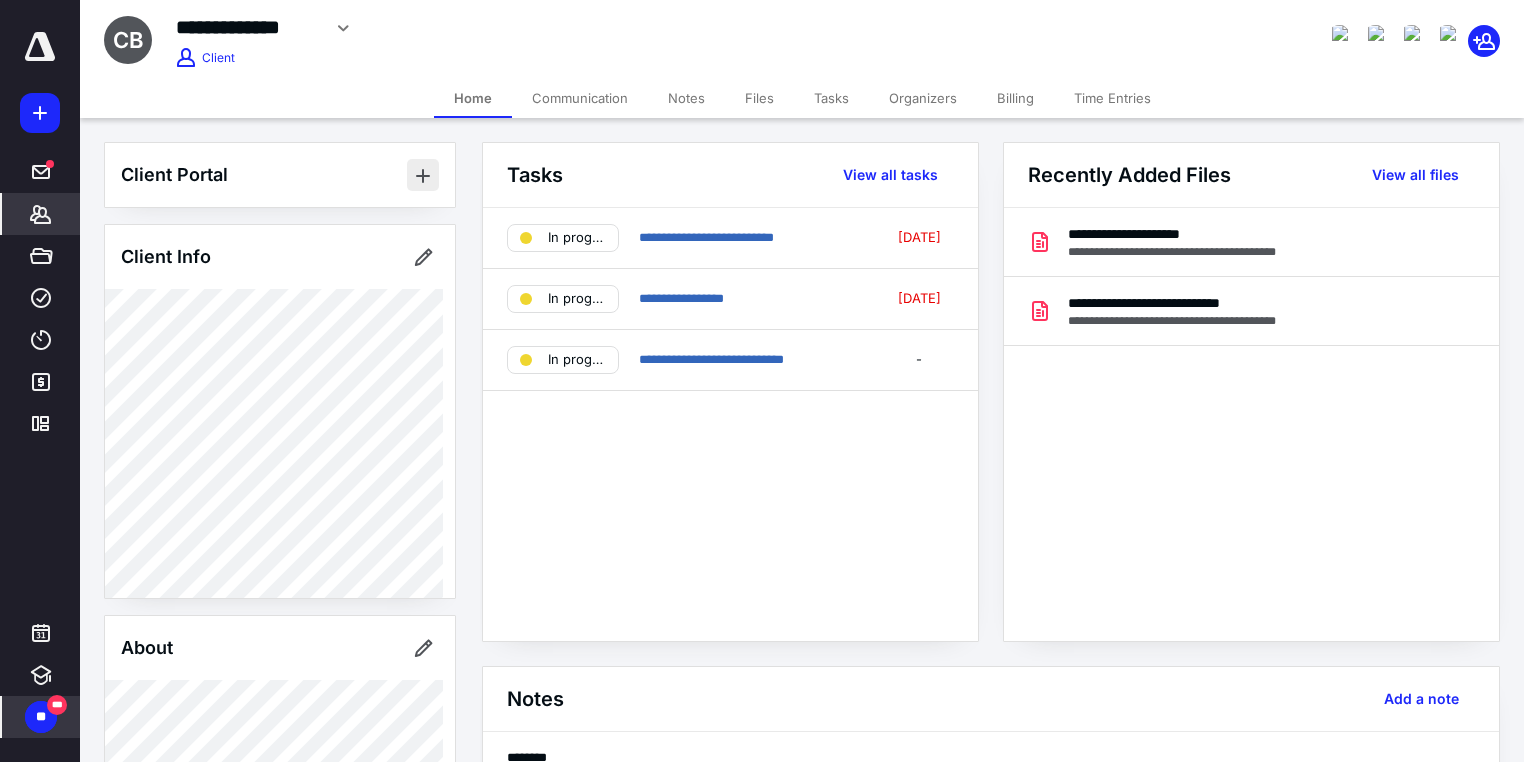 click at bounding box center (423, 175) 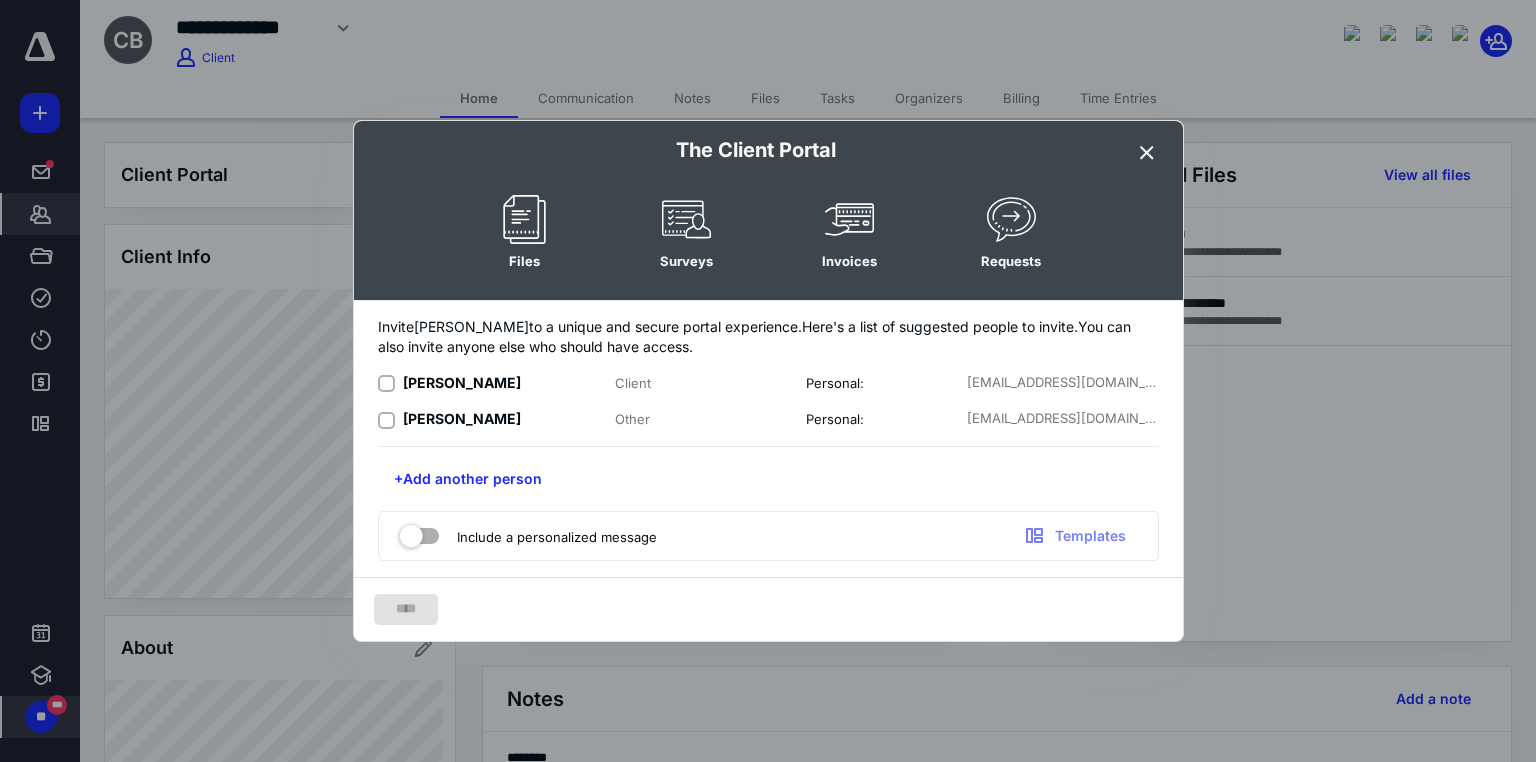 click 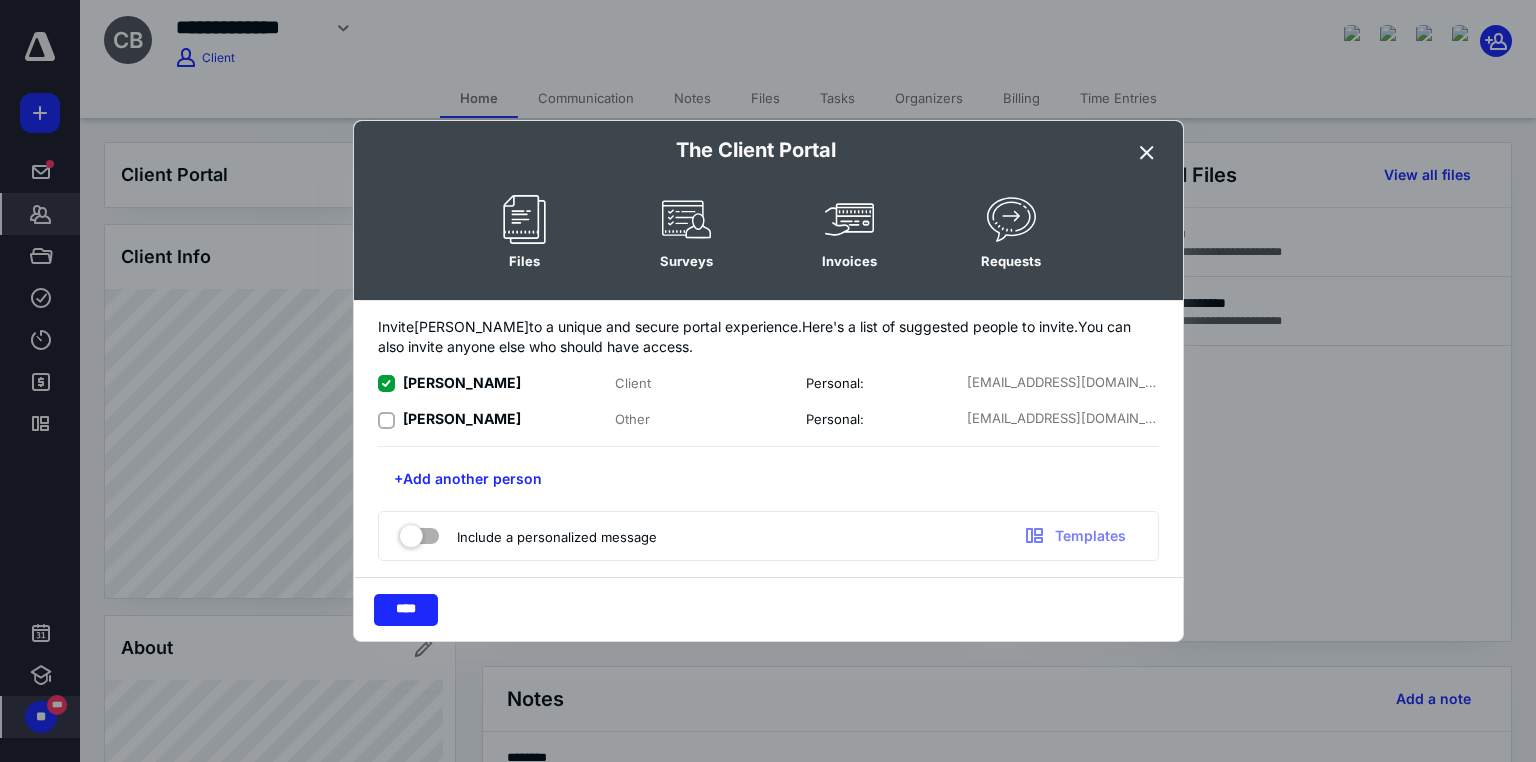 click at bounding box center (386, 420) 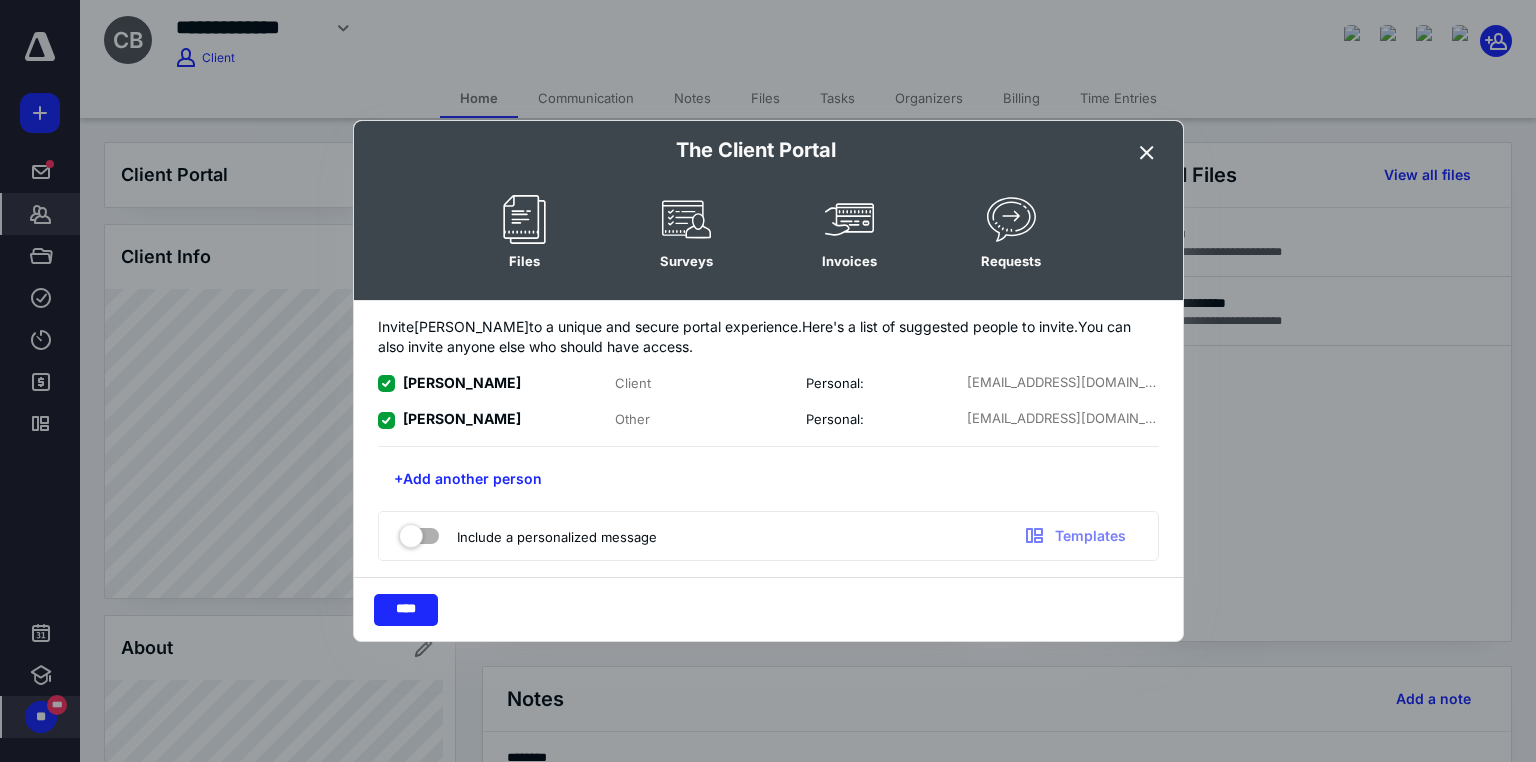 click at bounding box center (419, 532) 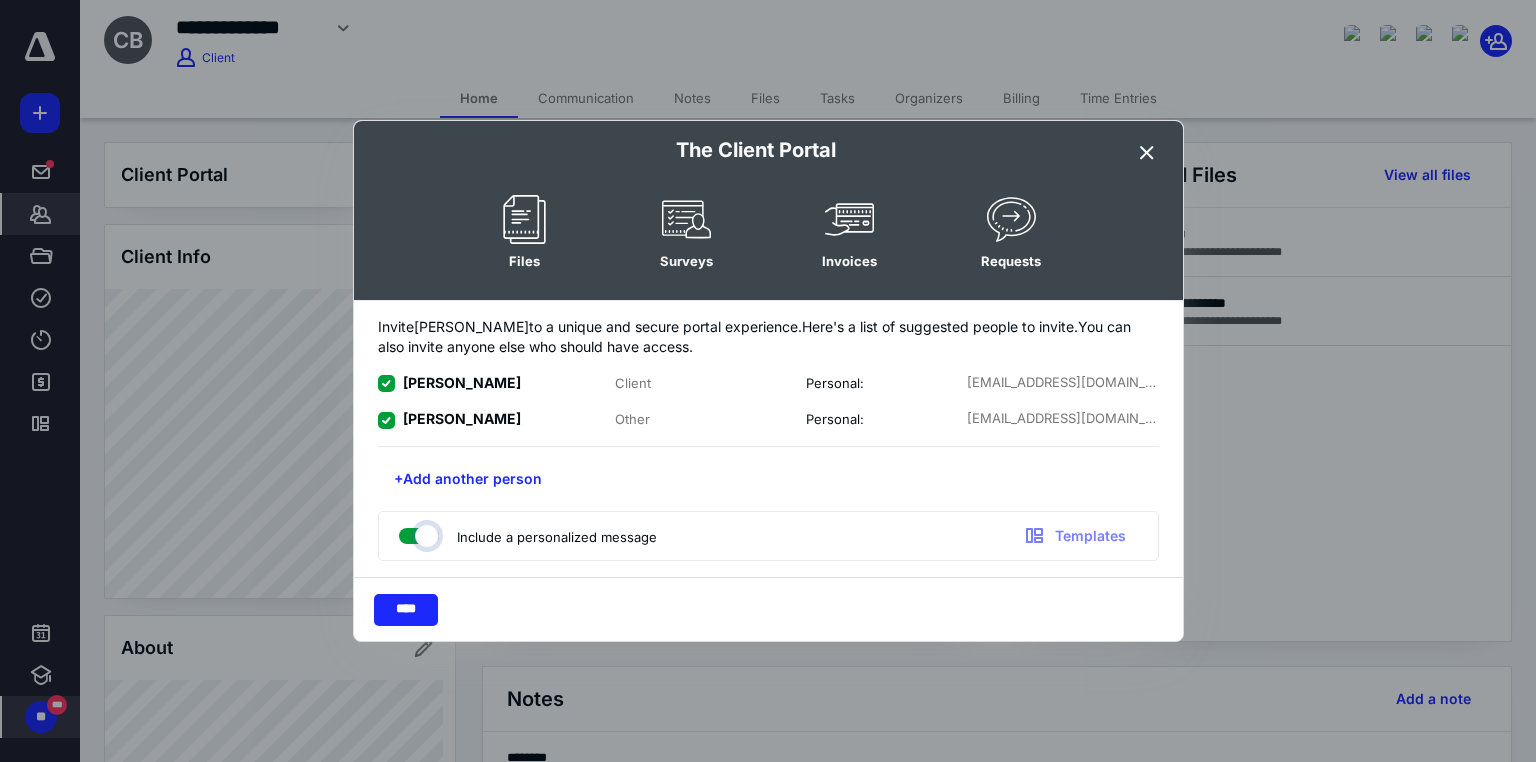 checkbox on "true" 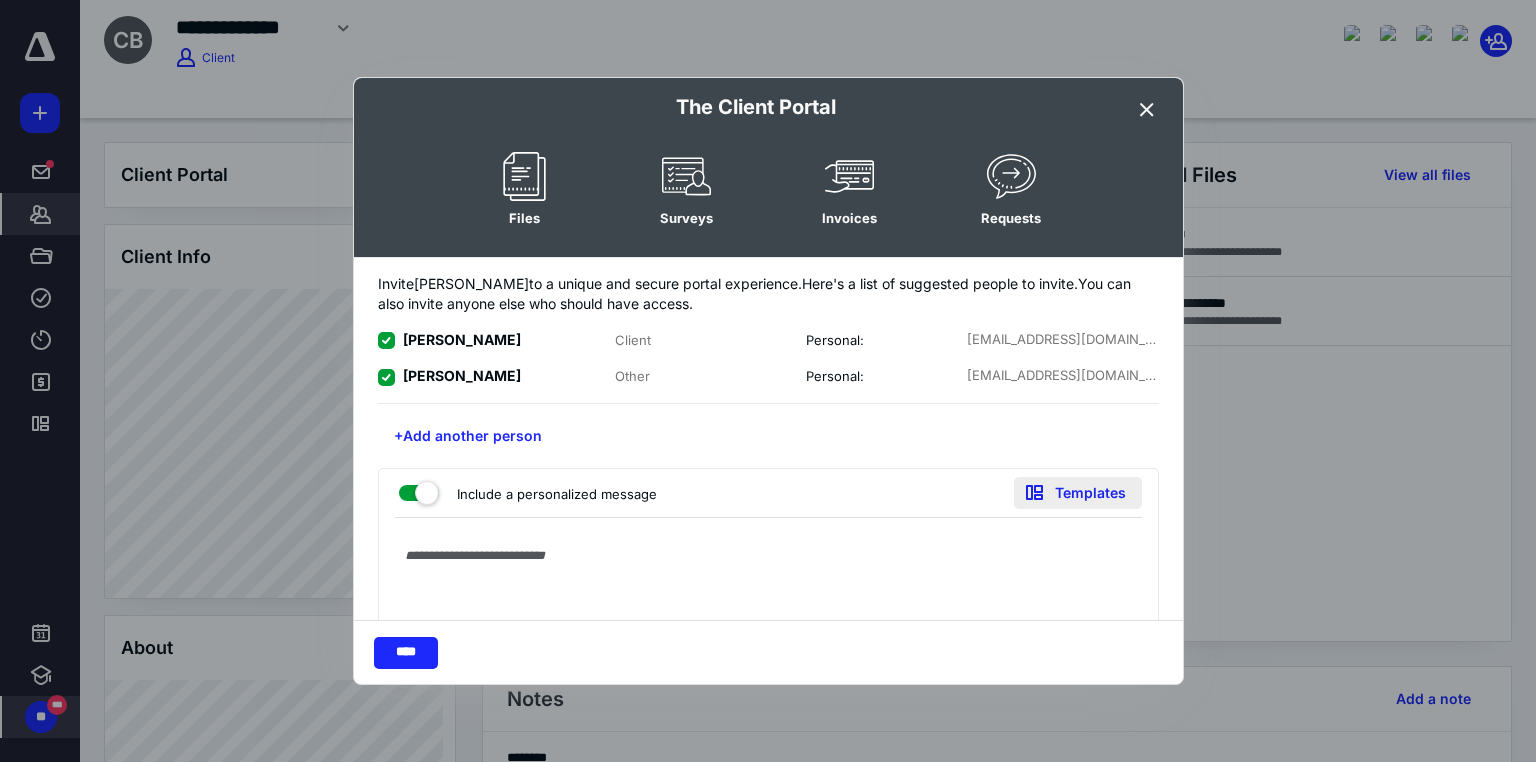 click on "Templates" at bounding box center (1078, 493) 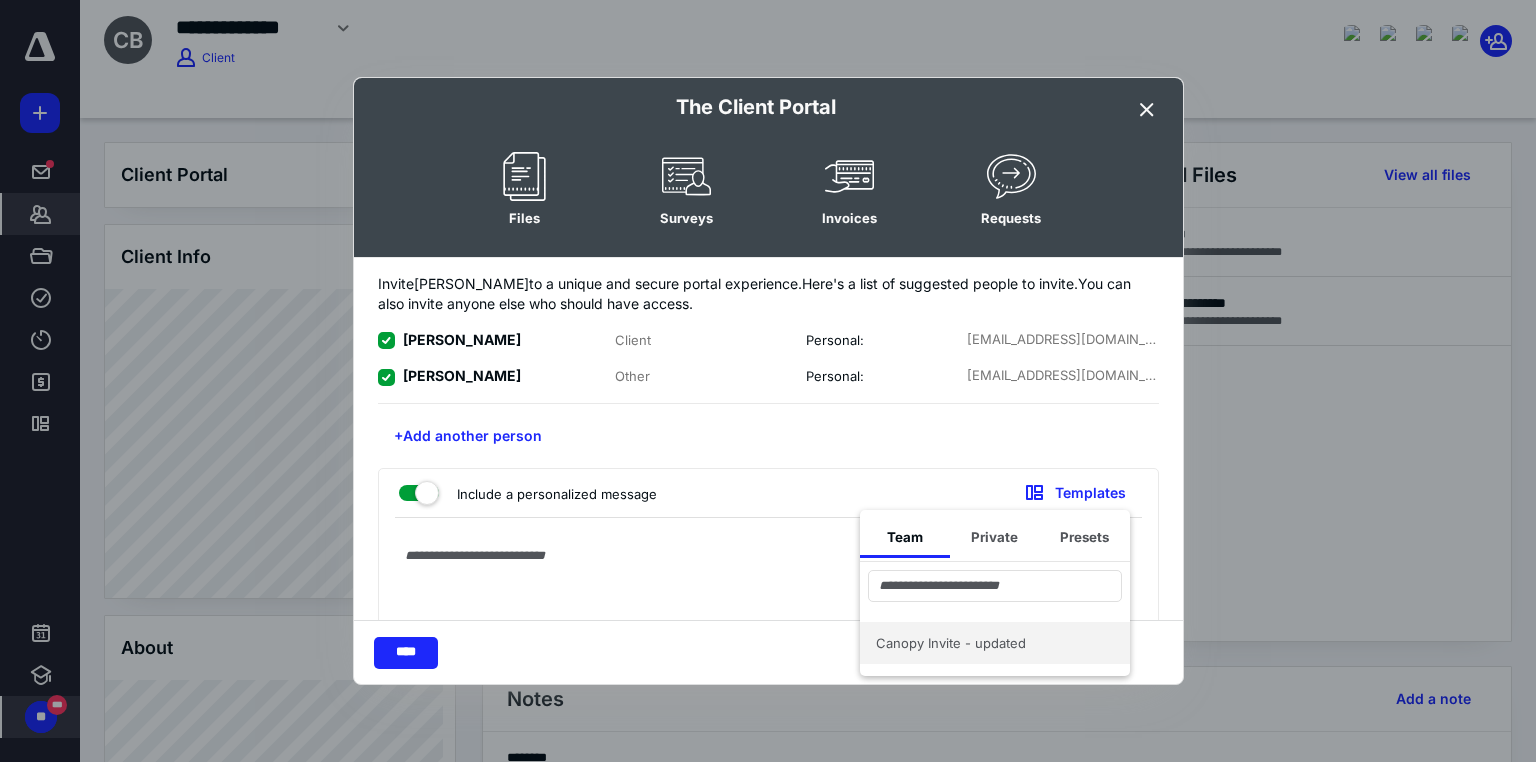 click on "Canopy Invite - updated" at bounding box center [983, 643] 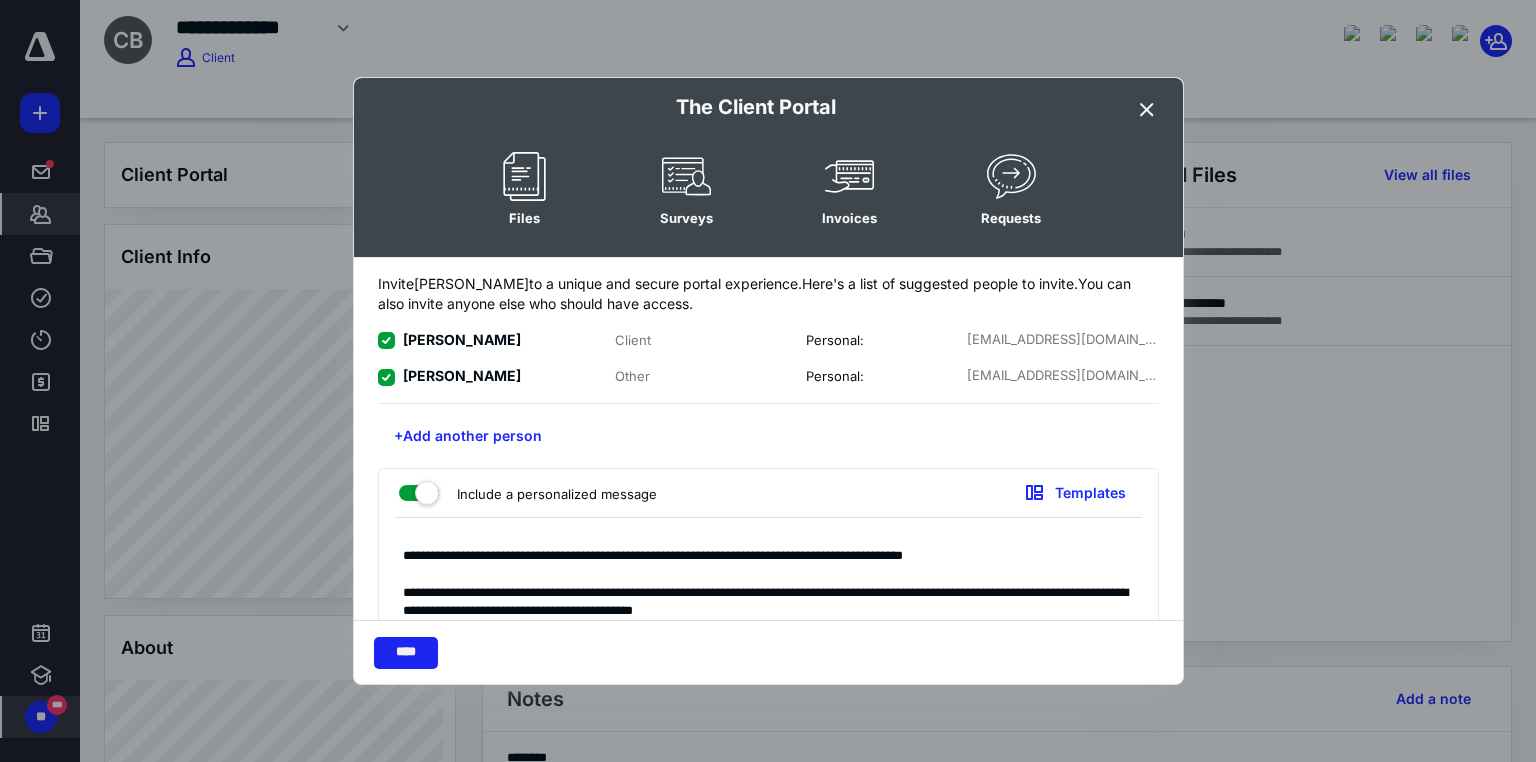 click on "****" at bounding box center [406, 653] 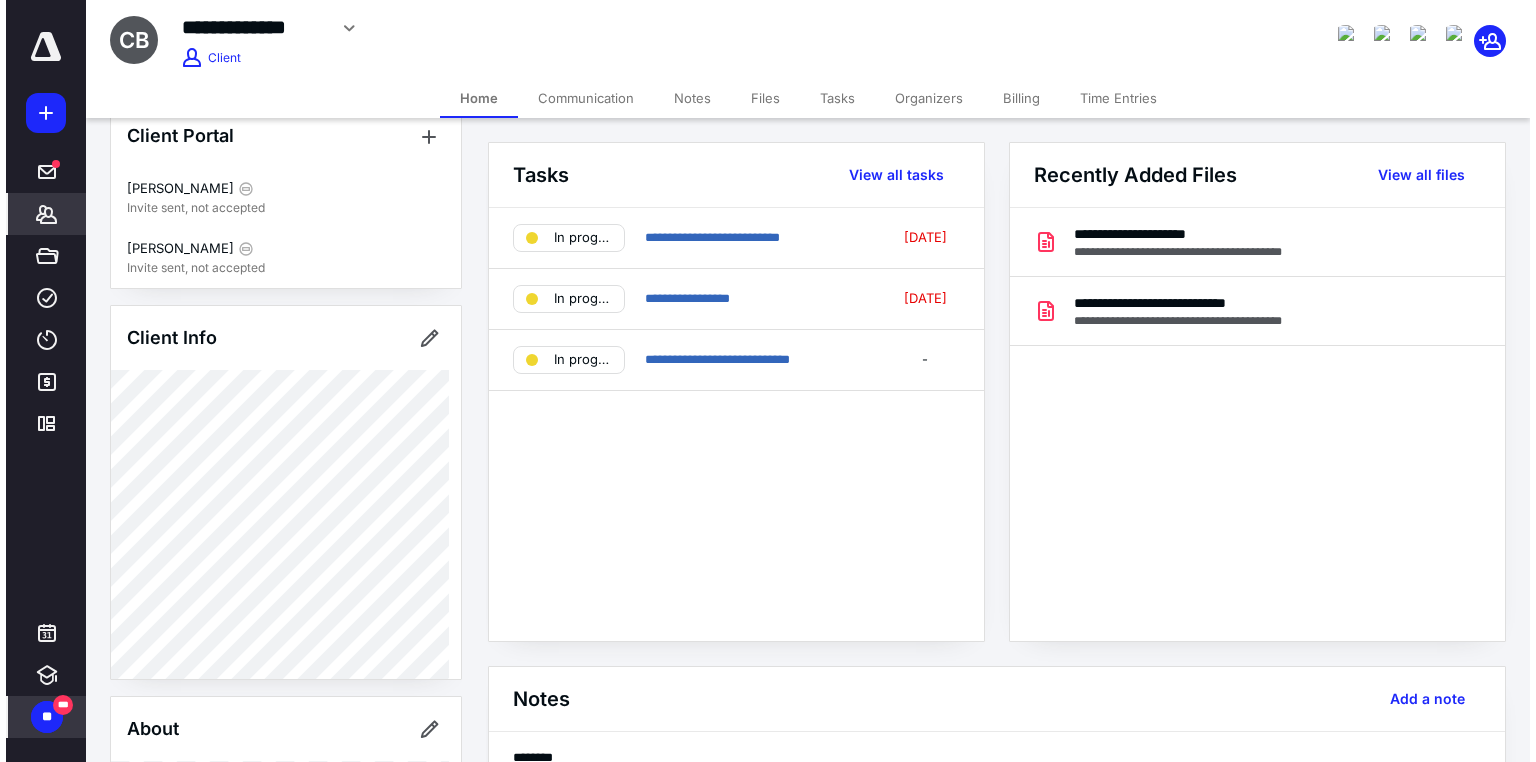 scroll, scrollTop: 646, scrollLeft: 0, axis: vertical 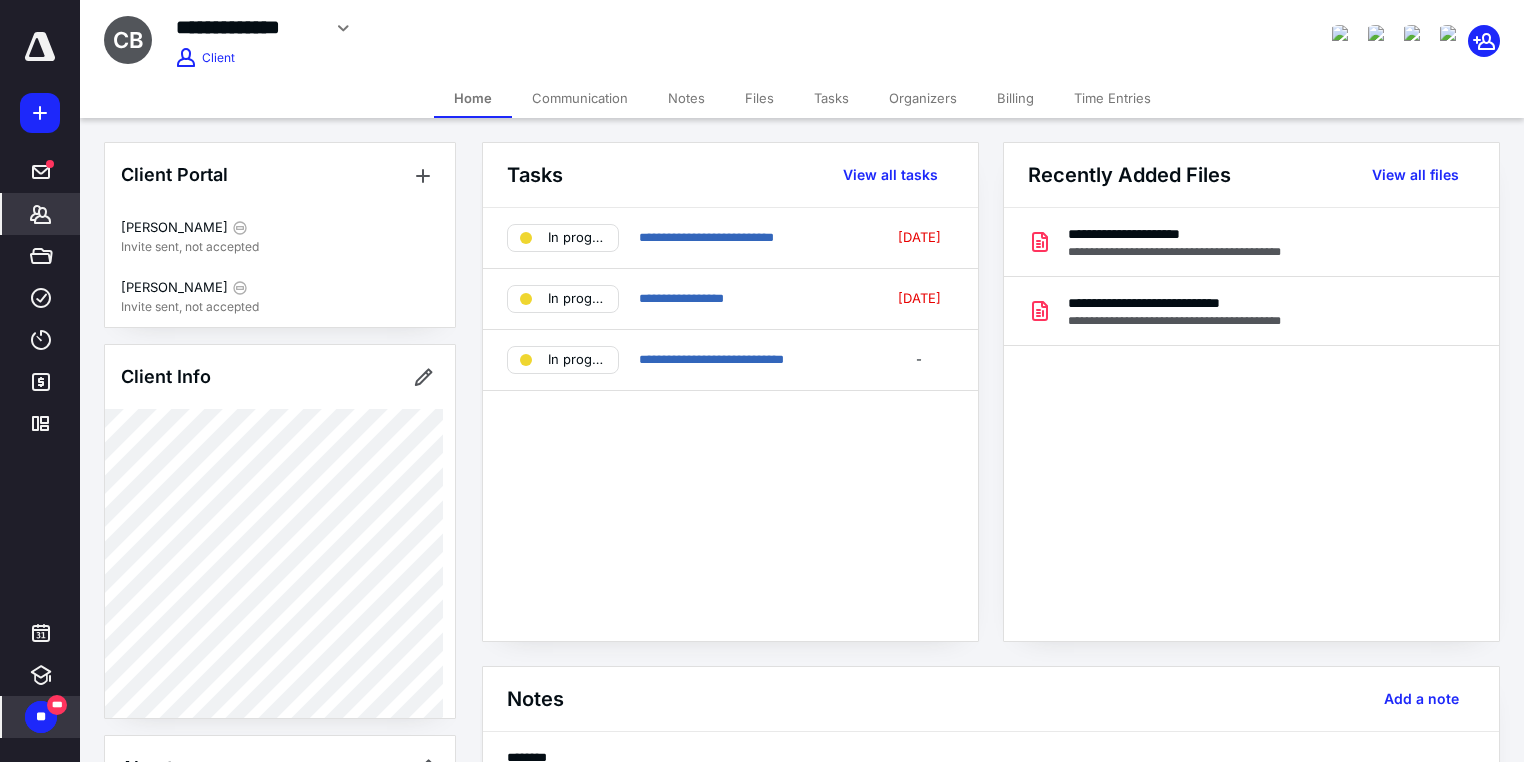 click on "Communication" at bounding box center (580, 98) 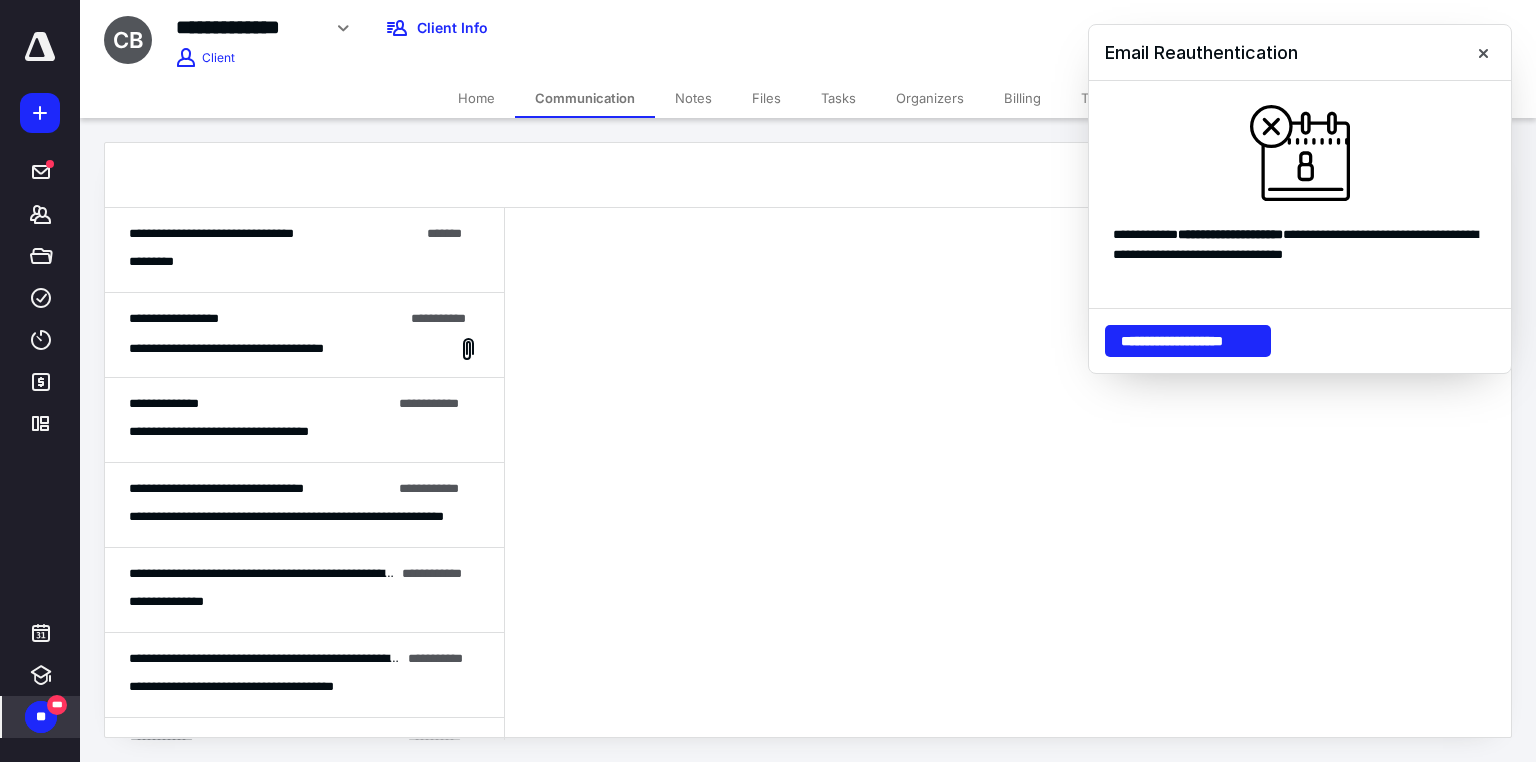click on "**********" at bounding box center (211, 233) 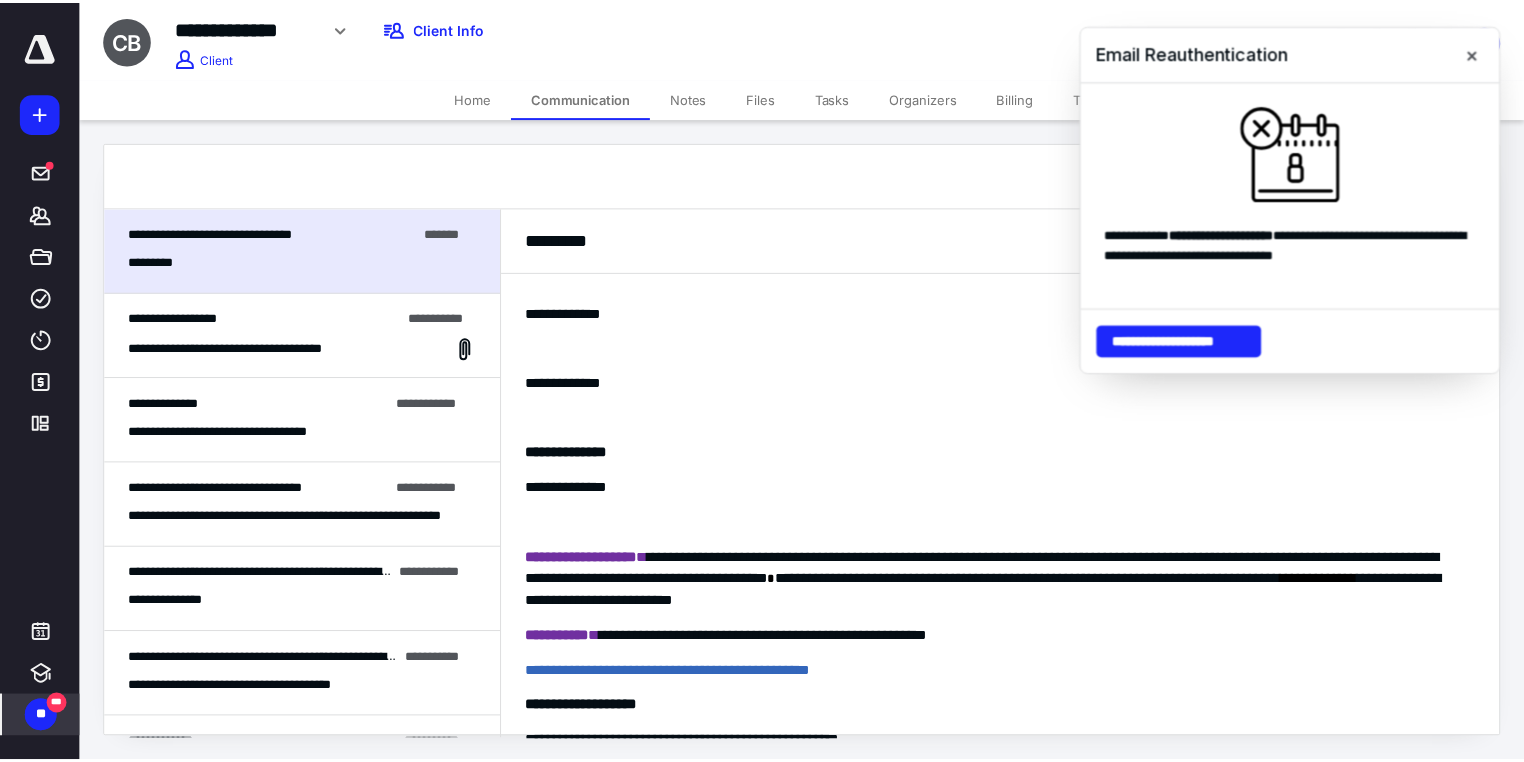 scroll, scrollTop: 0, scrollLeft: 0, axis: both 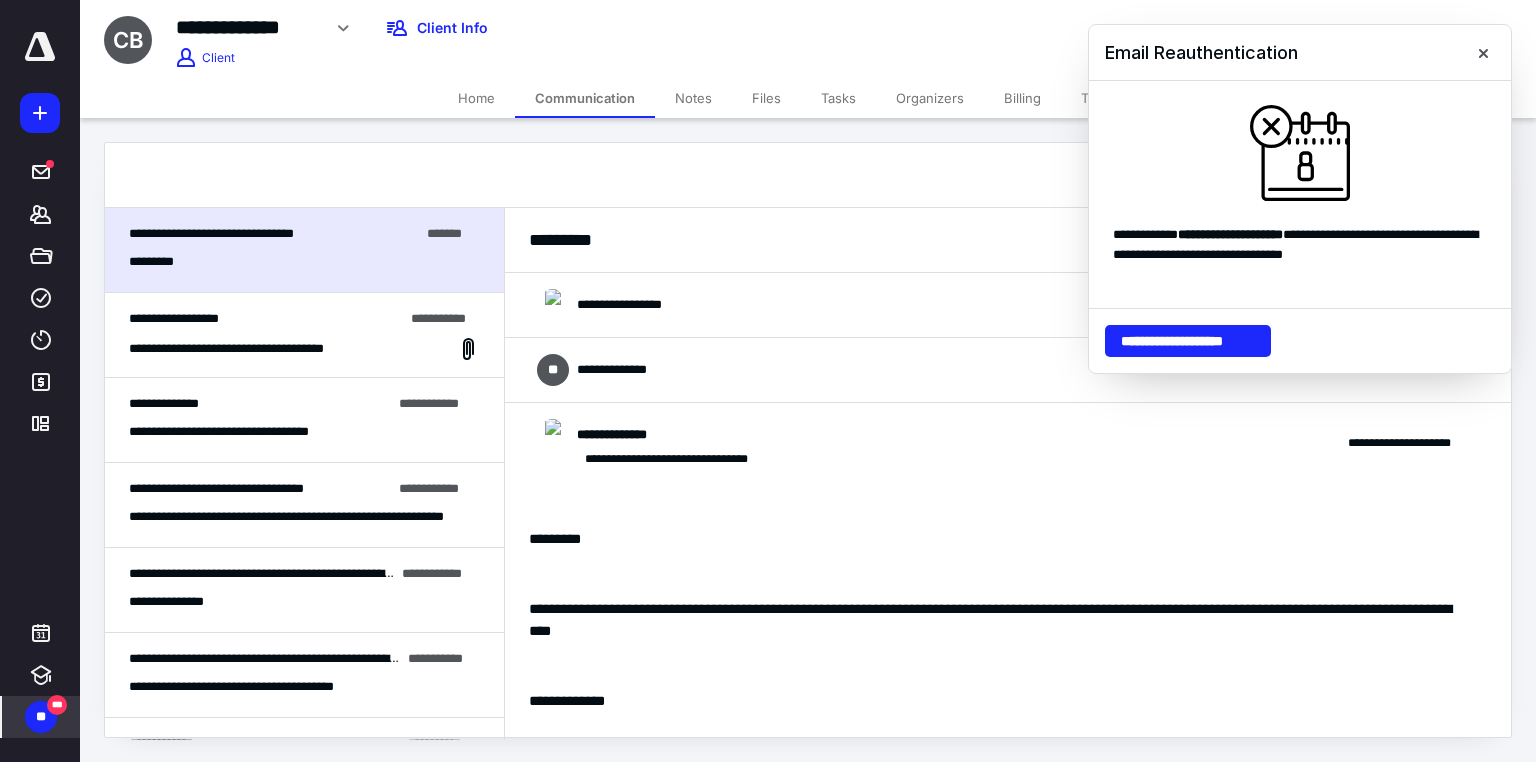 click on "**********" at bounding box center (1008, 370) 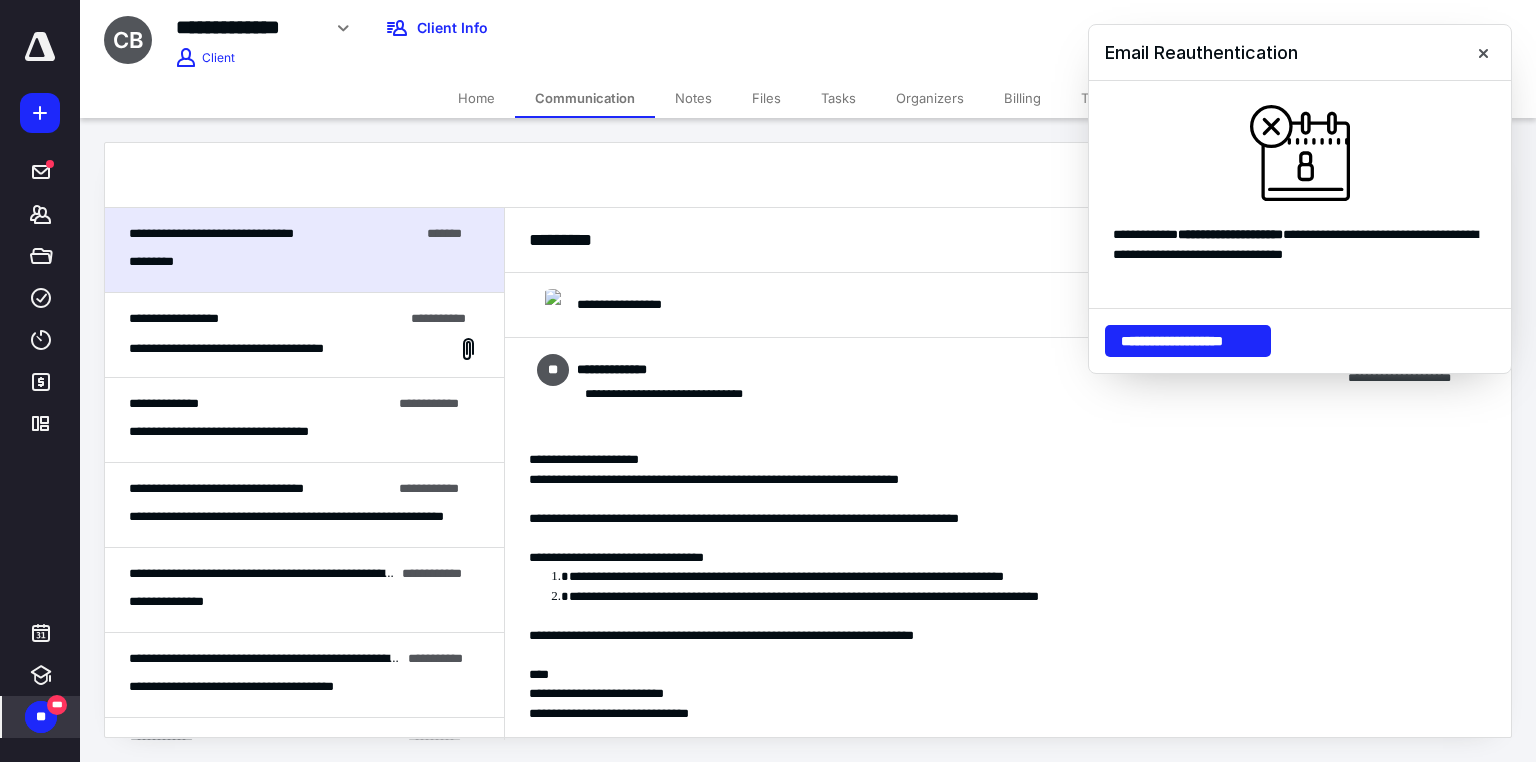 click on "**********" at bounding box center [1008, 378] 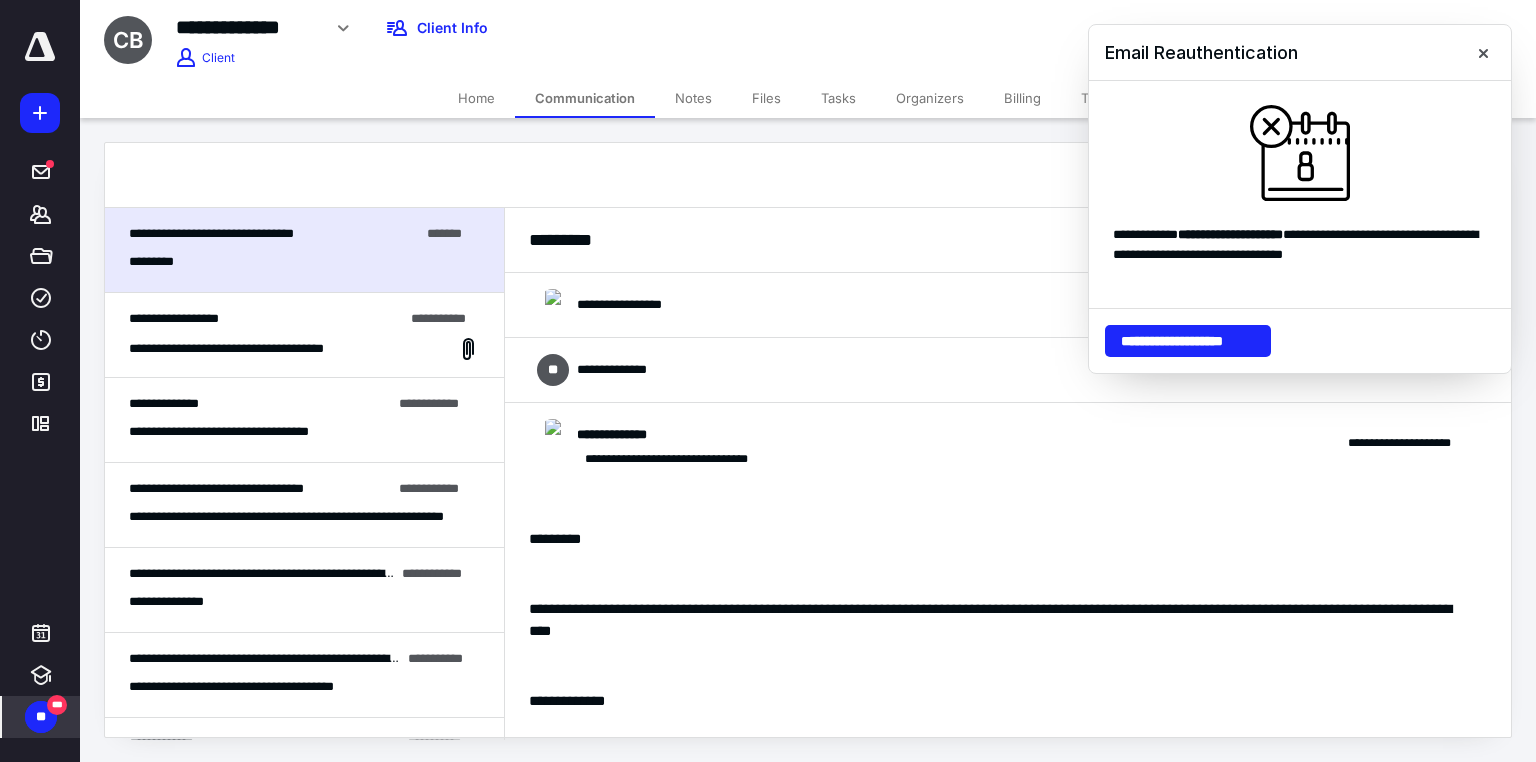 click on "**********" at bounding box center [1008, 305] 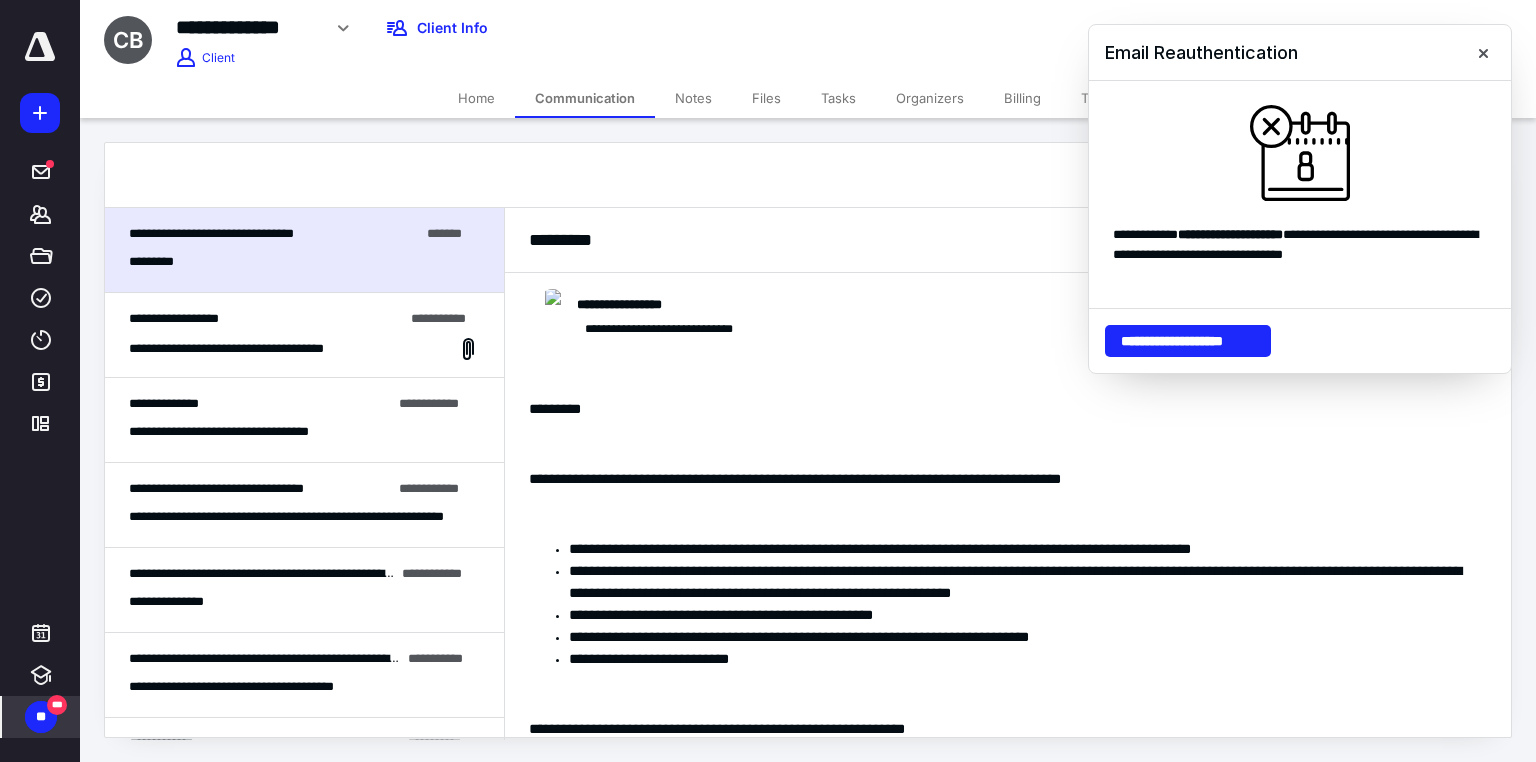 click on "Home" at bounding box center [476, 98] 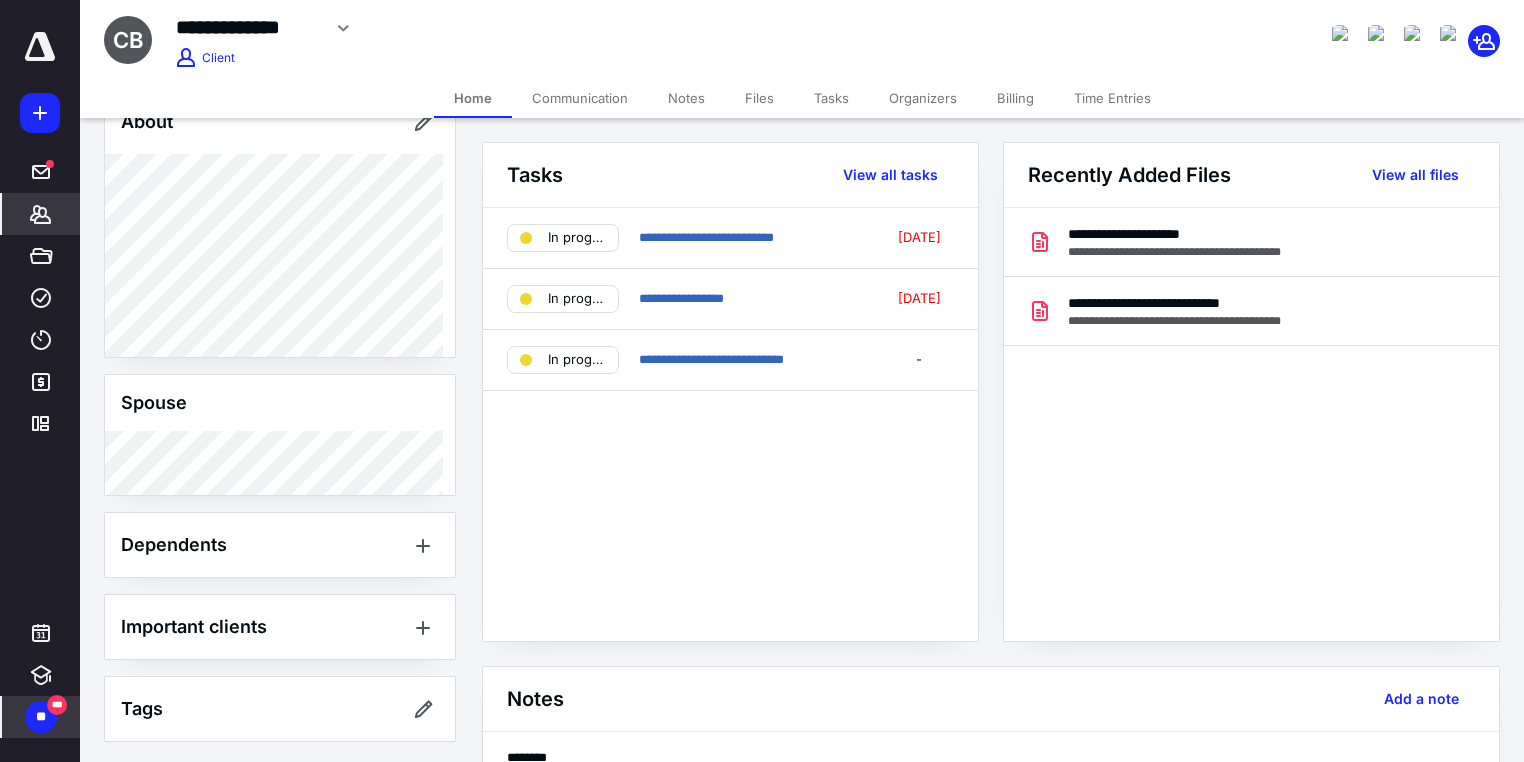 scroll, scrollTop: 0, scrollLeft: 0, axis: both 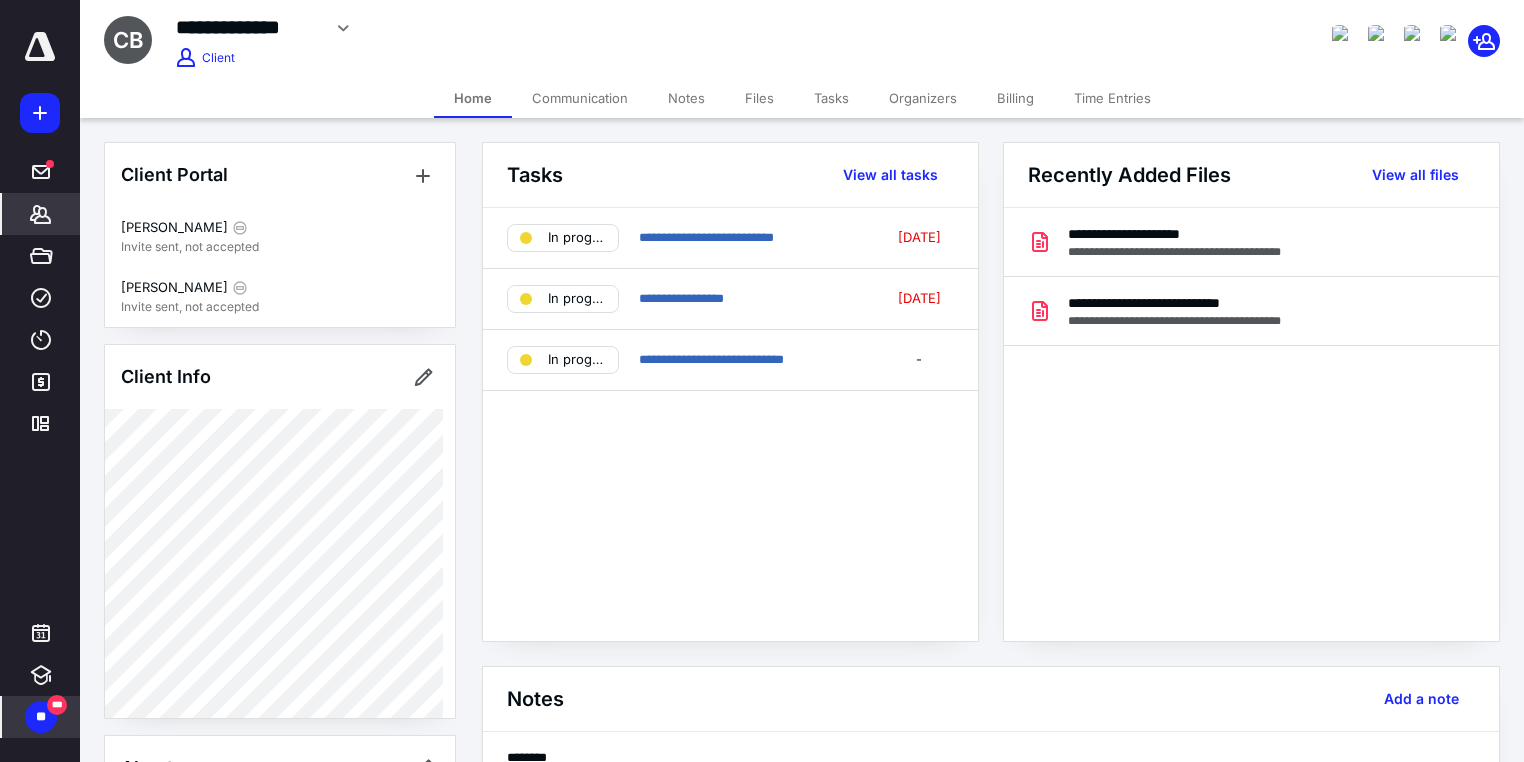 click on "Files" at bounding box center [759, 98] 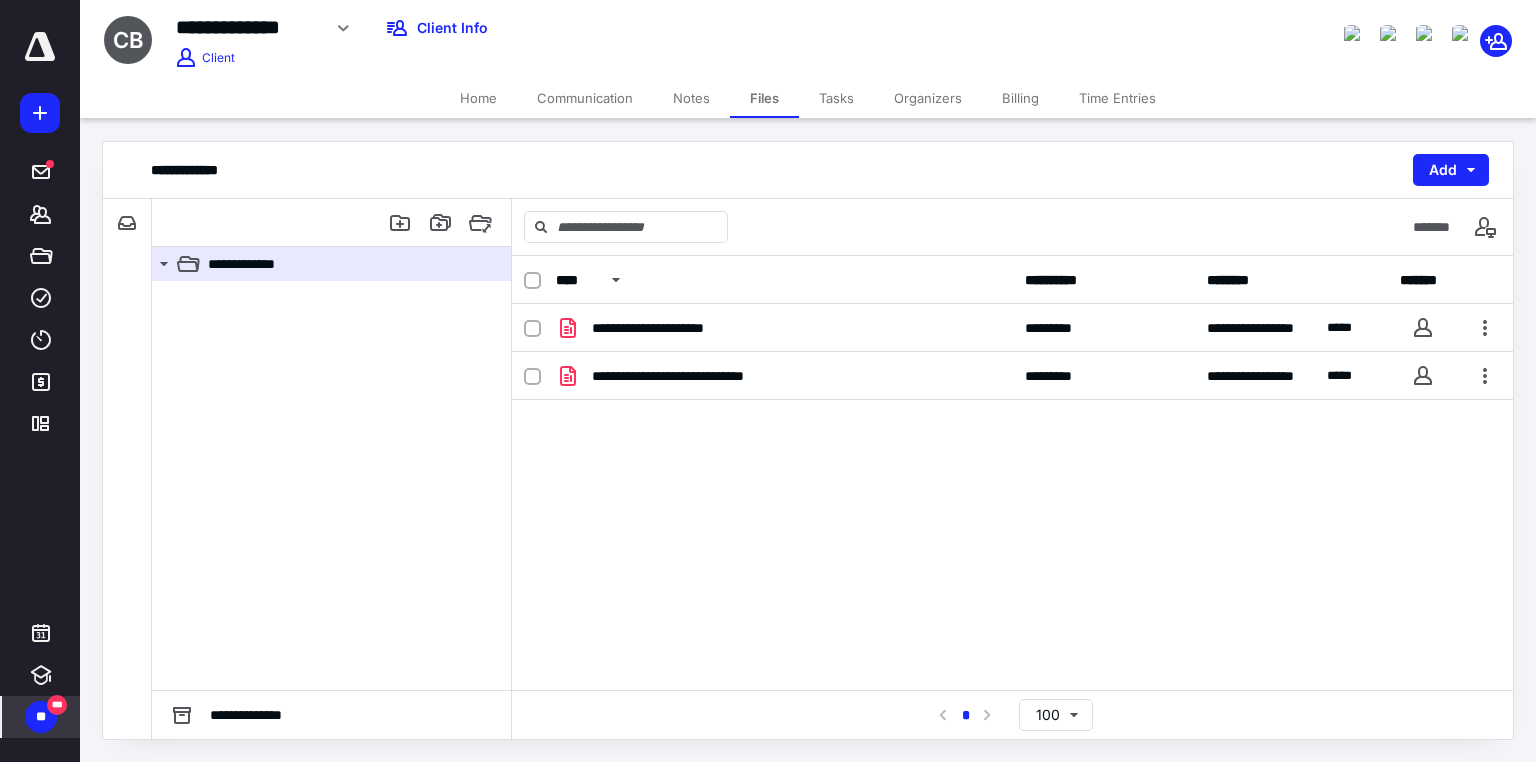 click on "**********" at bounding box center [808, 440] 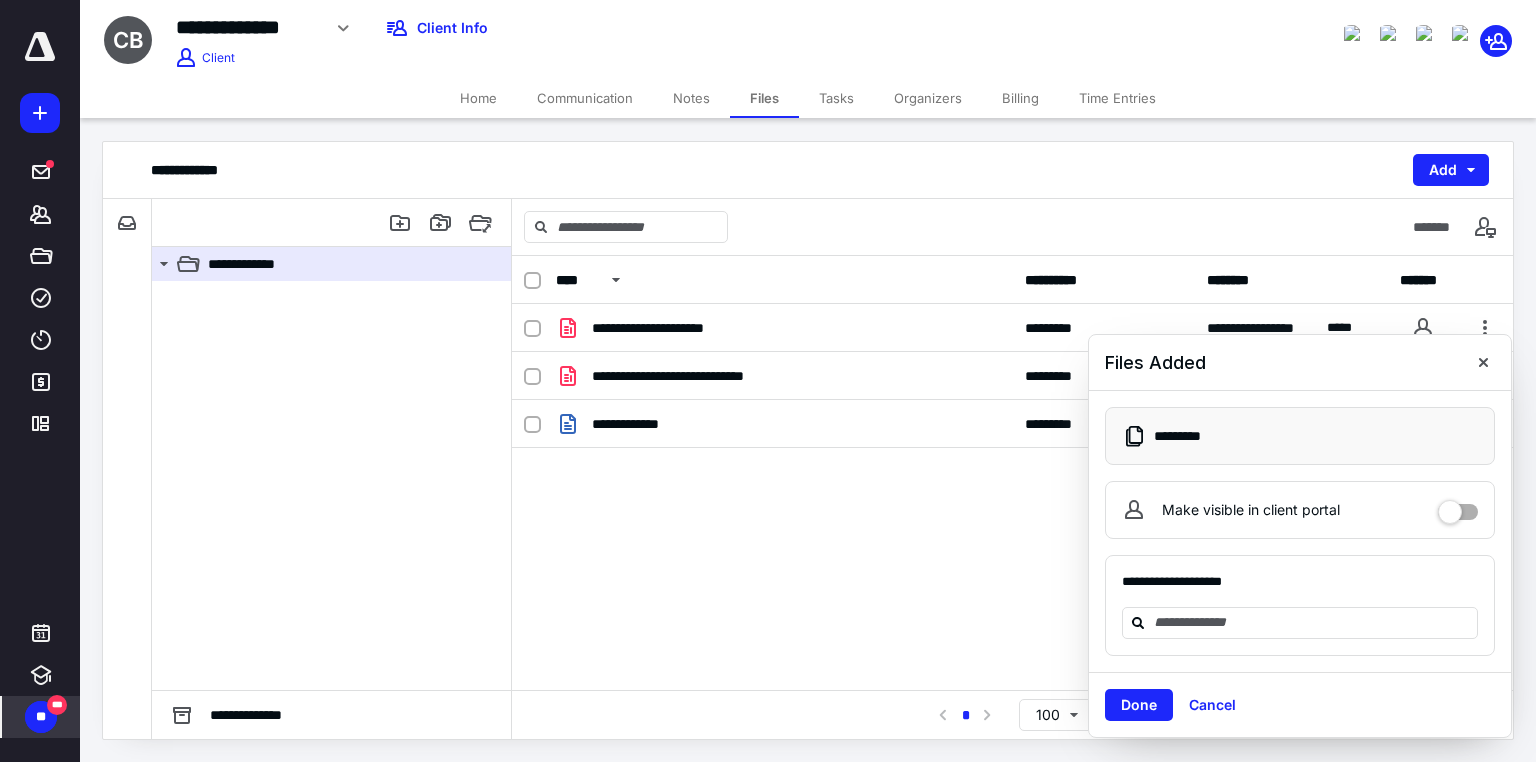 click on "Tasks" at bounding box center (836, 98) 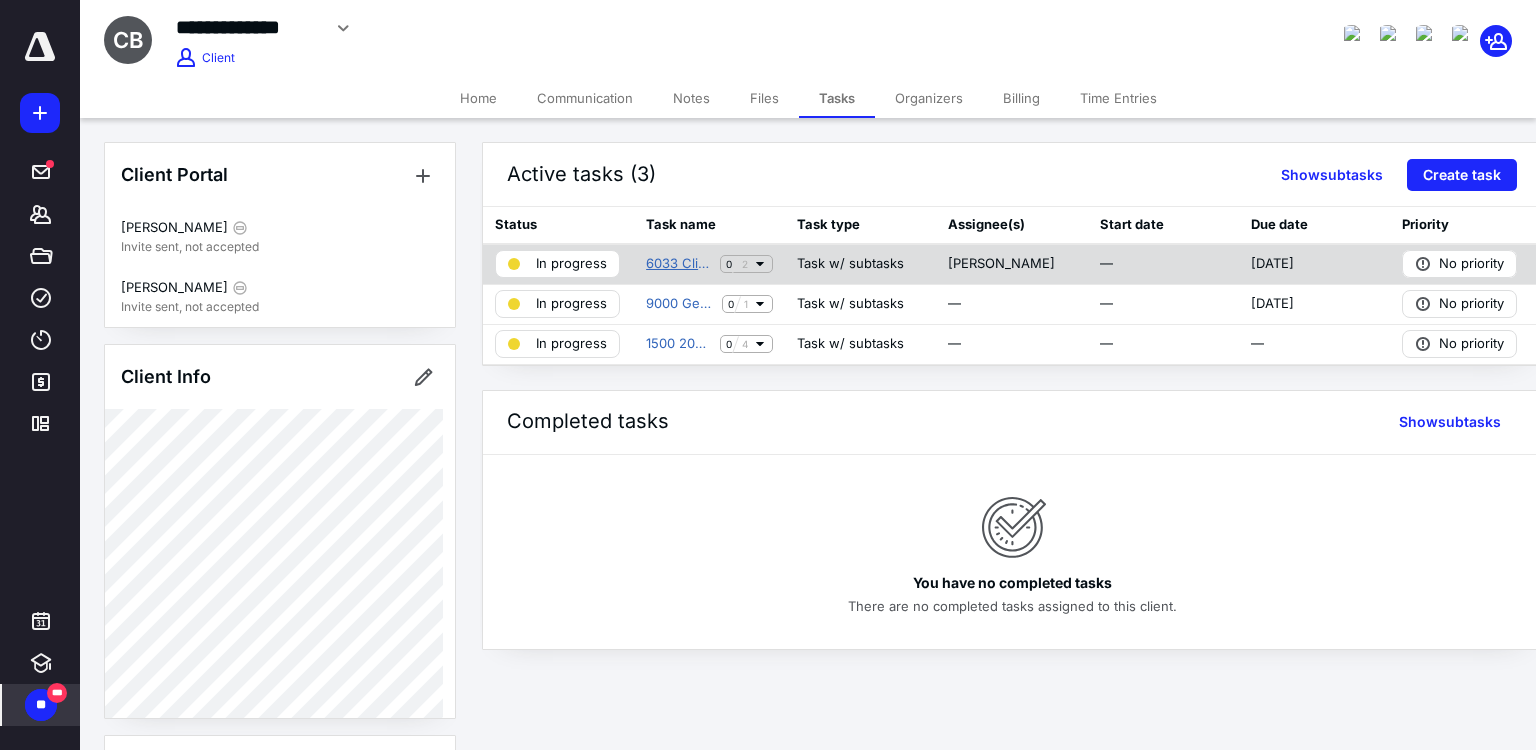 click on "6033 Client Launch Tax Only" at bounding box center [679, 264] 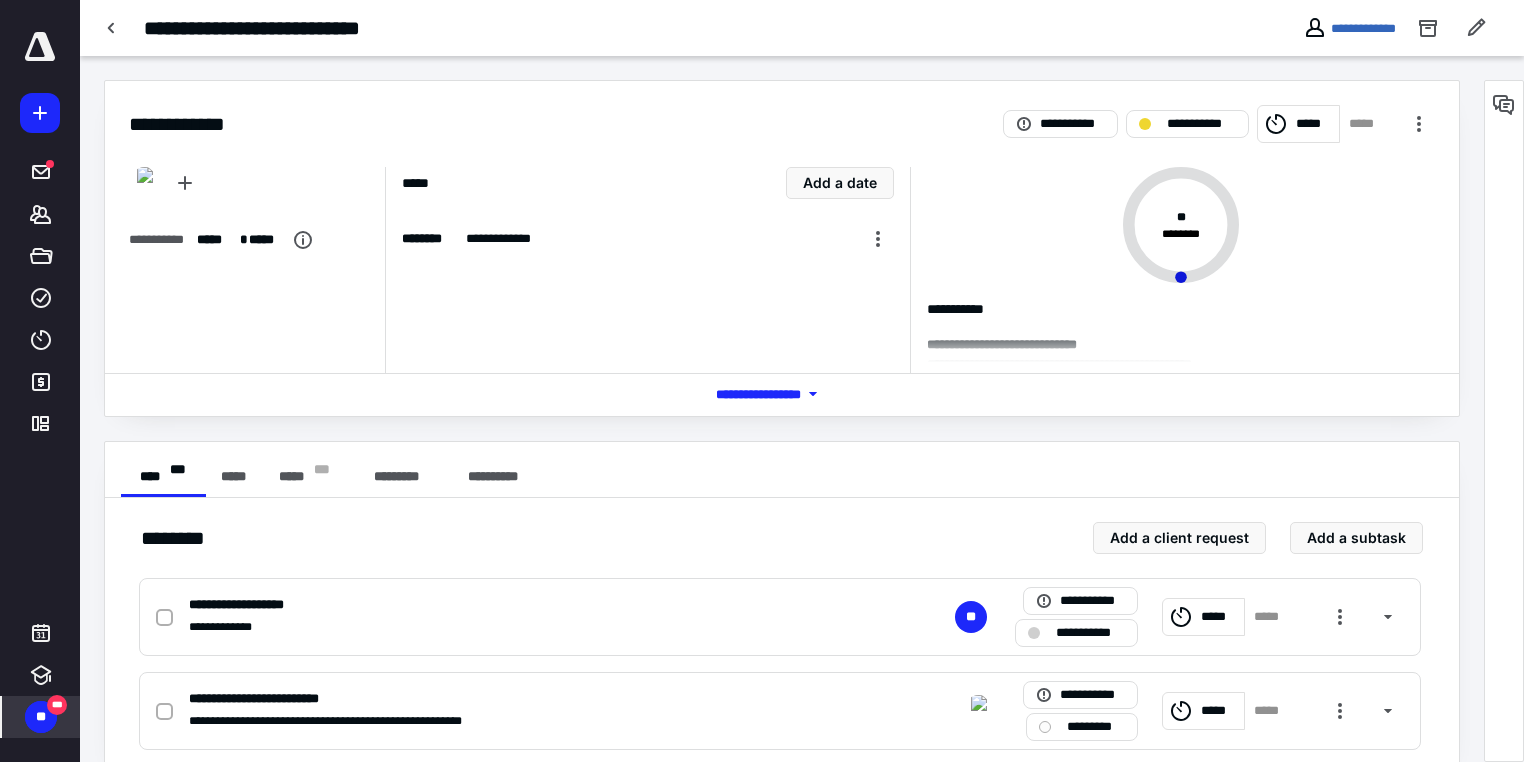 click on "*** **** *******" at bounding box center (782, 394) 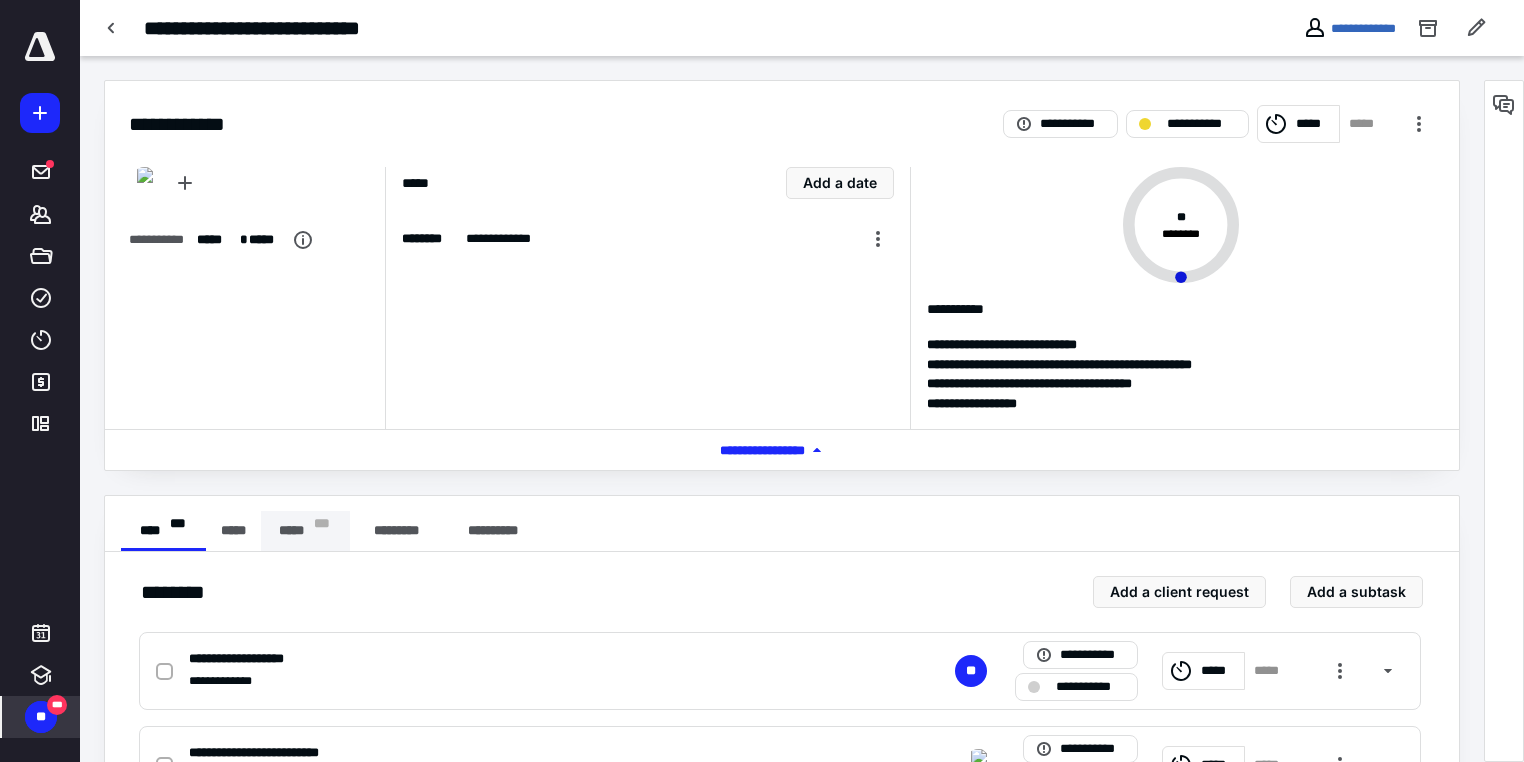 click on "* * *" at bounding box center (321, 531) 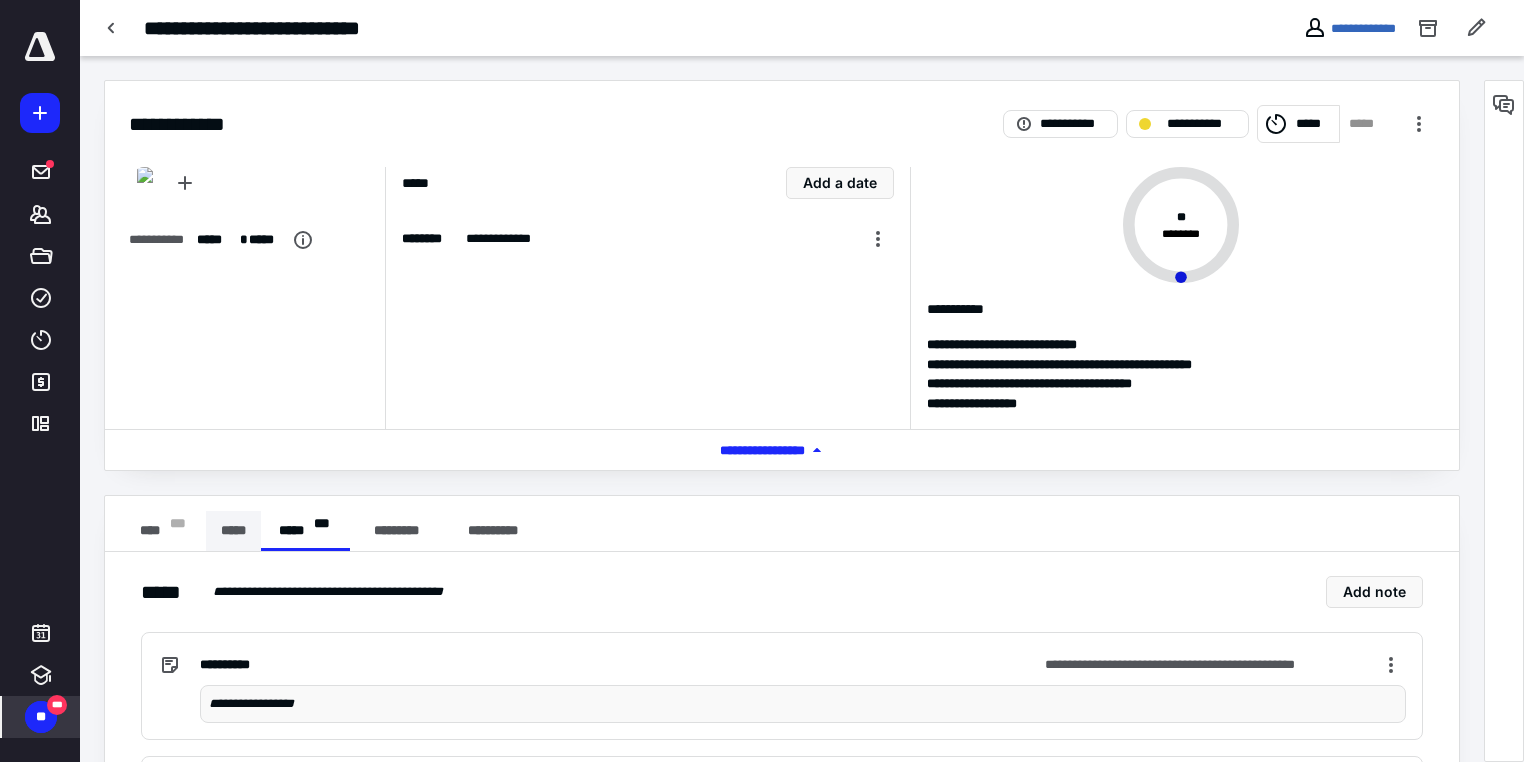 click on "*****" at bounding box center [233, 531] 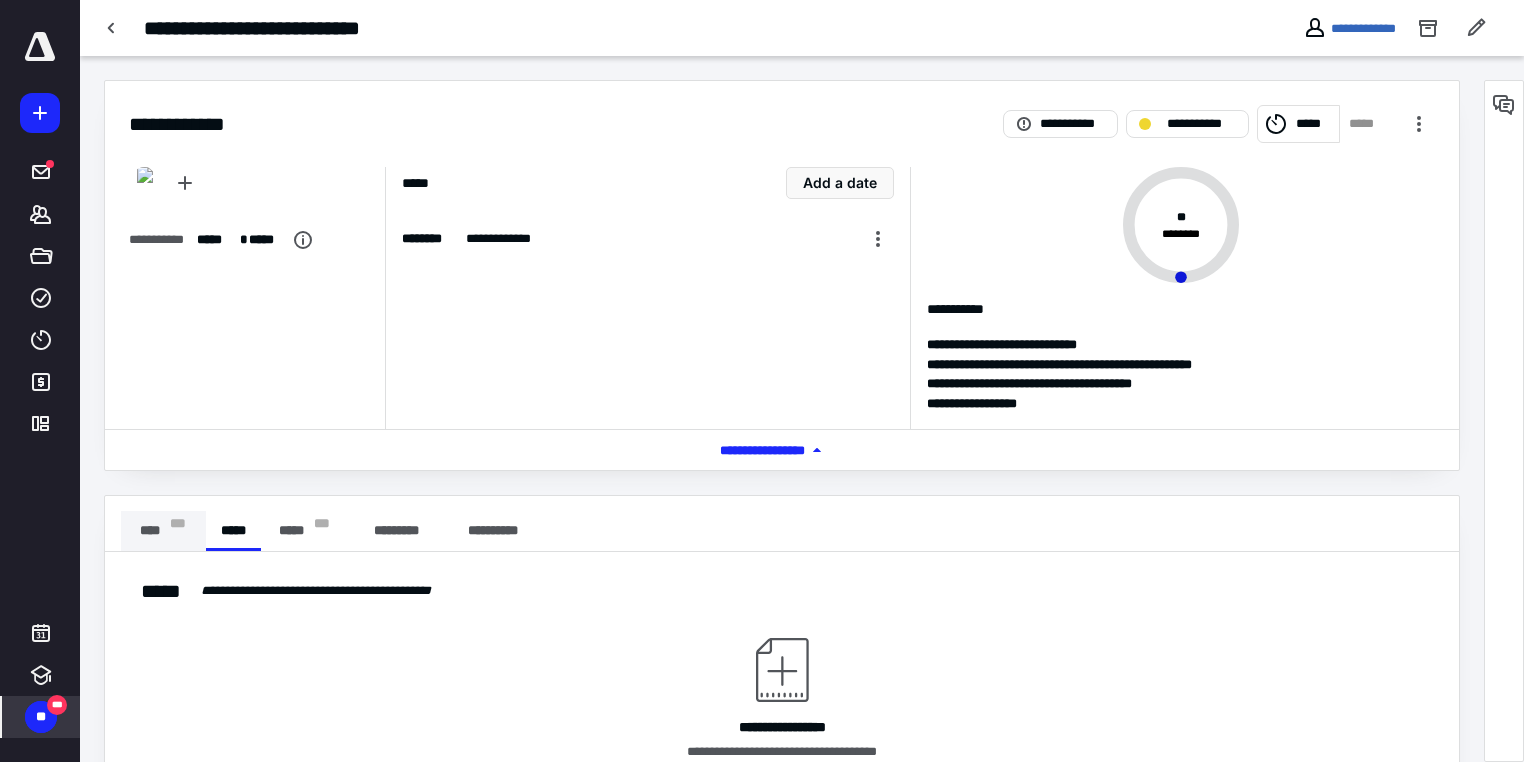 click on "**** * * *" at bounding box center [163, 531] 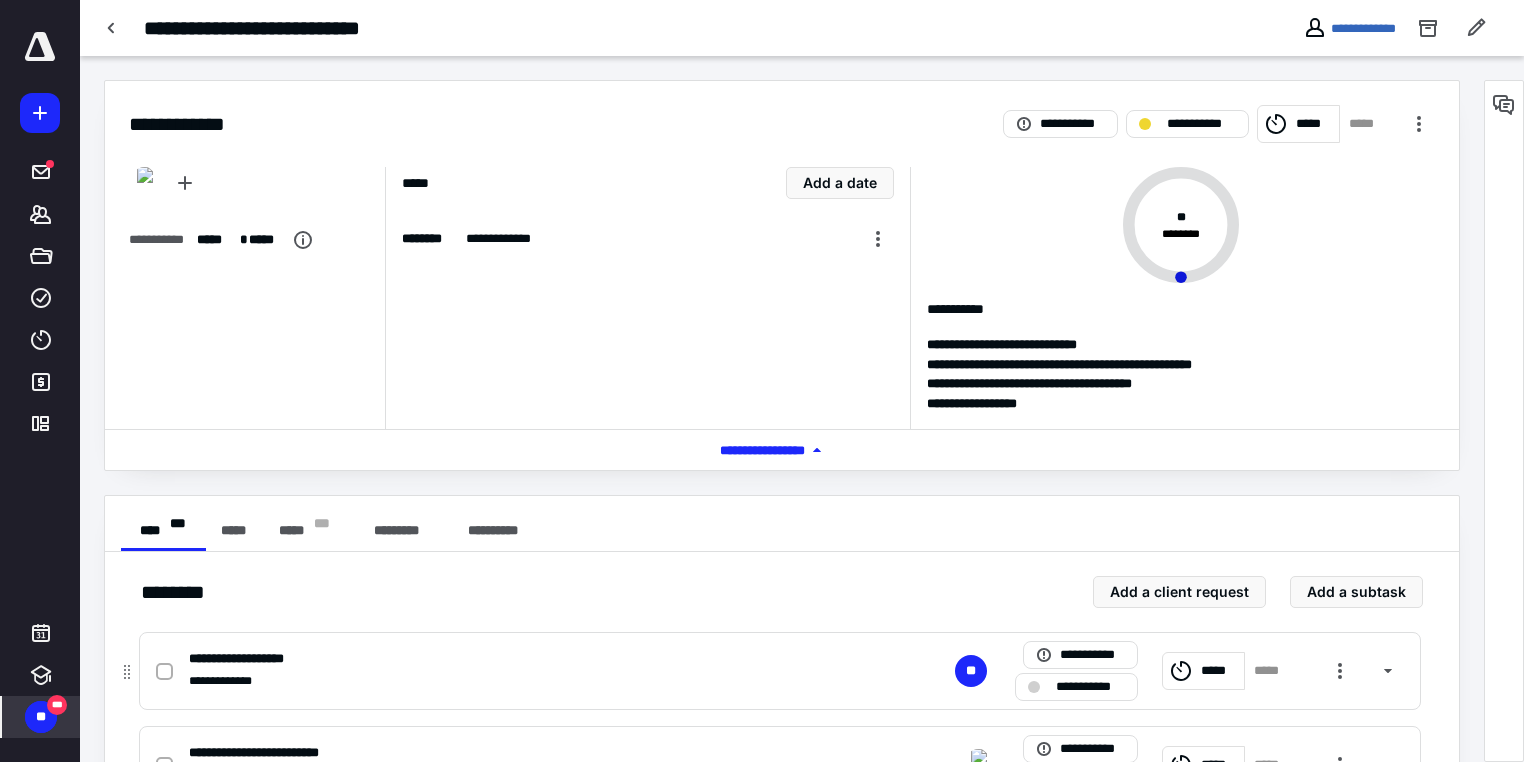 scroll, scrollTop: 89, scrollLeft: 0, axis: vertical 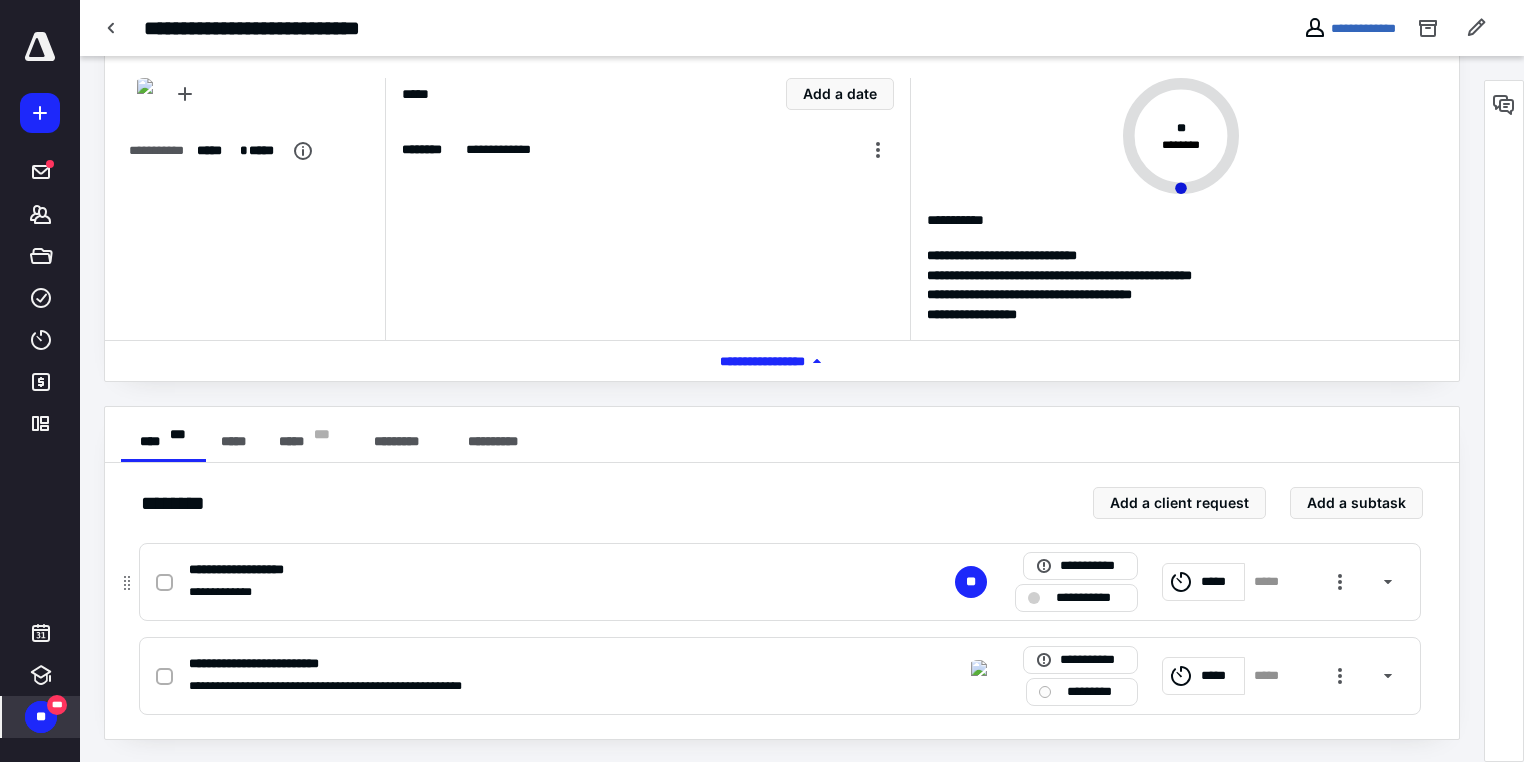 click on "**********" at bounding box center (1090, 598) 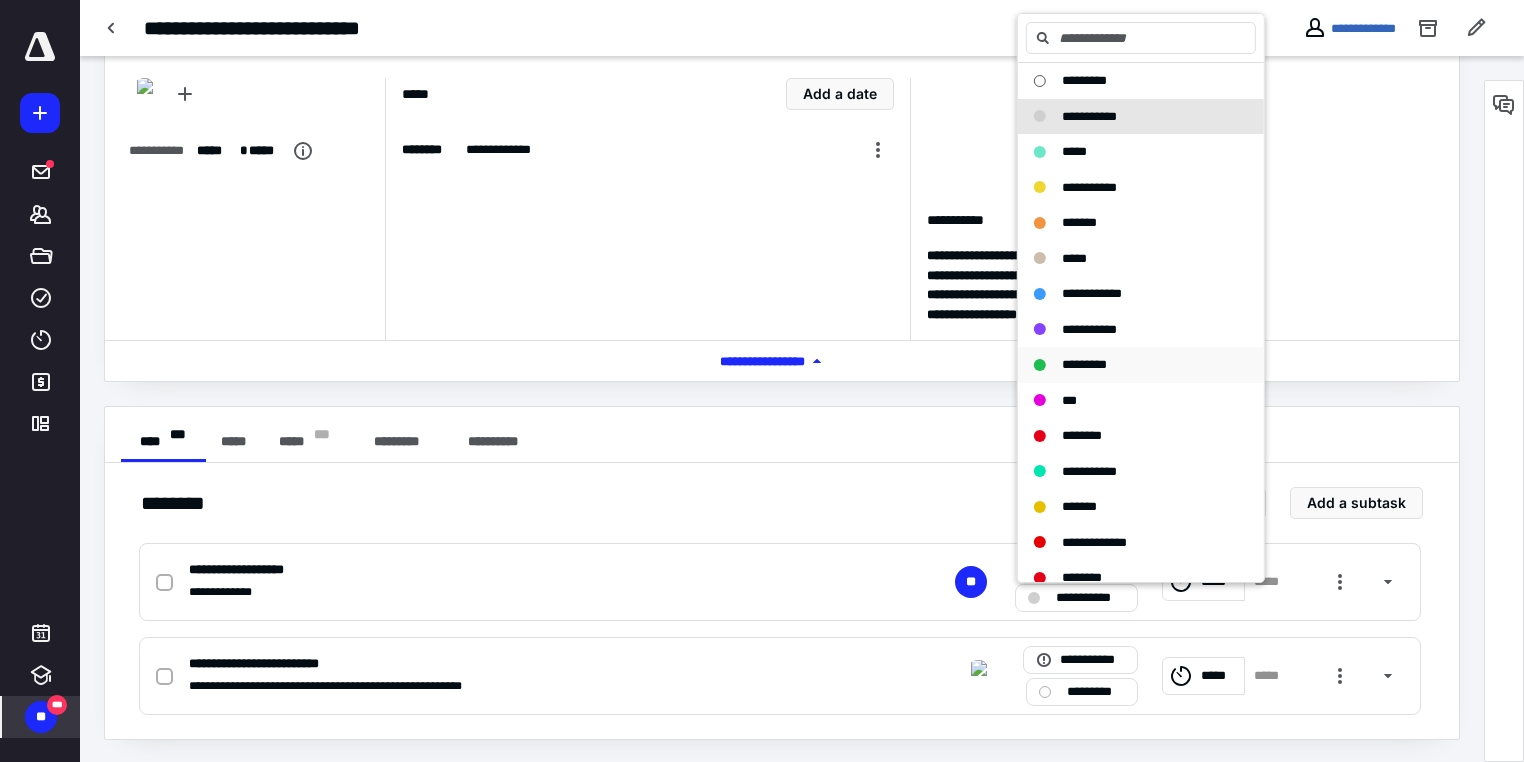 click on "*********" at bounding box center (1084, 364) 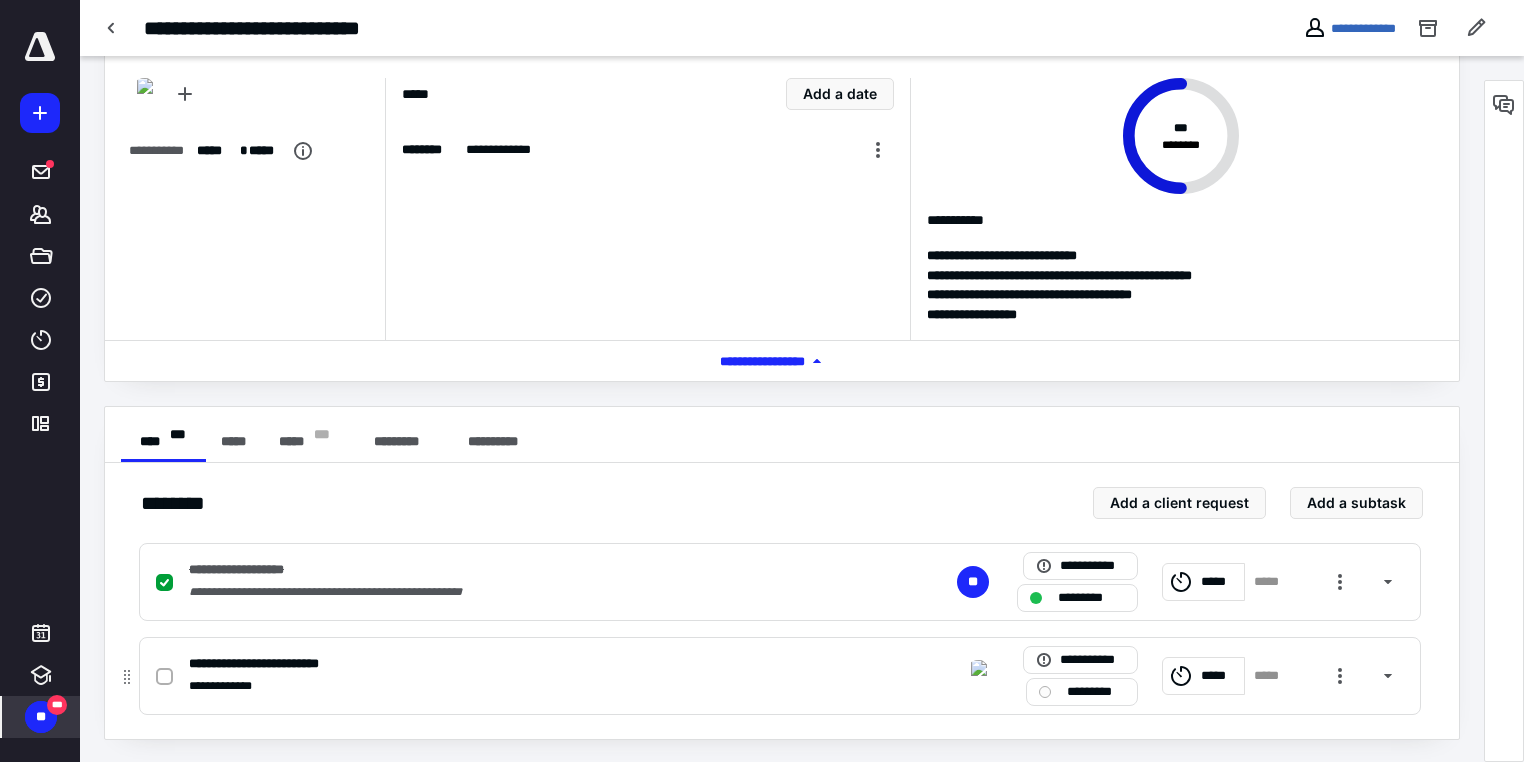 click on "*********" at bounding box center [1082, 692] 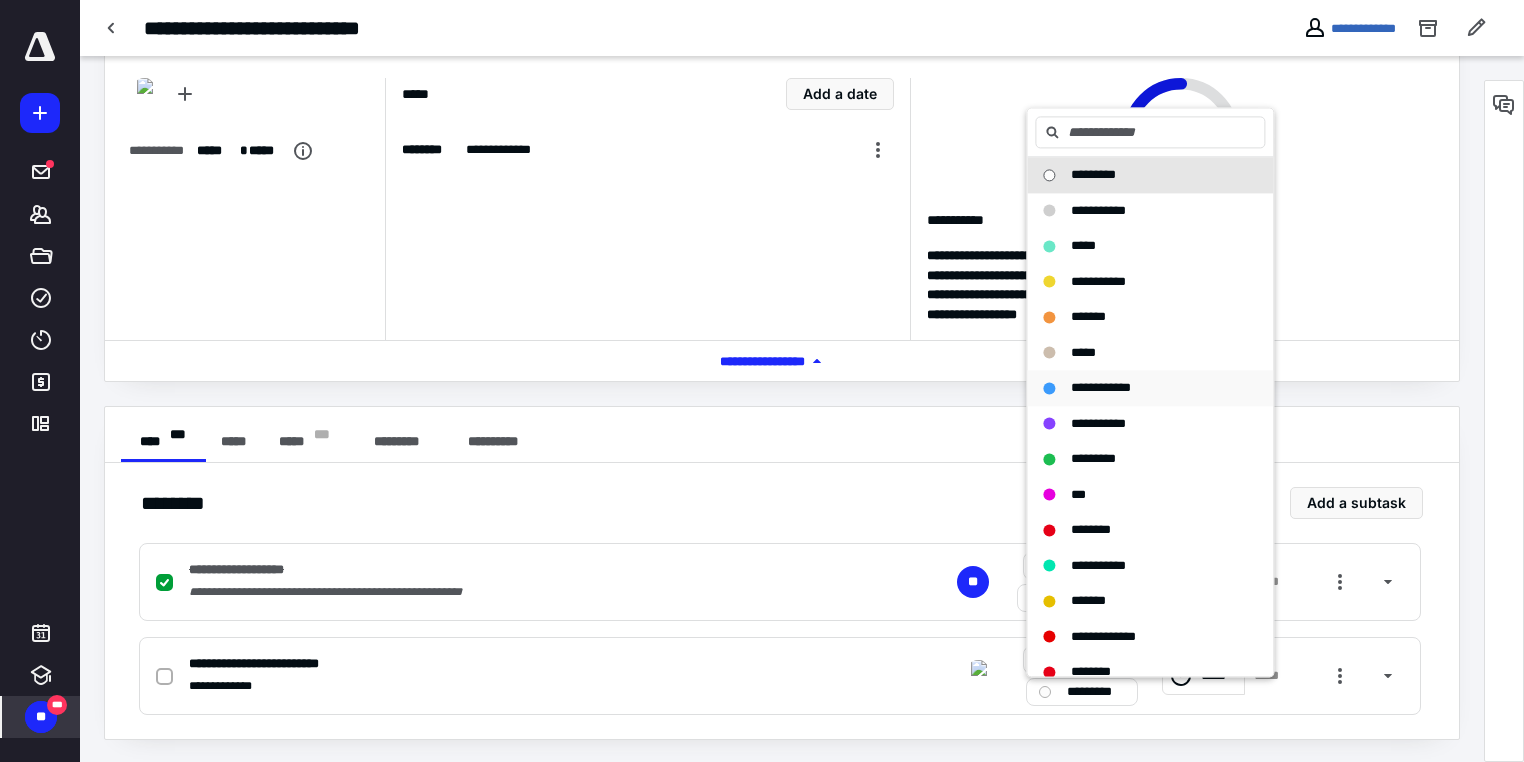 click on "**********" at bounding box center (1150, 388) 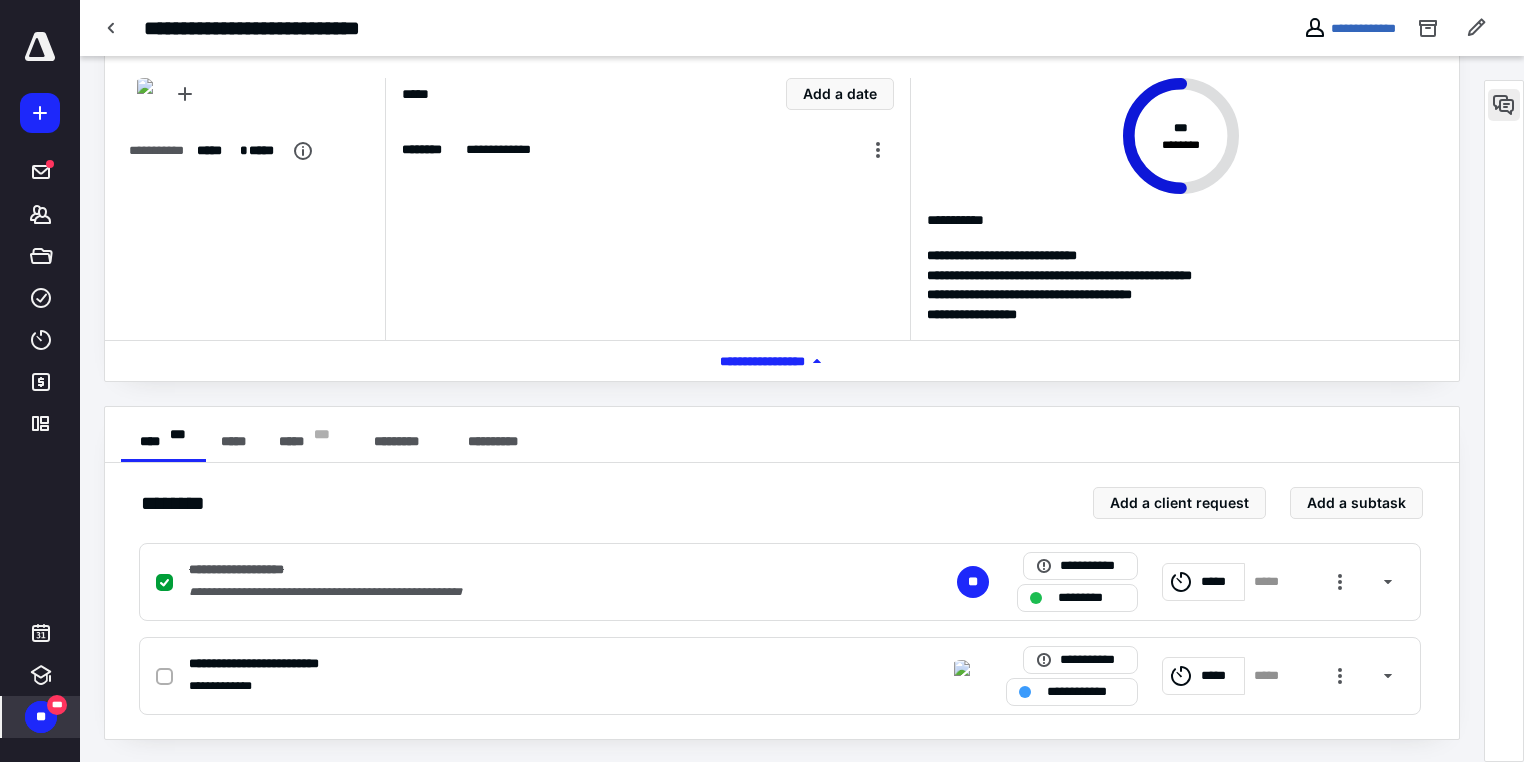 click at bounding box center [1504, 105] 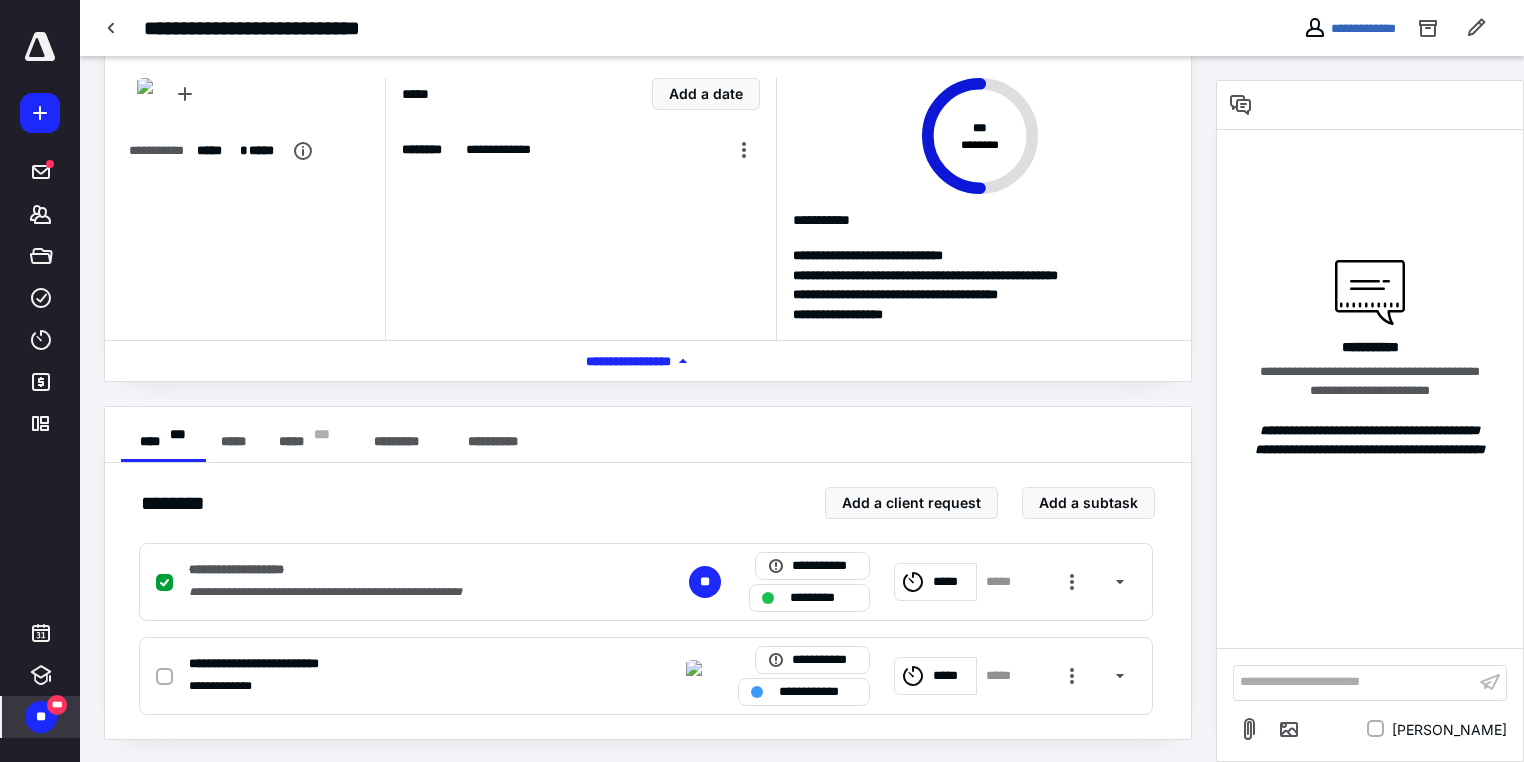 type 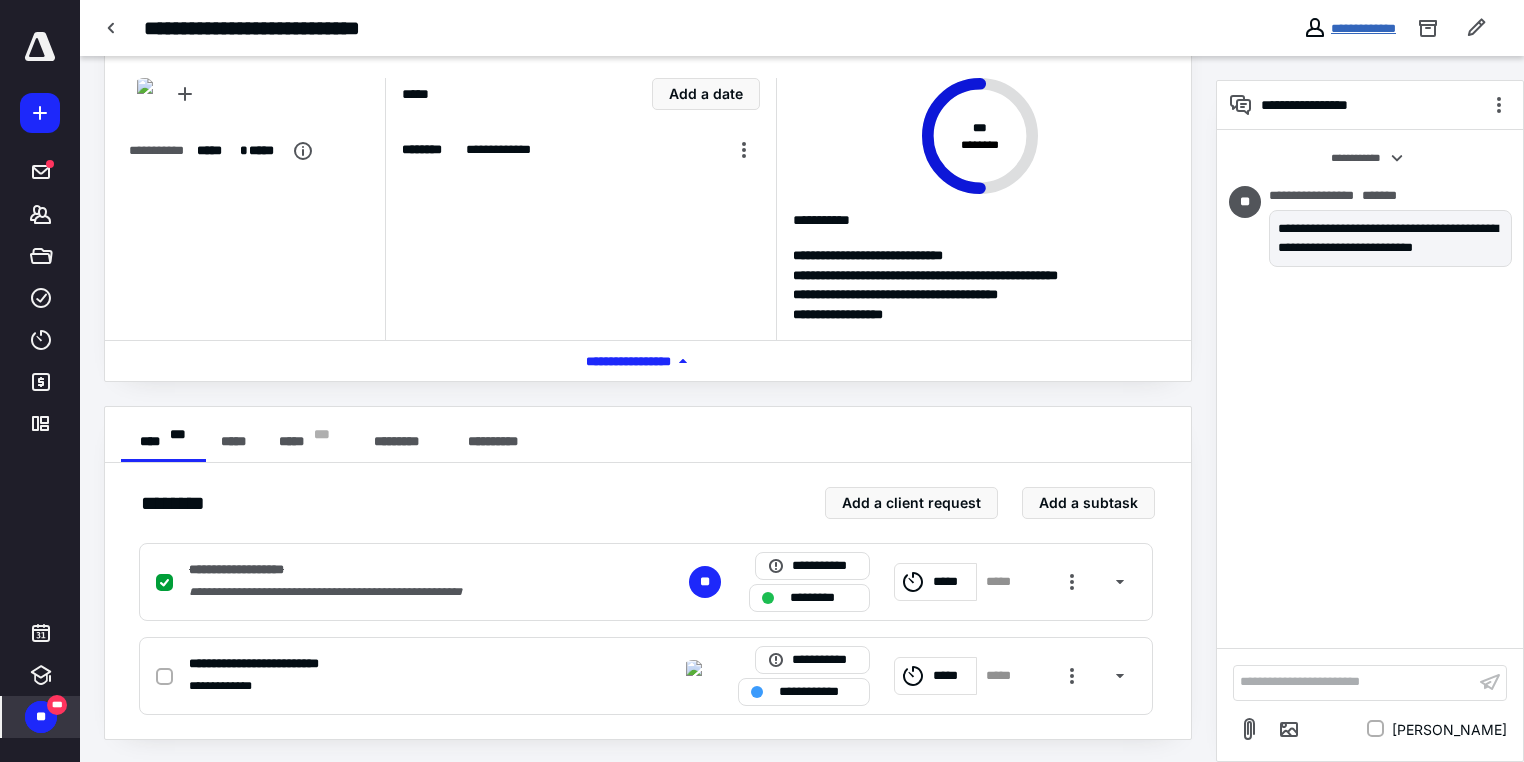 click on "**********" at bounding box center [1363, 28] 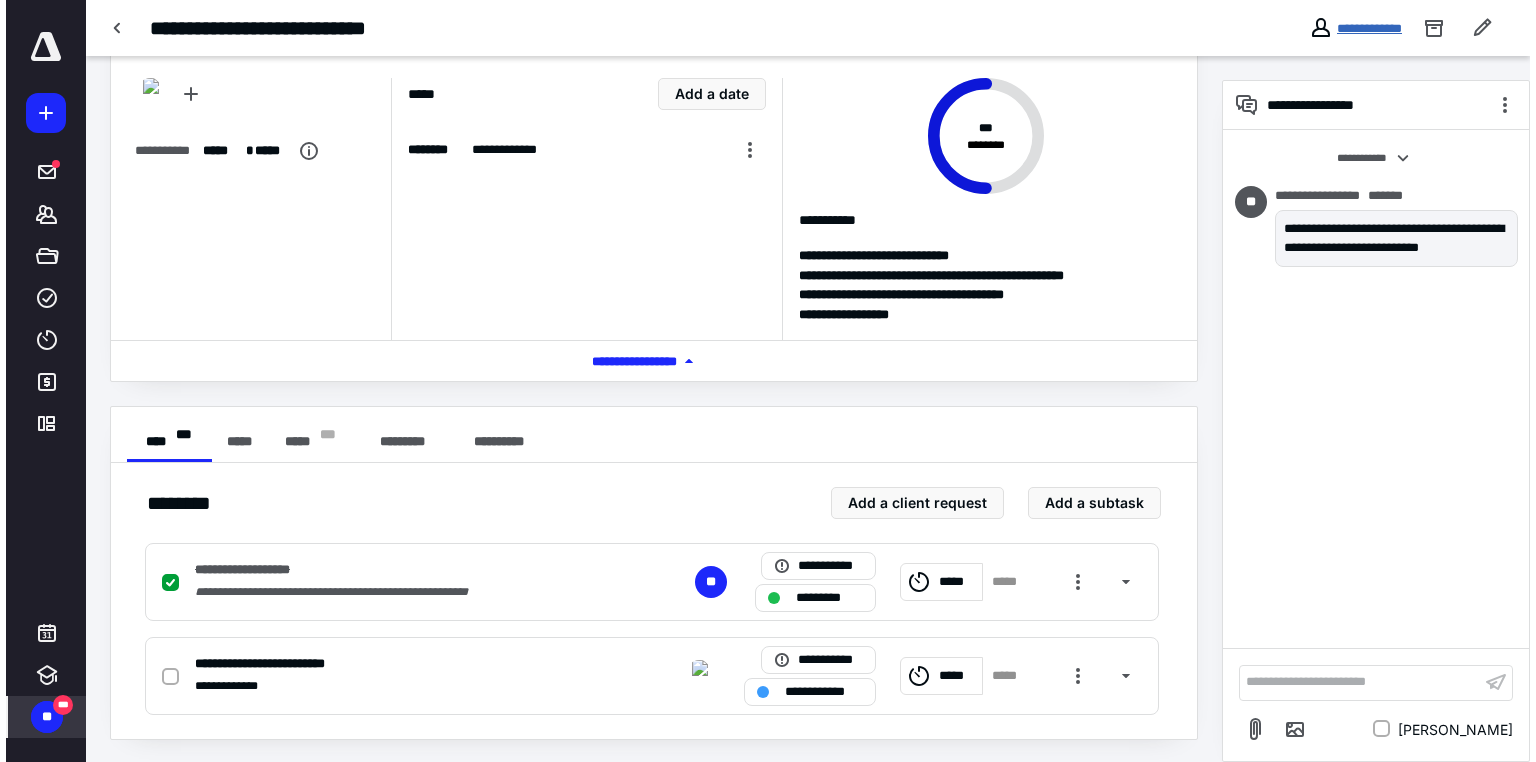 scroll, scrollTop: 0, scrollLeft: 0, axis: both 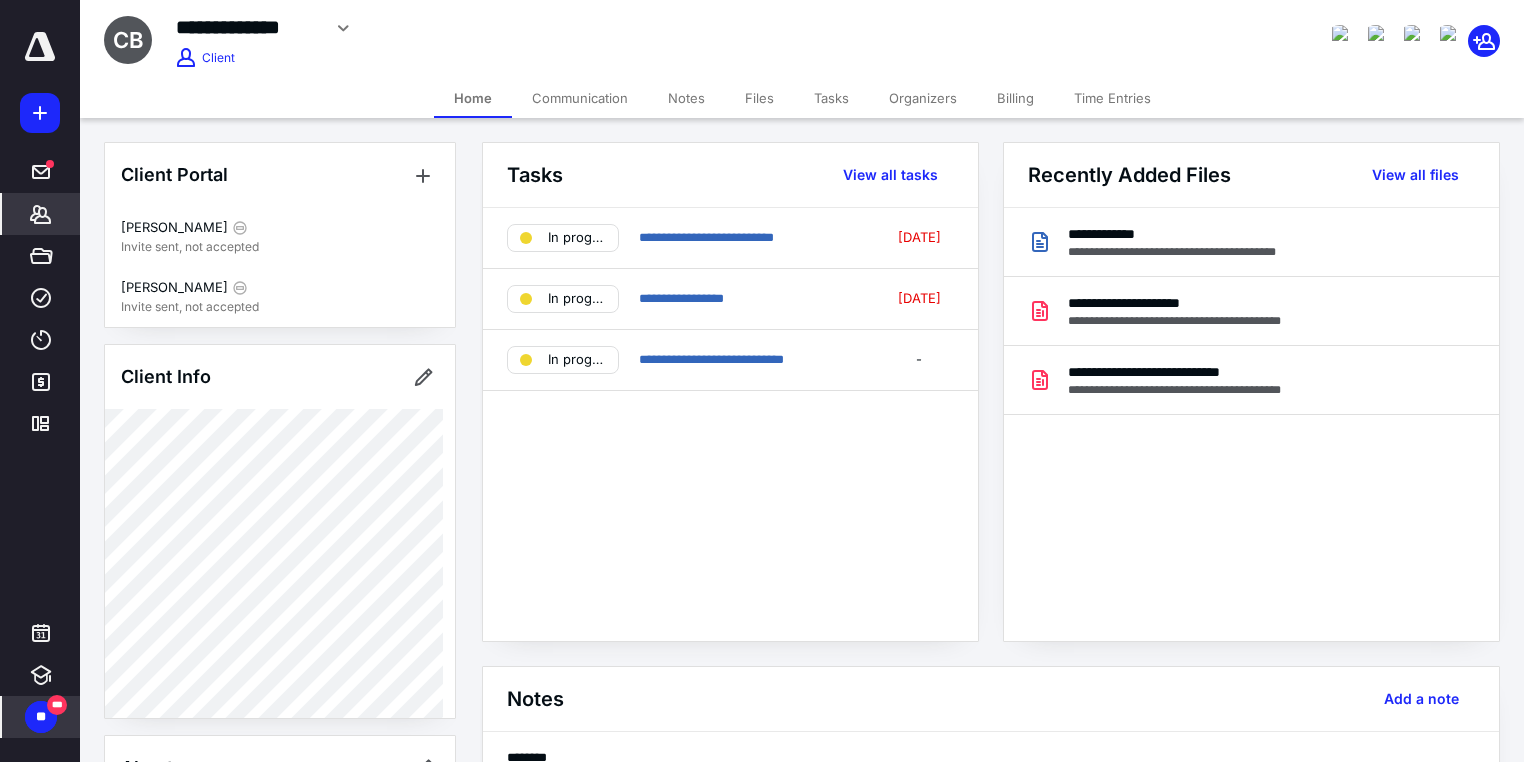 click on "Client Info" at bounding box center (280, 377) 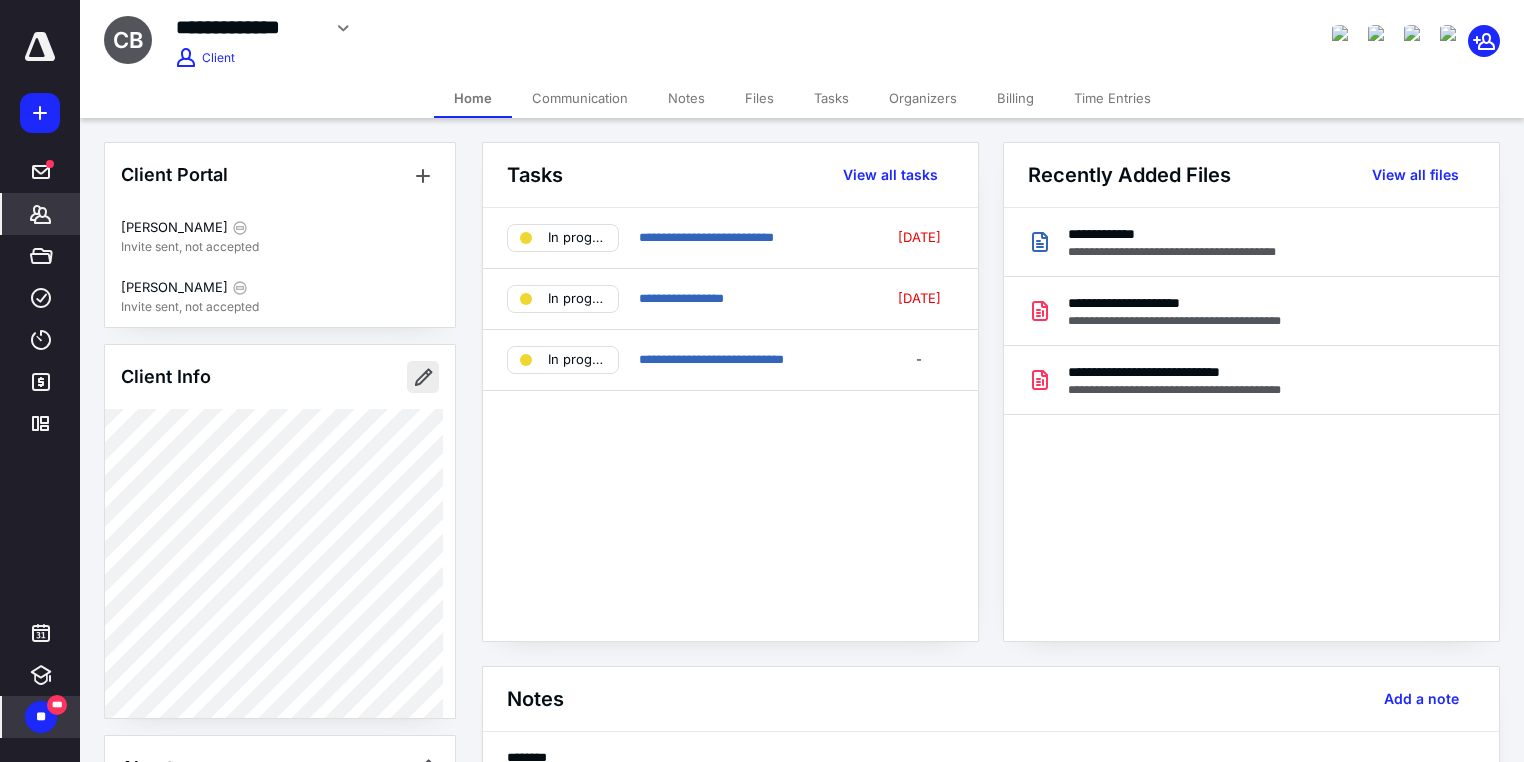 click at bounding box center (423, 377) 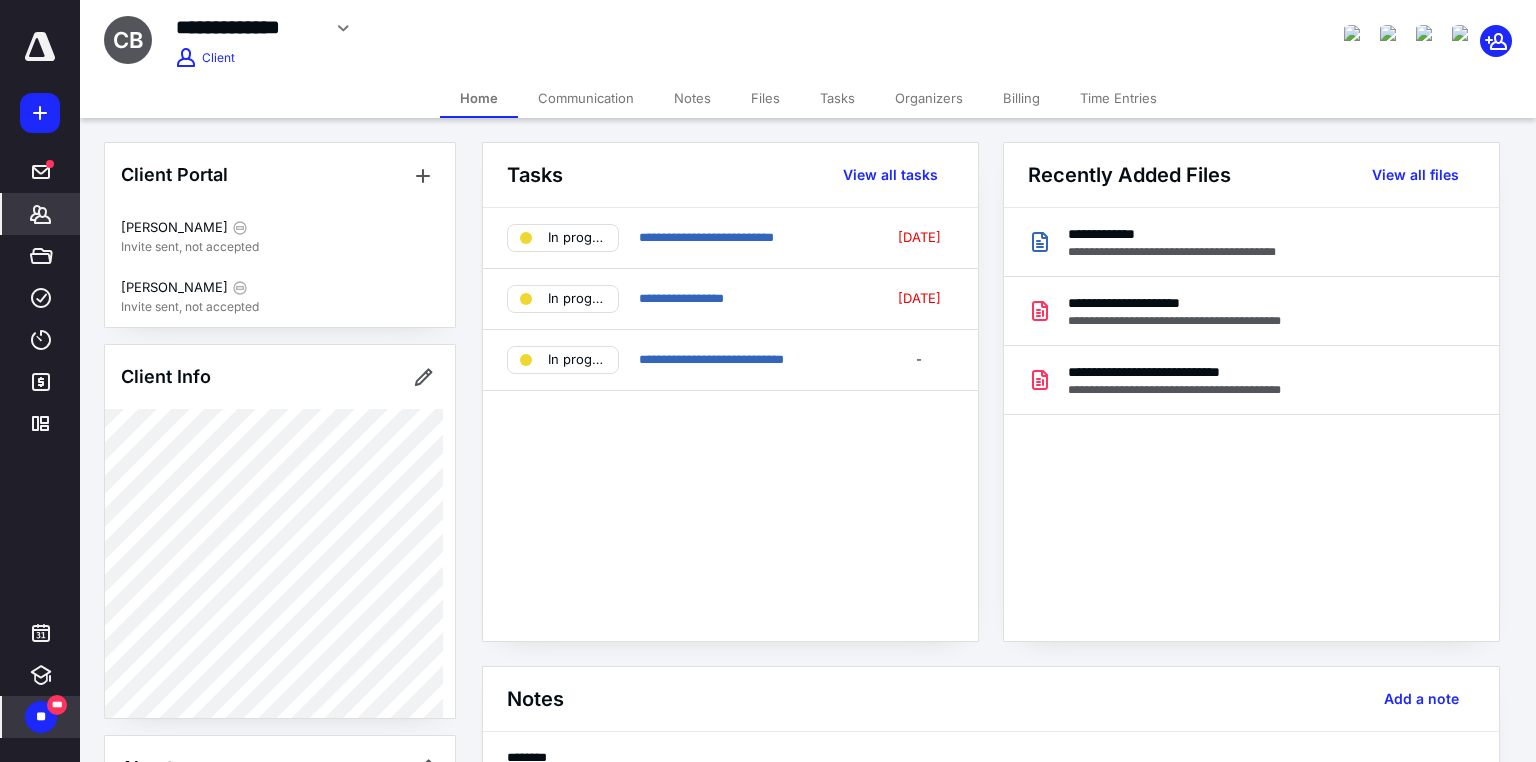 type on "**********" 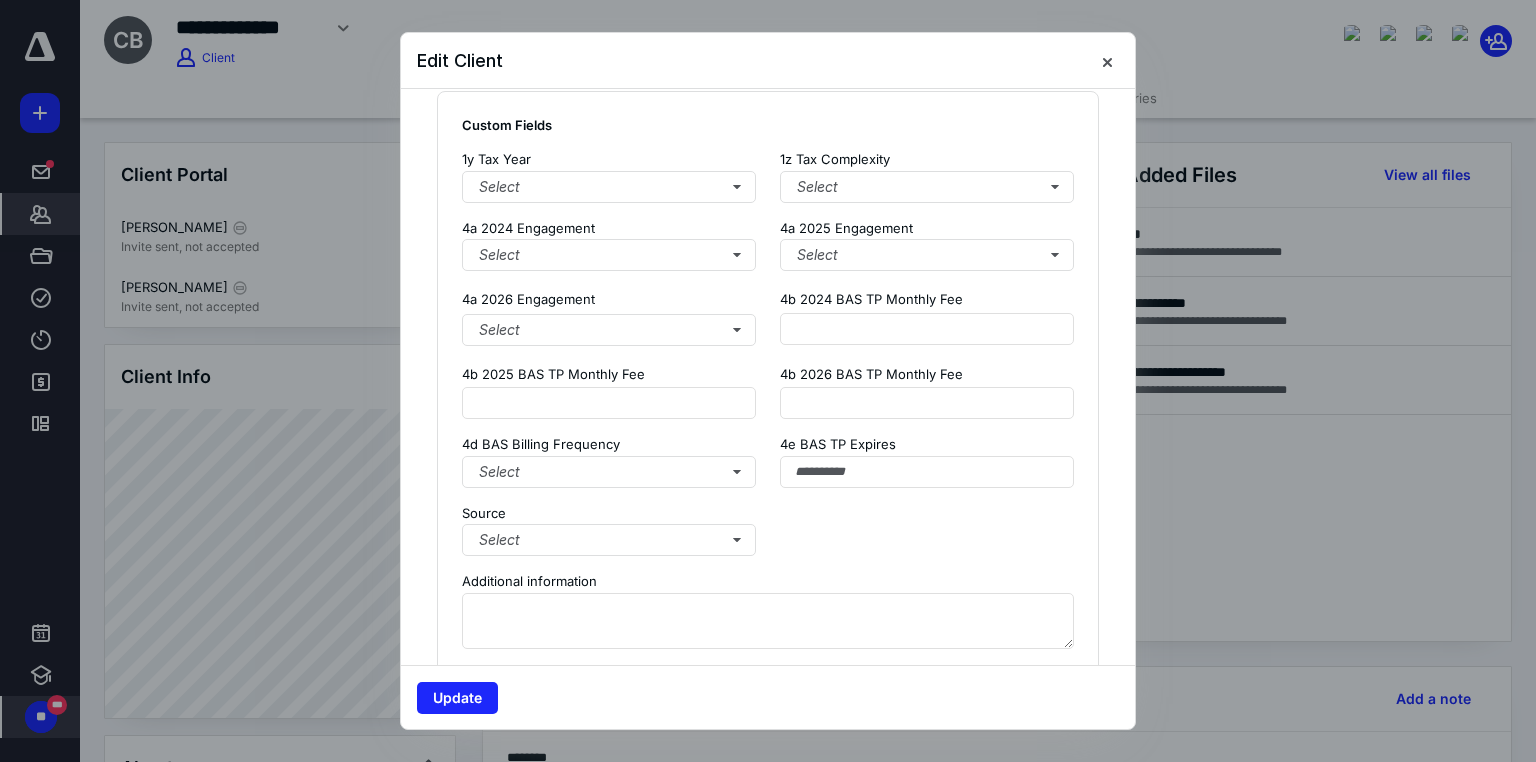 scroll, scrollTop: 1449, scrollLeft: 0, axis: vertical 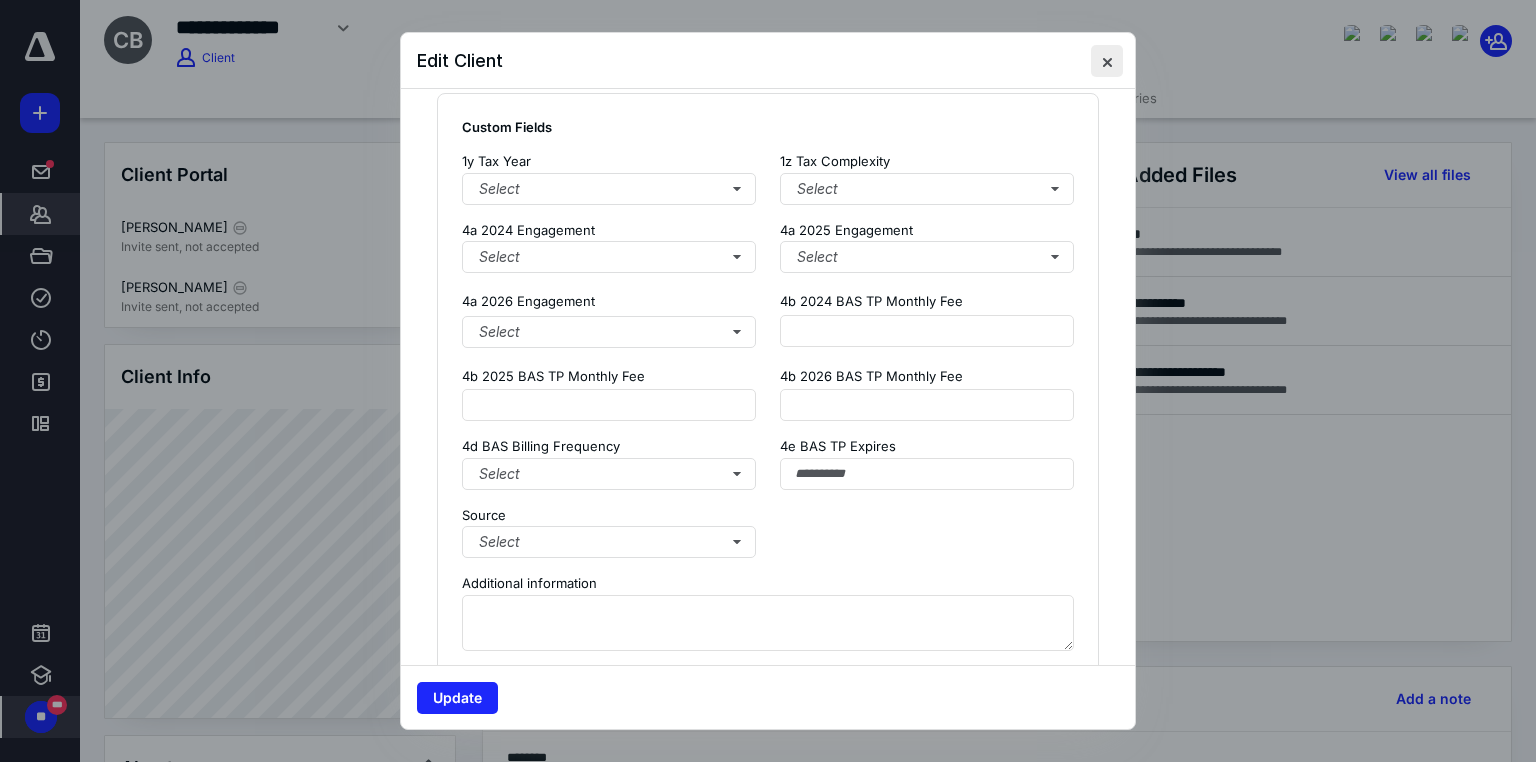click at bounding box center [1107, 61] 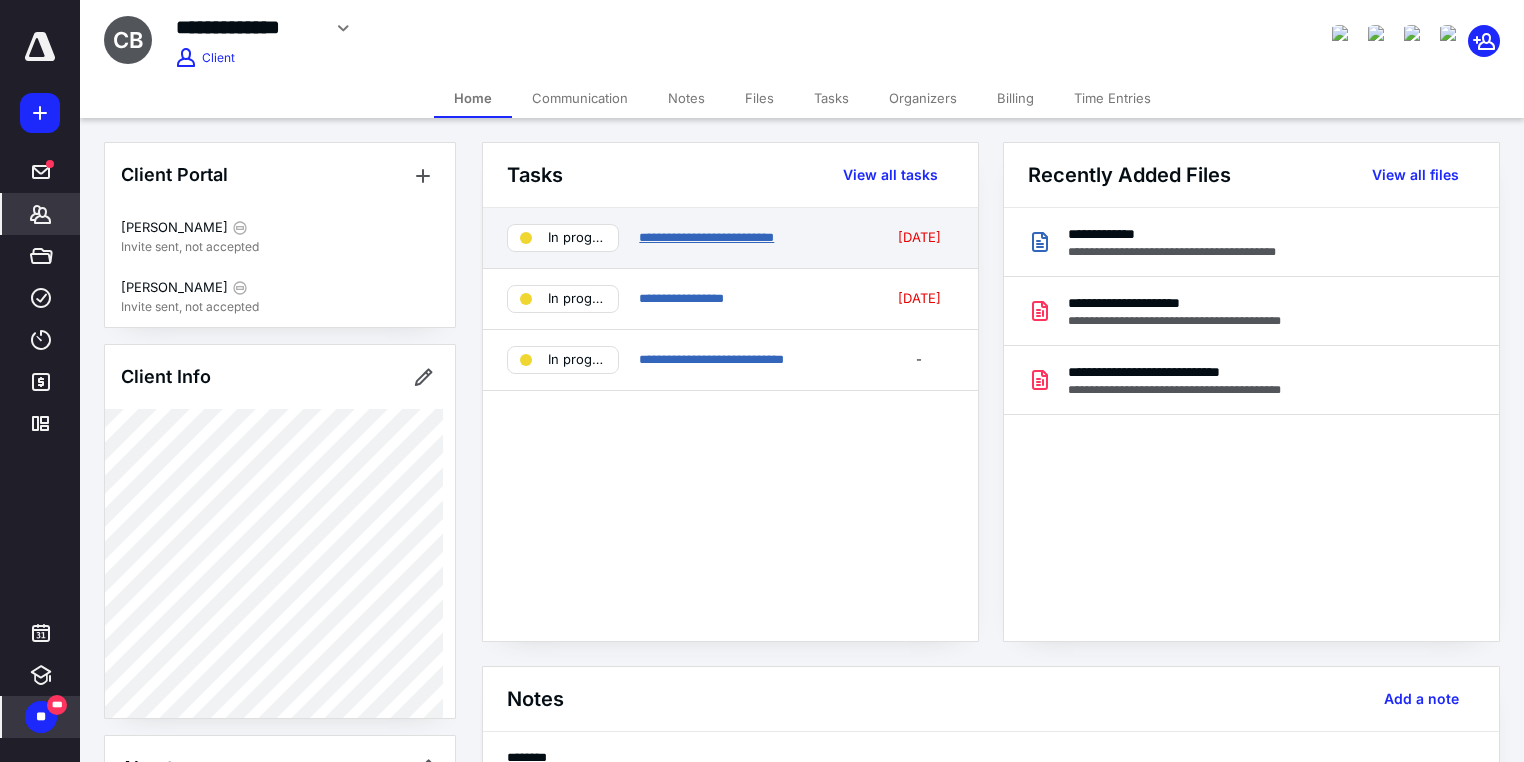 click on "**********" at bounding box center [706, 237] 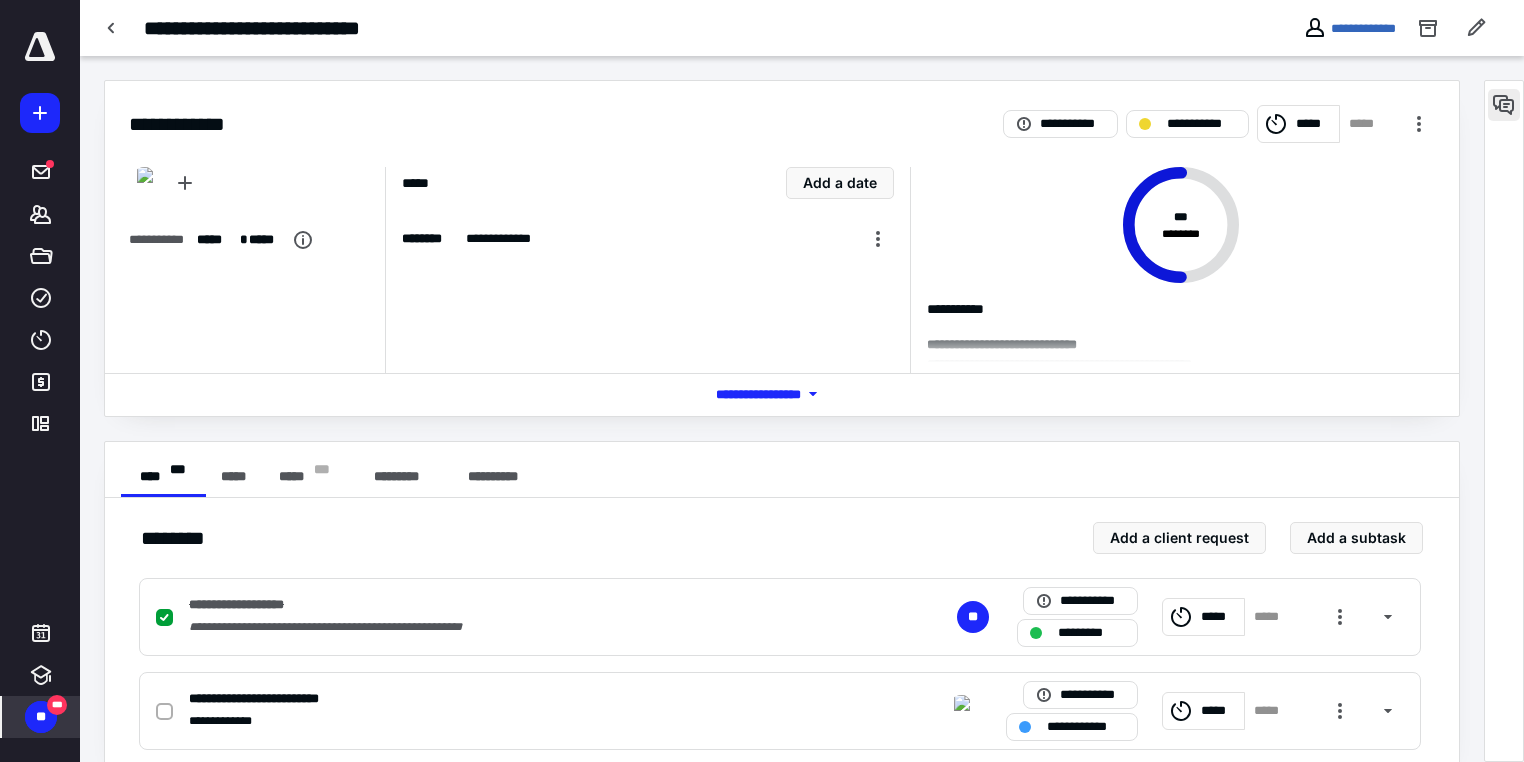 click at bounding box center [1504, 105] 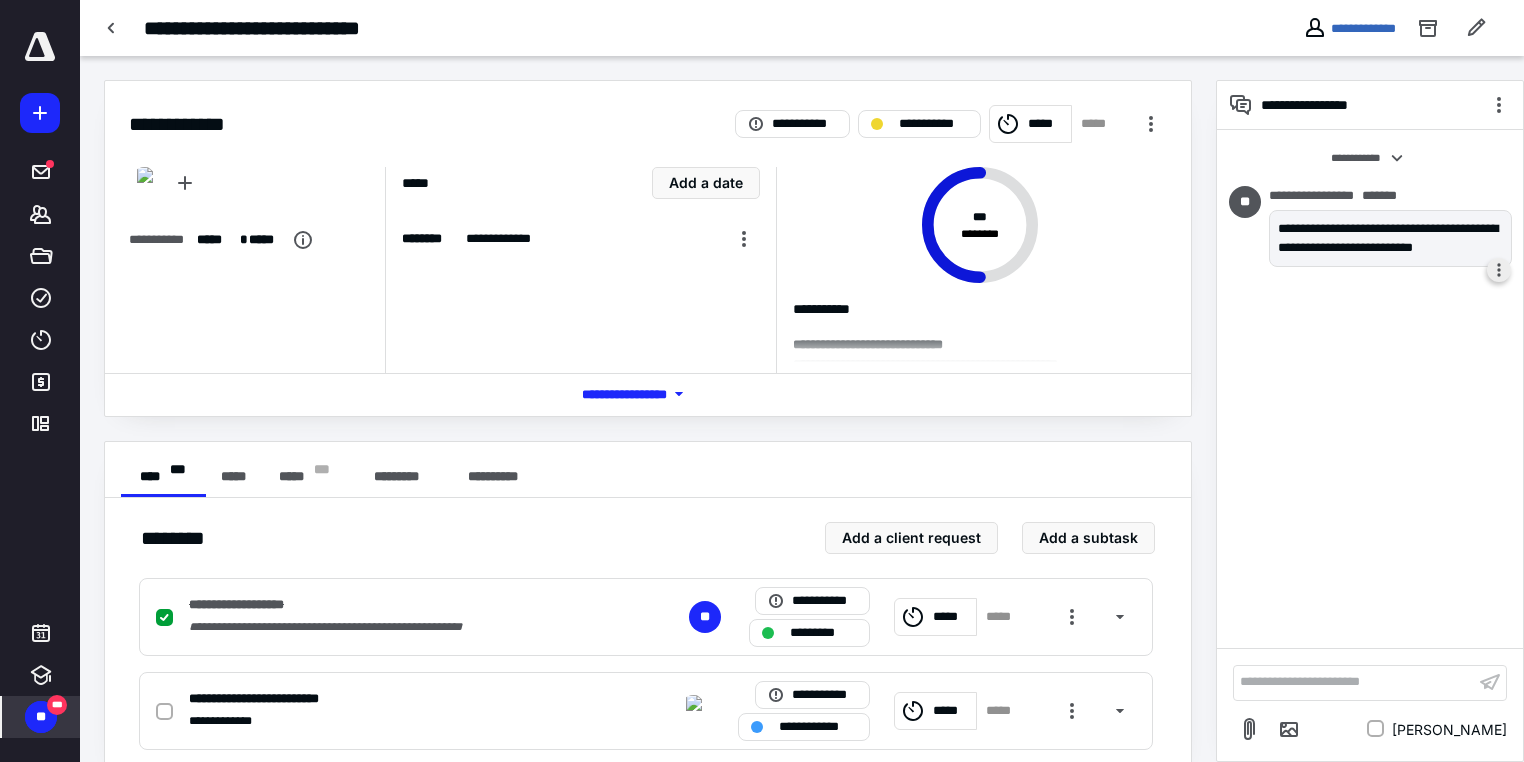 click at bounding box center (1499, 270) 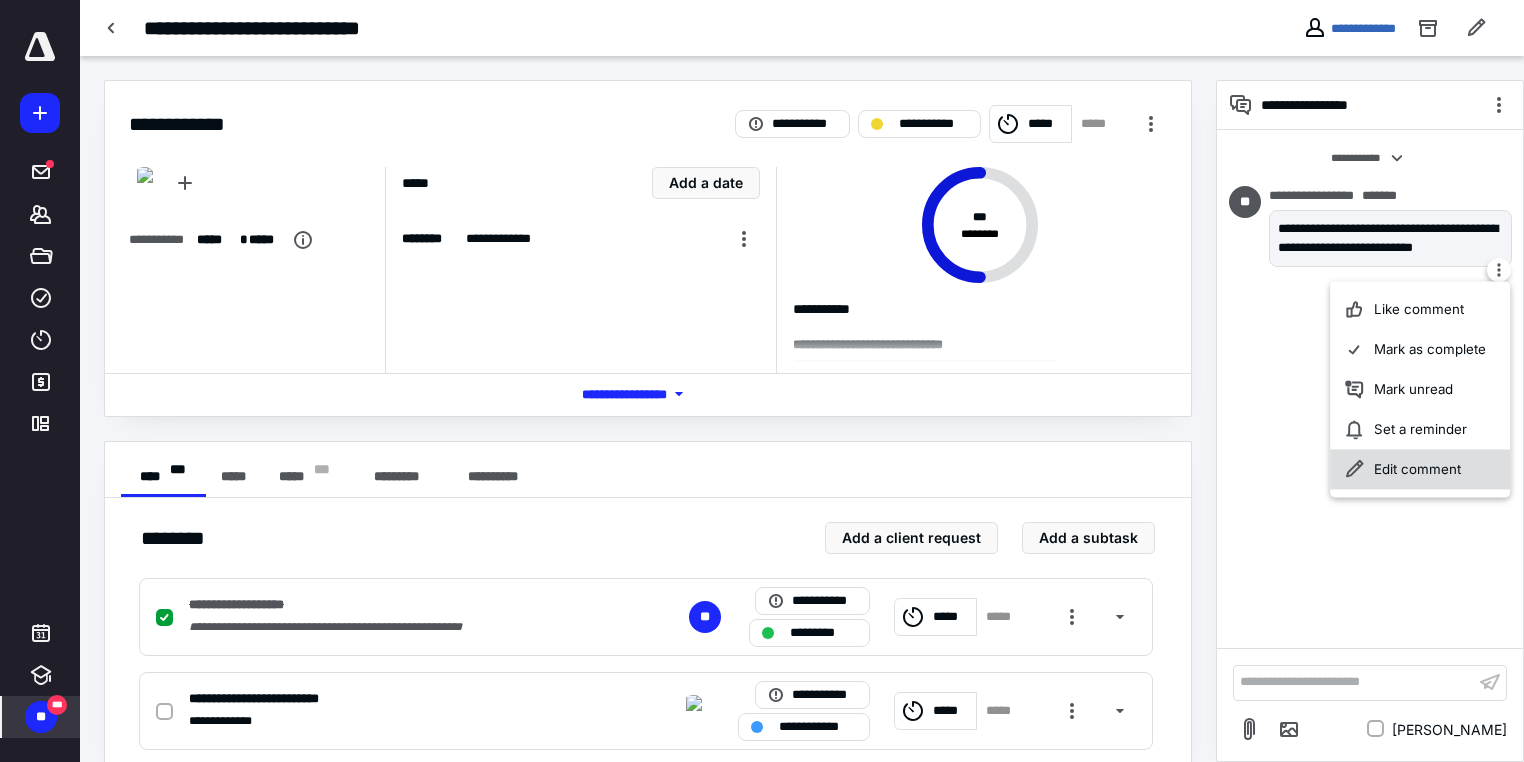 click on "Edit comment" at bounding box center (1420, 469) 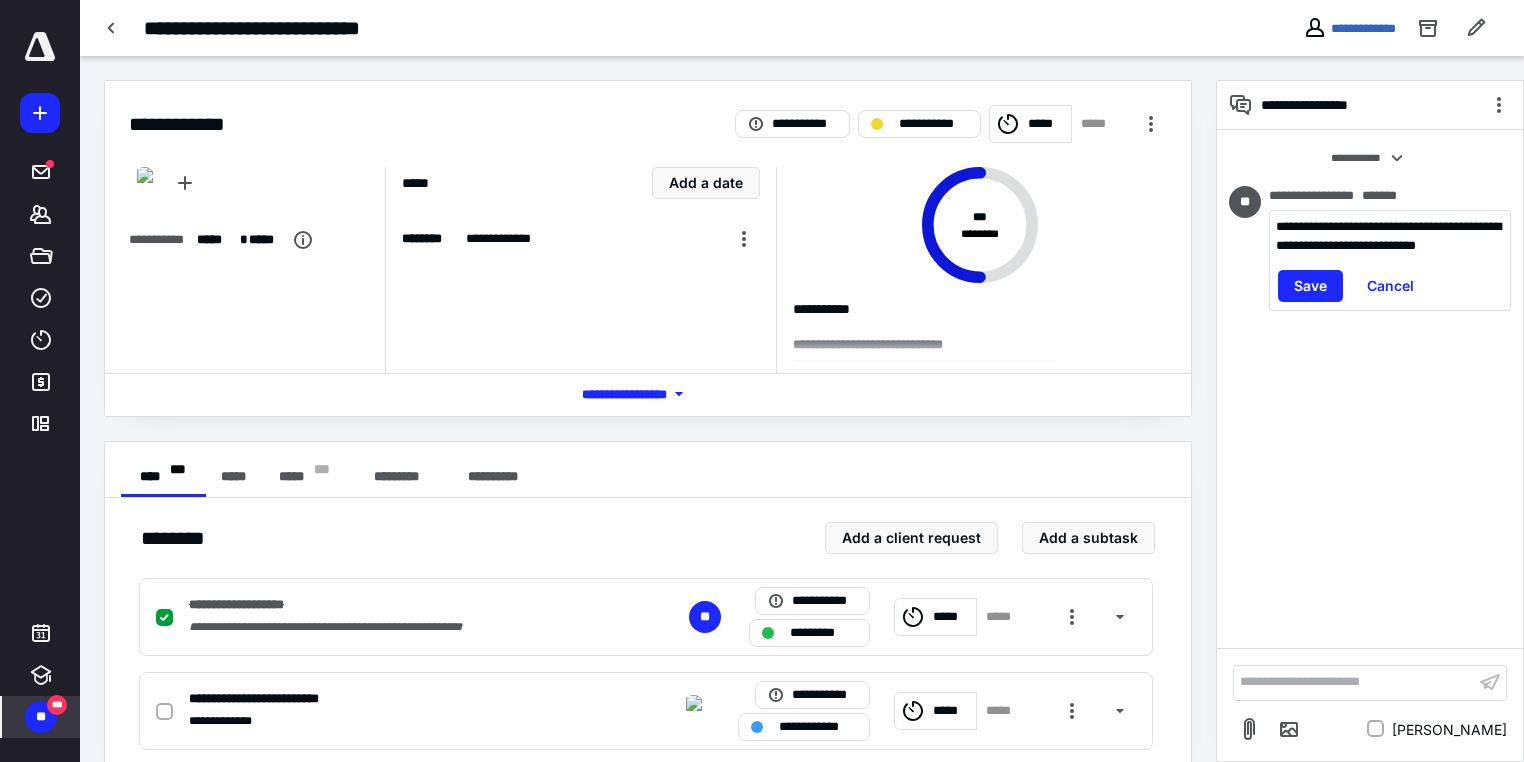 click on "**********" at bounding box center (1390, 236) 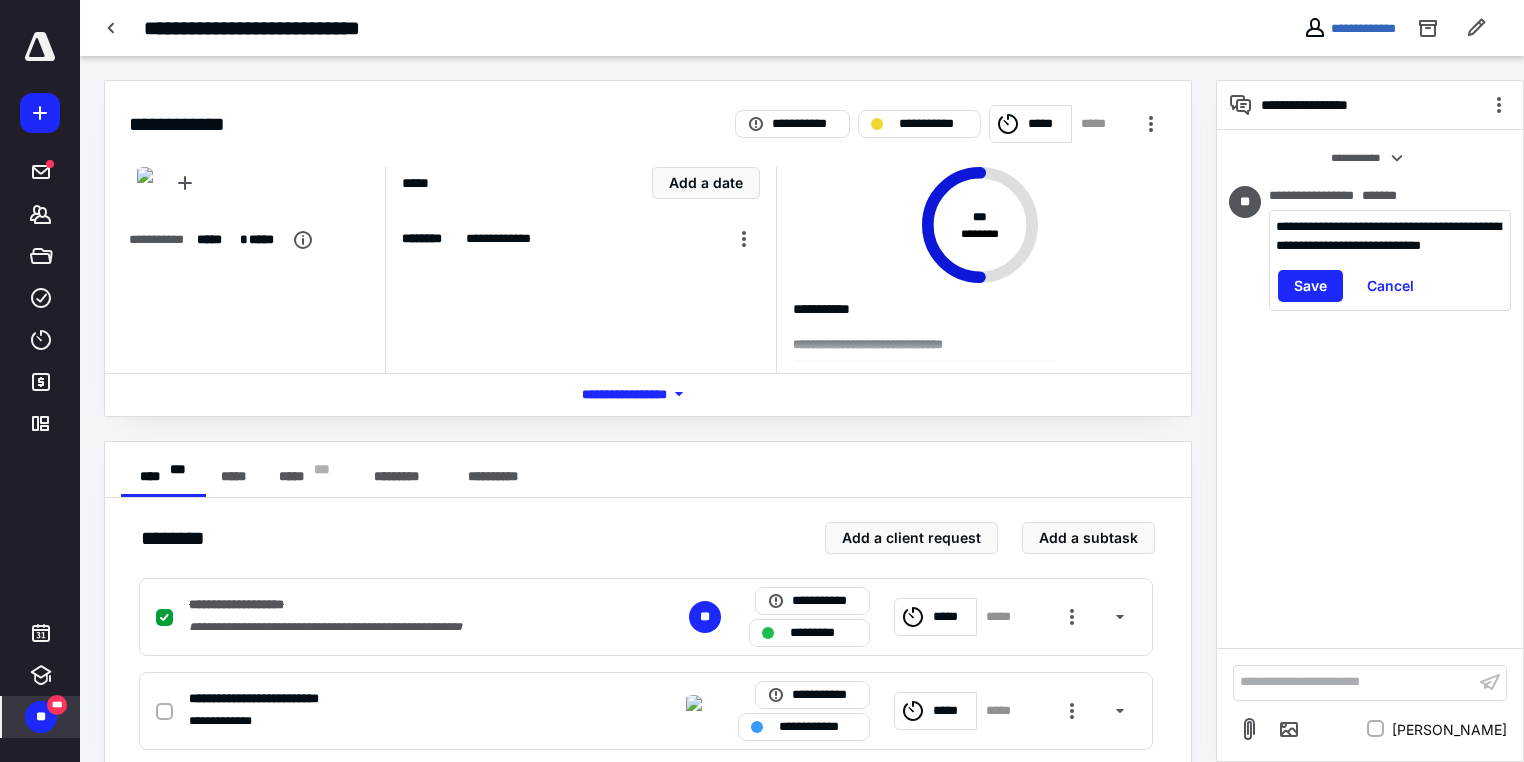type 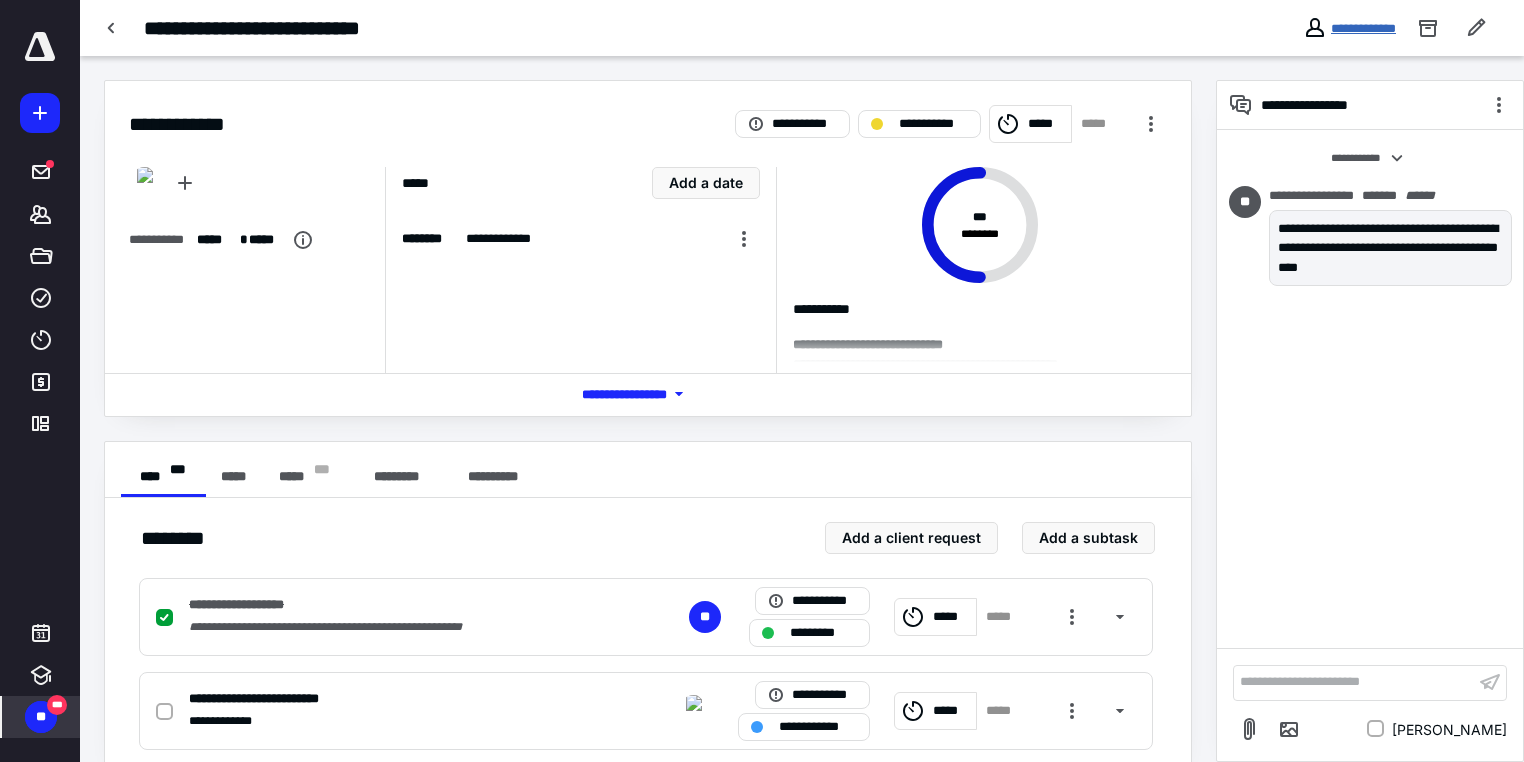 click on "**********" at bounding box center [1363, 28] 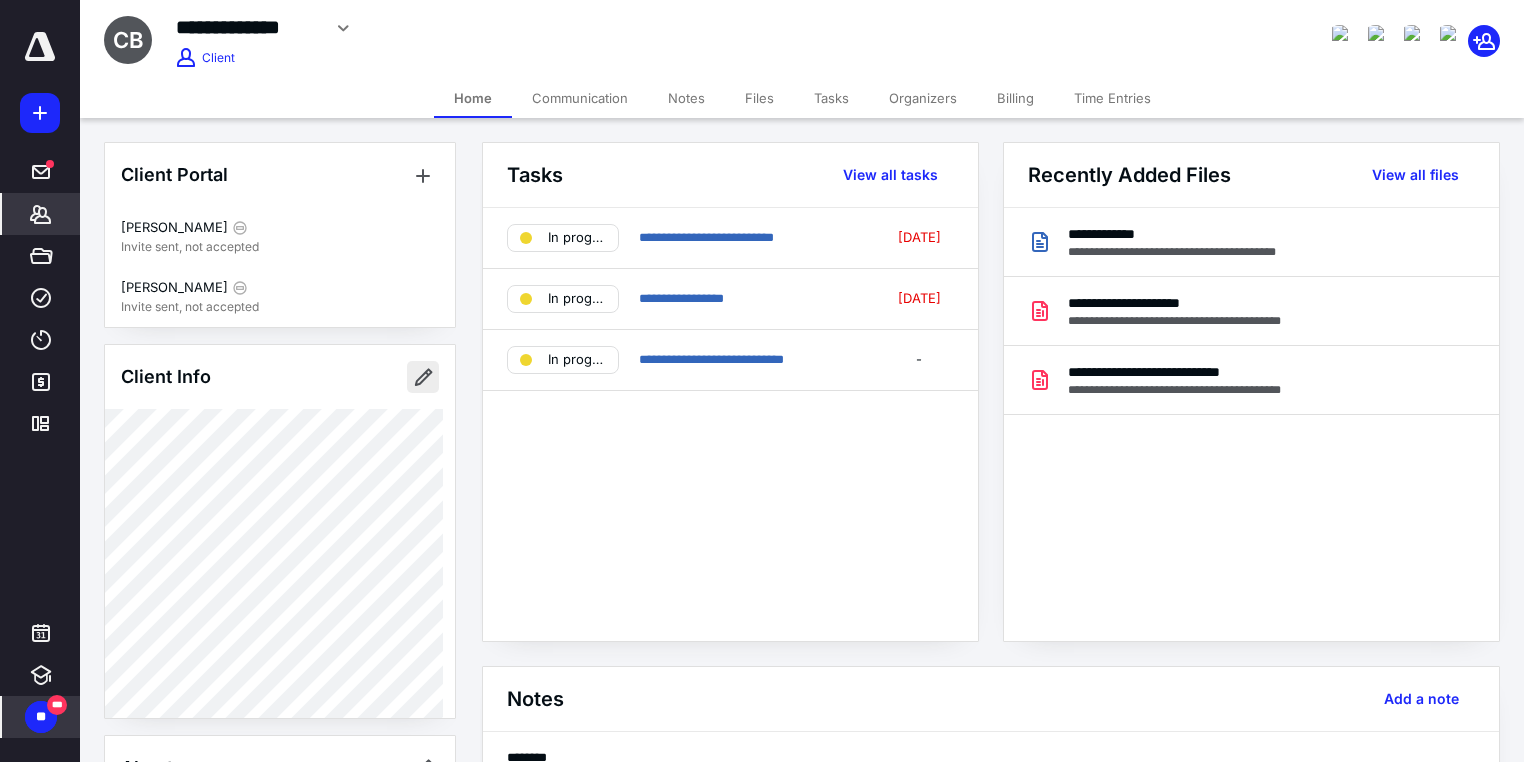 click at bounding box center (423, 377) 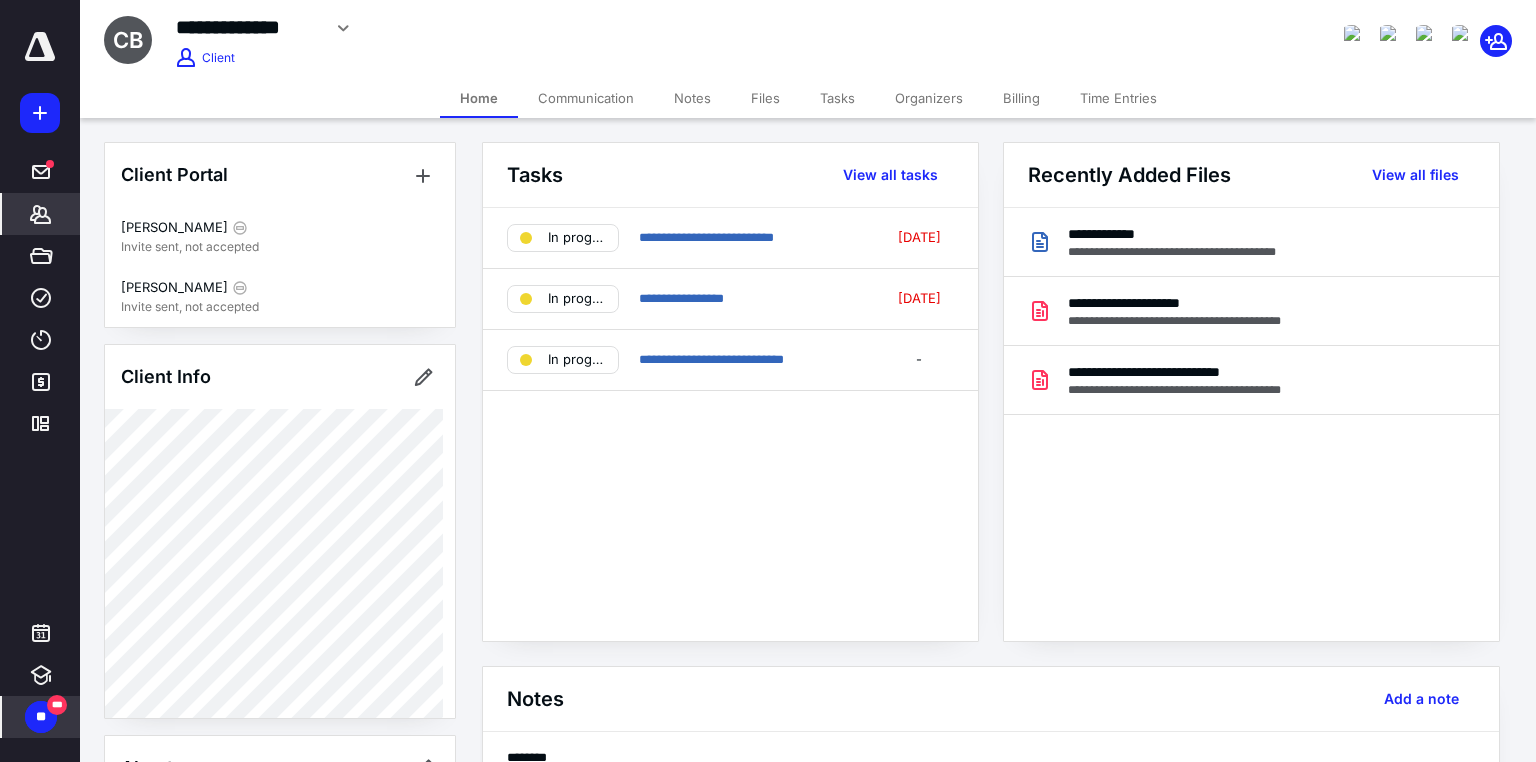 type on "**********" 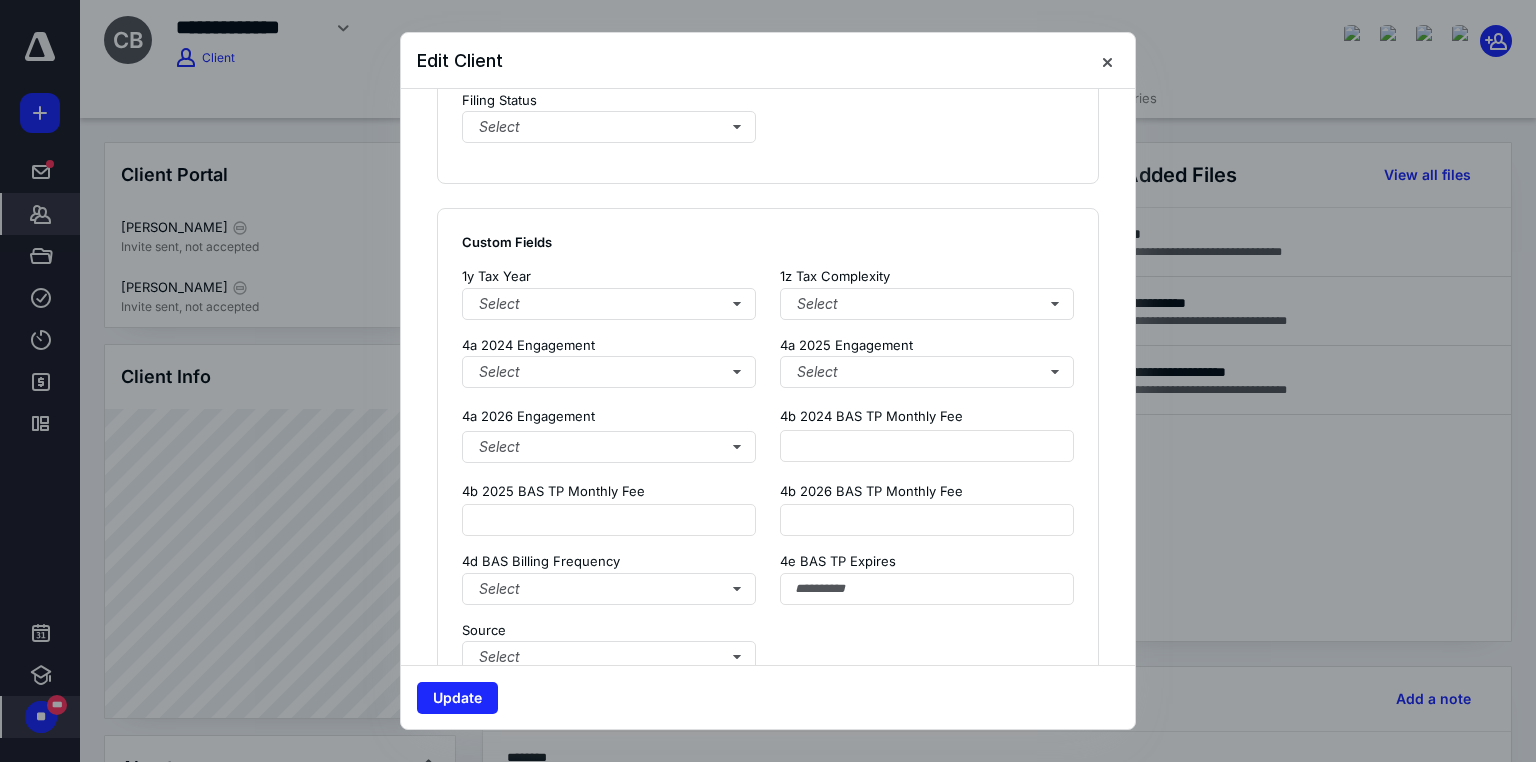 scroll, scrollTop: 1333, scrollLeft: 0, axis: vertical 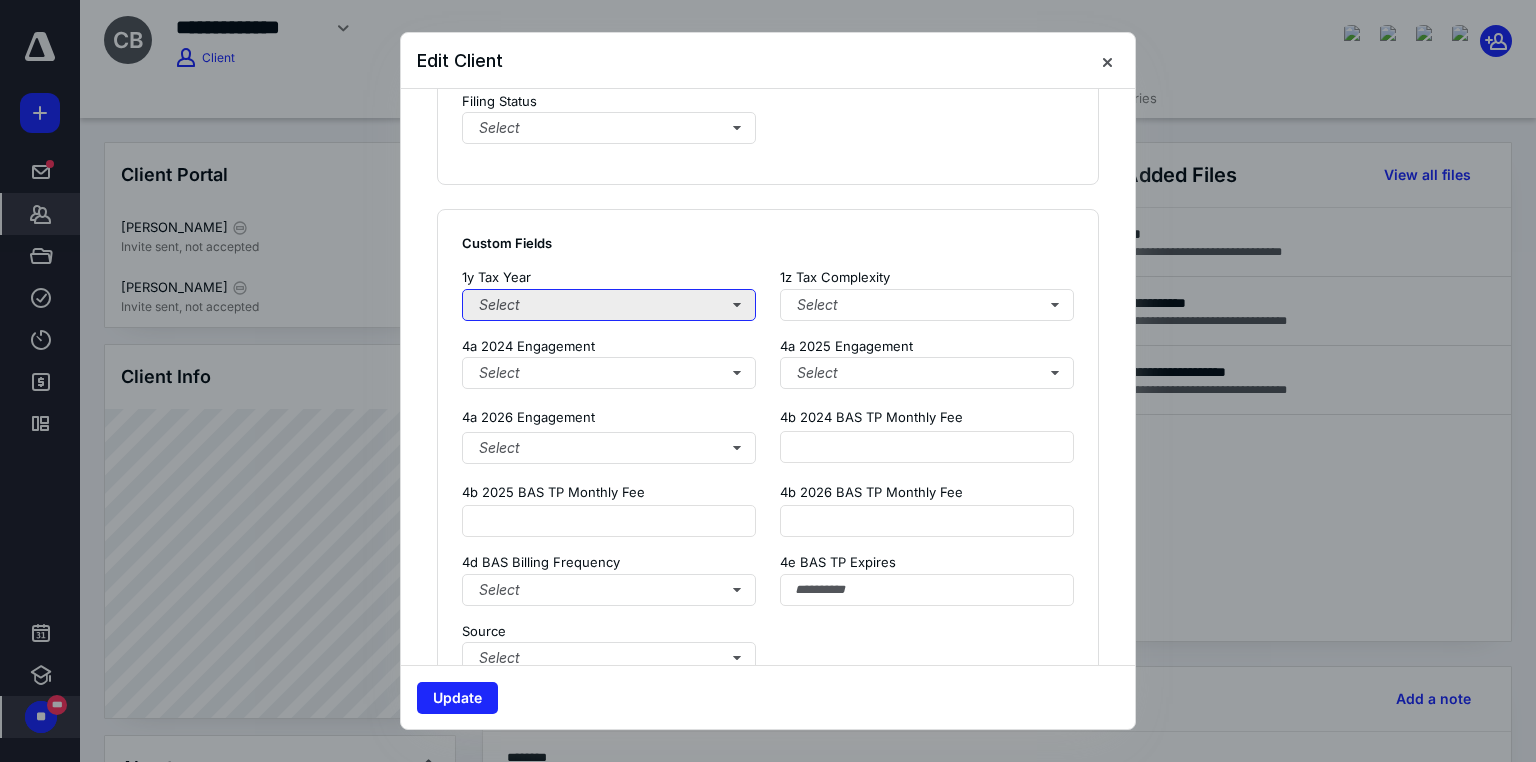 click on "Select" at bounding box center [609, 305] 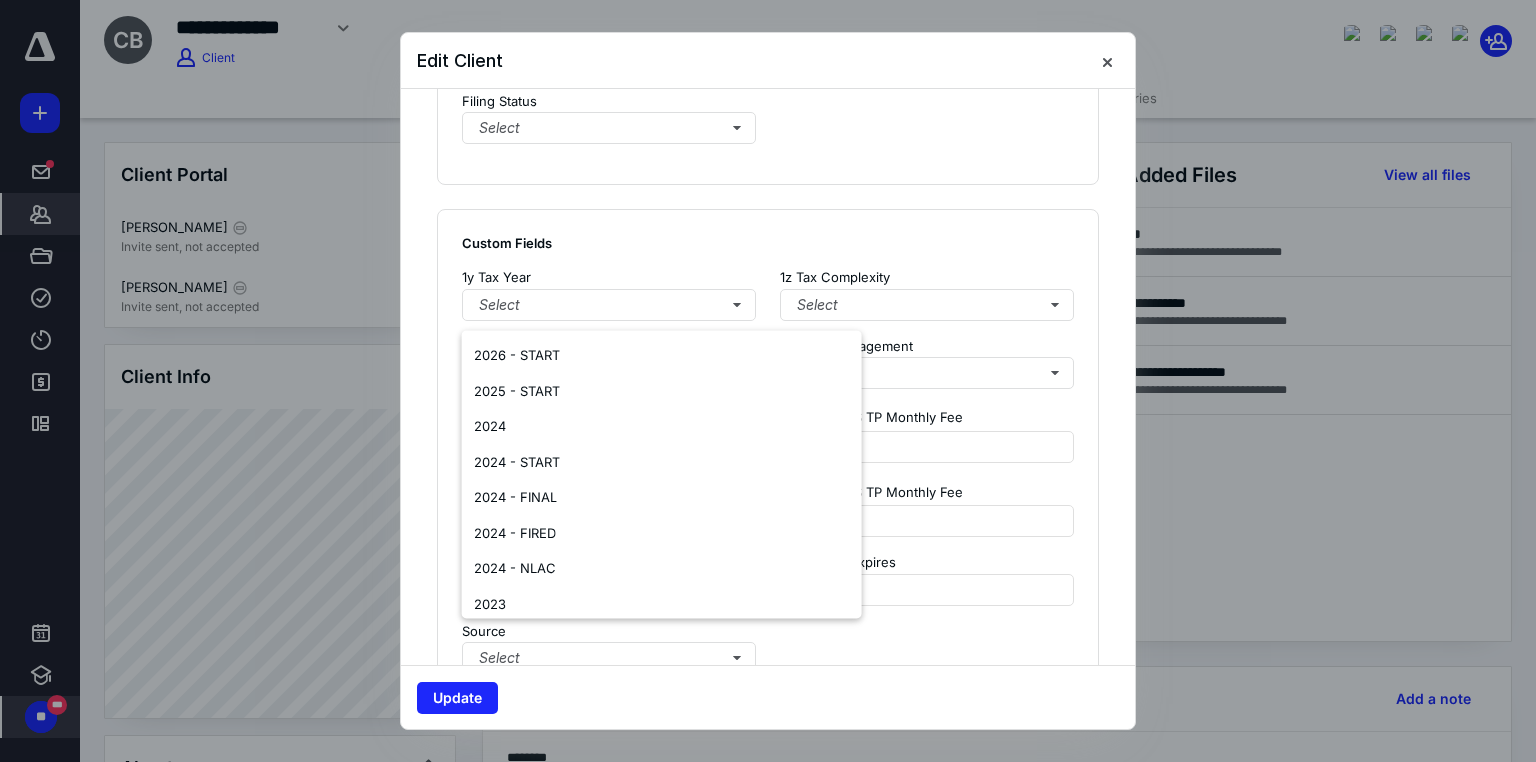 click on "Custom Fields 1y Tax Year Select 1z Tax Complexity Select 4a 2024 Engagement Select 4a 2025 Engagement Select 4a 2026 Engagement Select 4b 2024 BAS TP Monthly Fee 4b 2025 BAS TP Monthly Fee 4b 2026 BAS TP Monthly Fee 4d BAS Billing Frequency Select 4e BAS TP Expires Source Select Additional information" at bounding box center (768, 508) 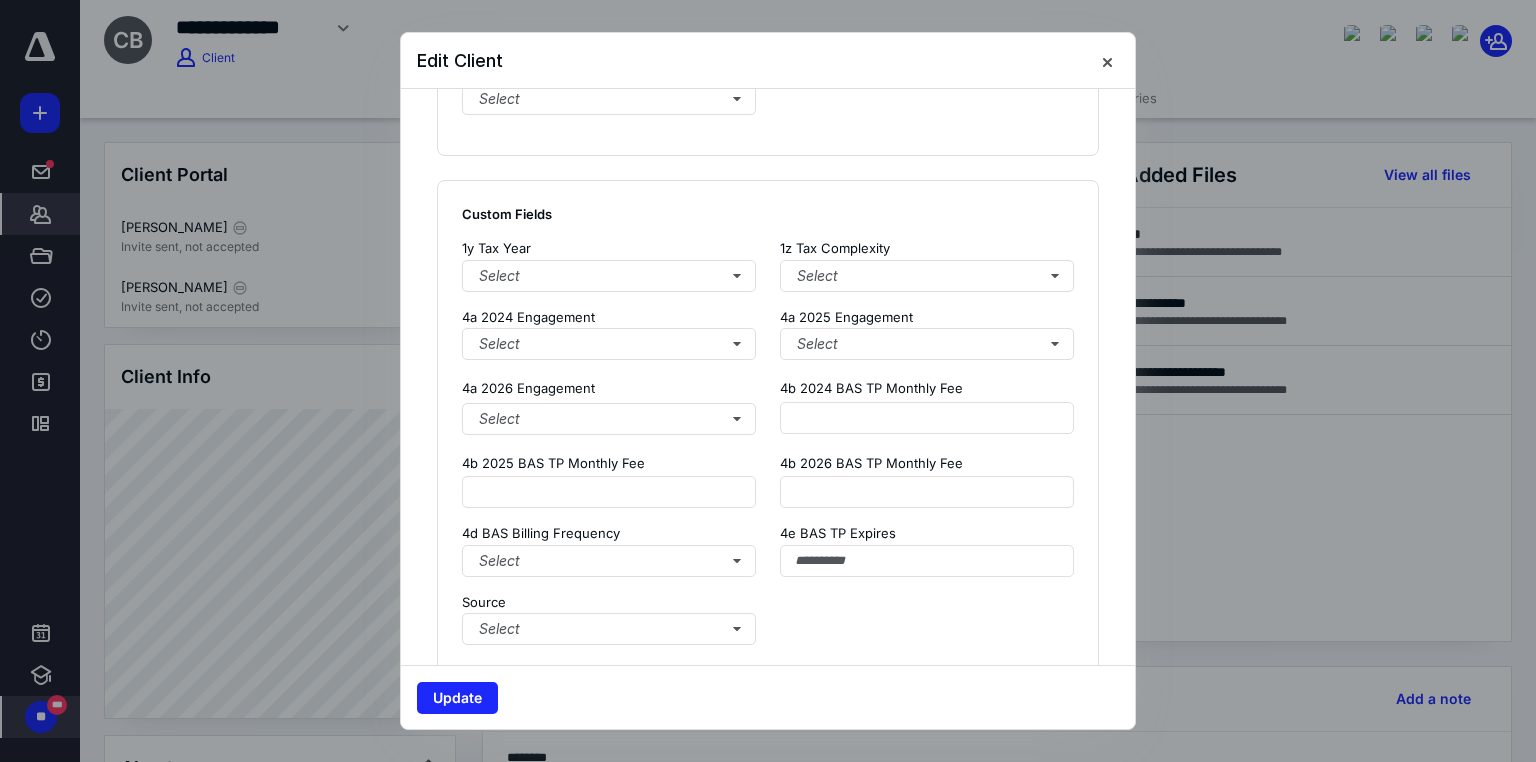 scroll, scrollTop: 1364, scrollLeft: 0, axis: vertical 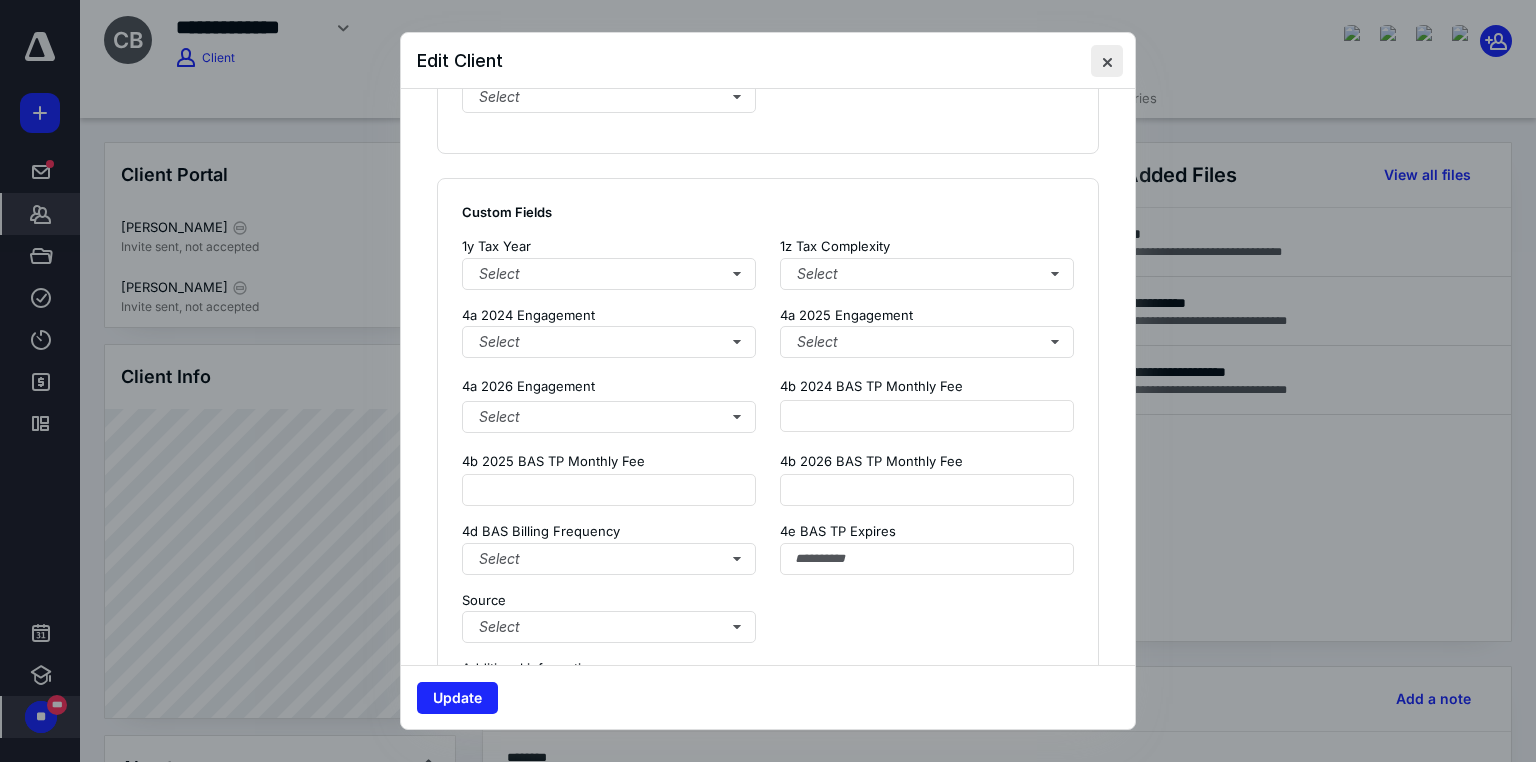 click at bounding box center (1107, 61) 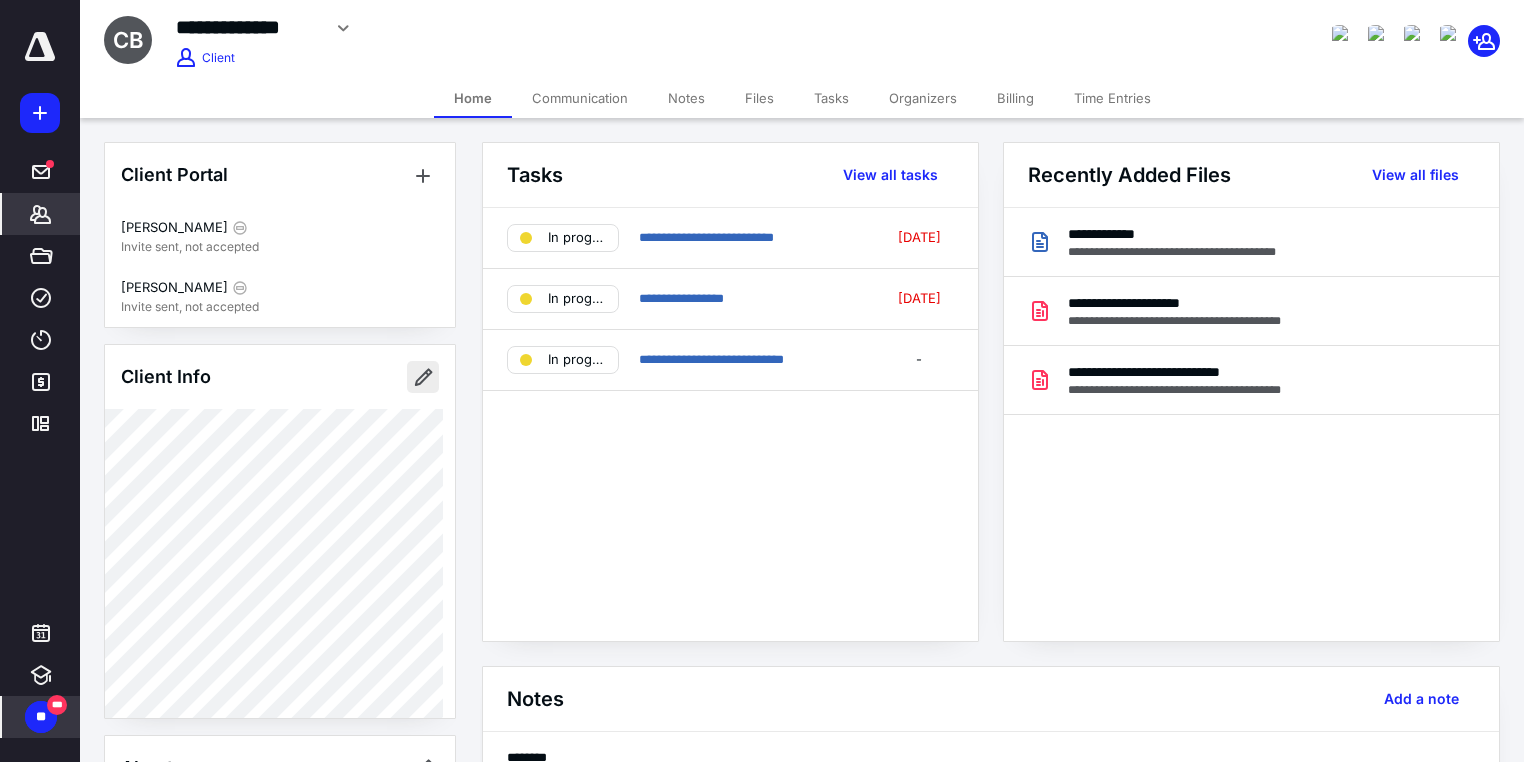 click at bounding box center [423, 377] 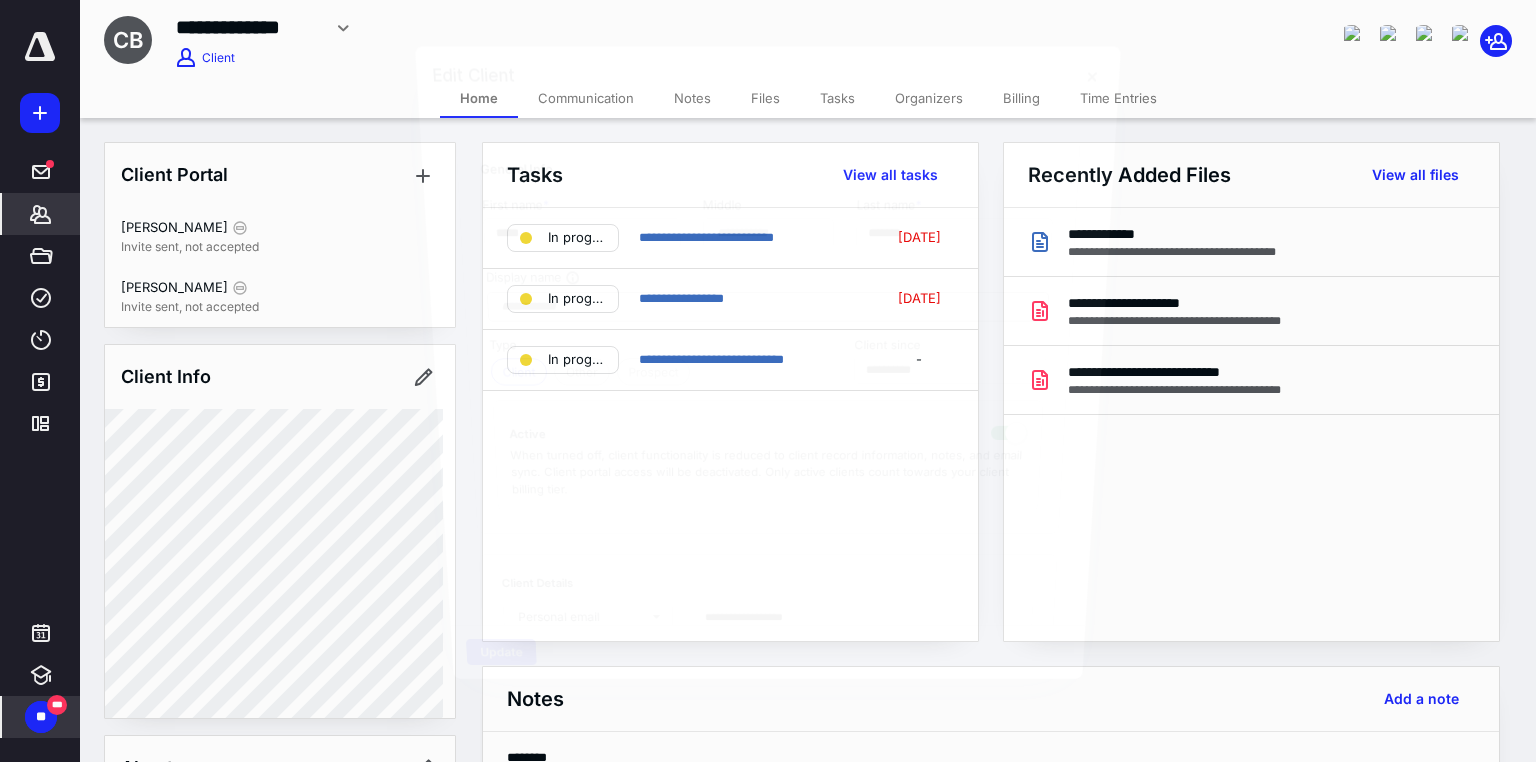 type on "**********" 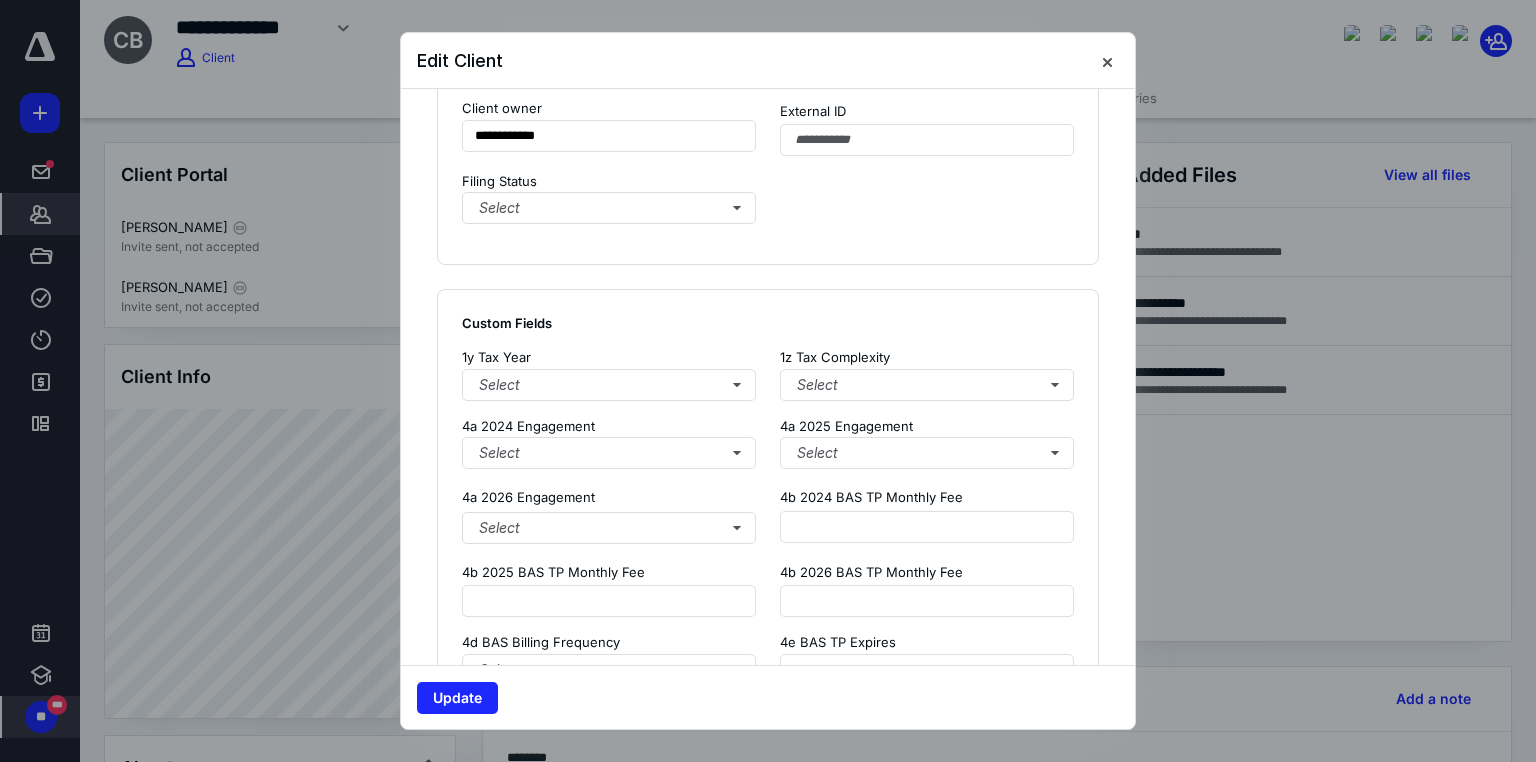 scroll, scrollTop: 1424, scrollLeft: 0, axis: vertical 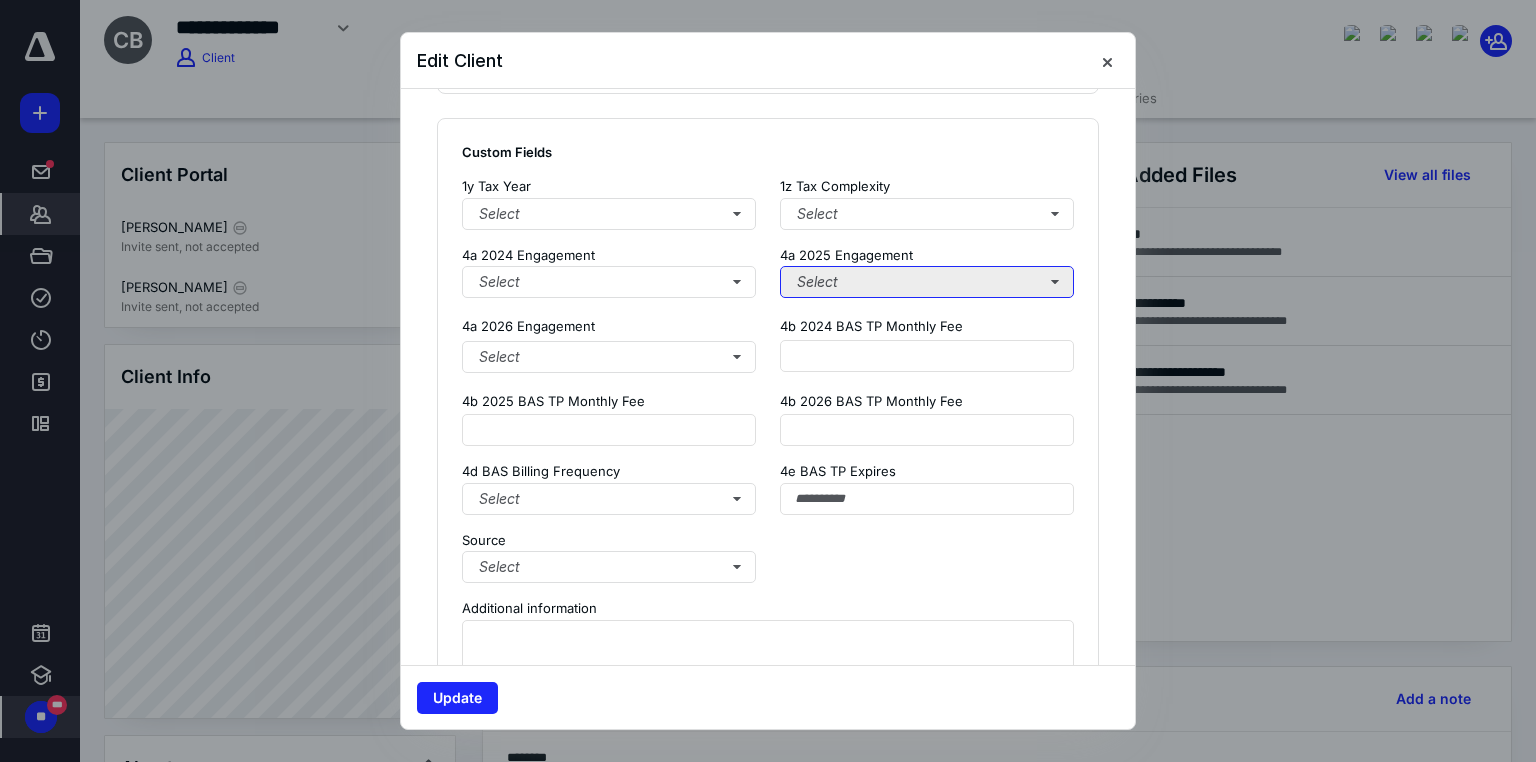 click on "Select" at bounding box center (927, 282) 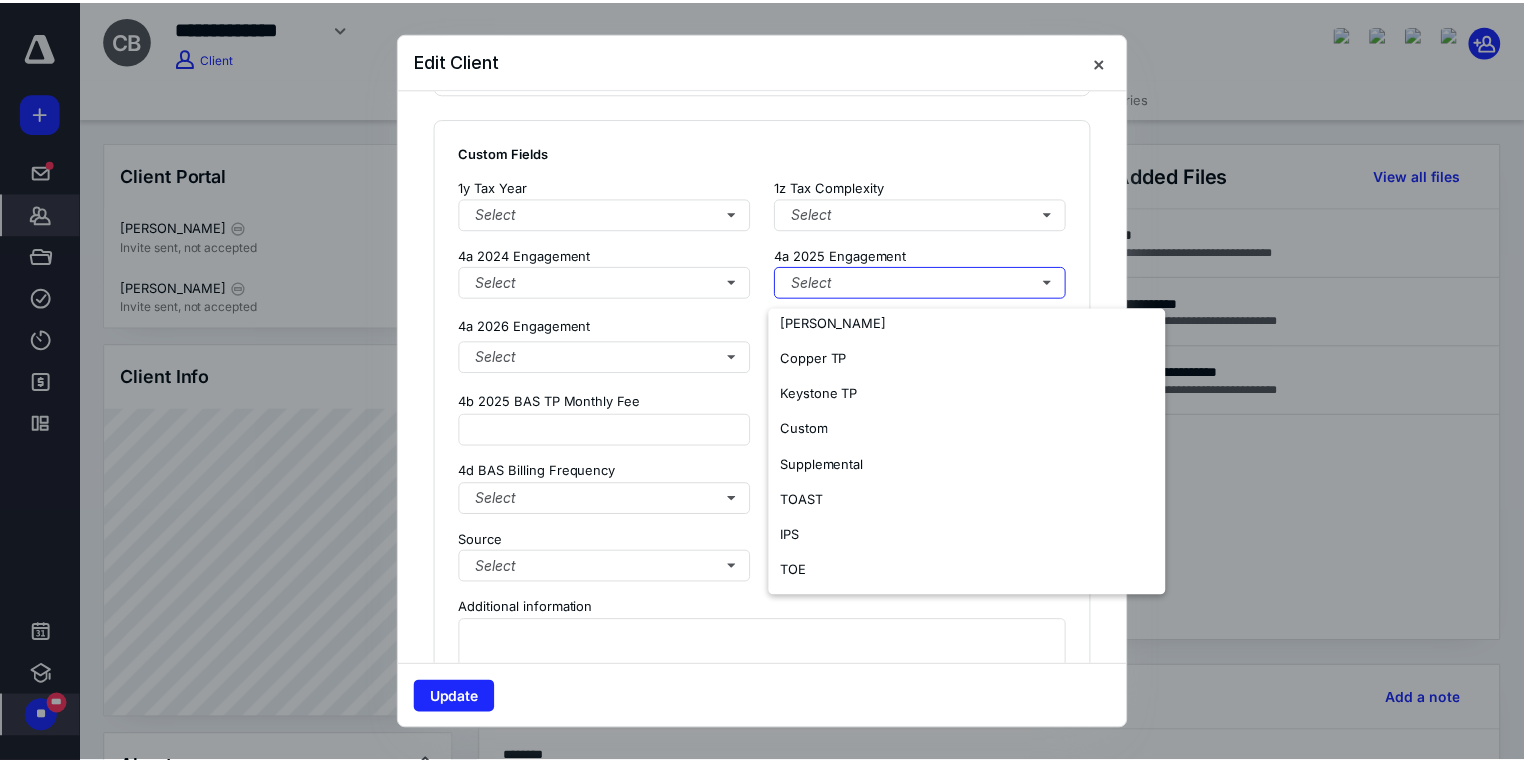 scroll, scrollTop: 117, scrollLeft: 0, axis: vertical 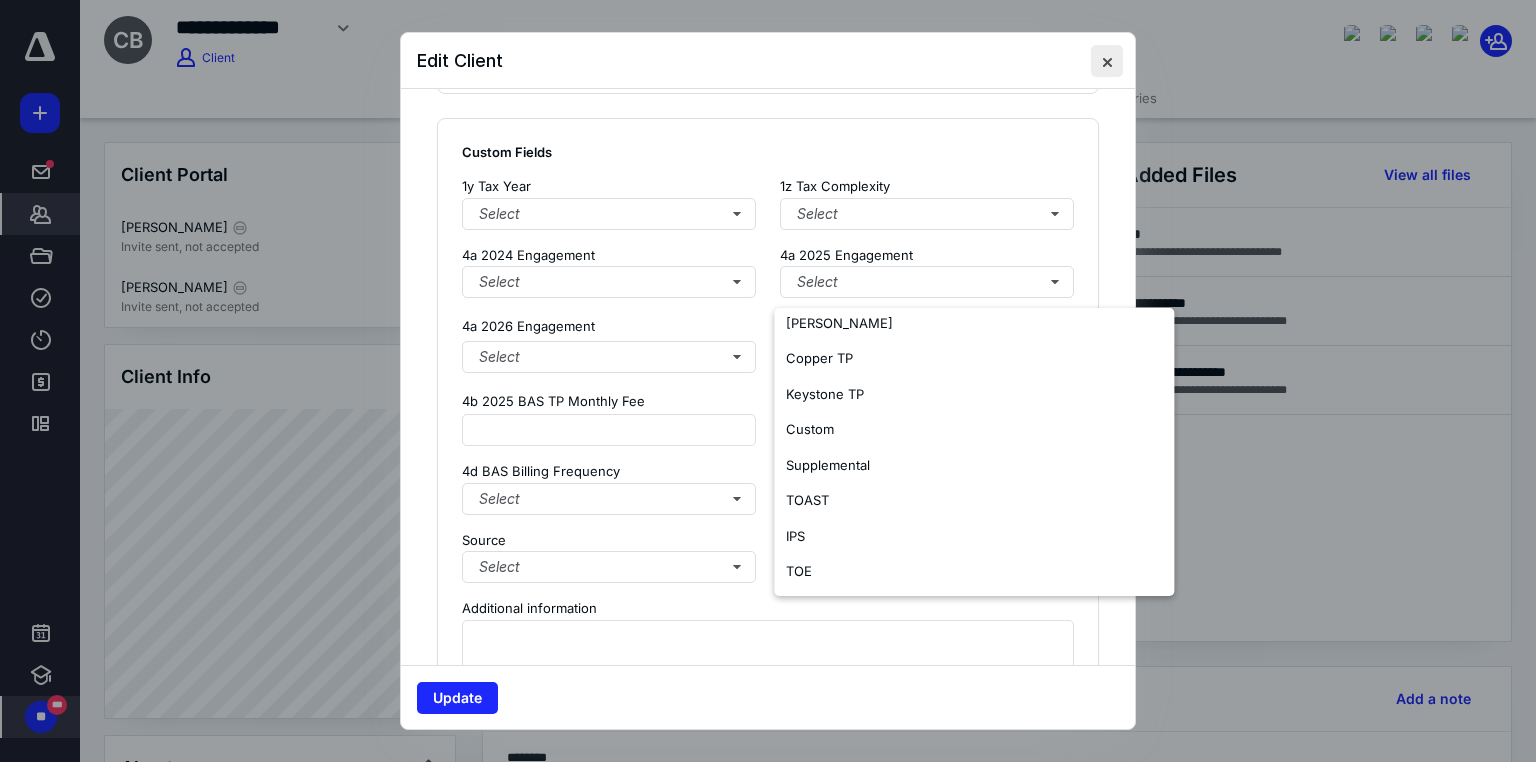 click at bounding box center [1107, 61] 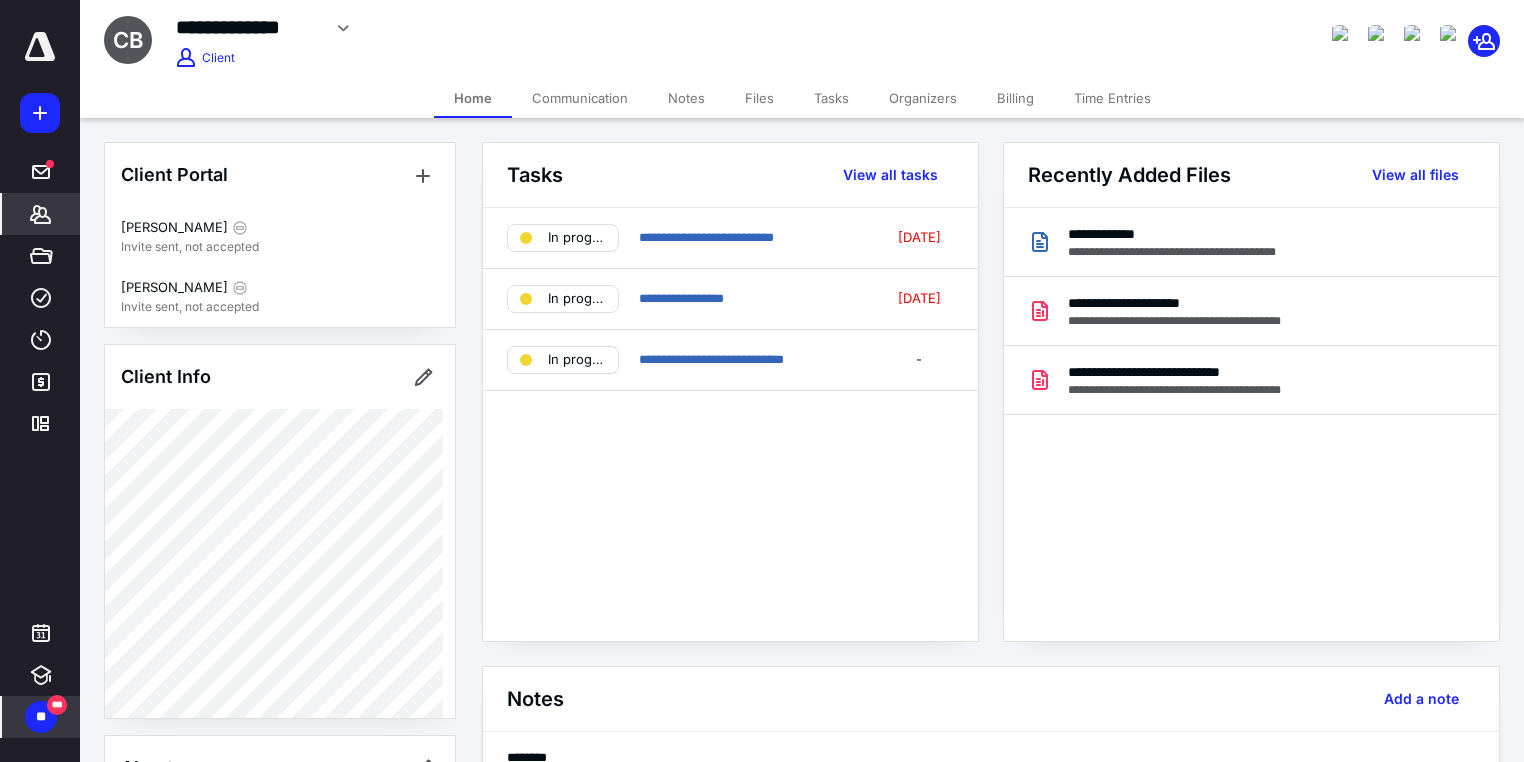 click on "Tasks" at bounding box center [831, 98] 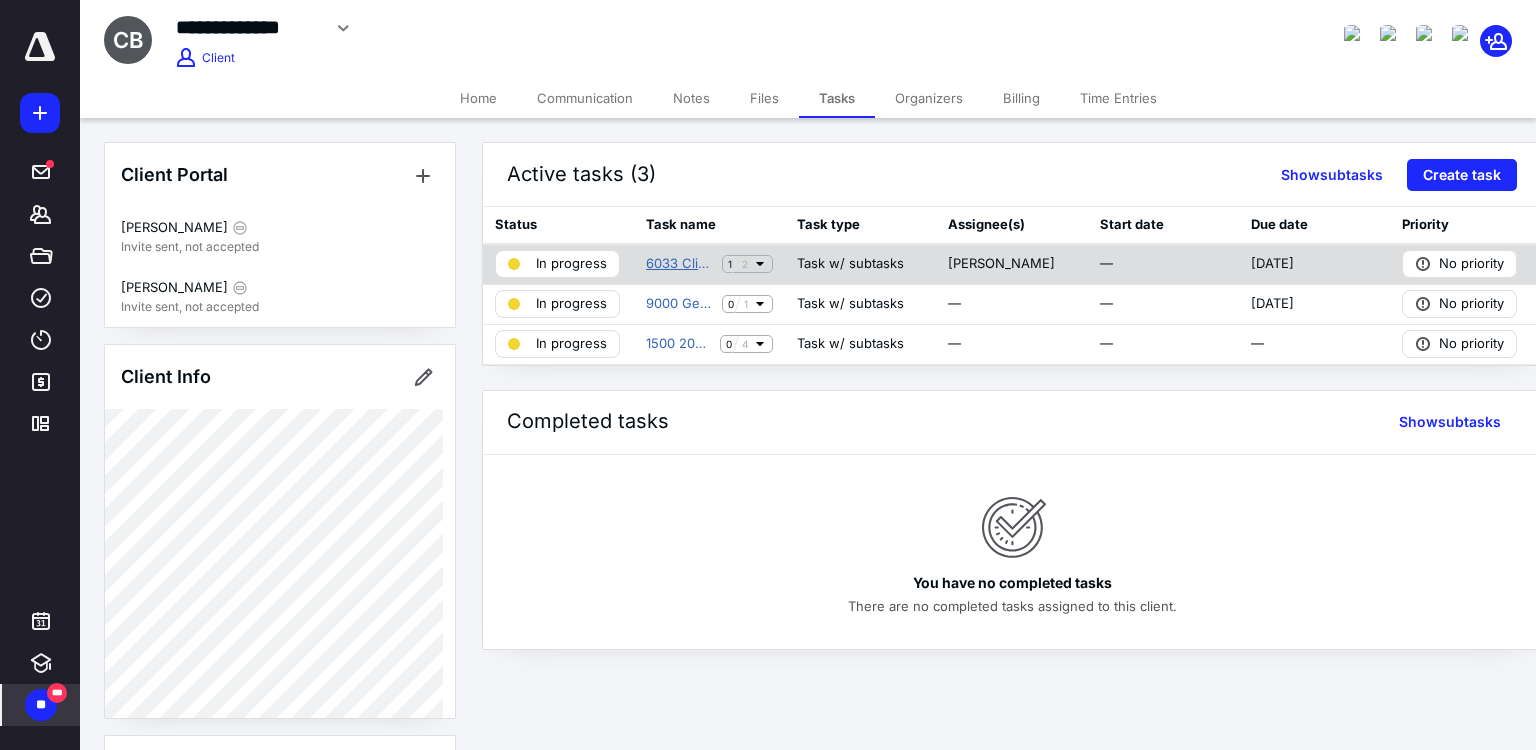 click on "6033 Client Launch Tax Only" at bounding box center [680, 264] 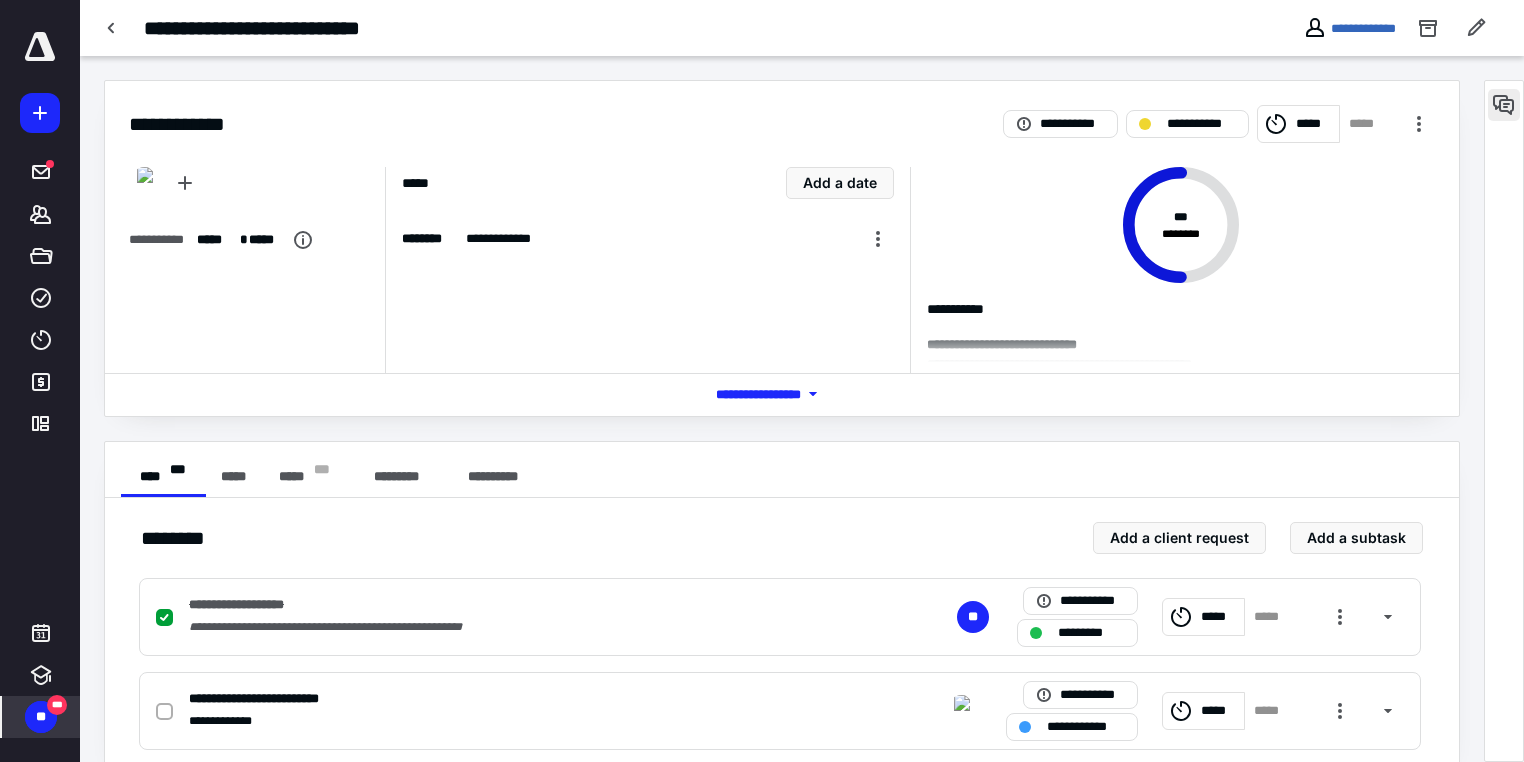 click at bounding box center [1504, 105] 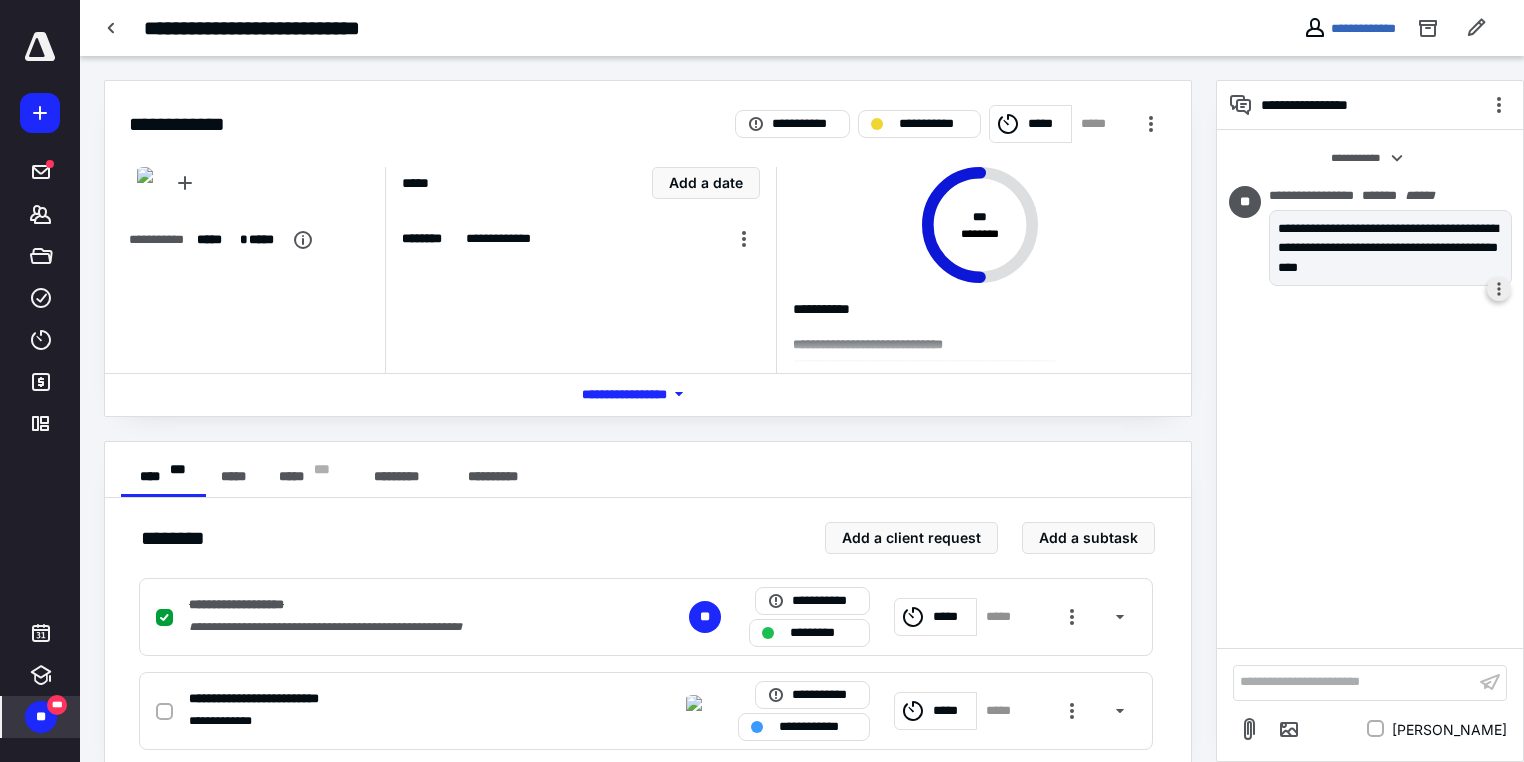click at bounding box center [1499, 289] 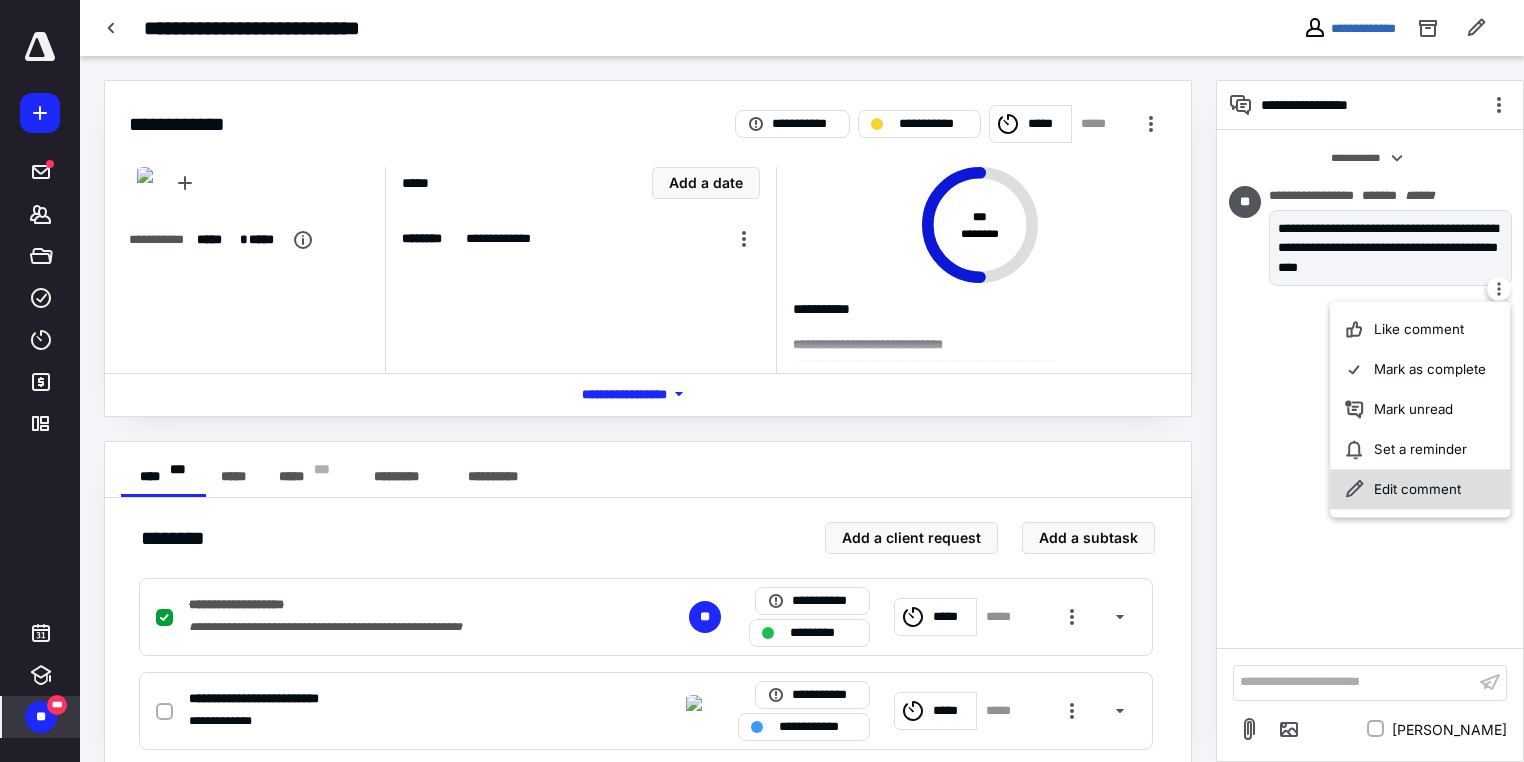click on "Edit comment" at bounding box center [1420, 489] 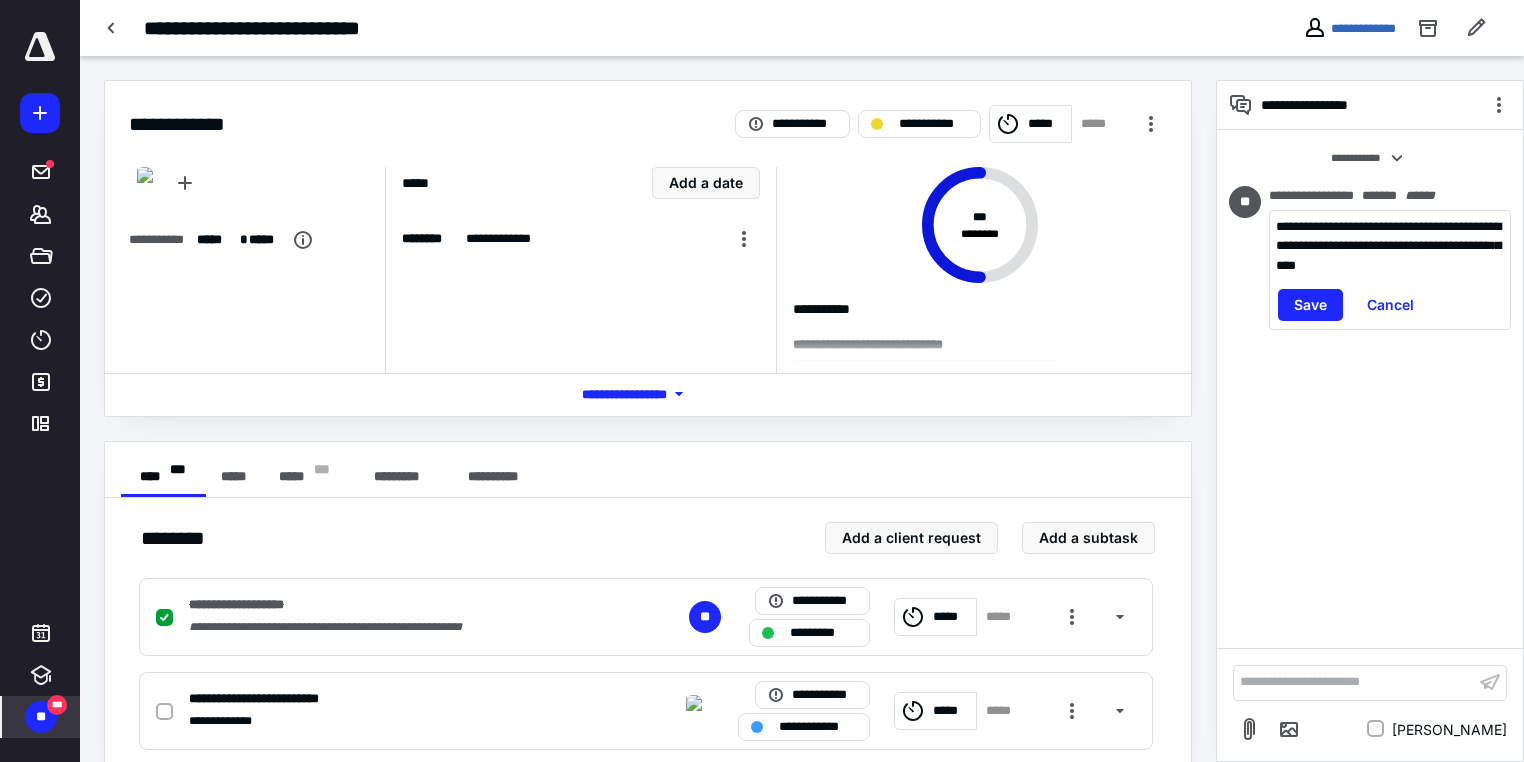 click on "**********" at bounding box center [1390, 246] 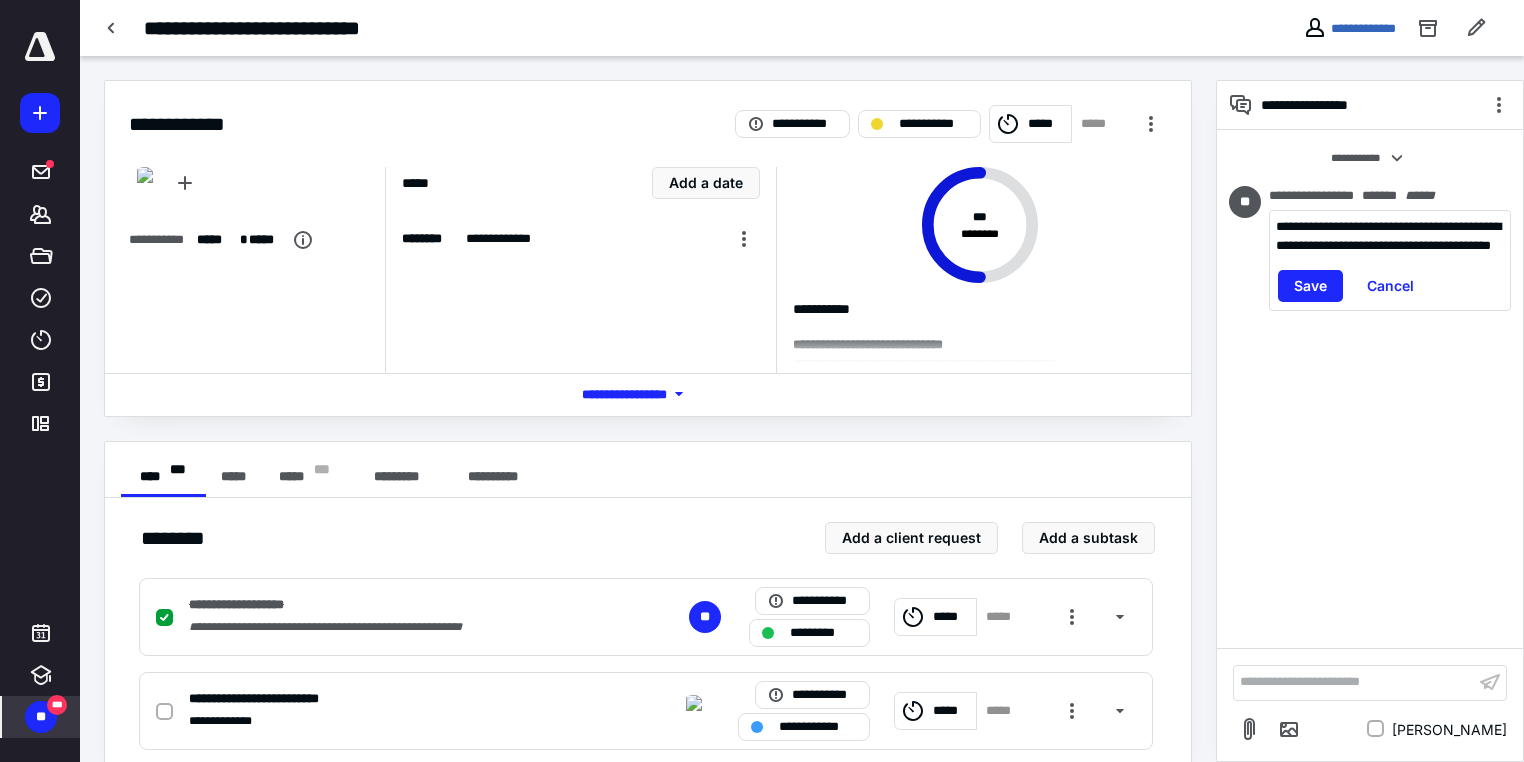 type 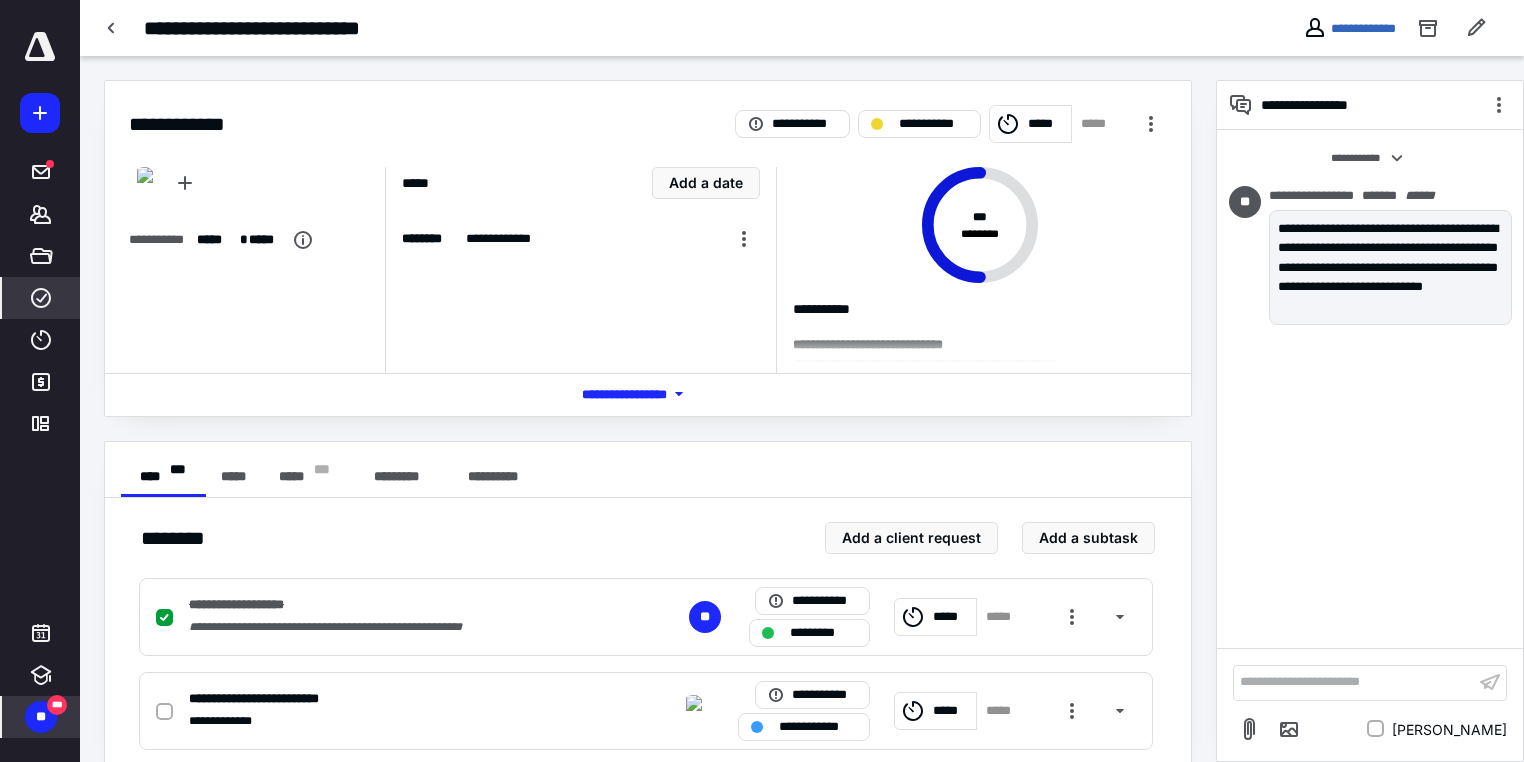 click 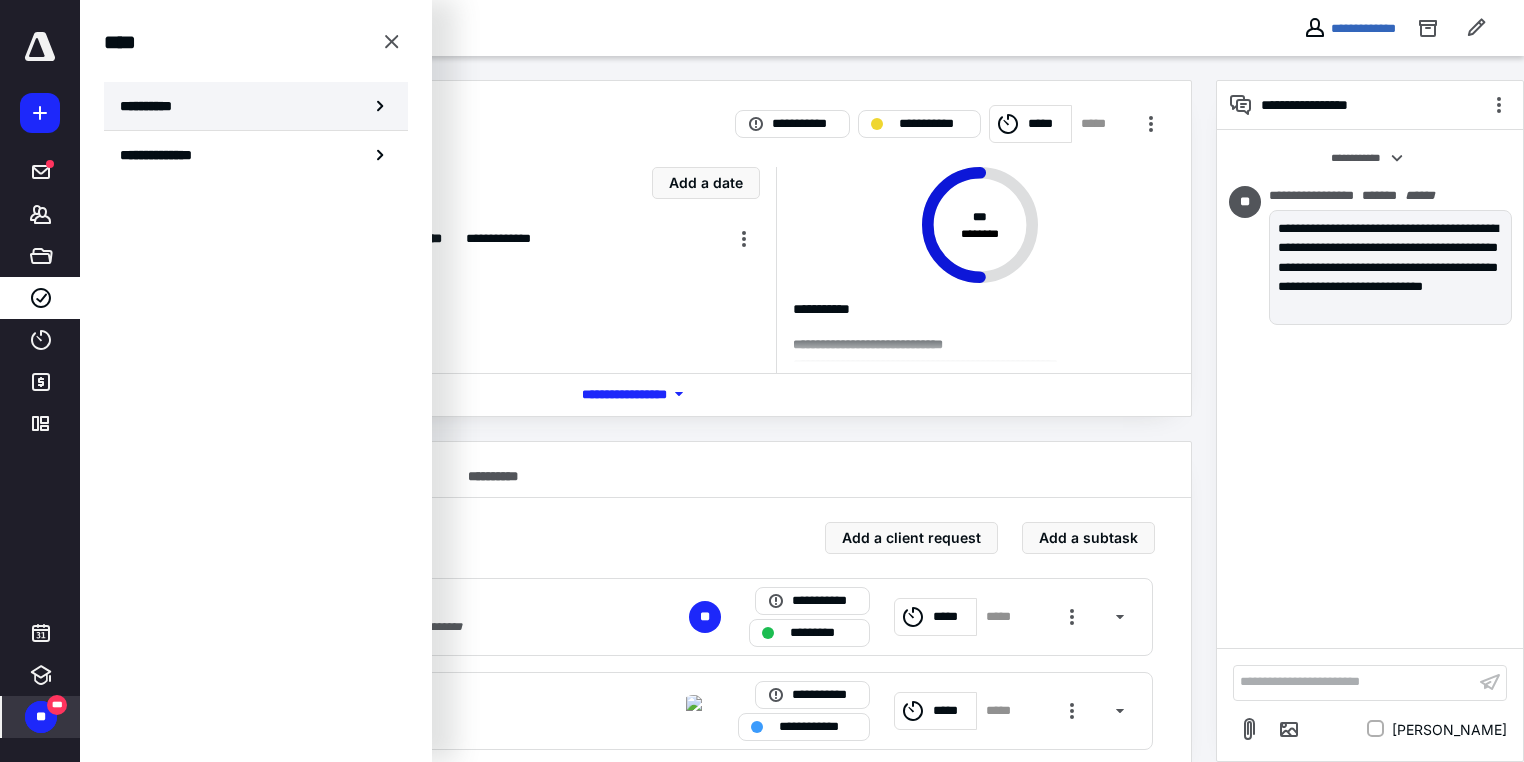 click on "**********" at bounding box center (153, 106) 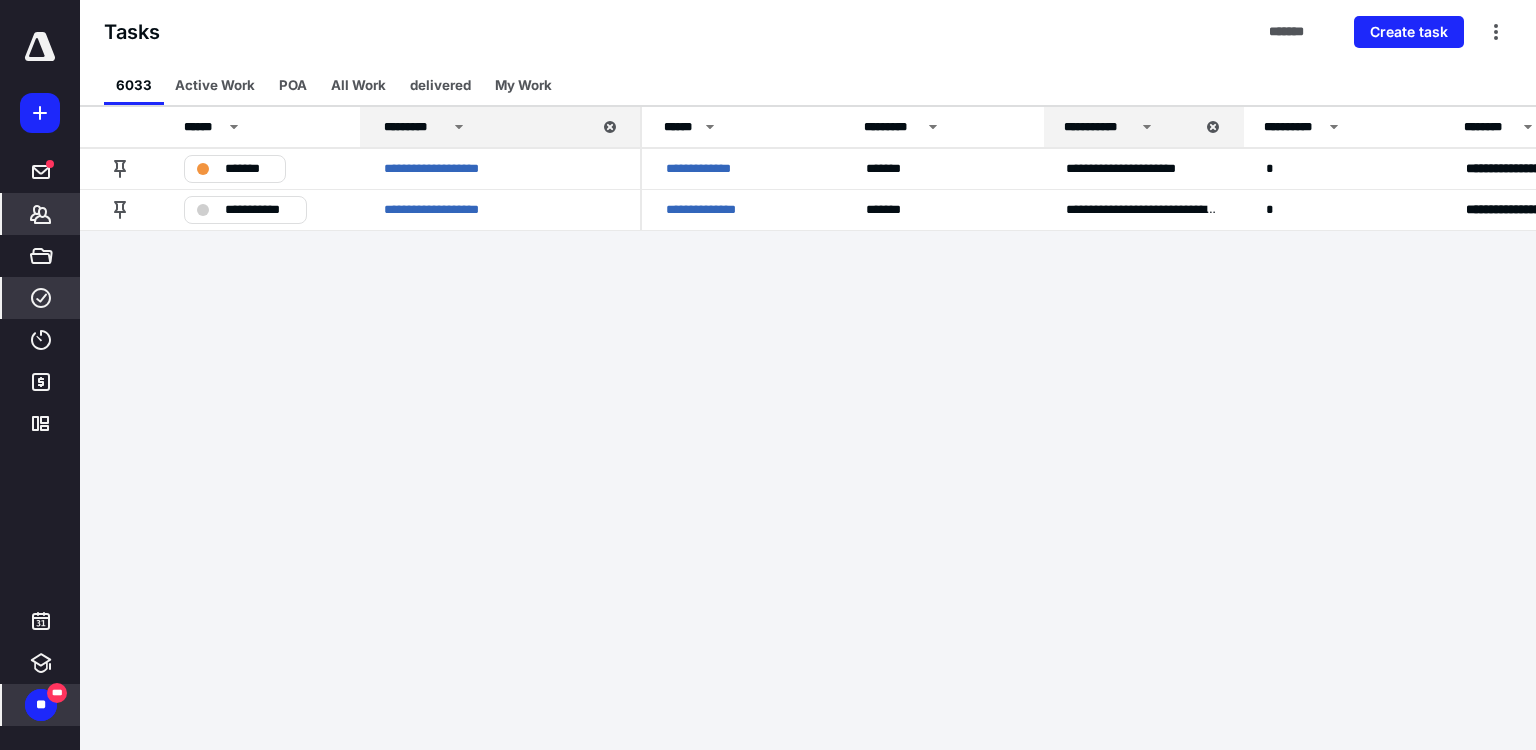 click 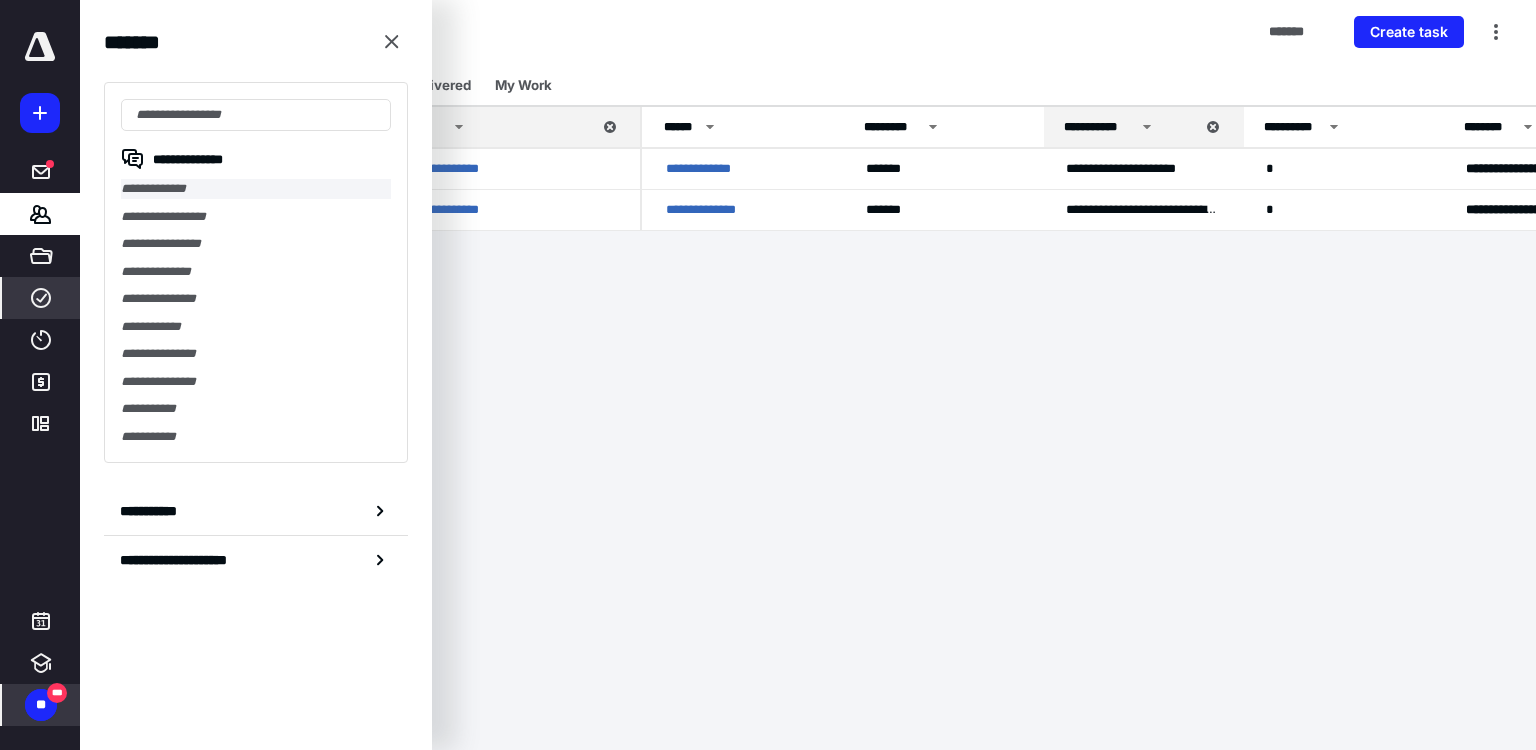 click on "**********" at bounding box center (256, 189) 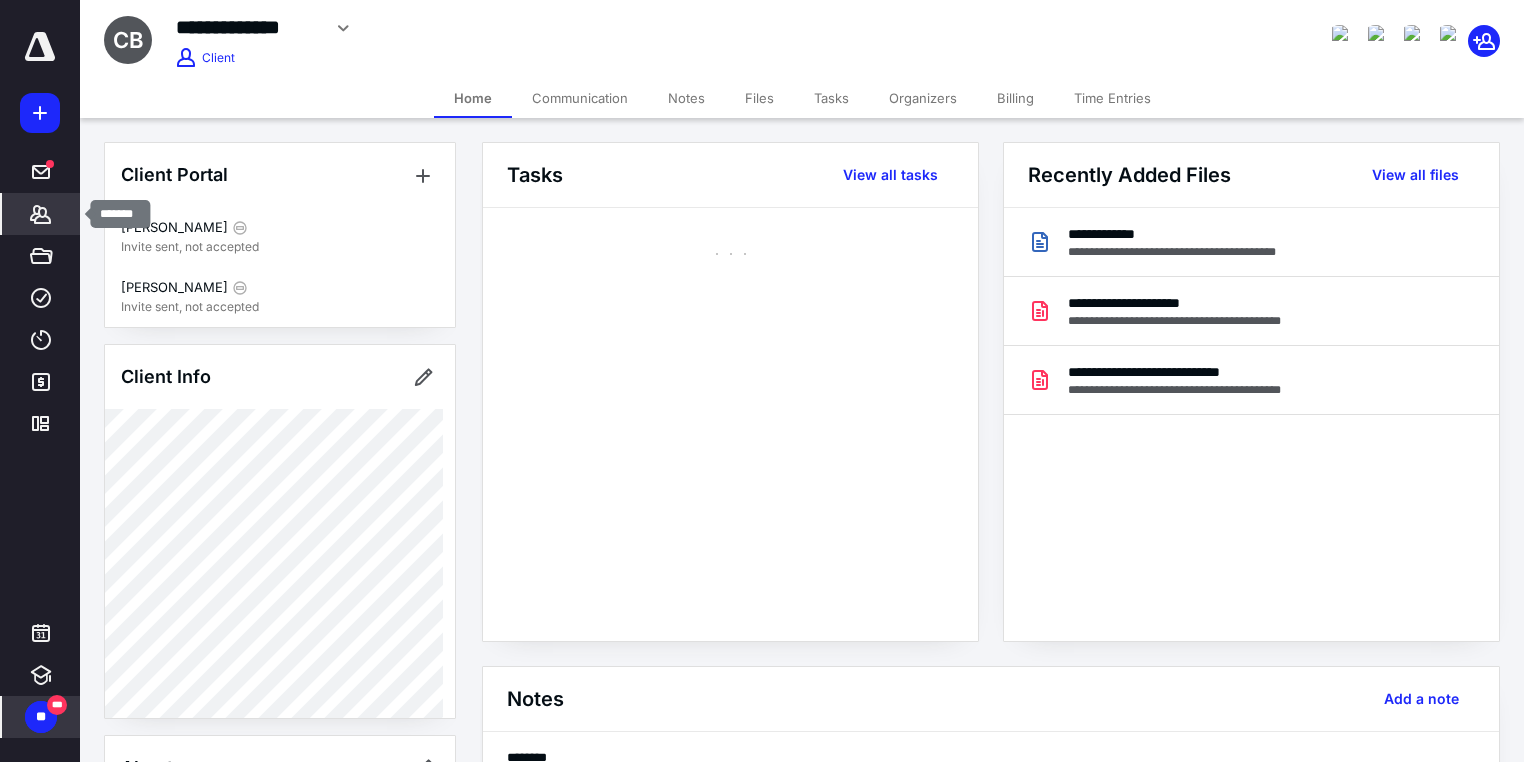 click on "*******" at bounding box center [41, 214] 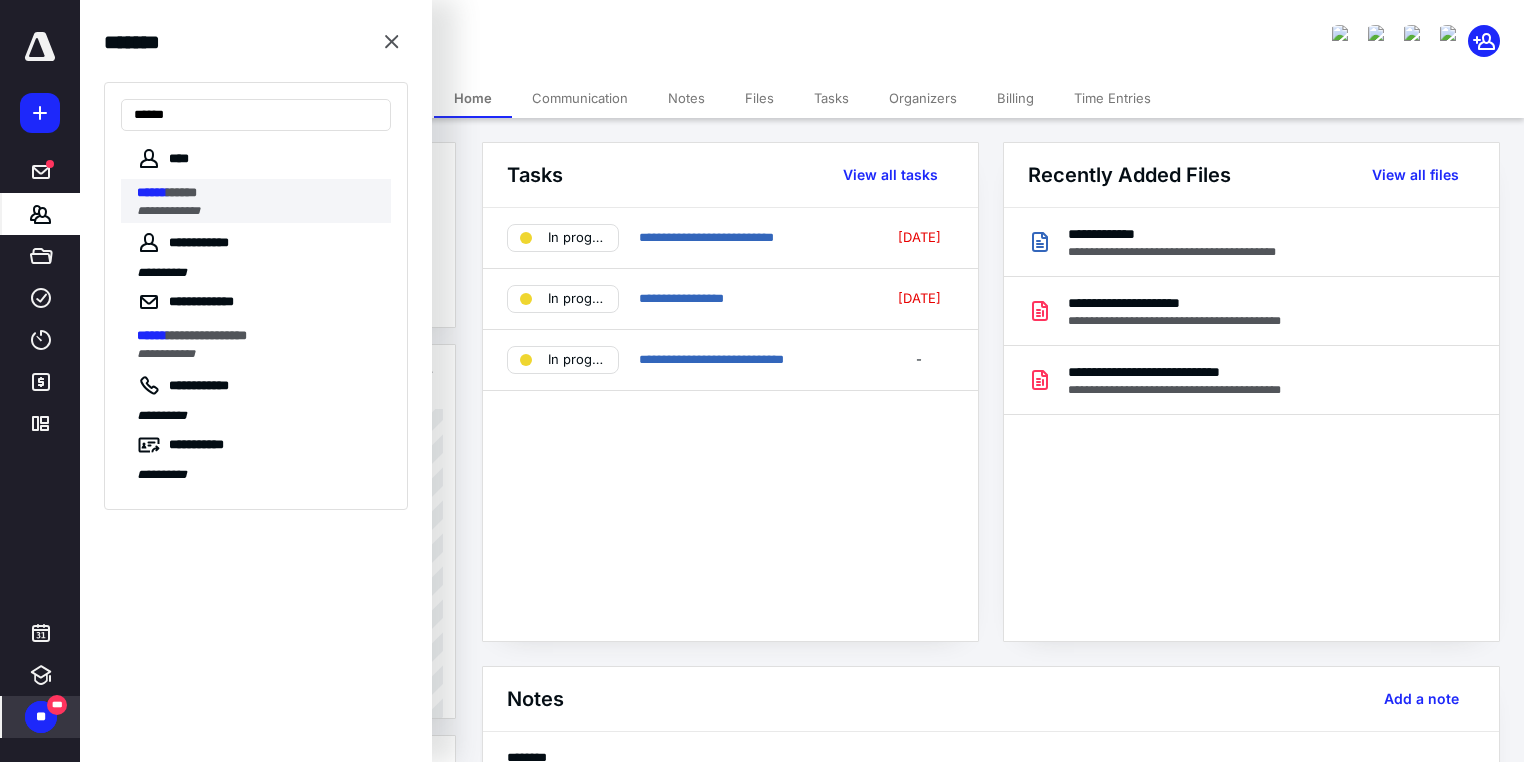 type on "******" 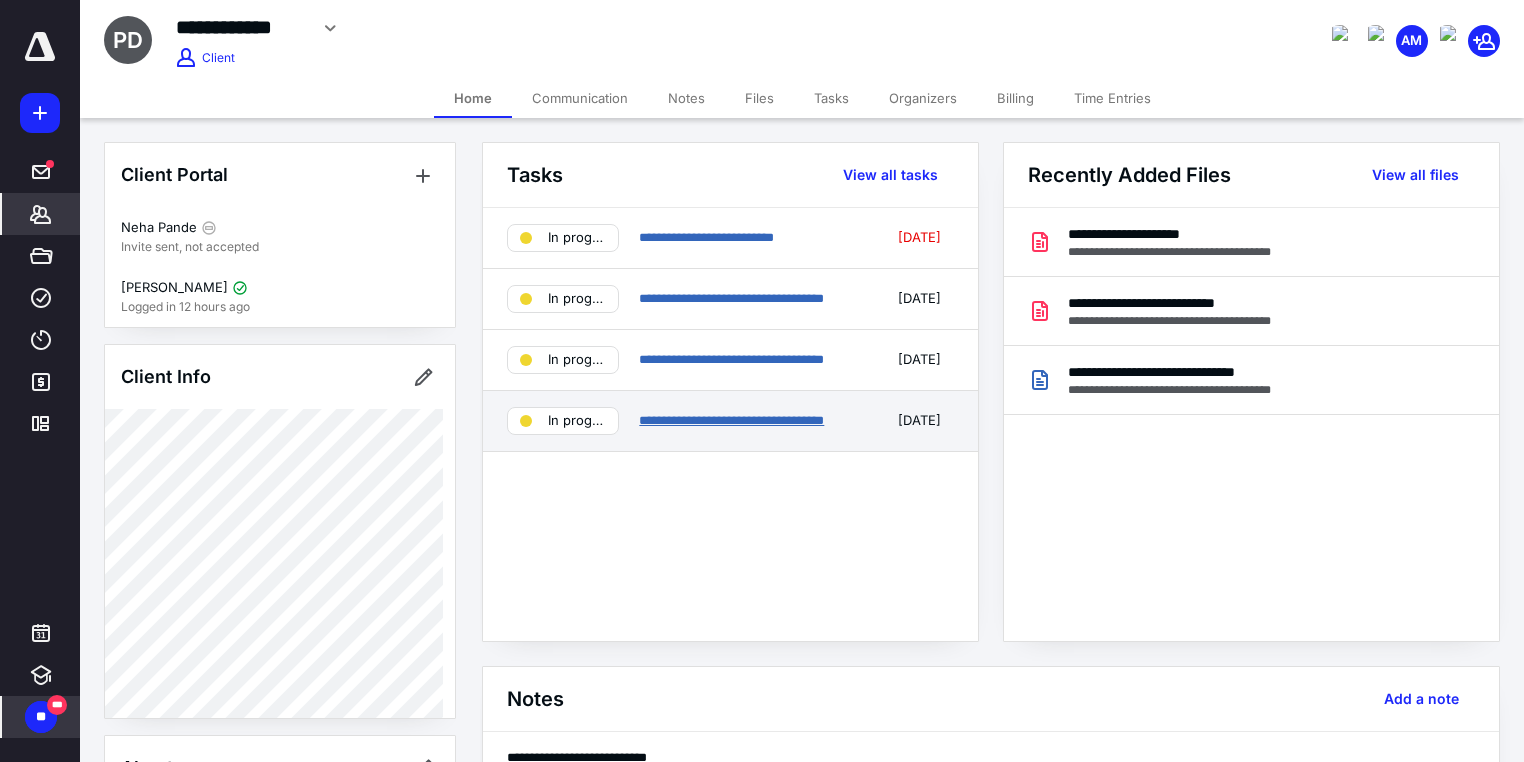 click on "**********" at bounding box center [731, 420] 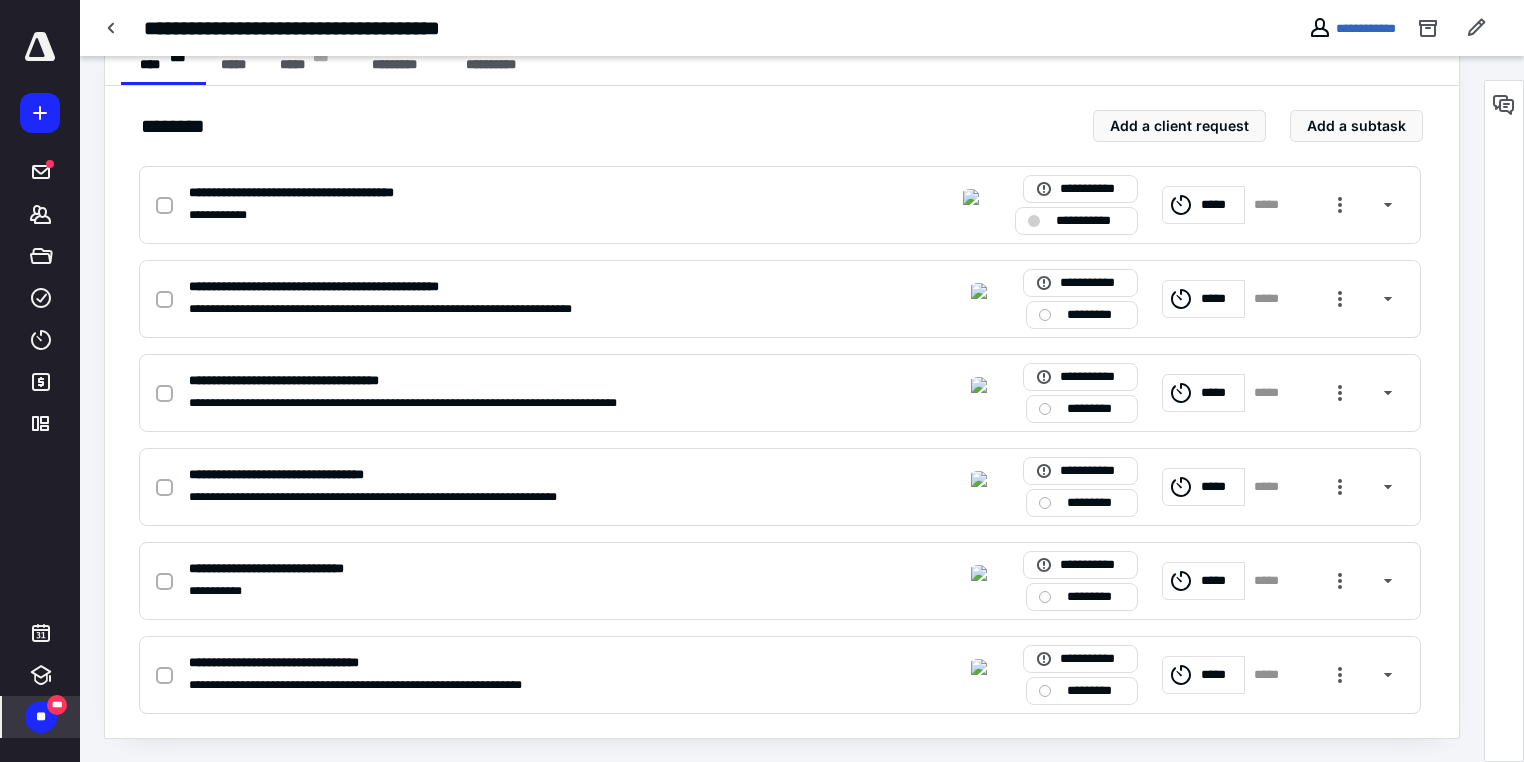 scroll, scrollTop: 210, scrollLeft: 0, axis: vertical 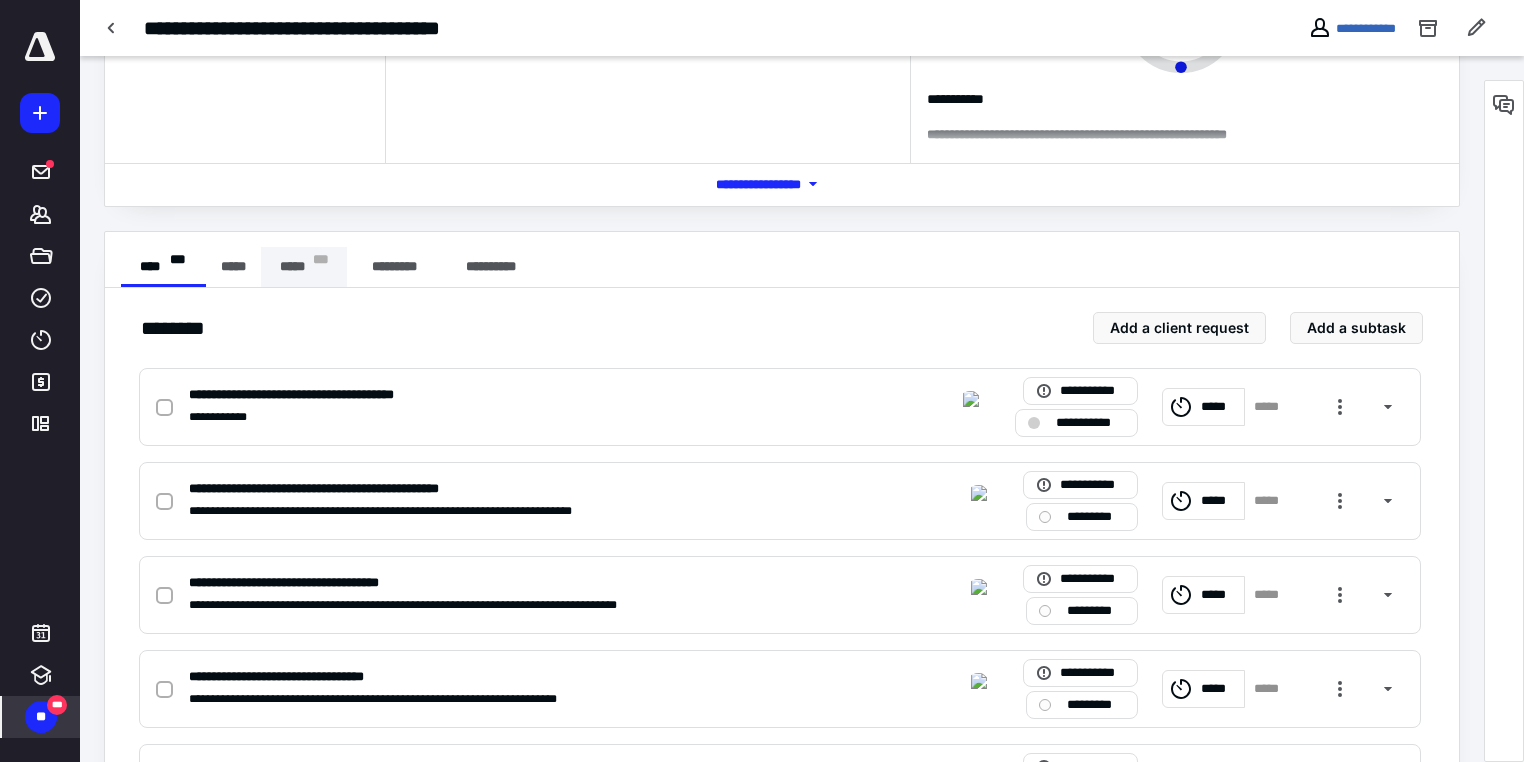 click on "***** * * *" at bounding box center [304, 267] 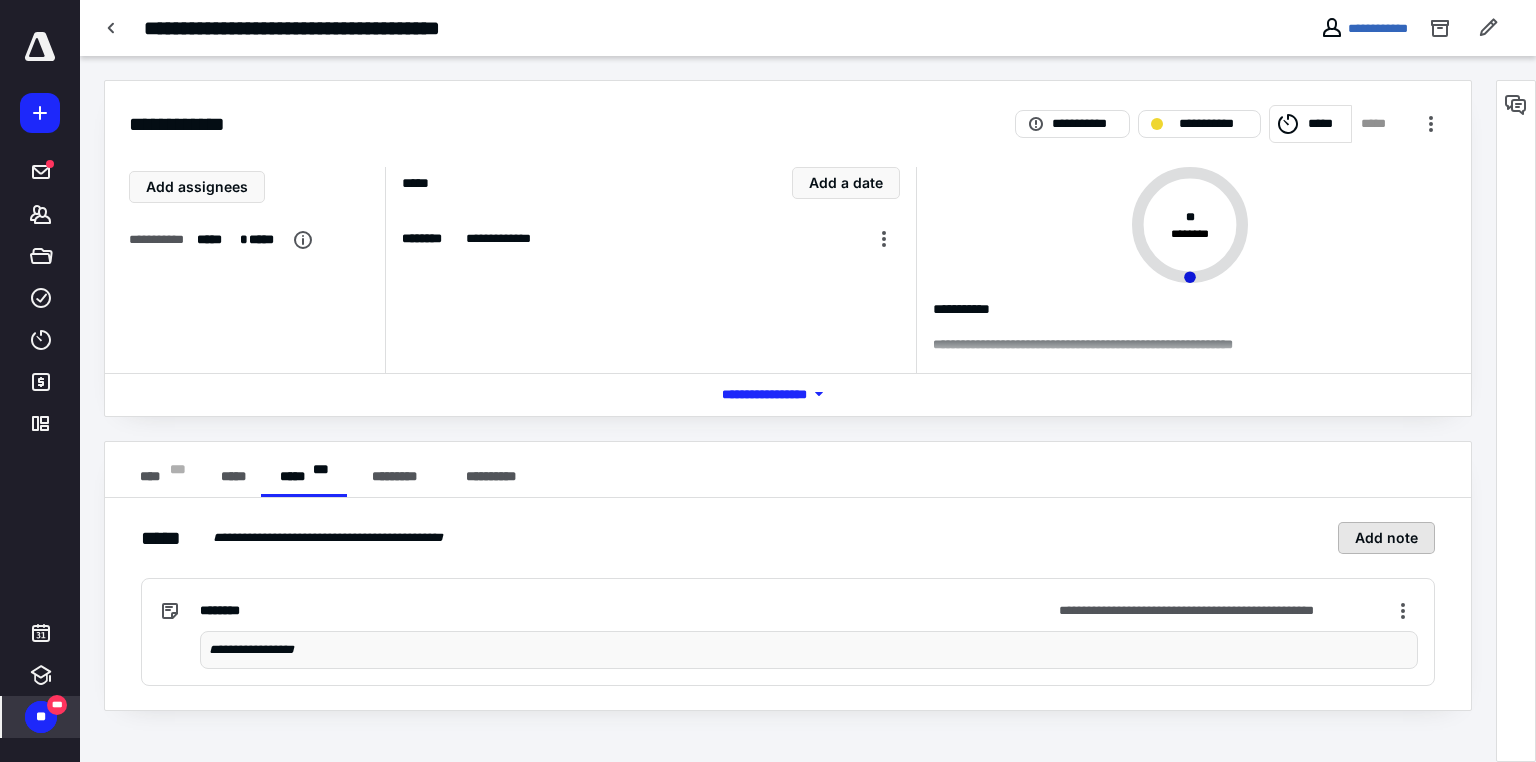 click on "Add note" at bounding box center [1386, 538] 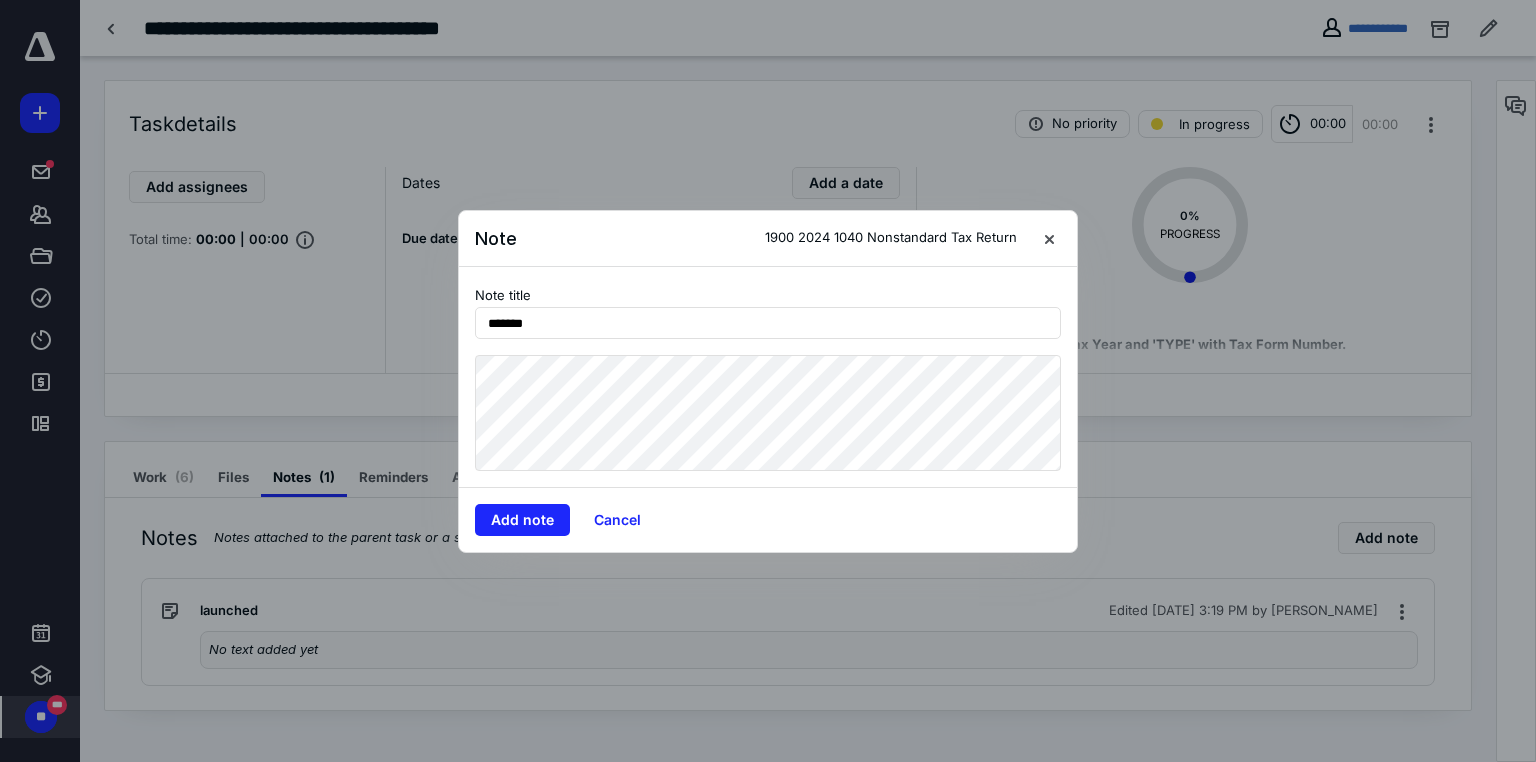 type on "******" 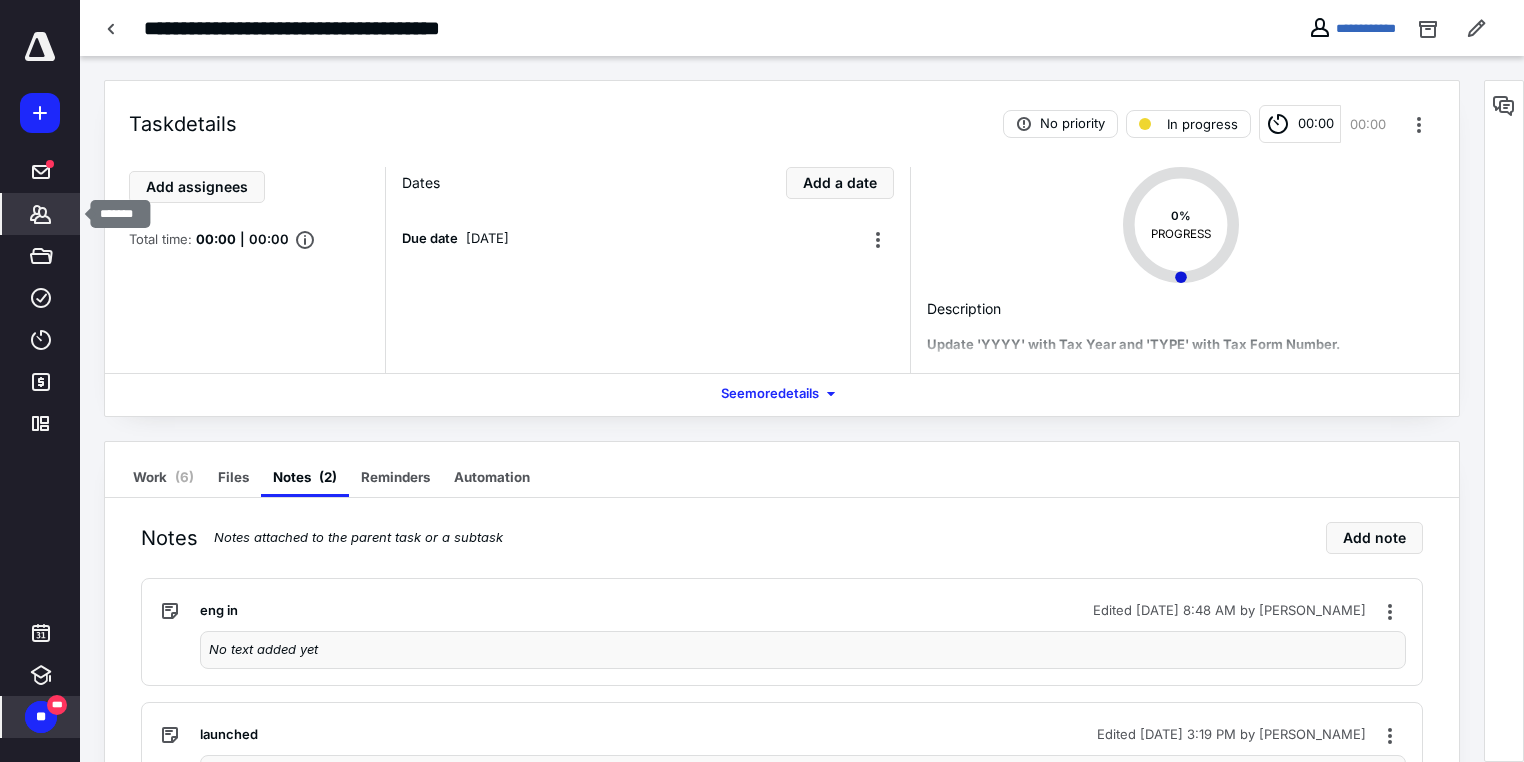 click 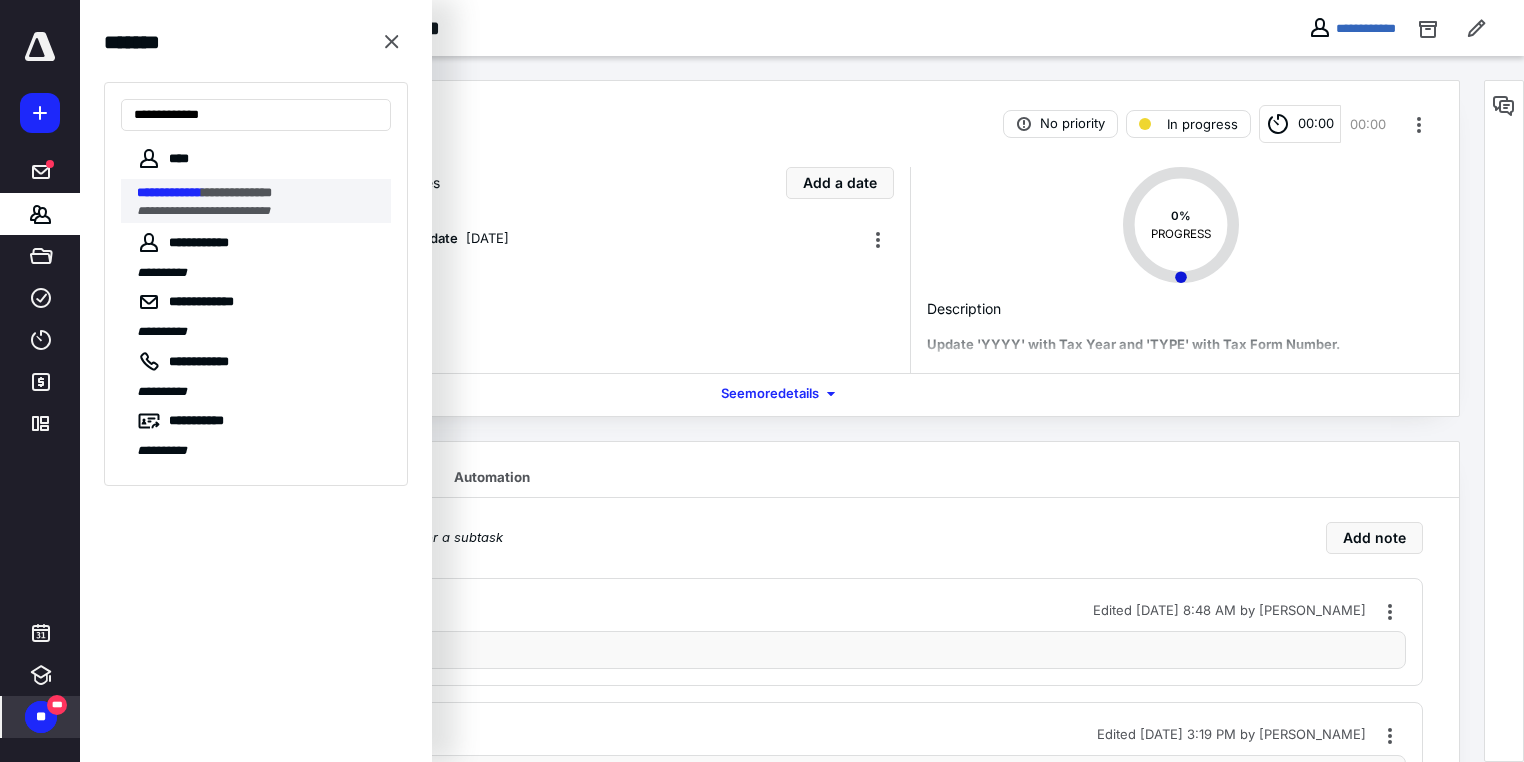 type on "**********" 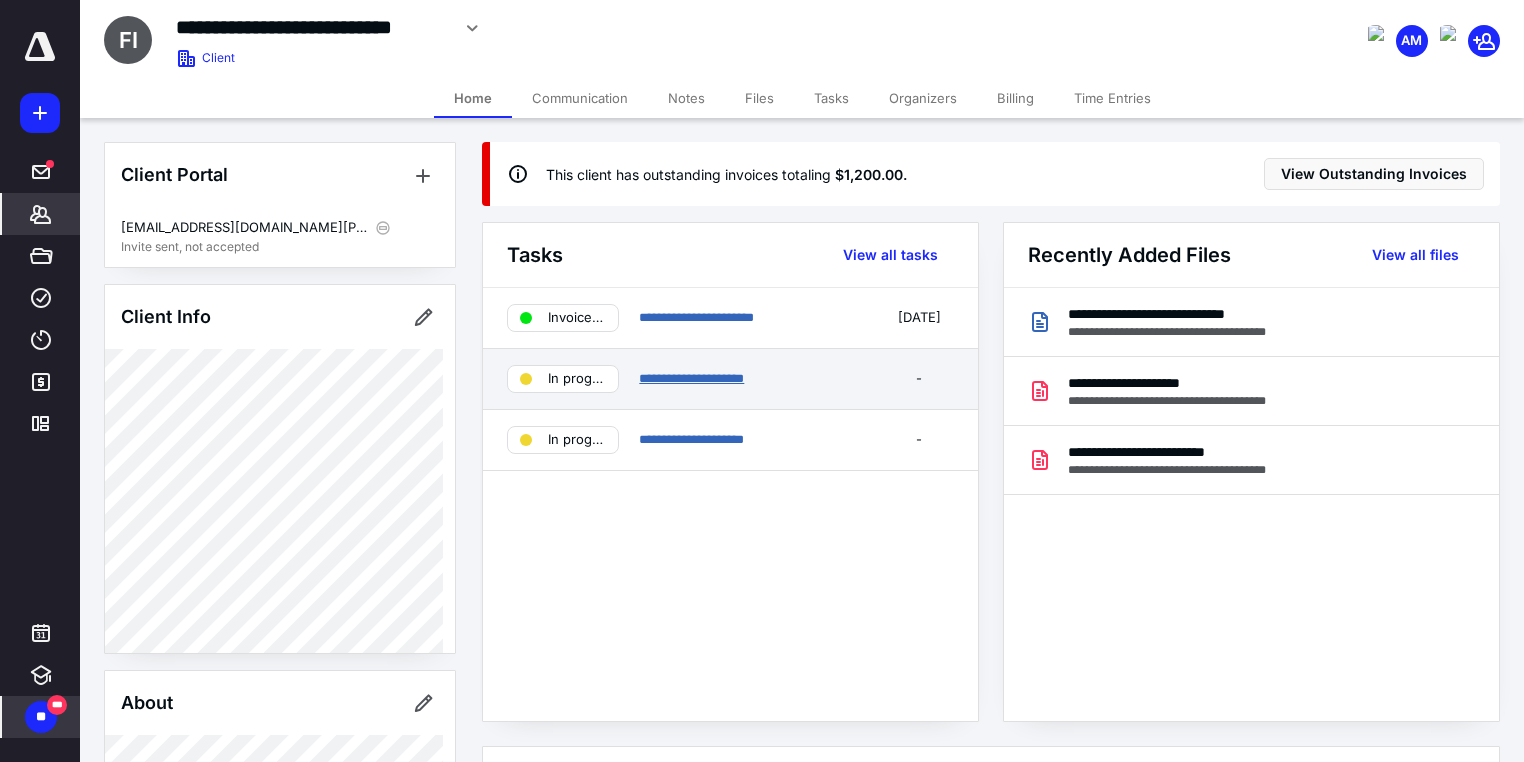 click on "**********" at bounding box center (691, 378) 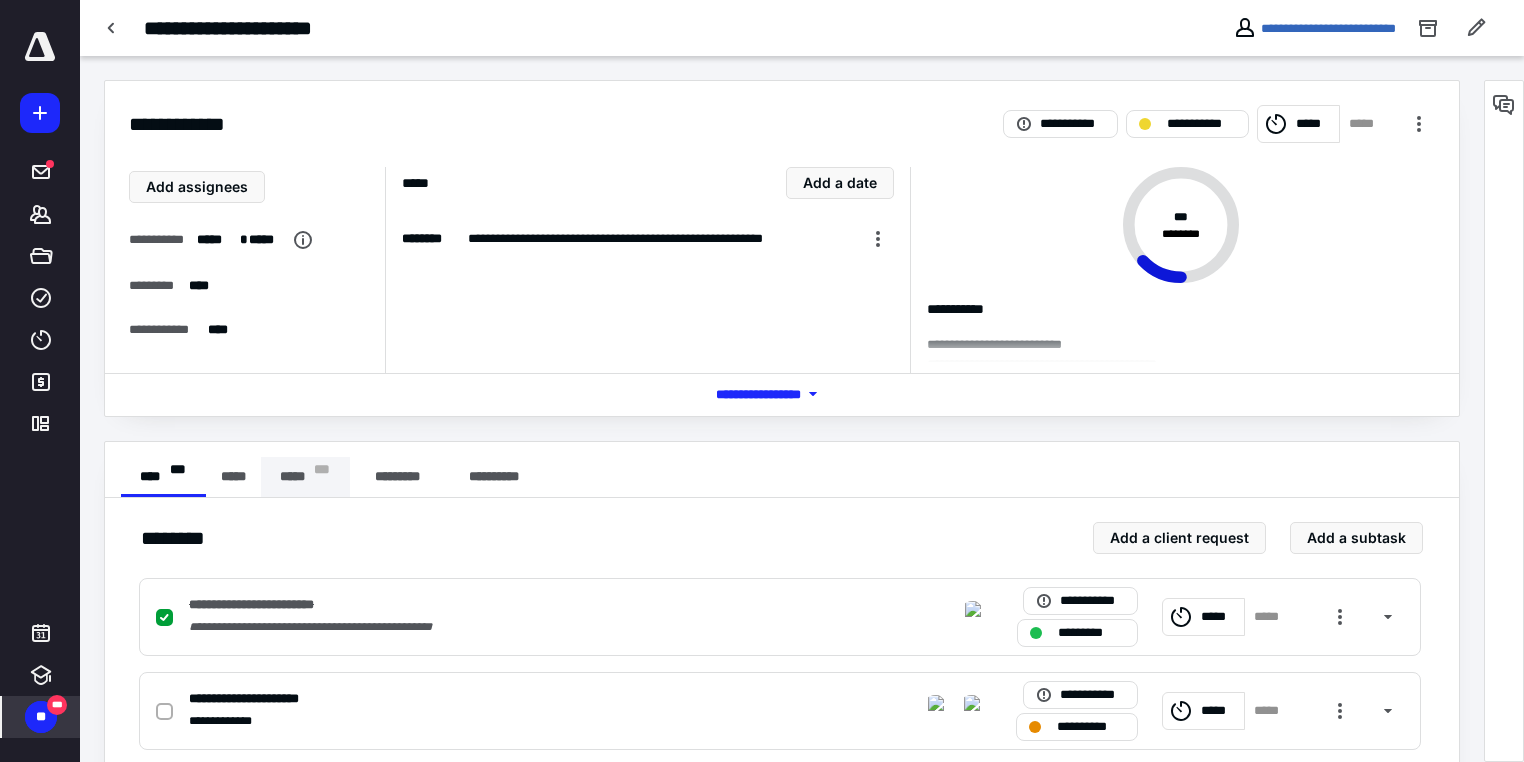 click on "* * *" at bounding box center (322, 477) 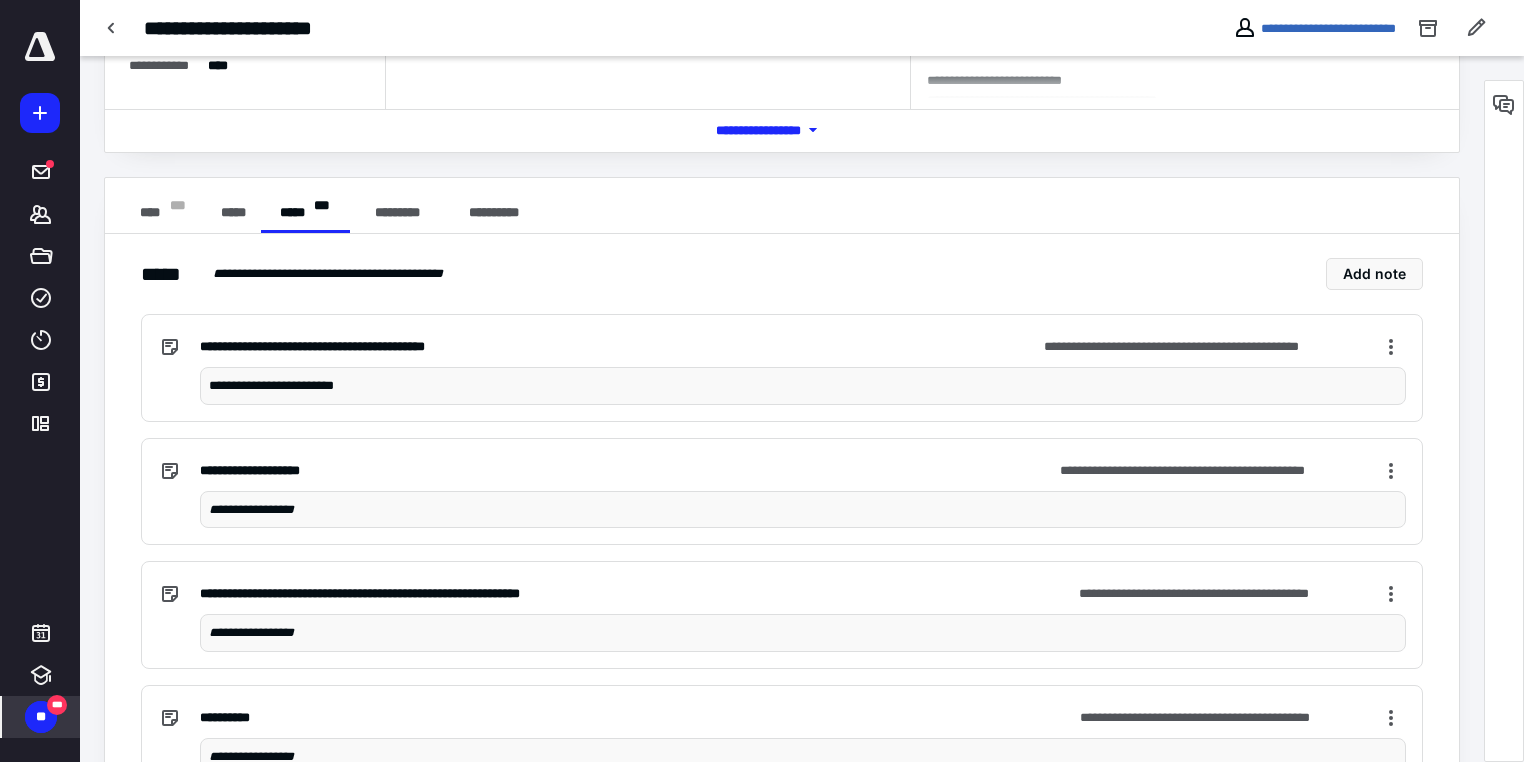 scroll, scrollTop: 269, scrollLeft: 0, axis: vertical 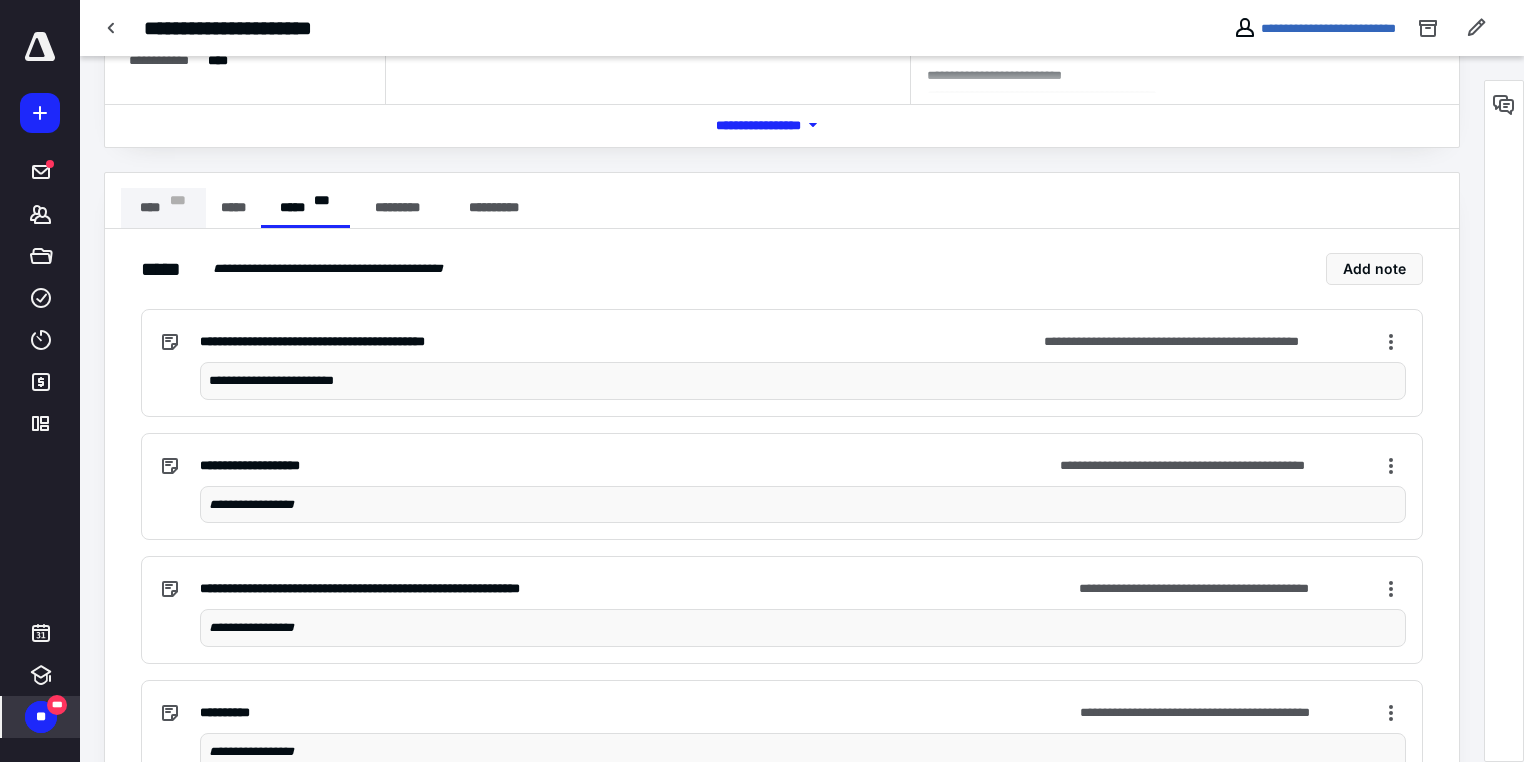 click on "**** * * *" at bounding box center (163, 208) 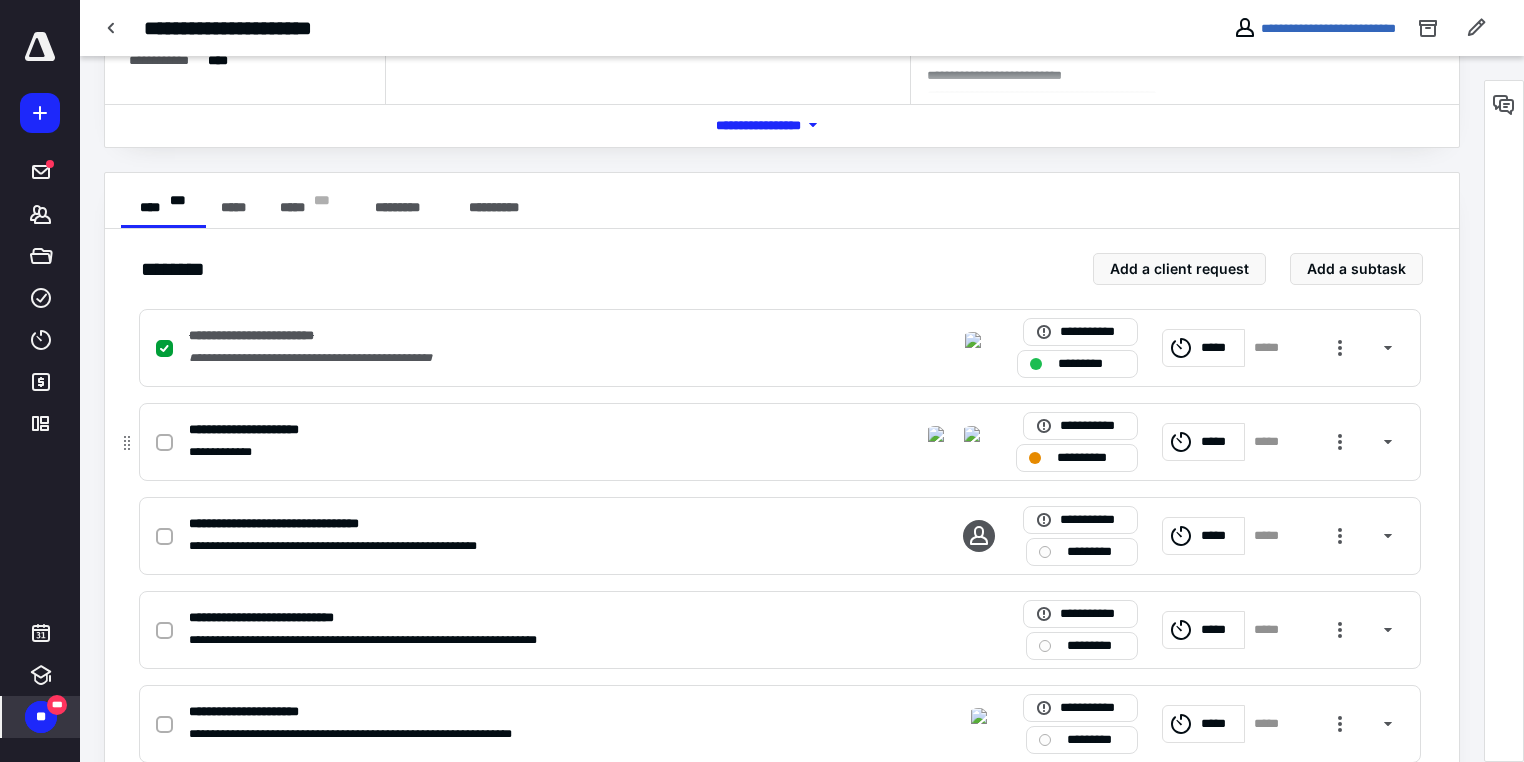 click on "**********" at bounding box center [1091, 458] 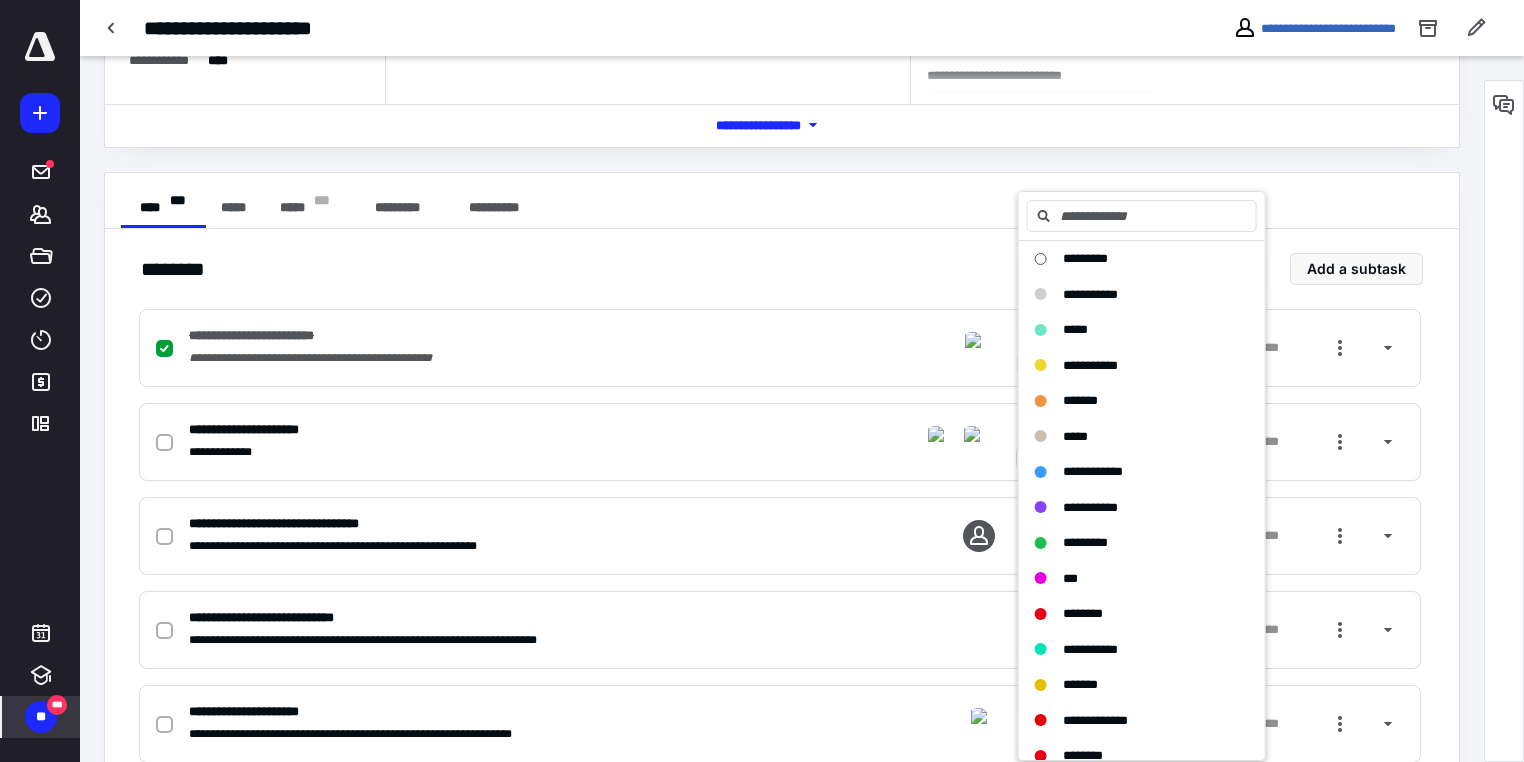 click on "**********" at bounding box center [782, -21] 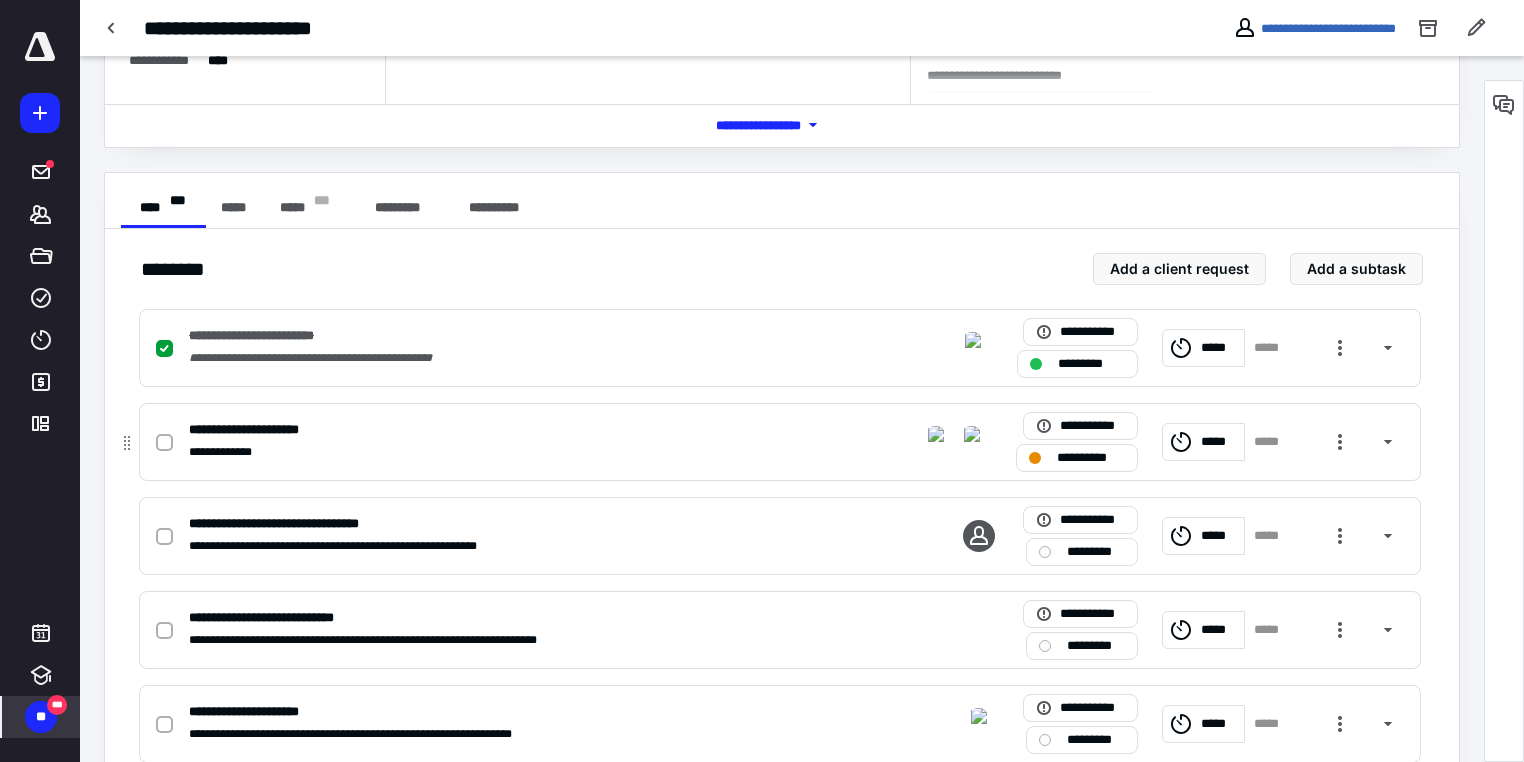 click on "**********" at bounding box center [1077, 458] 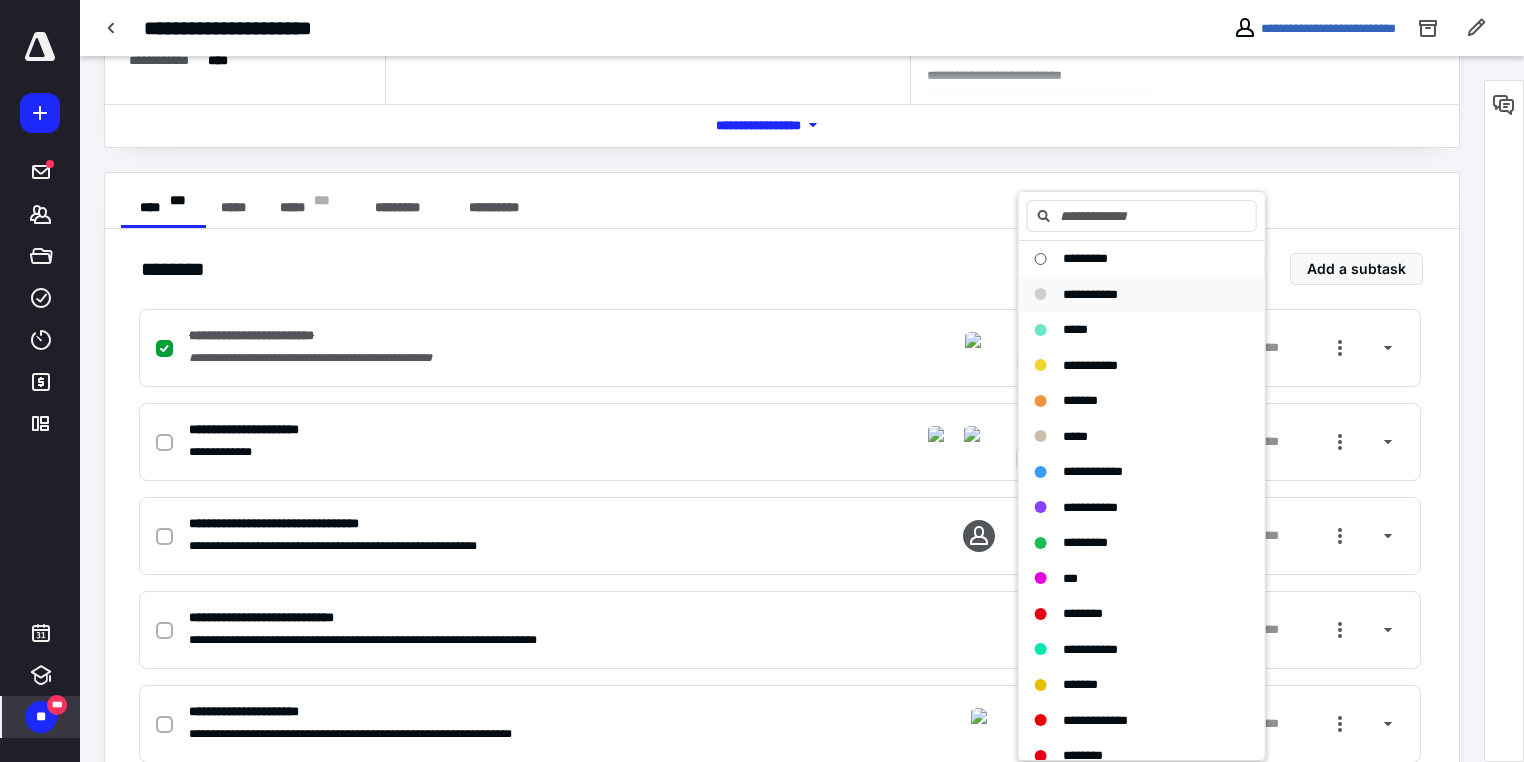 click on "**********" at bounding box center [1090, 294] 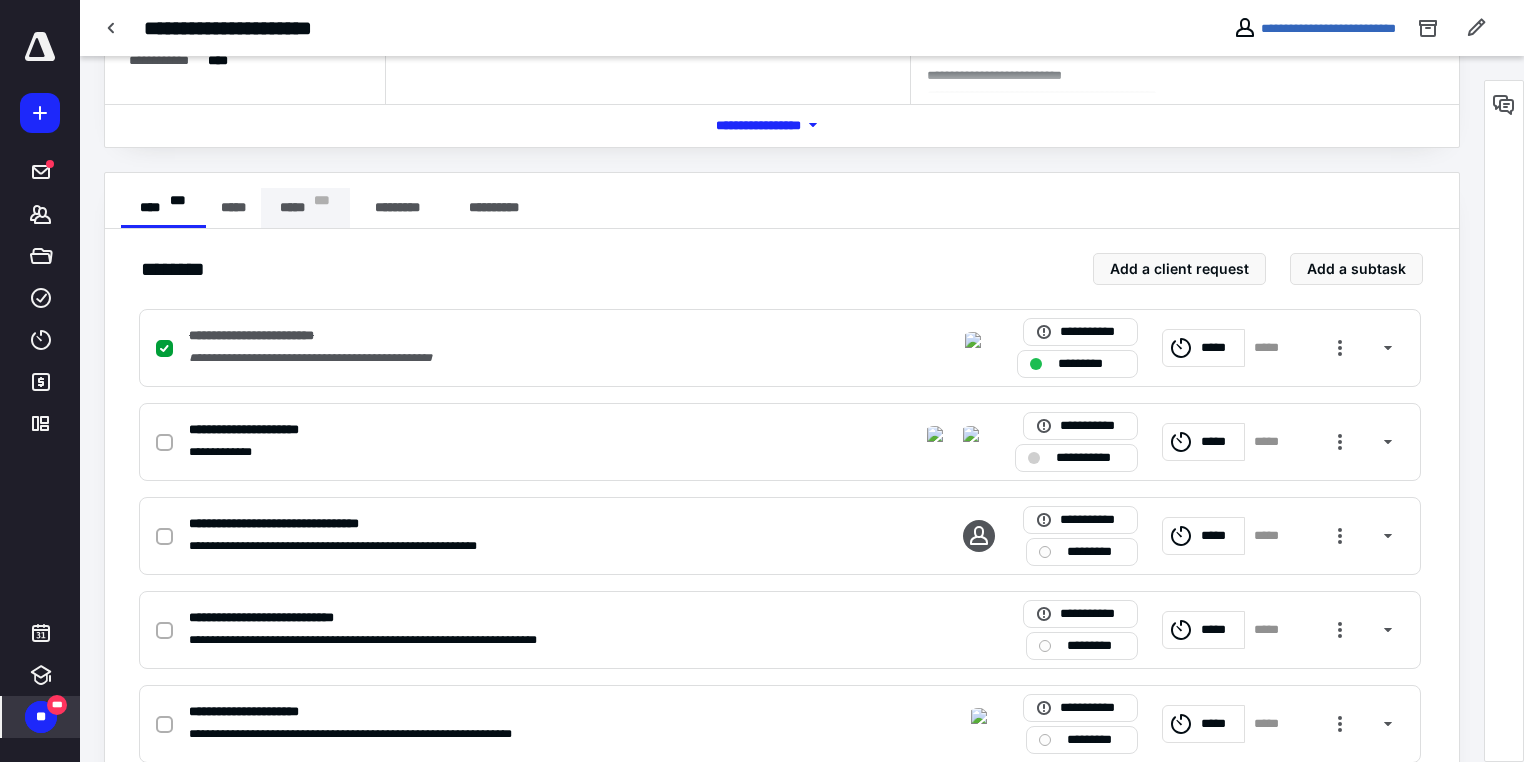 click on "***** * * *" at bounding box center [305, 208] 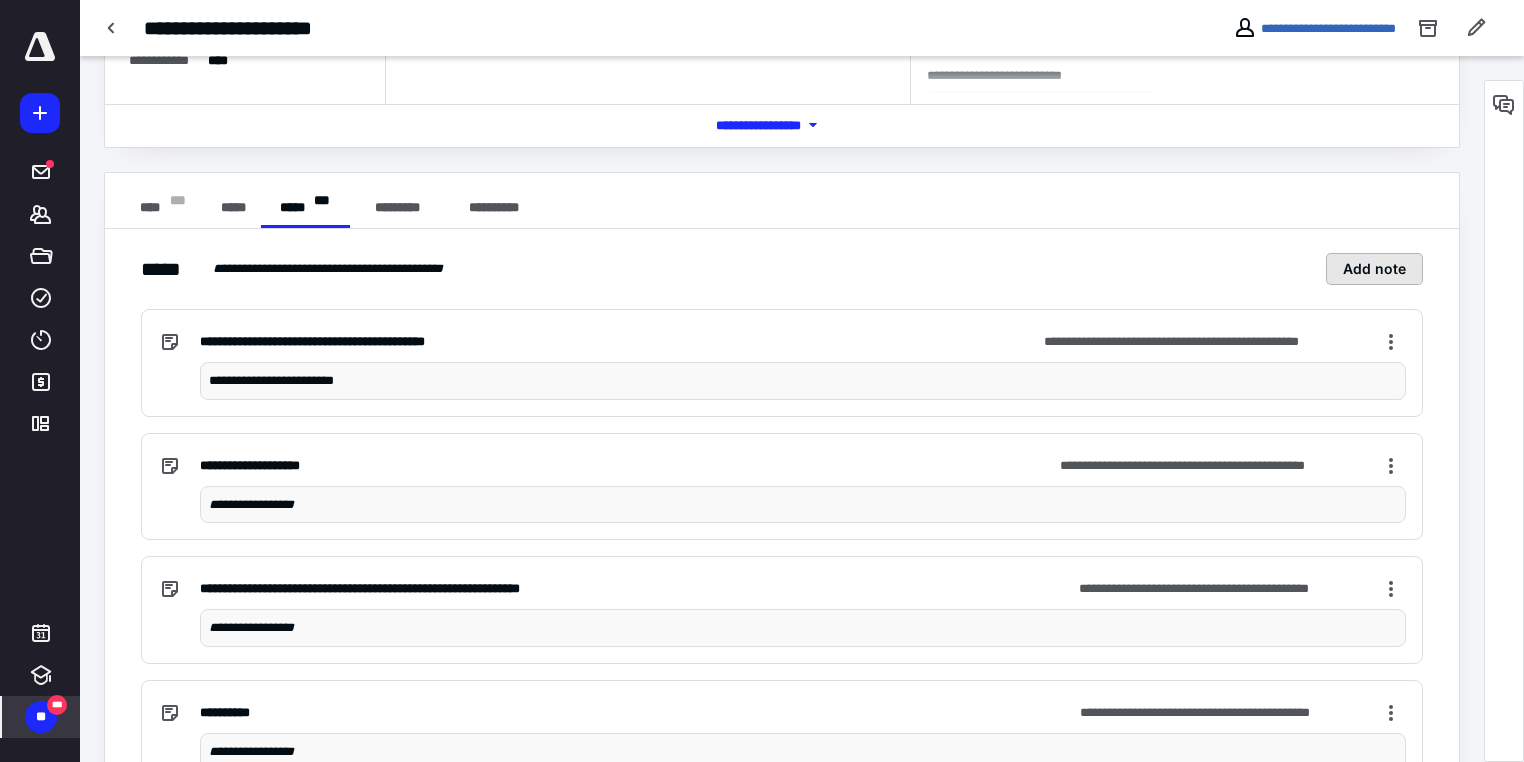 click on "Add note" at bounding box center (1374, 269) 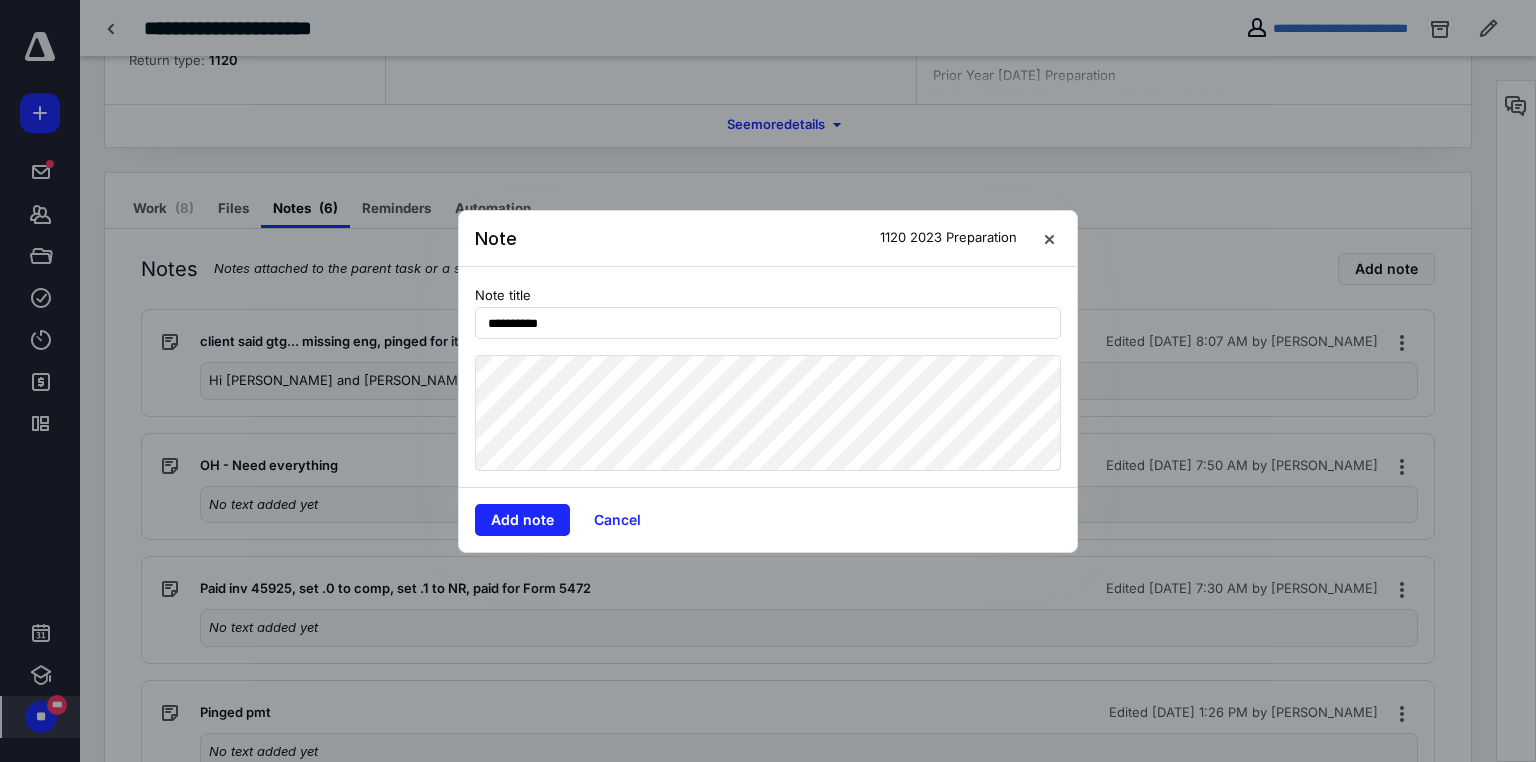type on "**********" 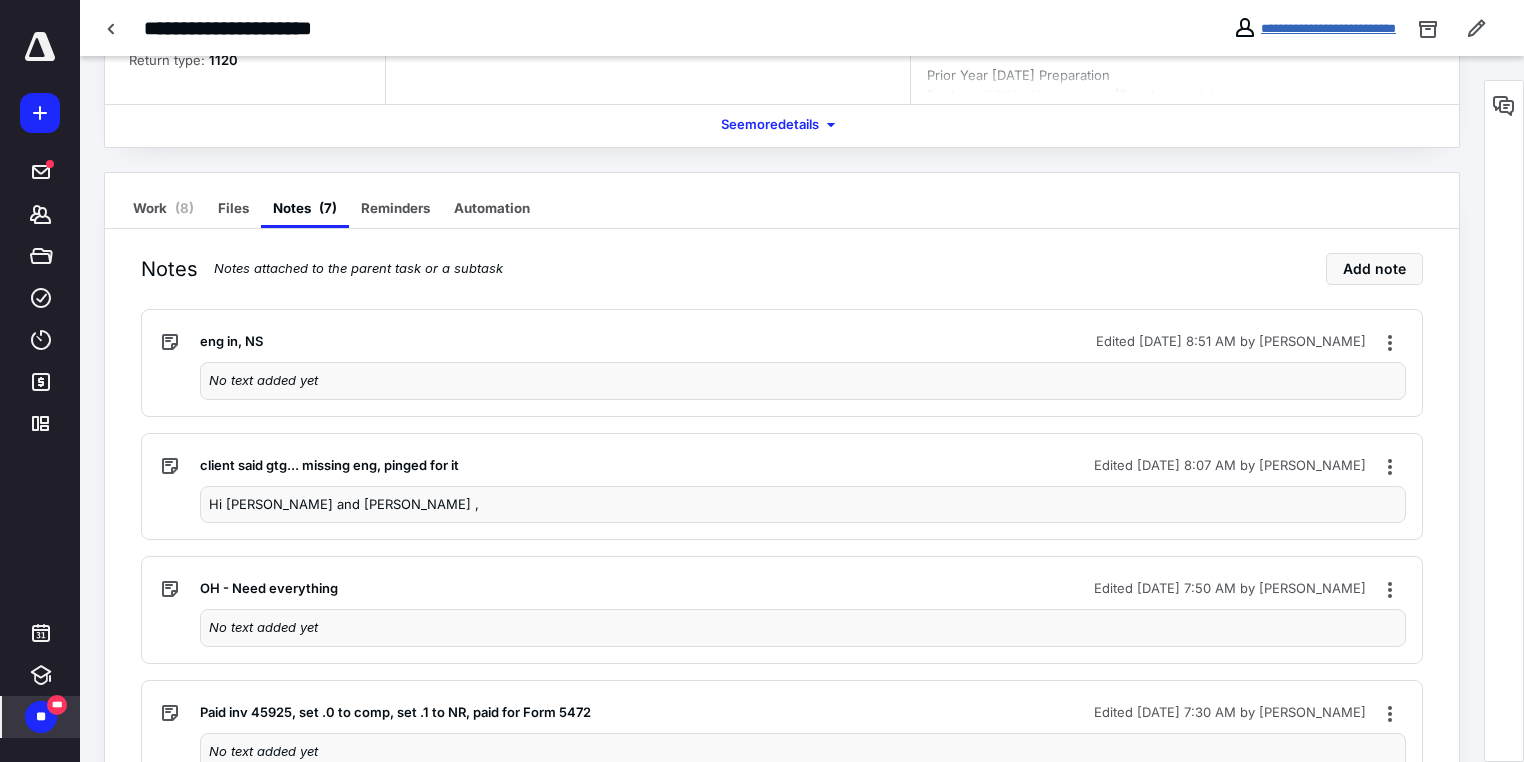 click on "**********" at bounding box center (1328, 28) 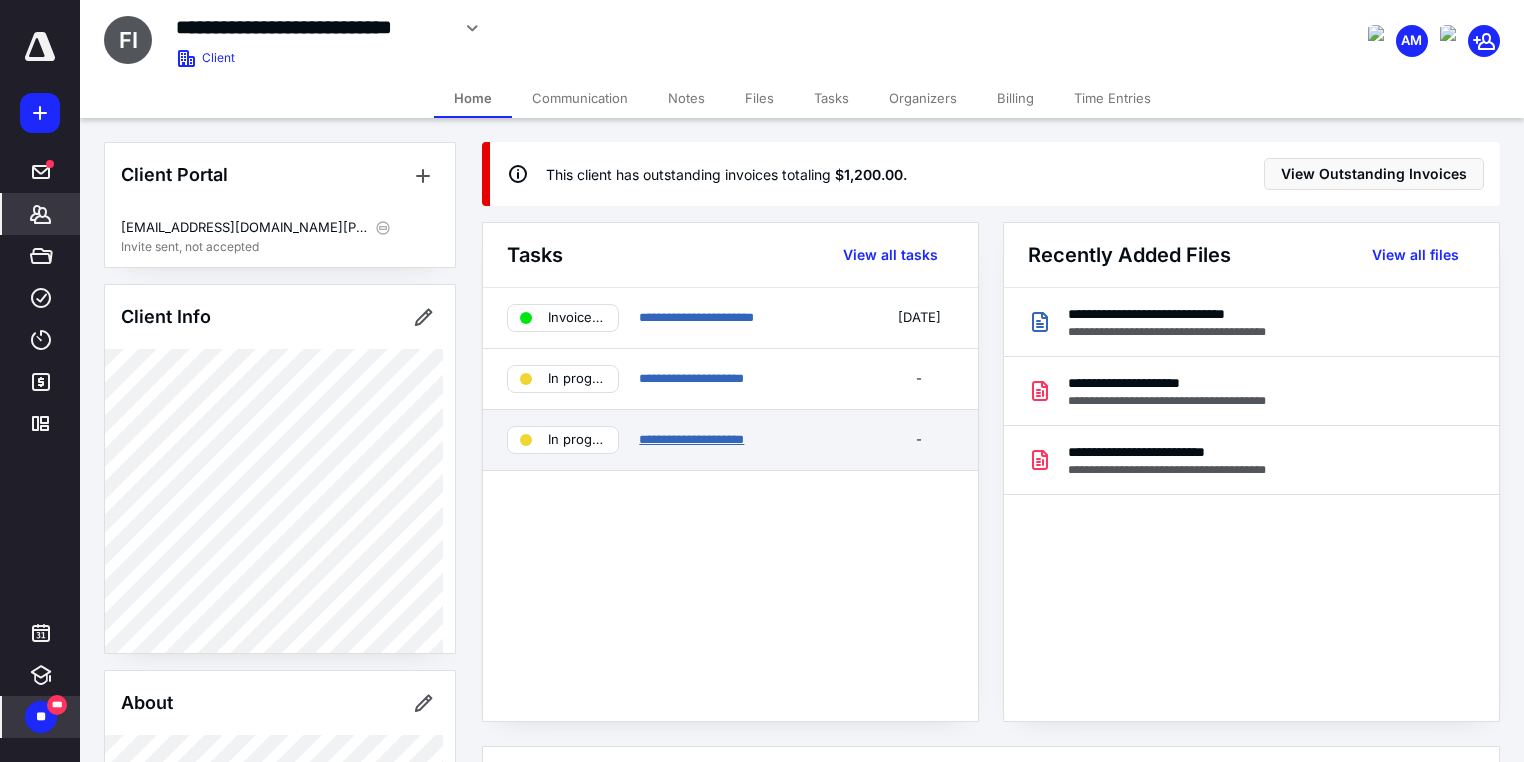 click on "**********" at bounding box center [691, 439] 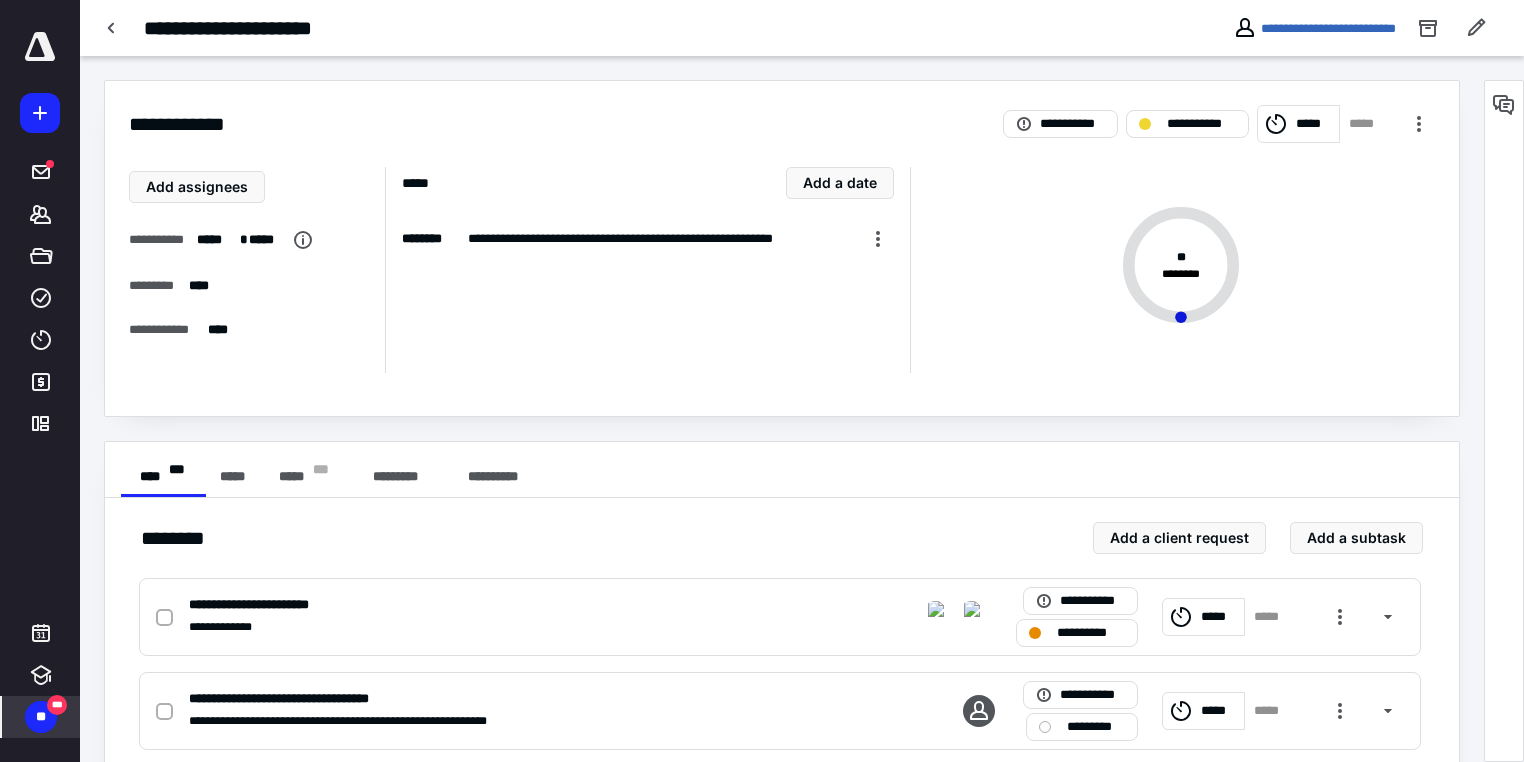 scroll, scrollTop: 506, scrollLeft: 0, axis: vertical 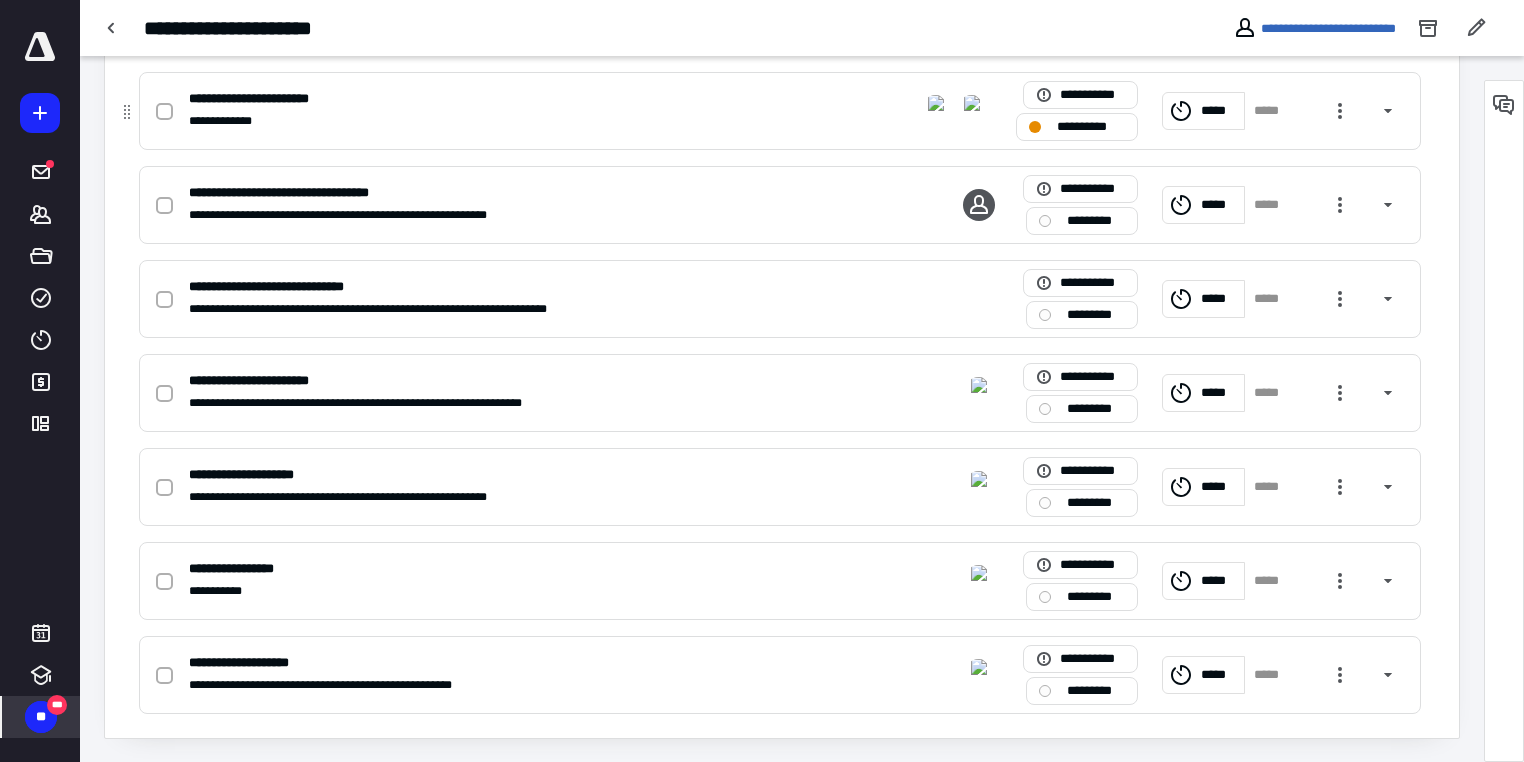 click on "**********" at bounding box center (1077, 127) 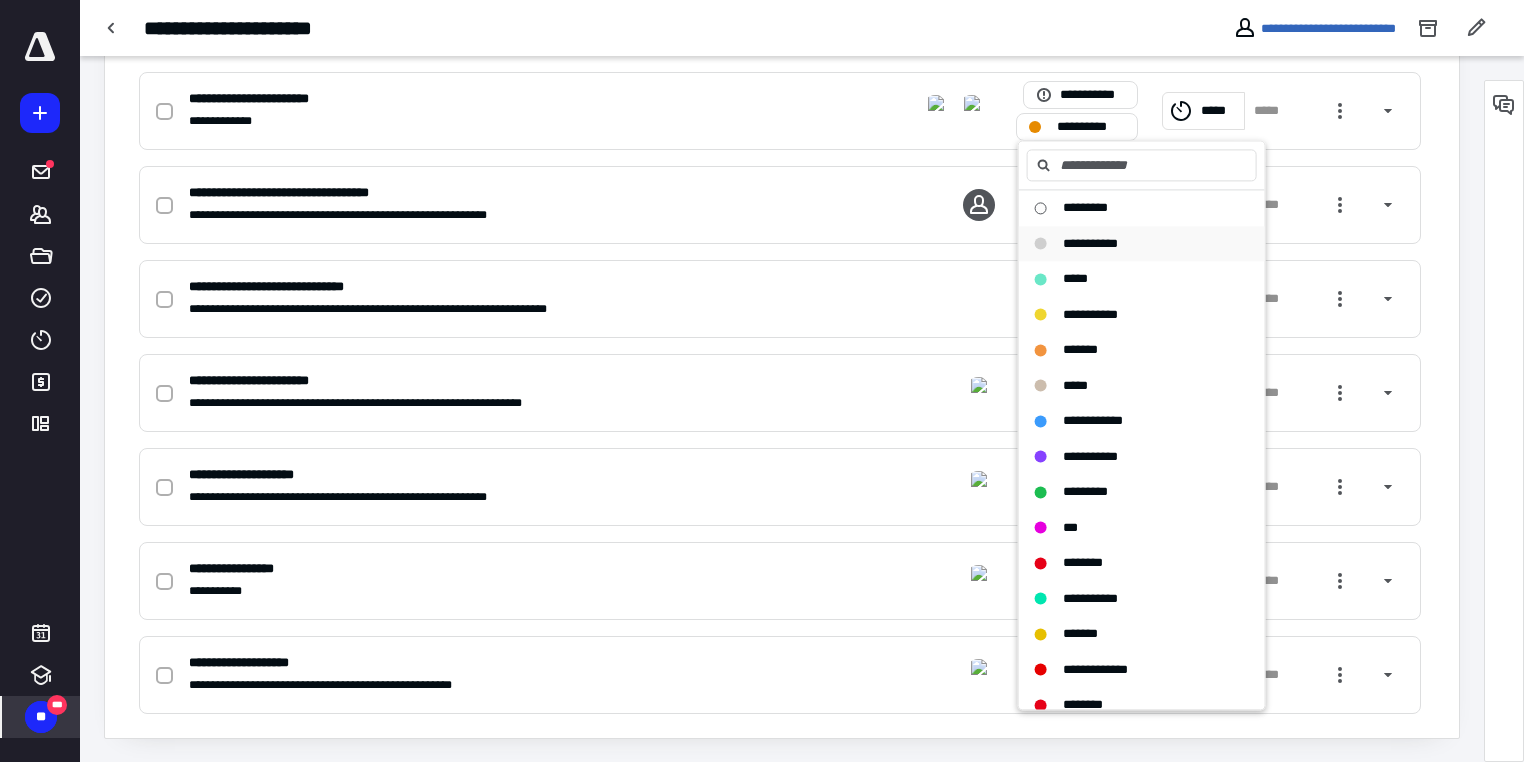 click on "**********" at bounding box center [1090, 243] 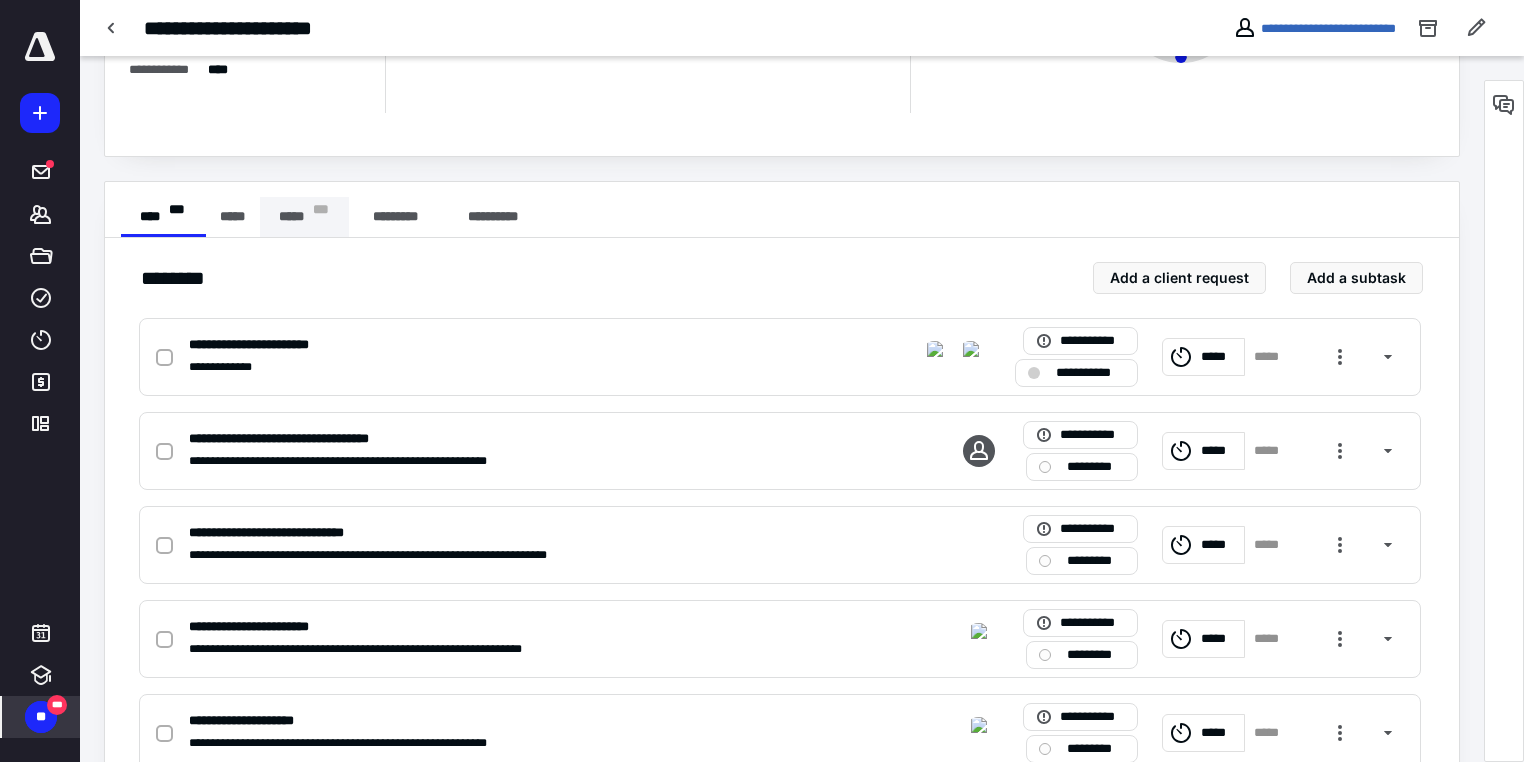 click on "***** * * *" at bounding box center [304, 217] 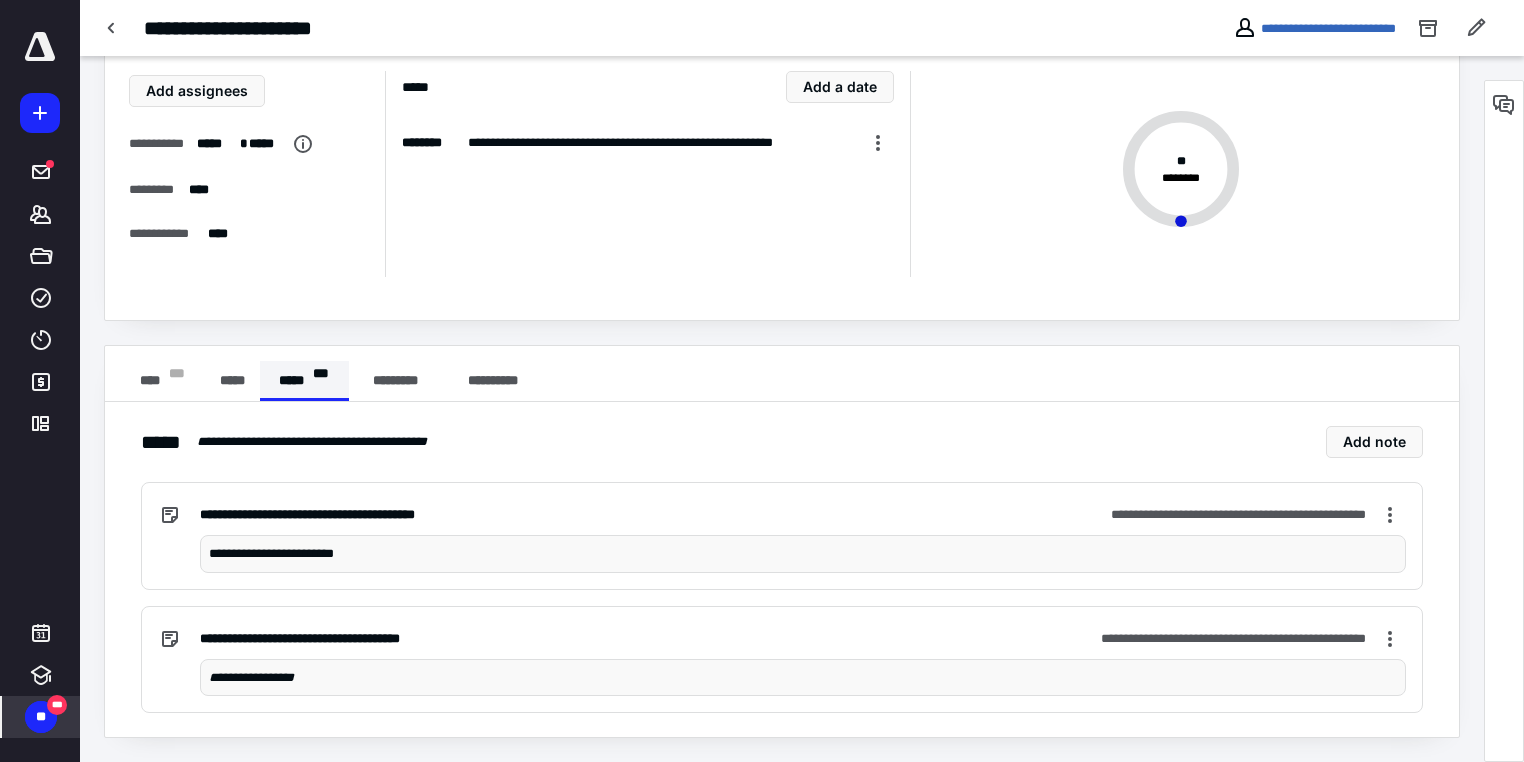 scroll, scrollTop: 93, scrollLeft: 0, axis: vertical 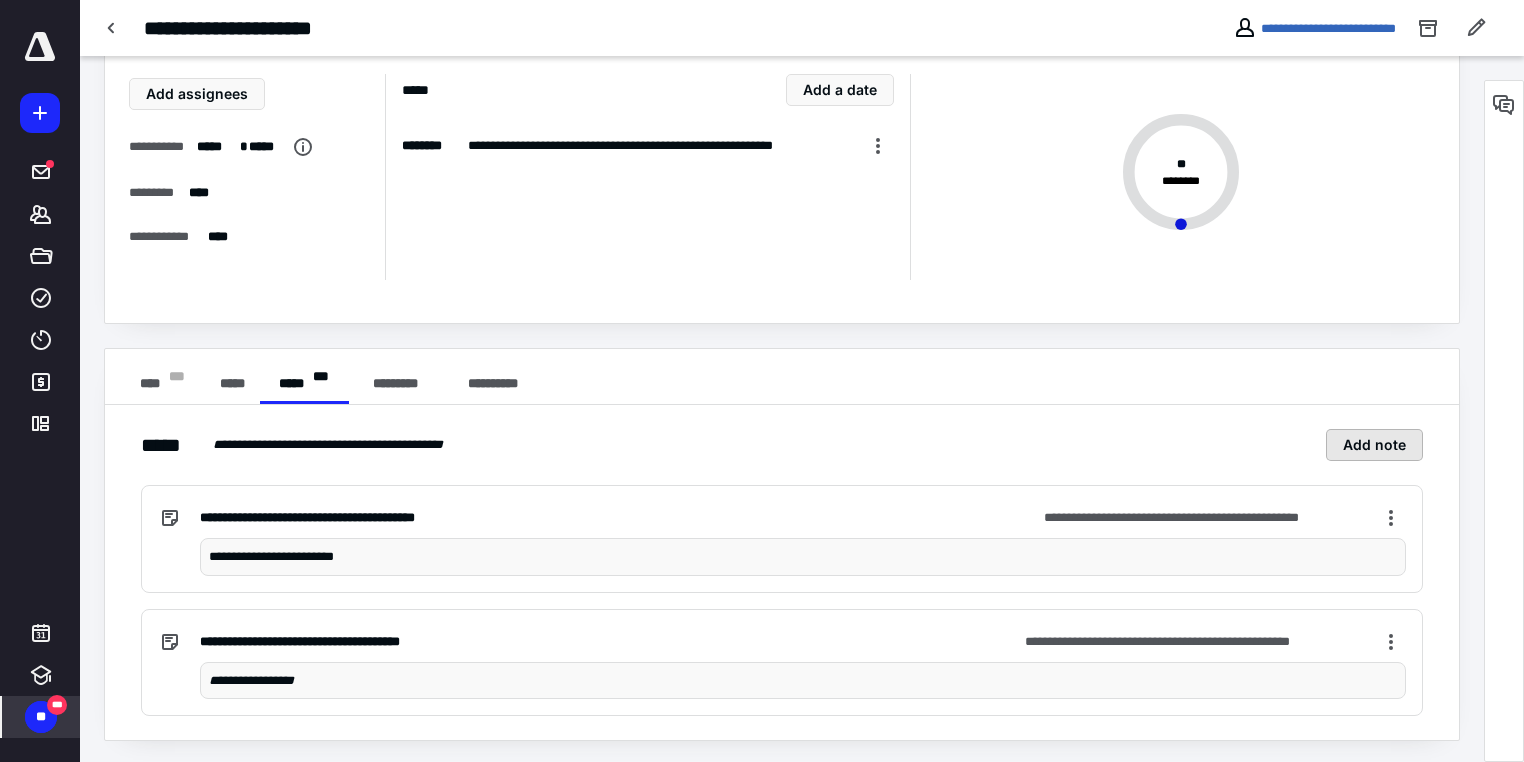 click on "Add note" at bounding box center (1374, 445) 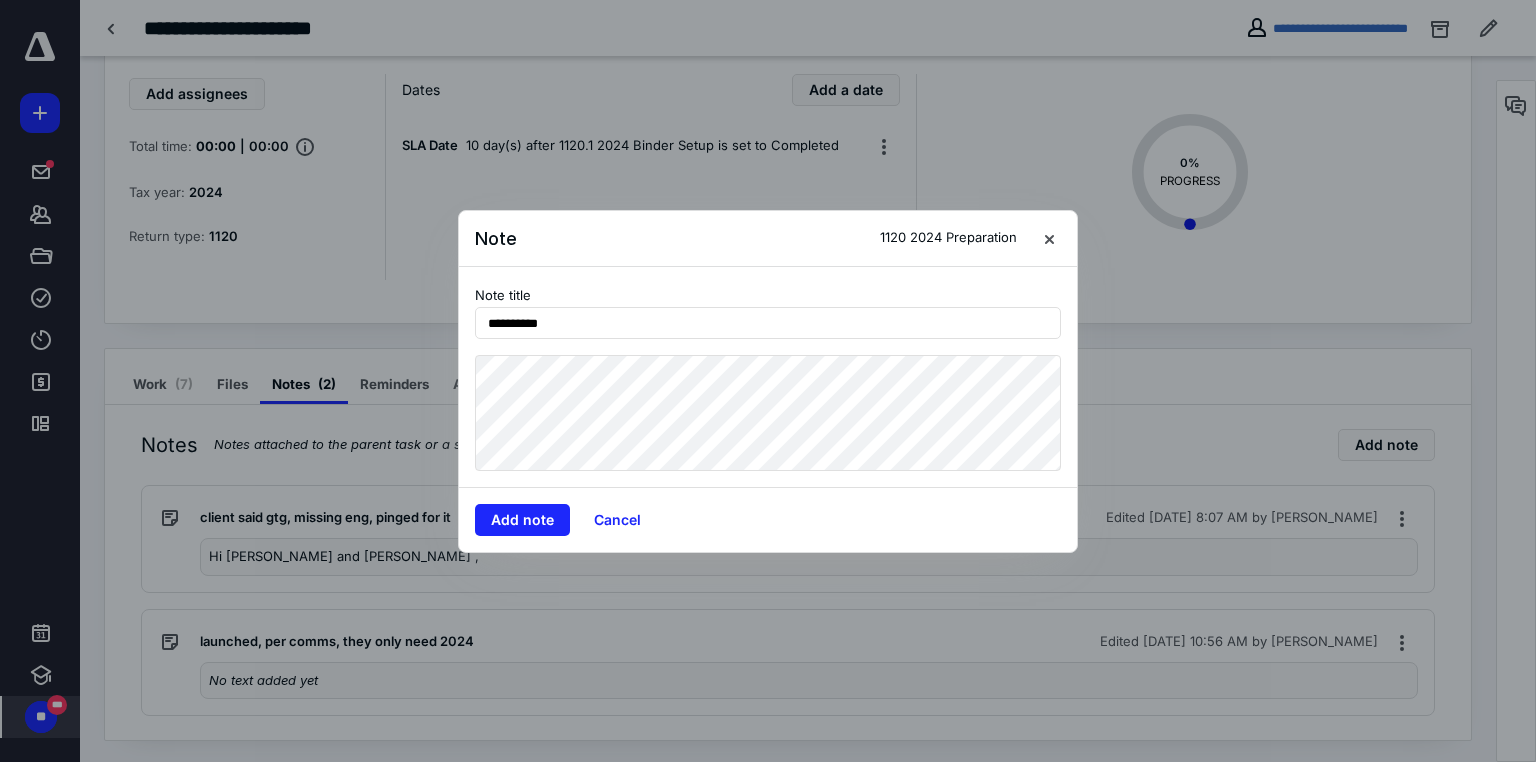 type on "**********" 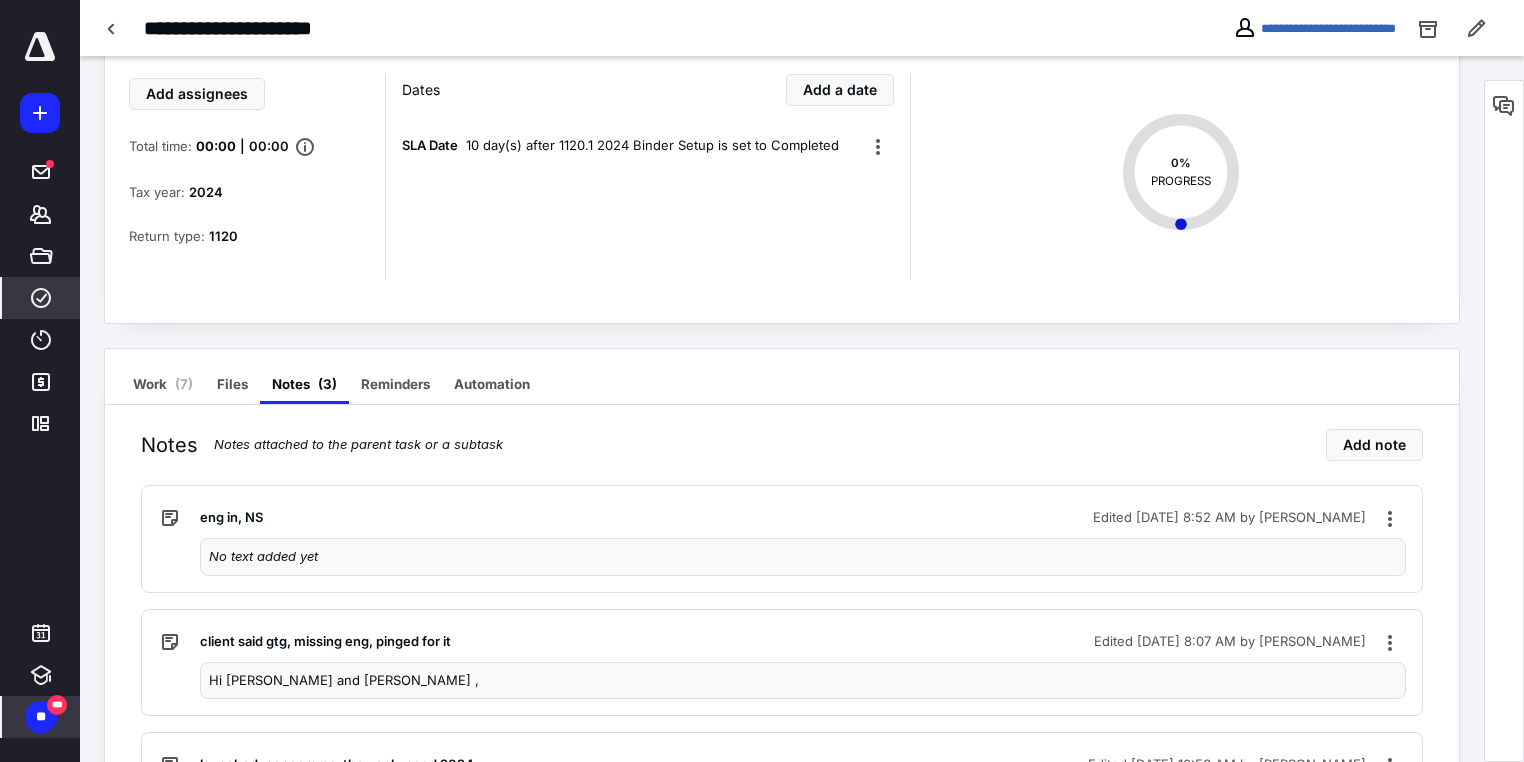 click 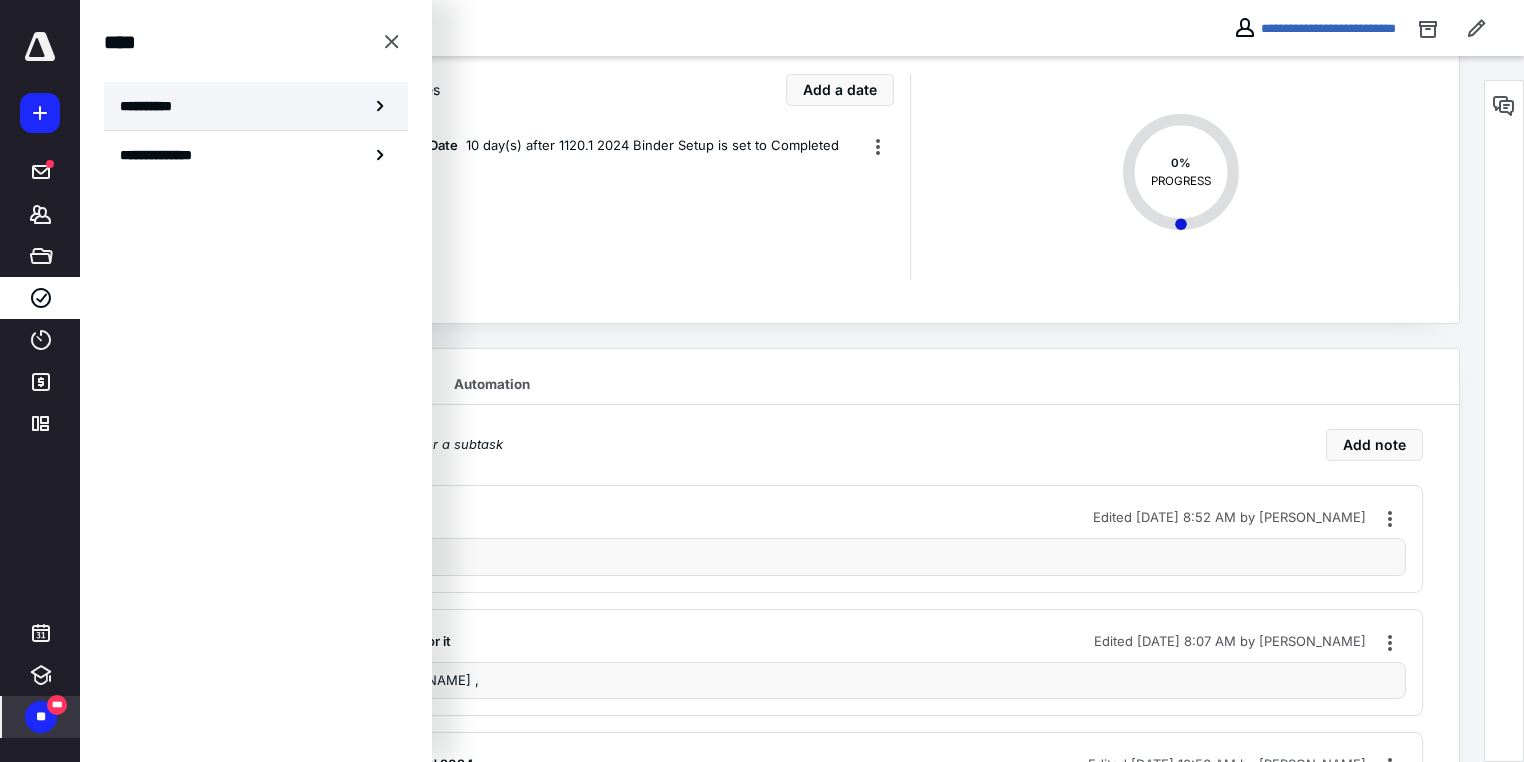 click on "**********" at bounding box center (256, 106) 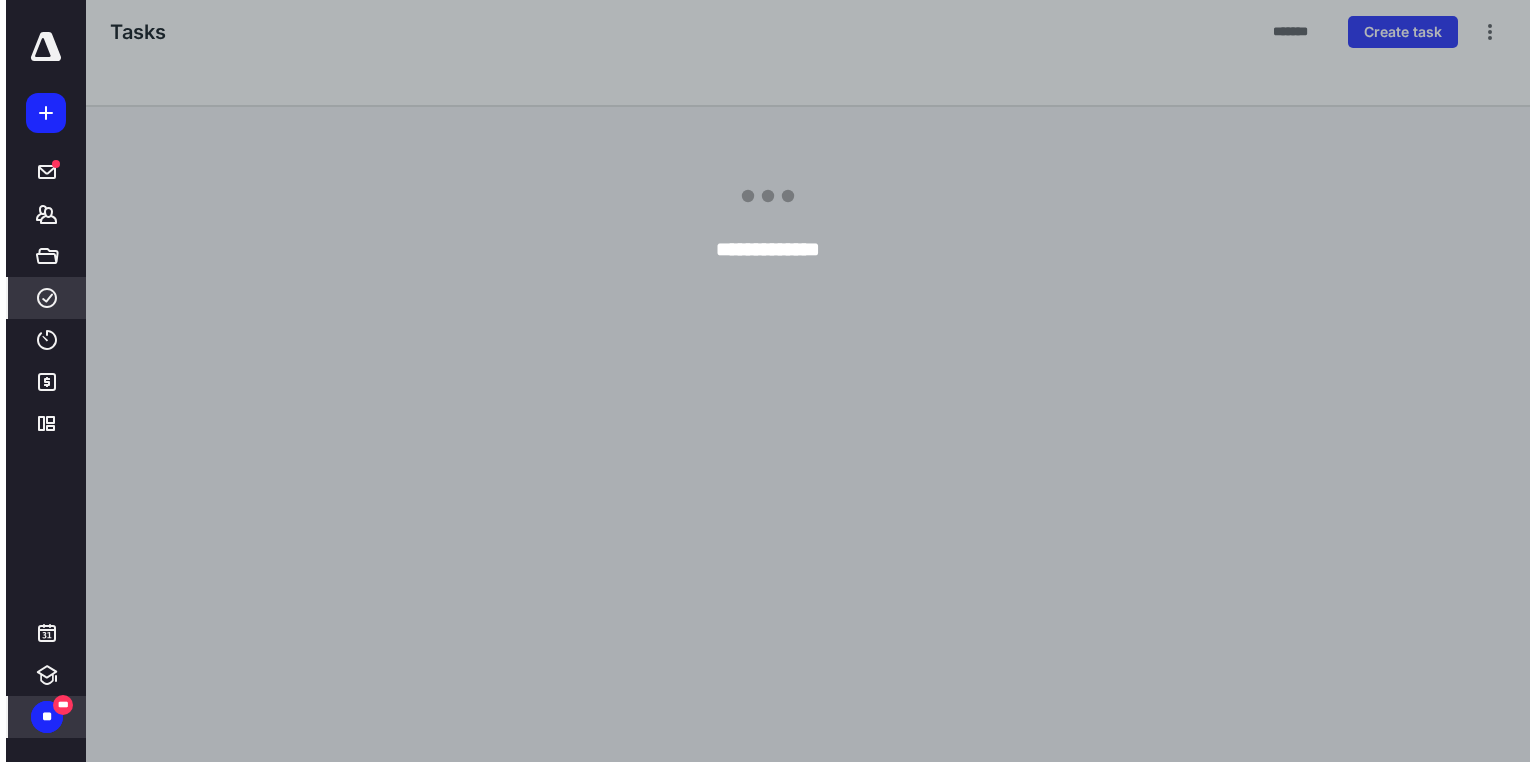 scroll, scrollTop: 0, scrollLeft: 0, axis: both 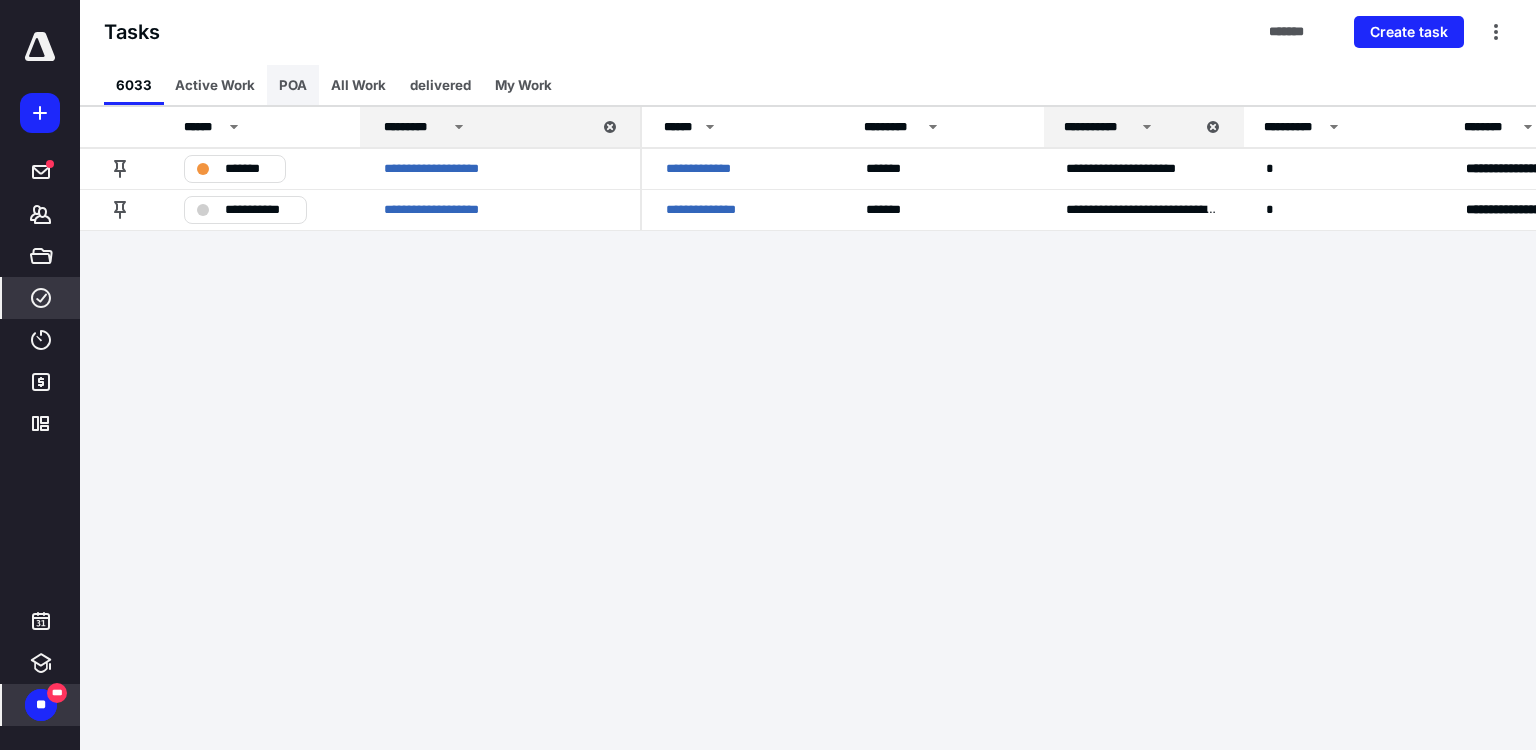 click on "POA" at bounding box center (293, 85) 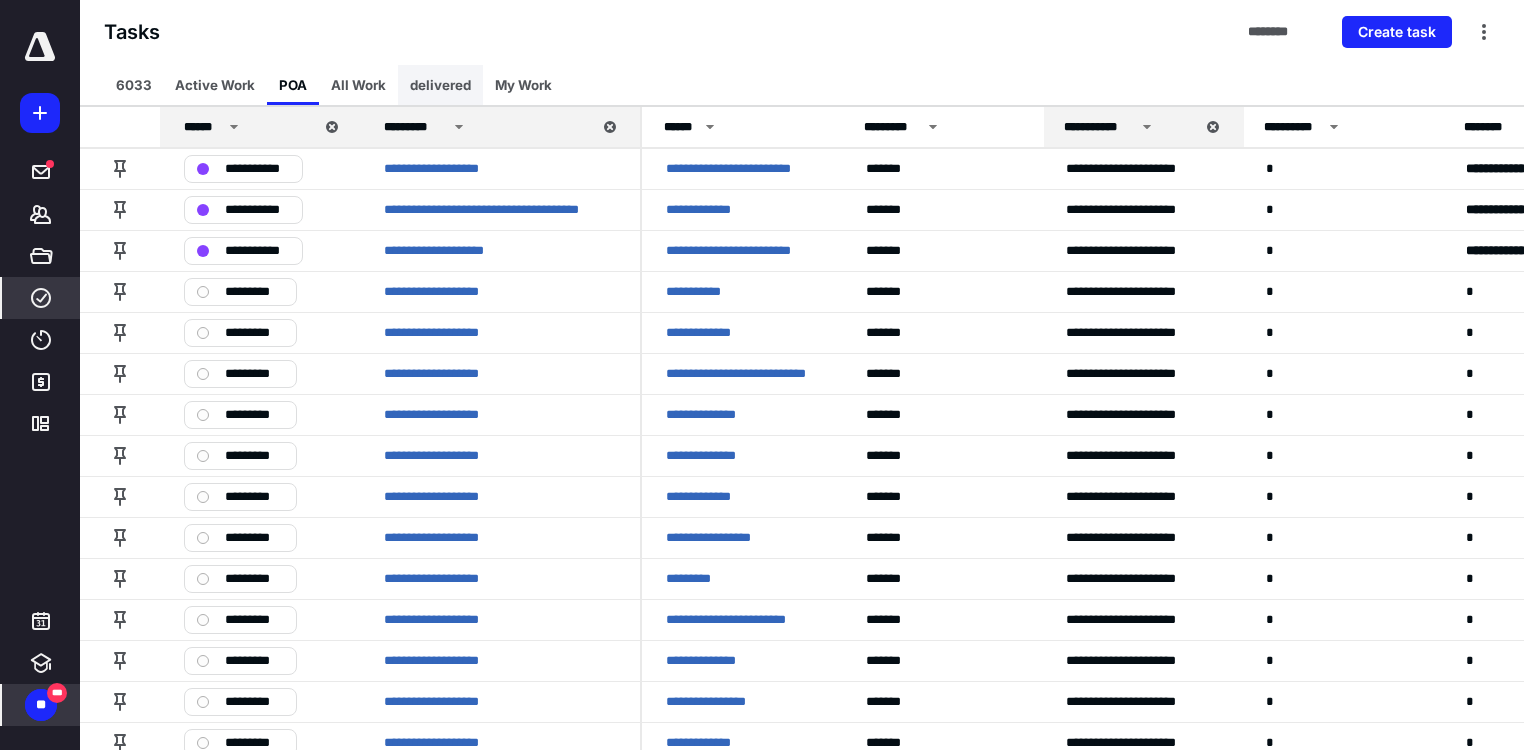 click on "delivered" at bounding box center [440, 85] 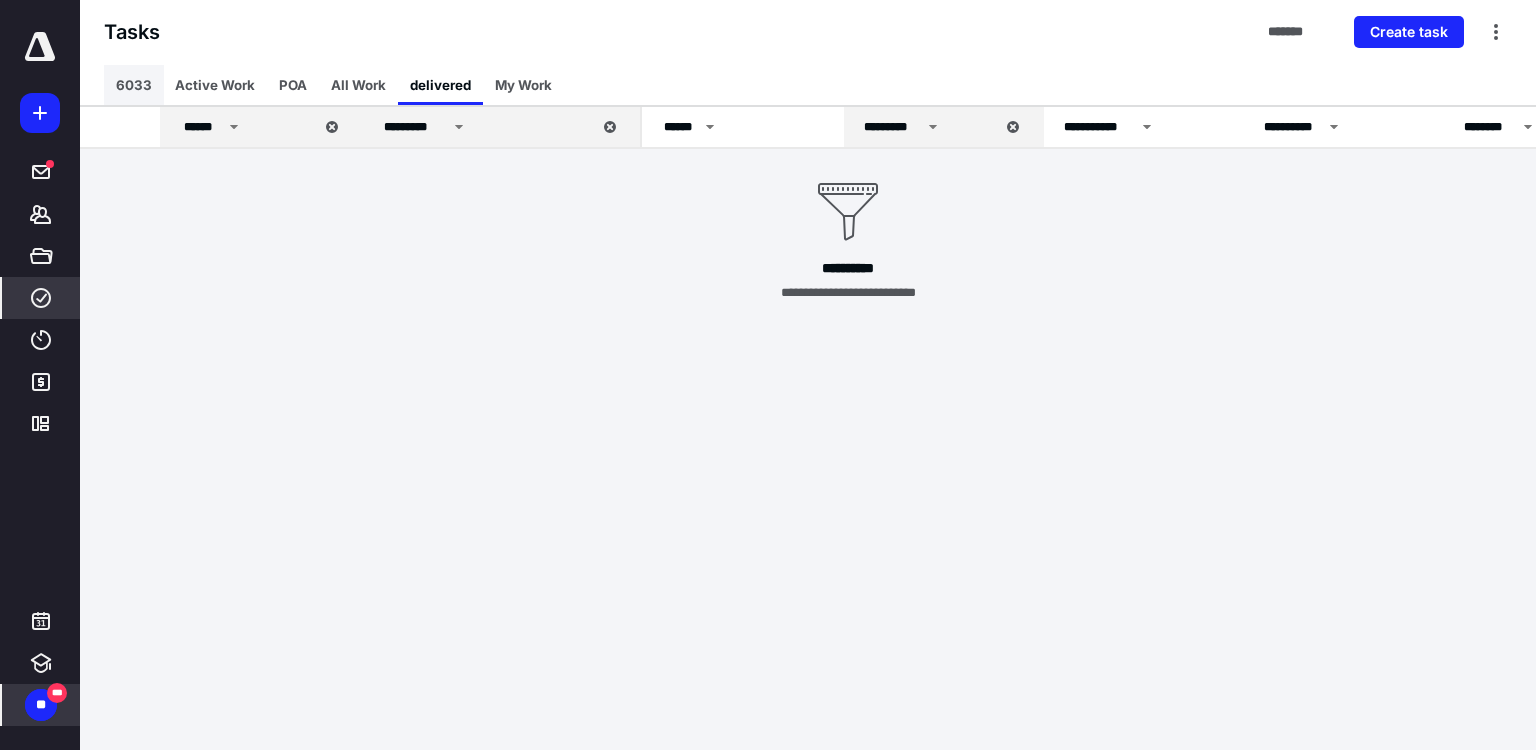 click on "6033" at bounding box center (134, 85) 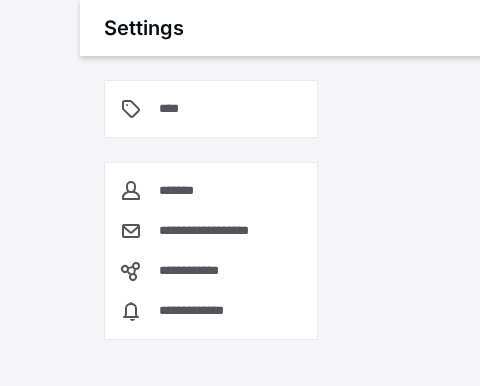 scroll, scrollTop: 0, scrollLeft: 0, axis: both 